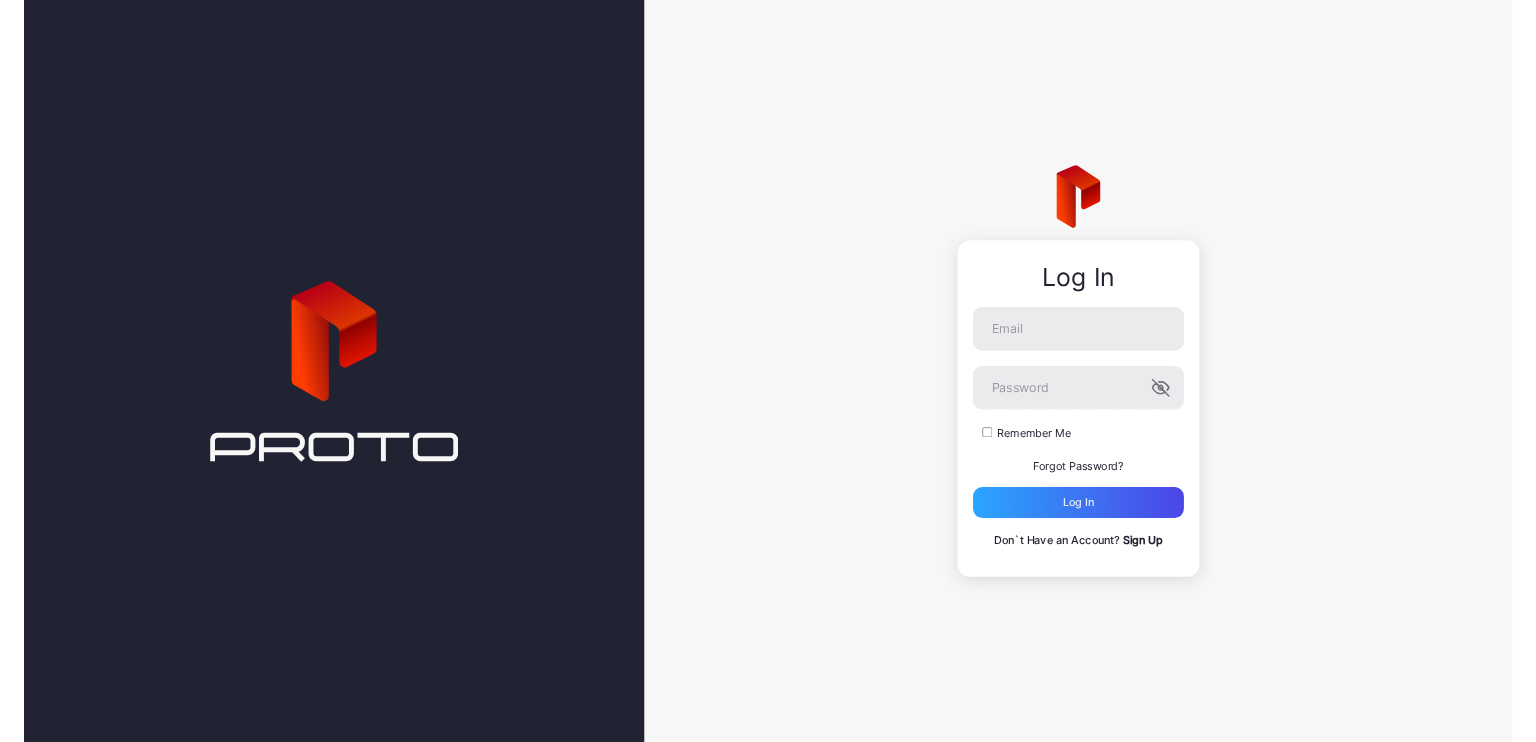 scroll, scrollTop: 0, scrollLeft: 0, axis: both 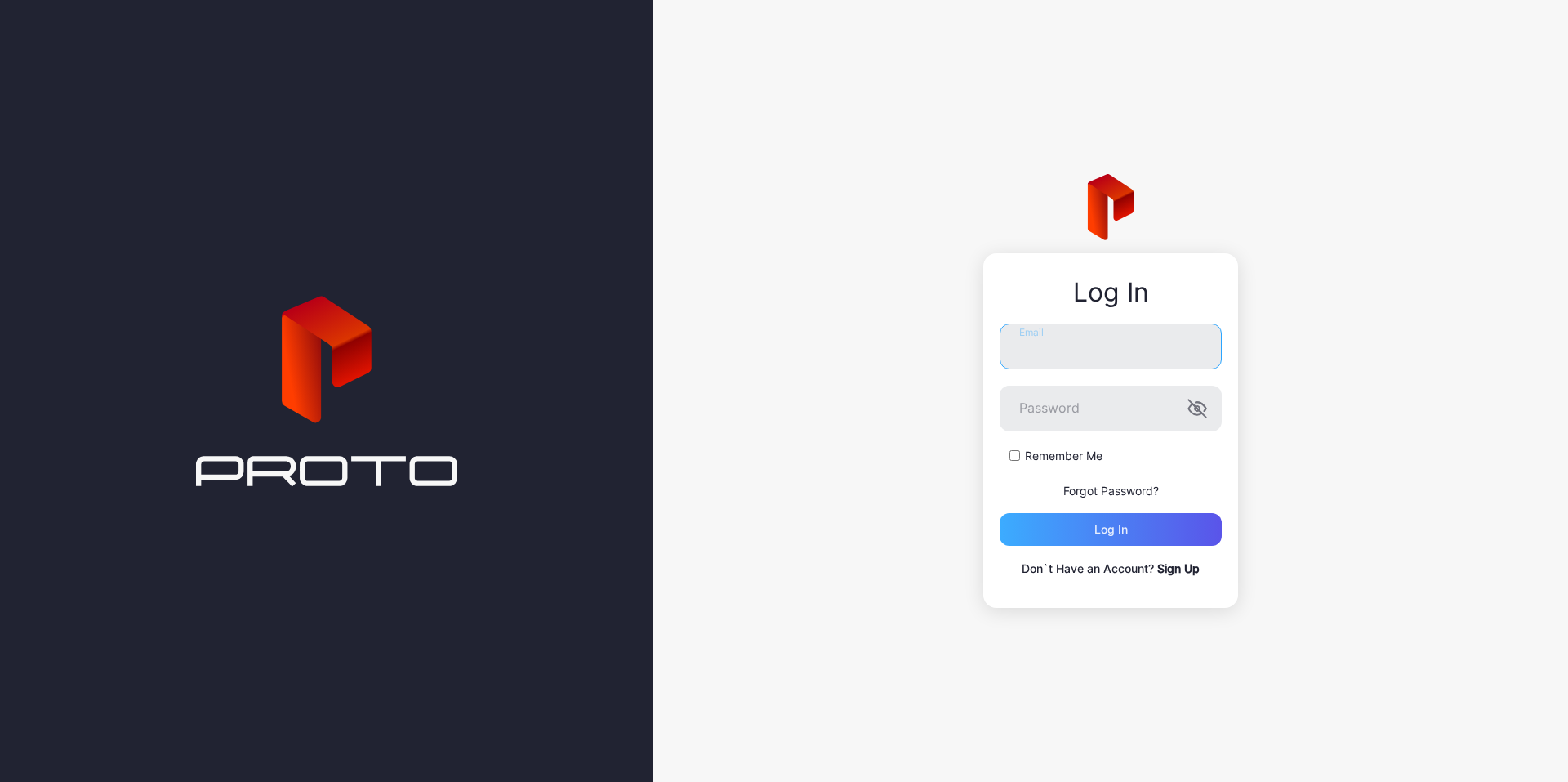 type on "**********" 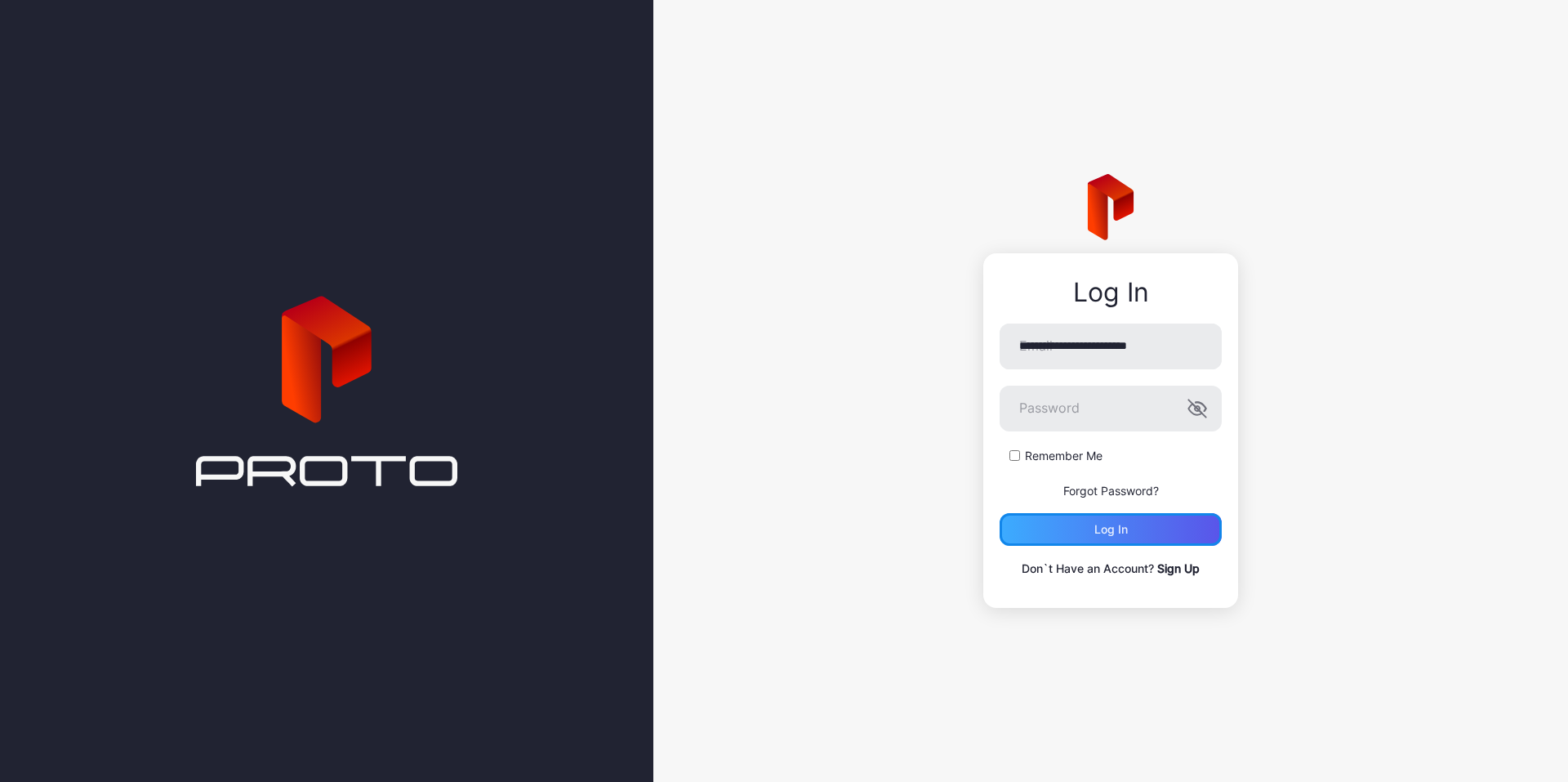 click on "Log in" at bounding box center [1111, 530] 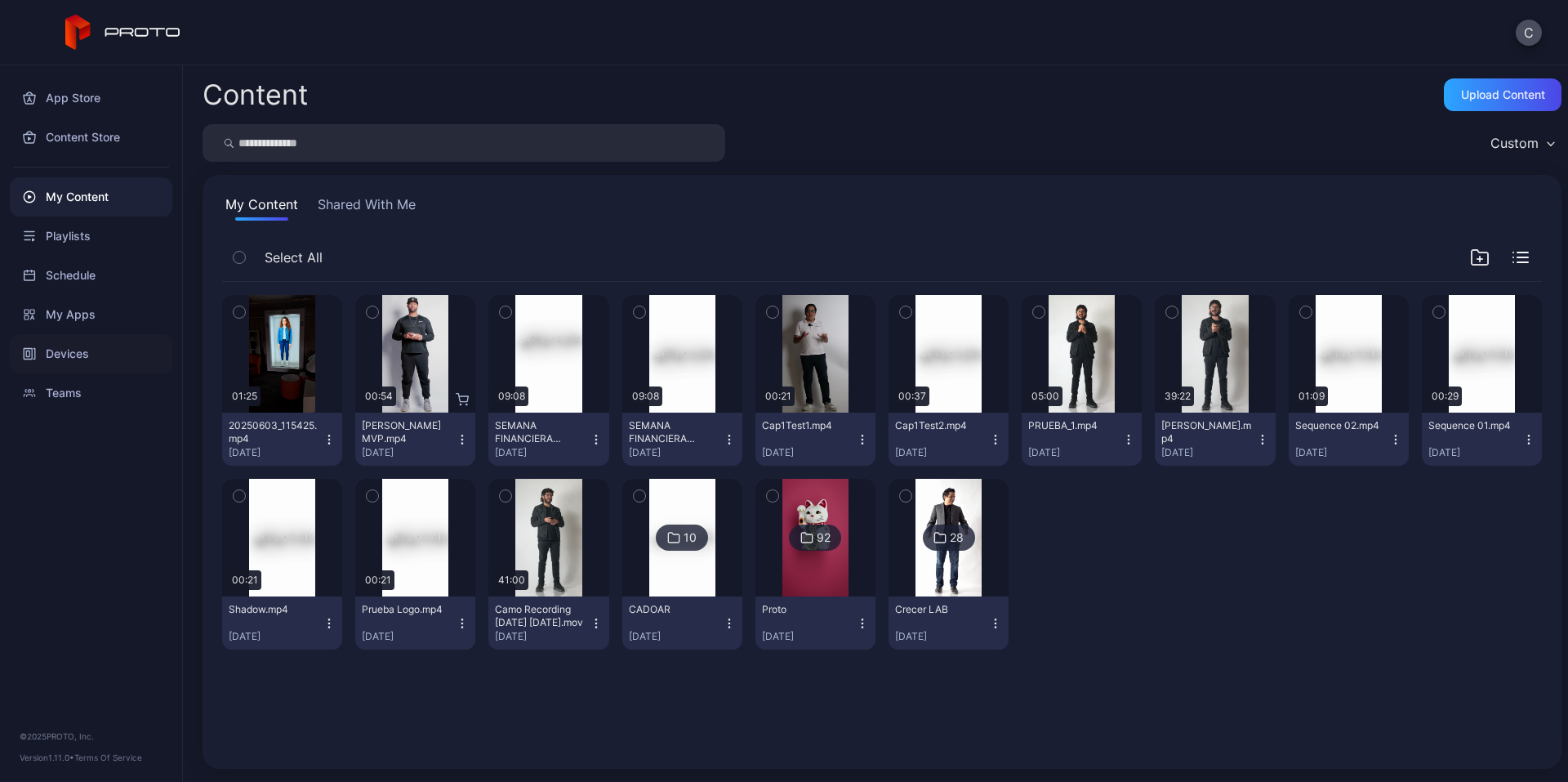 click on "Devices" at bounding box center [91, 354] 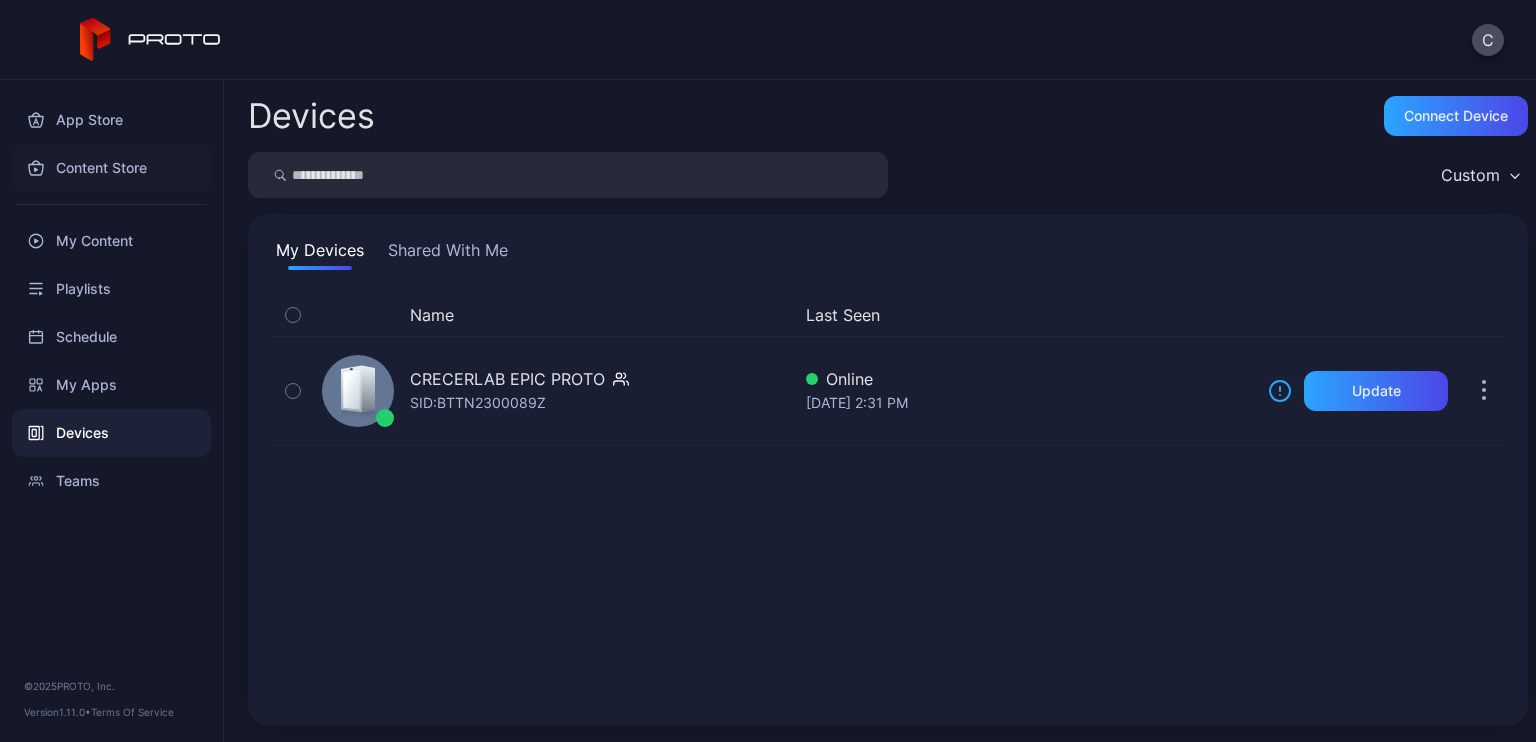 click on "Content Store" at bounding box center (111, 168) 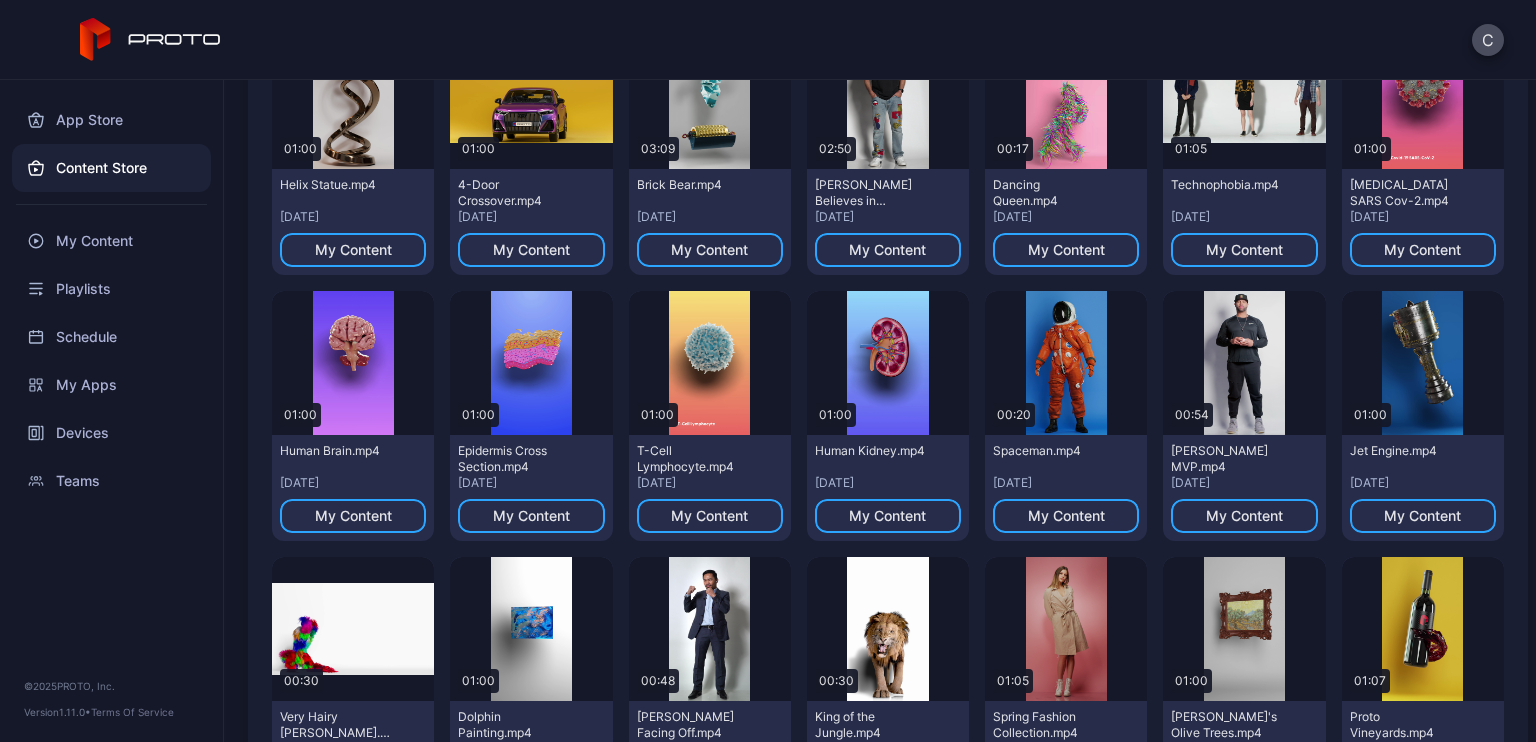 scroll, scrollTop: 512, scrollLeft: 0, axis: vertical 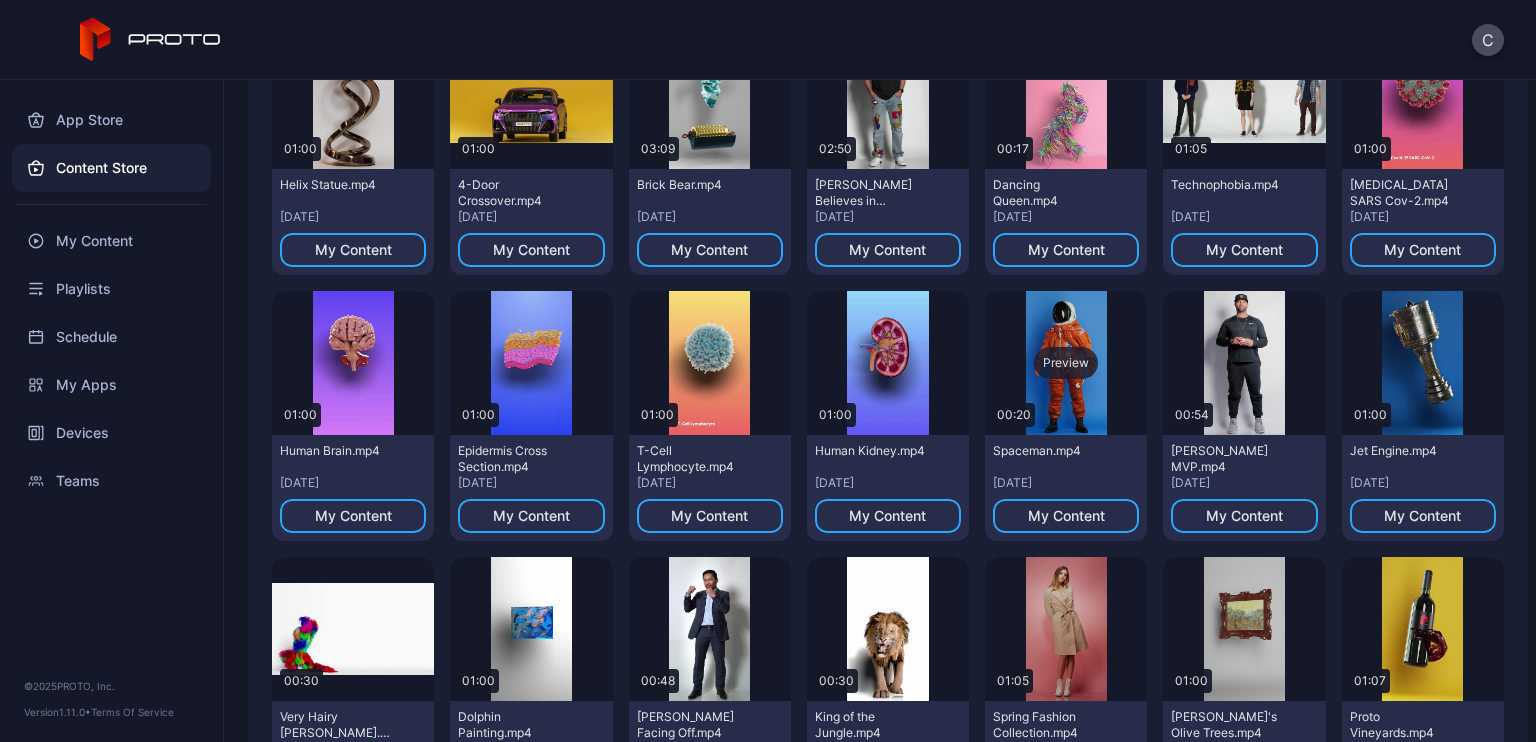 click on "Preview" at bounding box center [1066, 363] 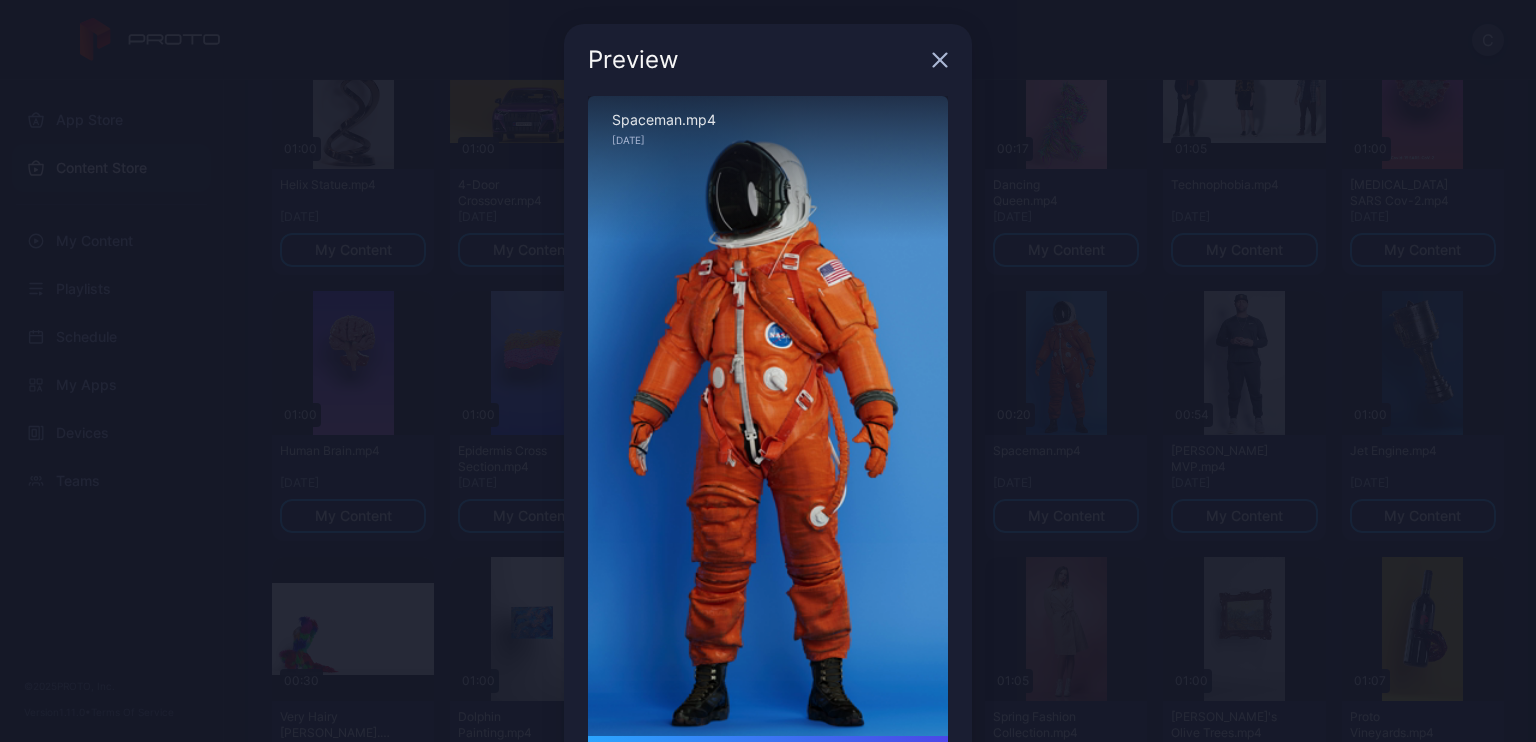 click 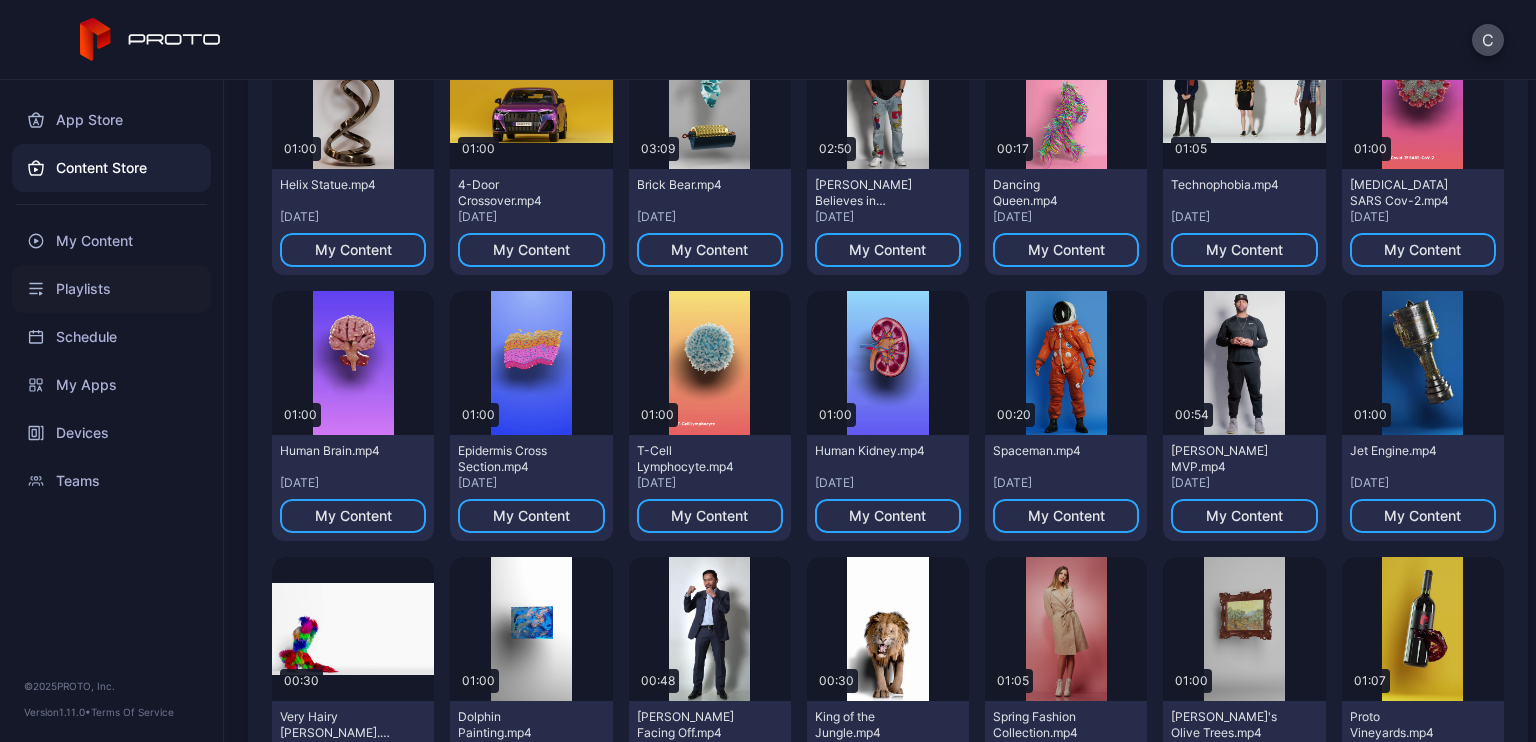 click on "Playlists" at bounding box center [111, 289] 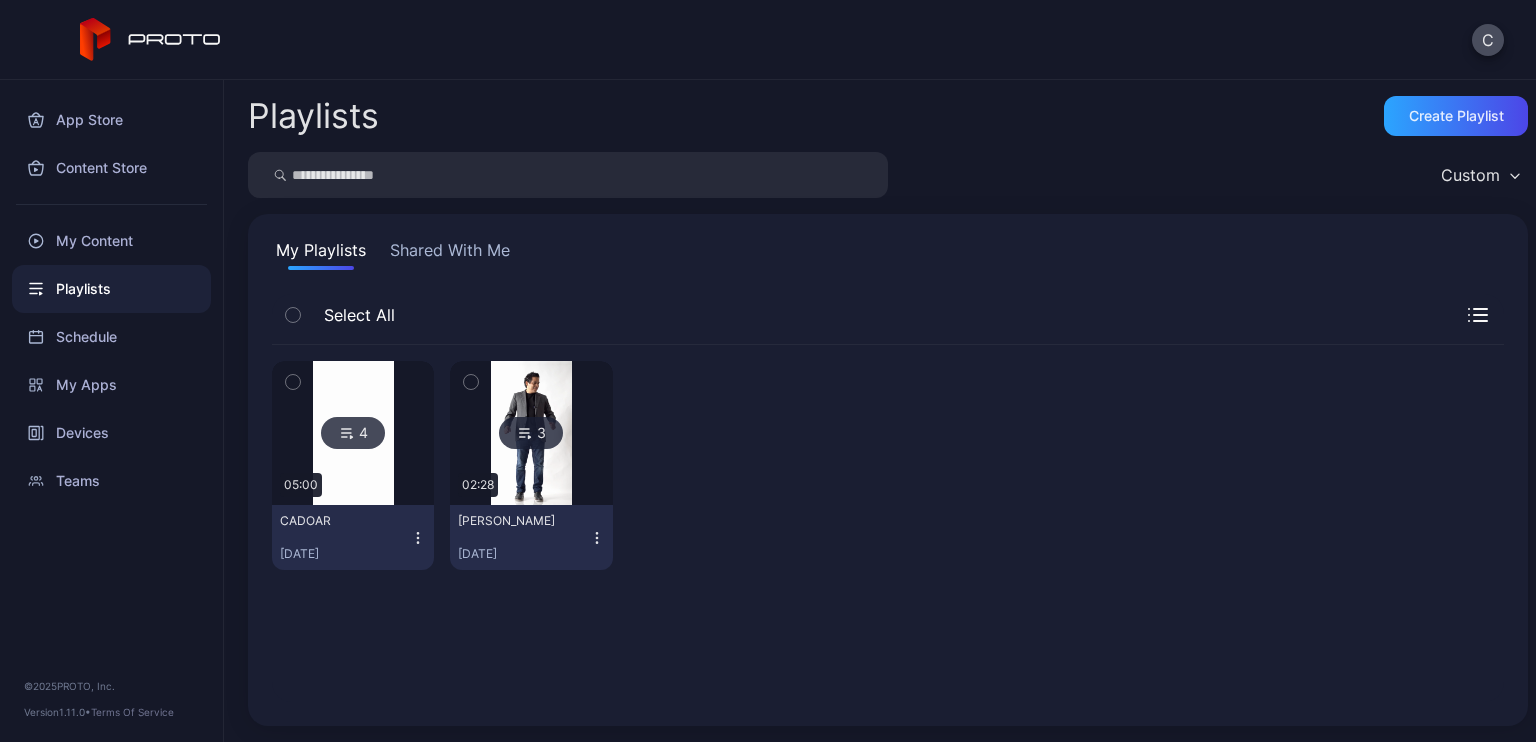 click on "Shared With Me" at bounding box center (450, 254) 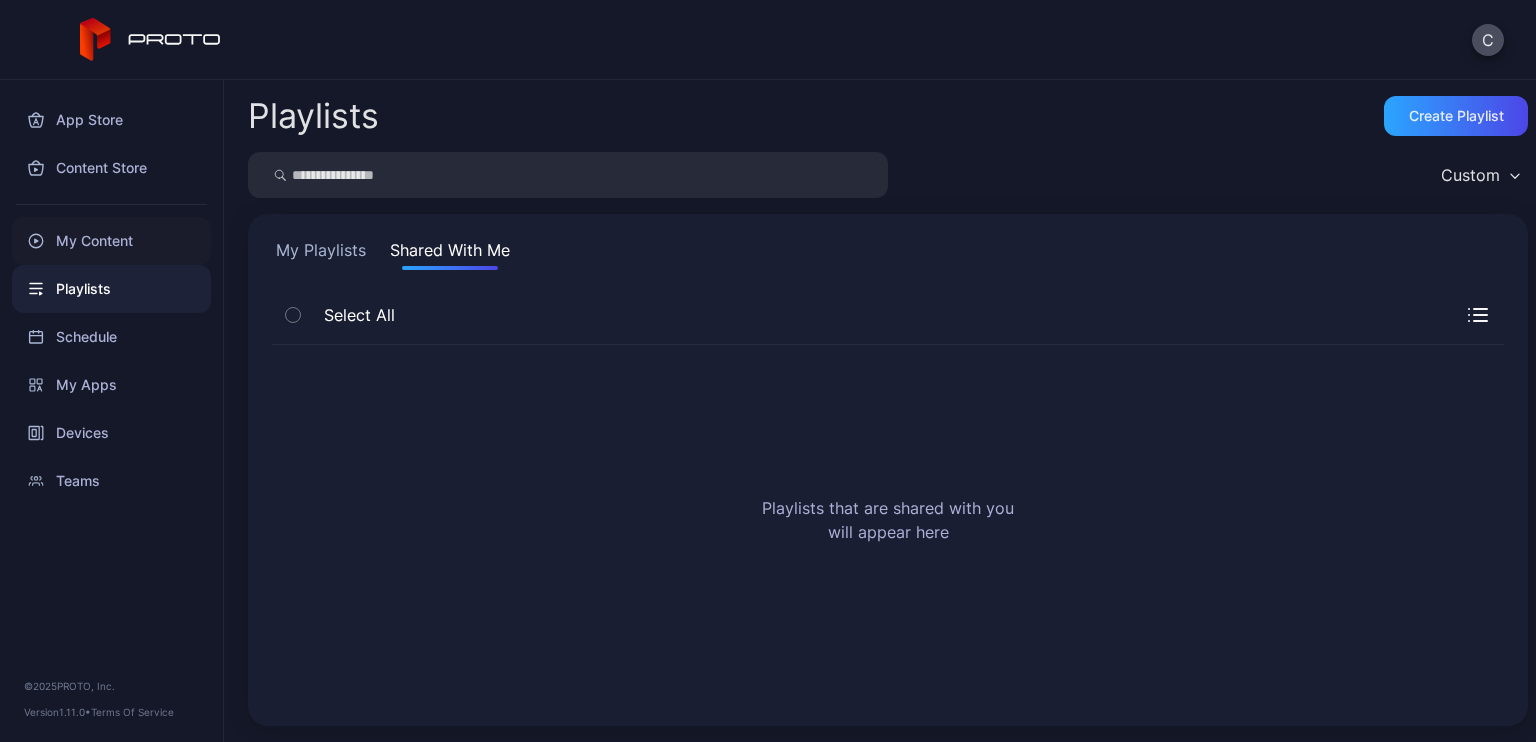 click on "My Content" at bounding box center [111, 241] 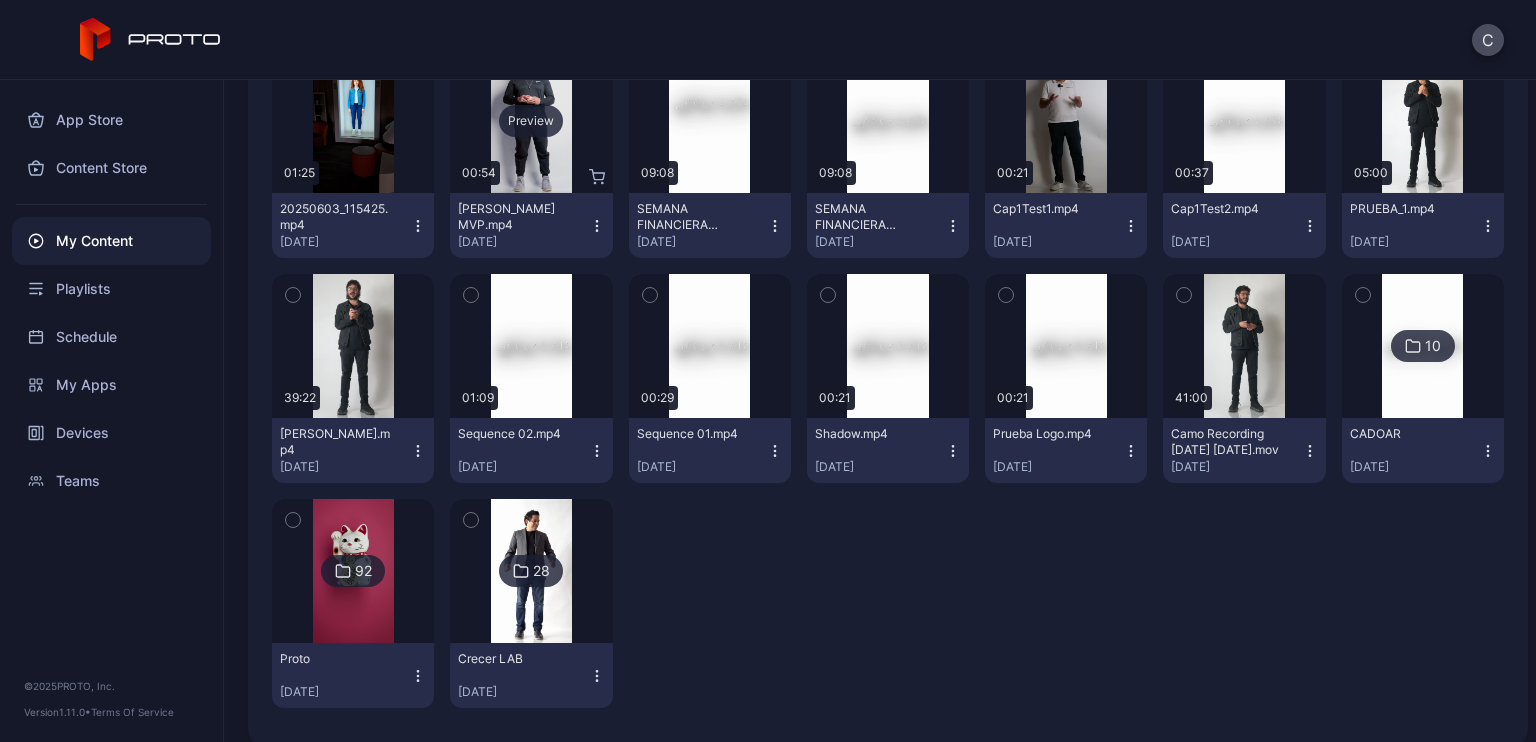 scroll, scrollTop: 334, scrollLeft: 0, axis: vertical 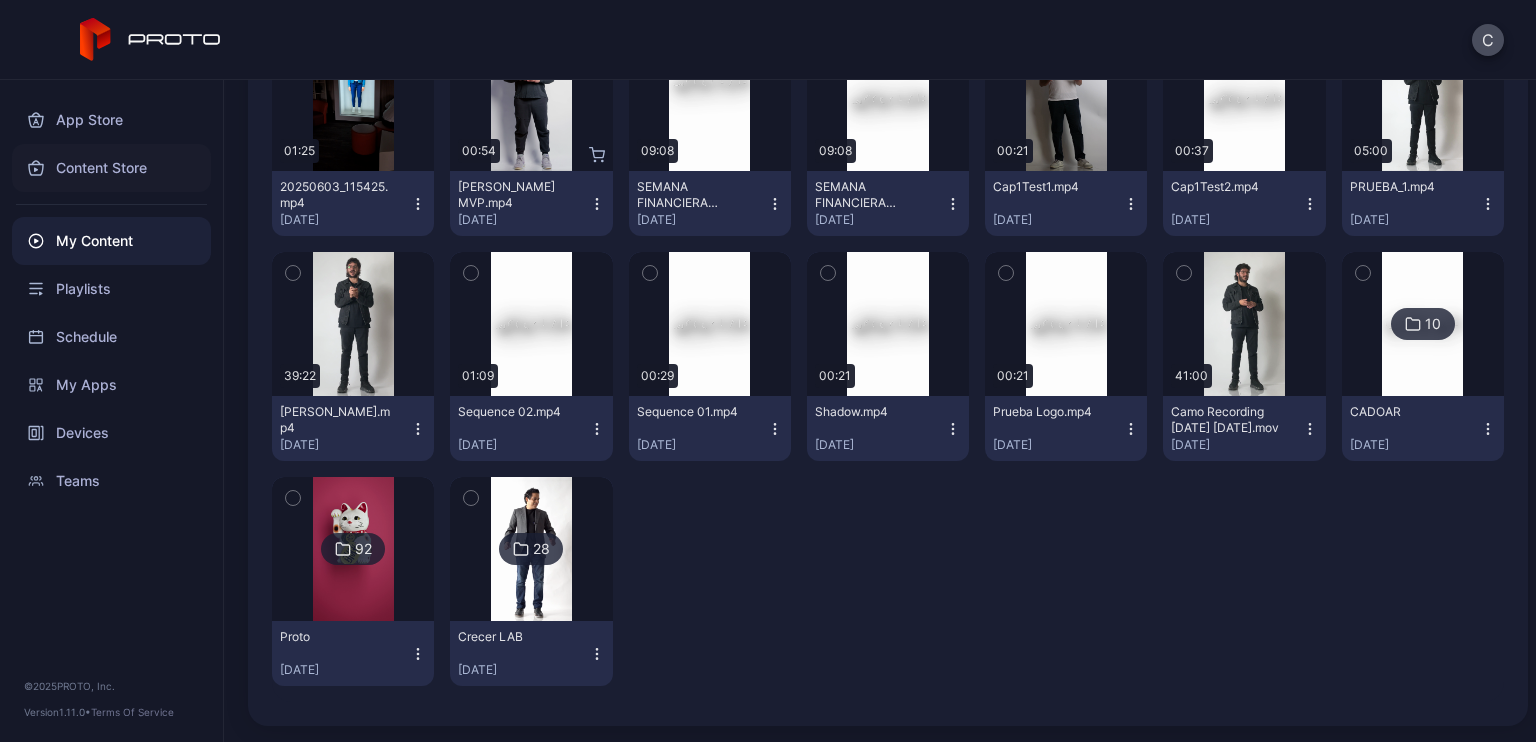 click on "Content Store" at bounding box center [111, 168] 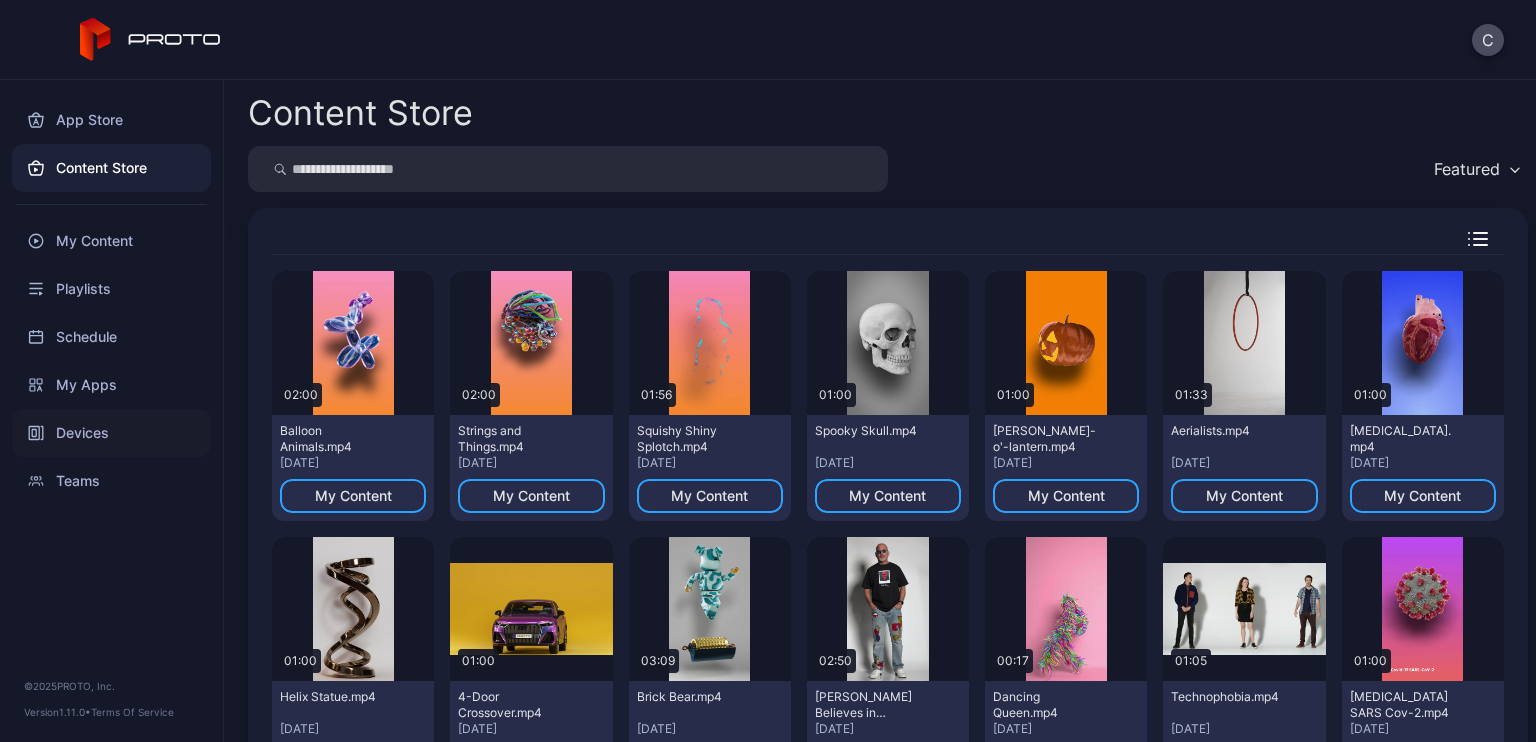 click on "Devices" at bounding box center [111, 433] 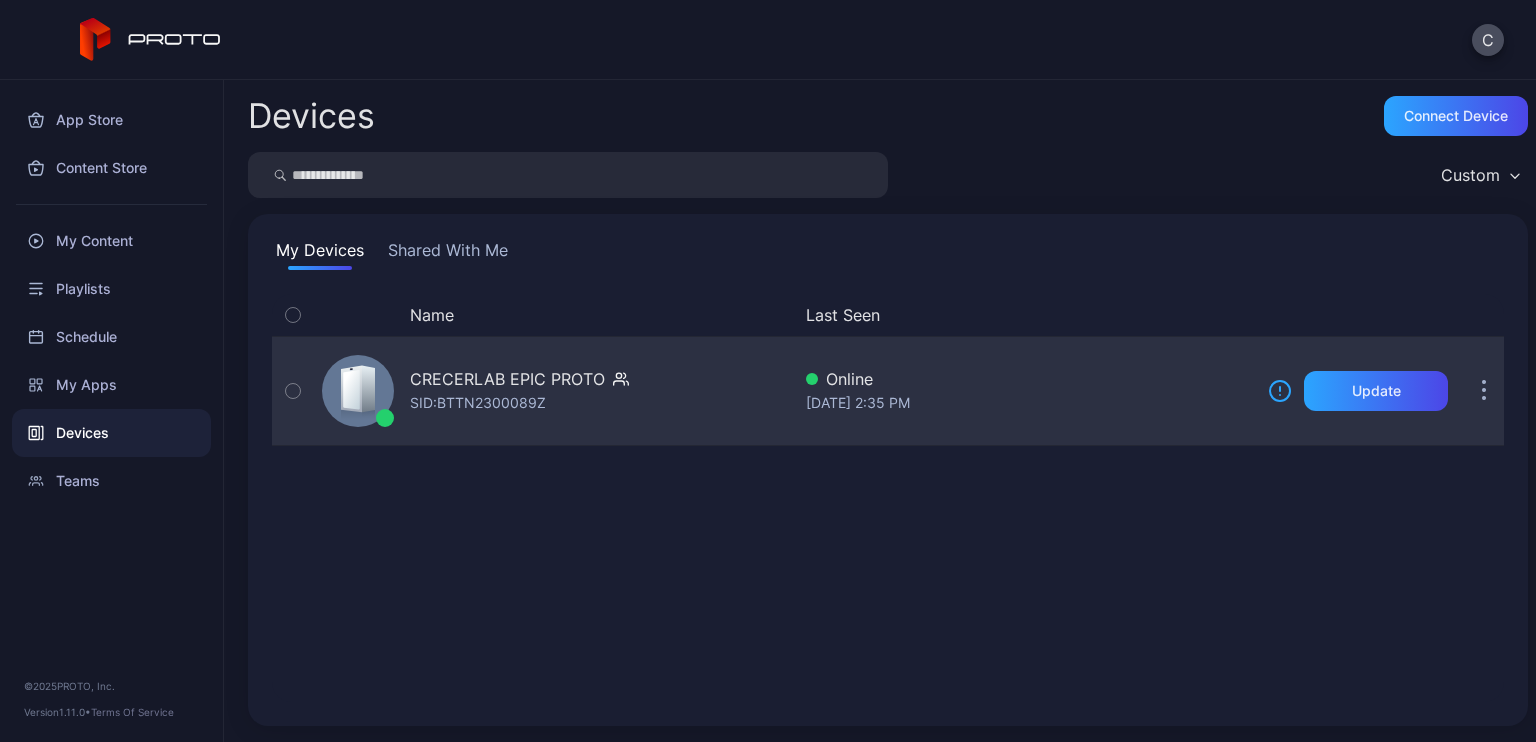 click 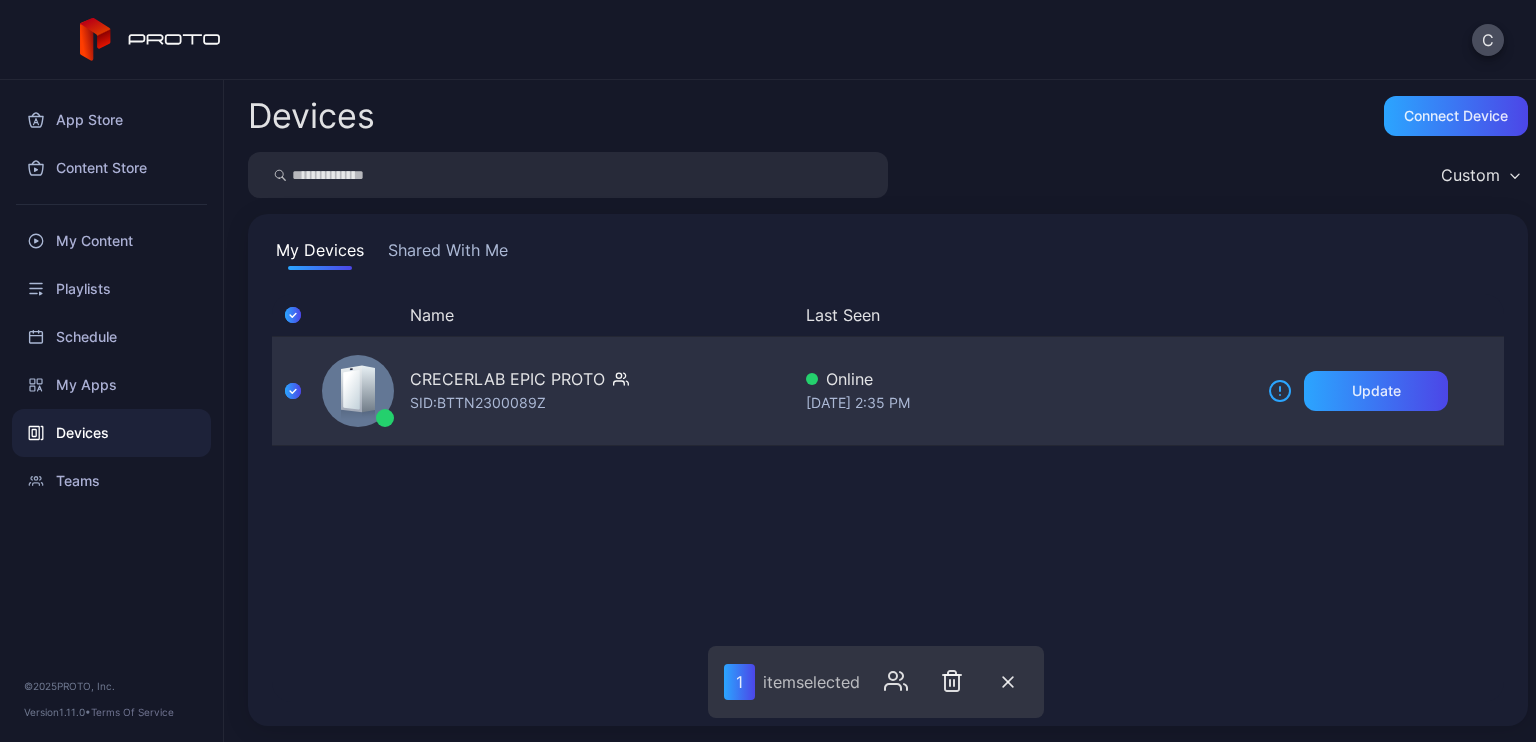 click on "[DATE] 2:35 PM" at bounding box center [1029, 403] 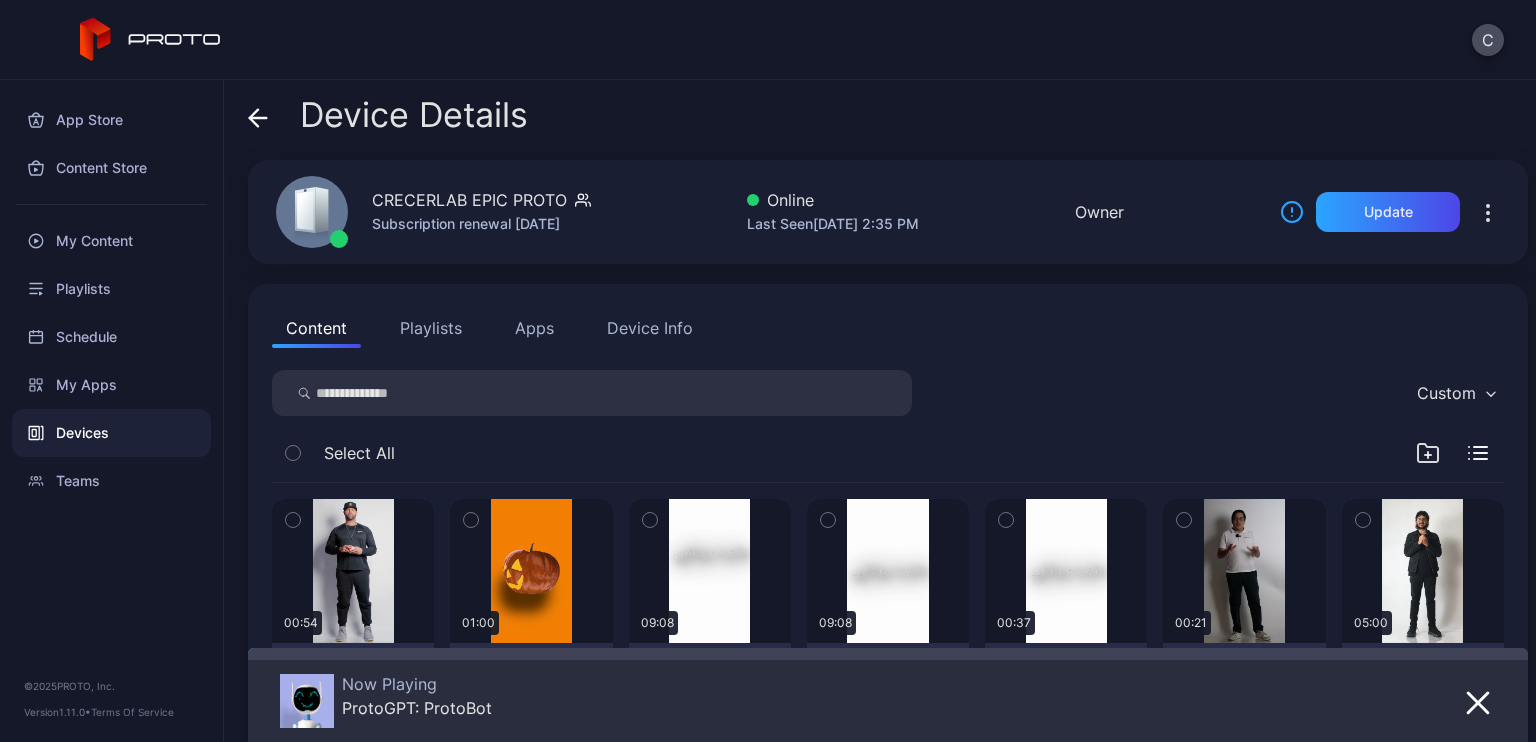 click on "Playlists" at bounding box center [431, 328] 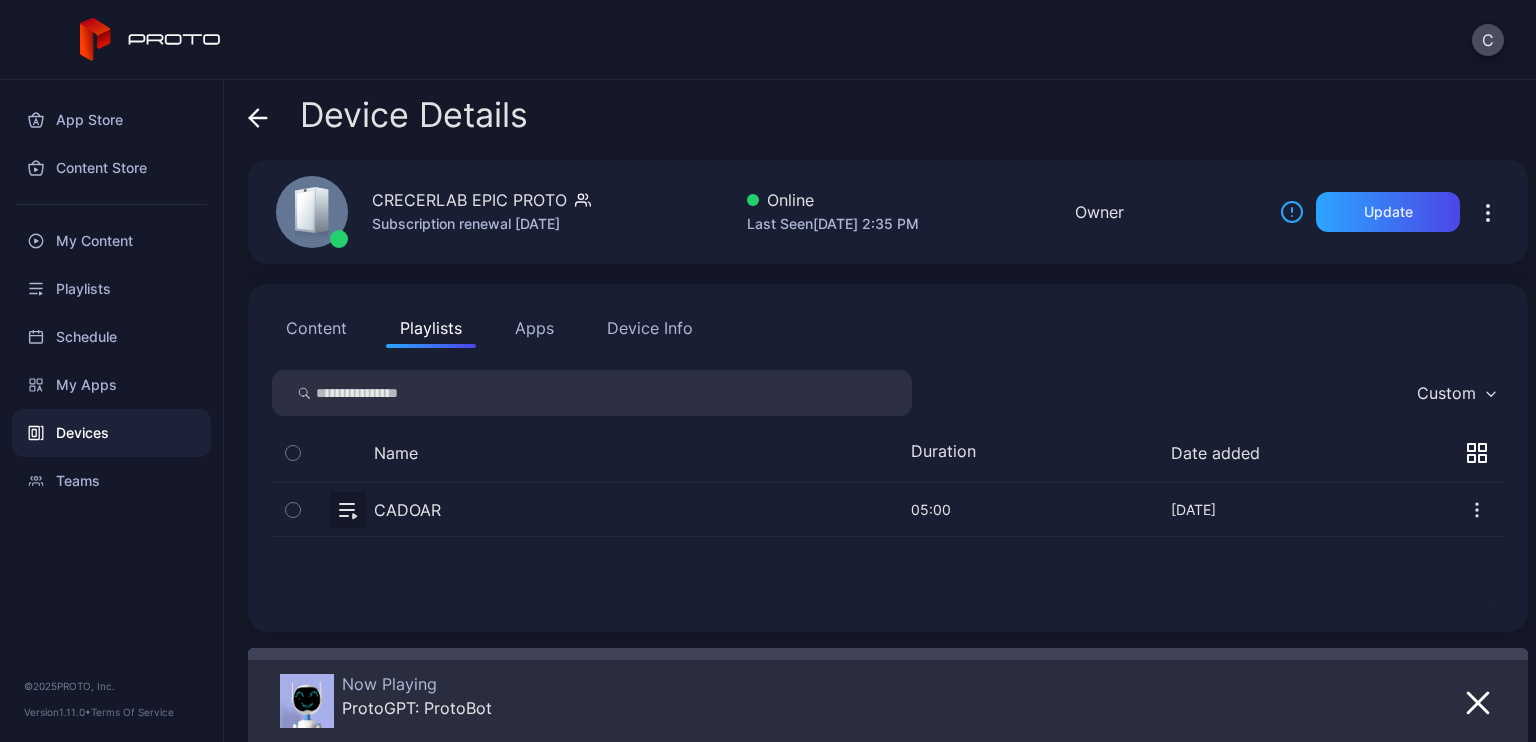click on "Content" at bounding box center [316, 328] 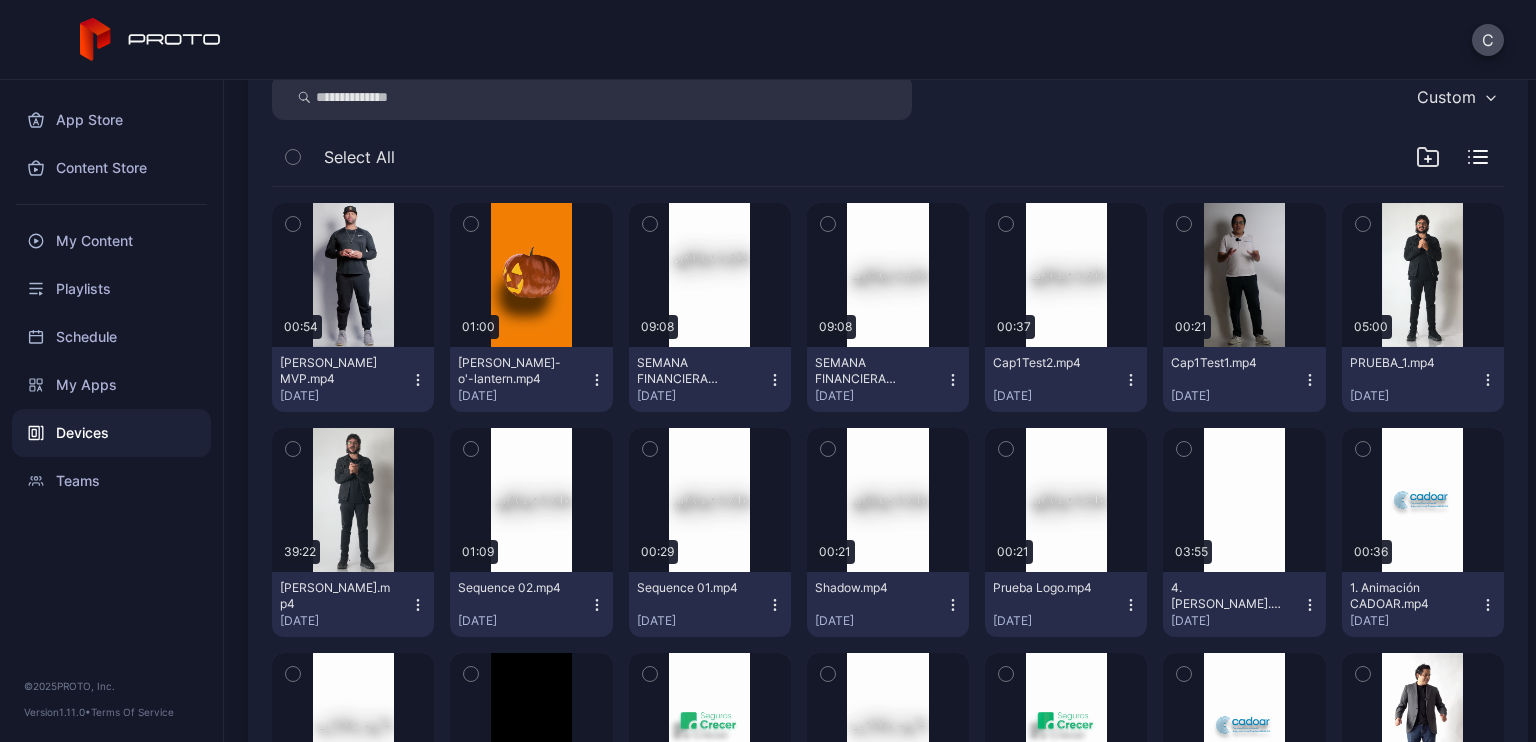 scroll, scrollTop: 298, scrollLeft: 0, axis: vertical 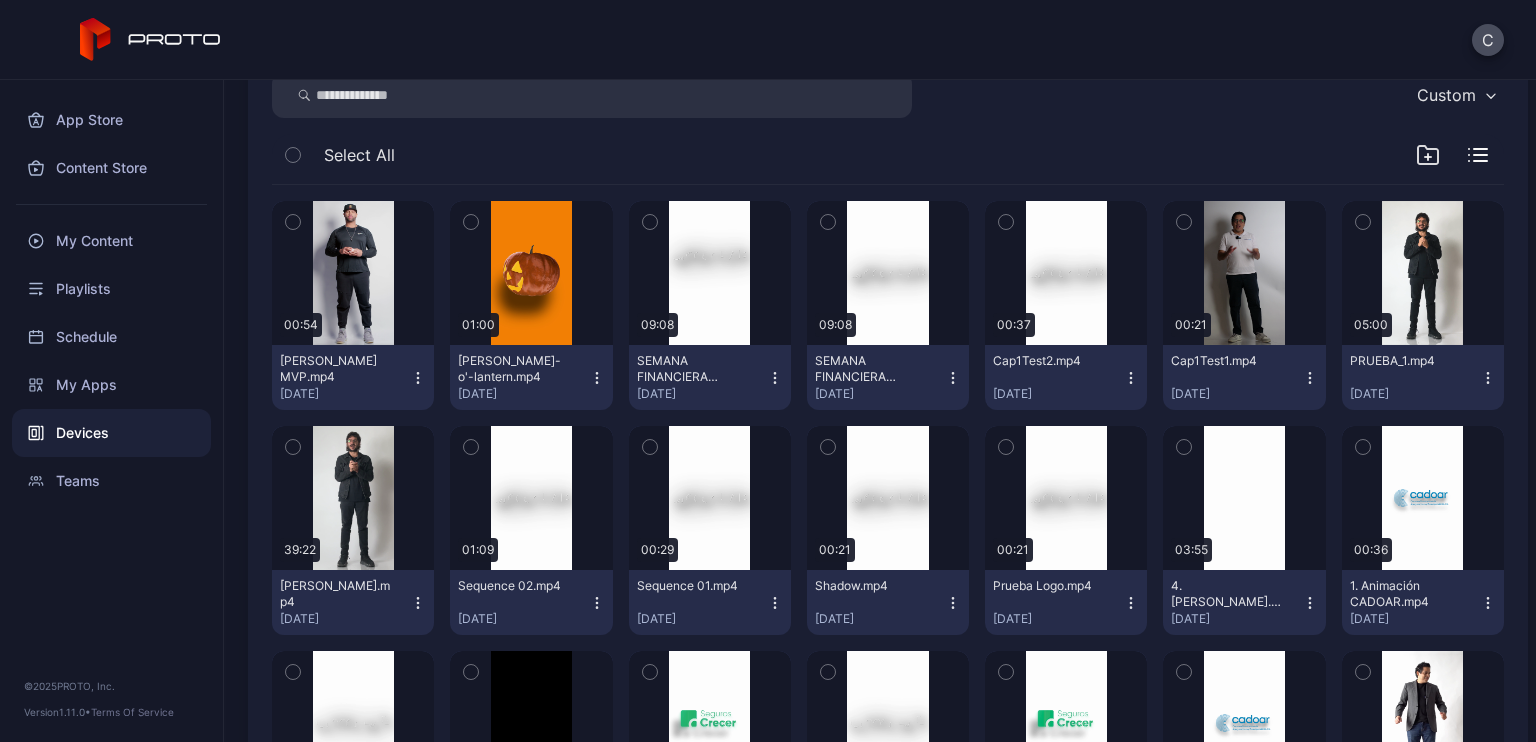 click 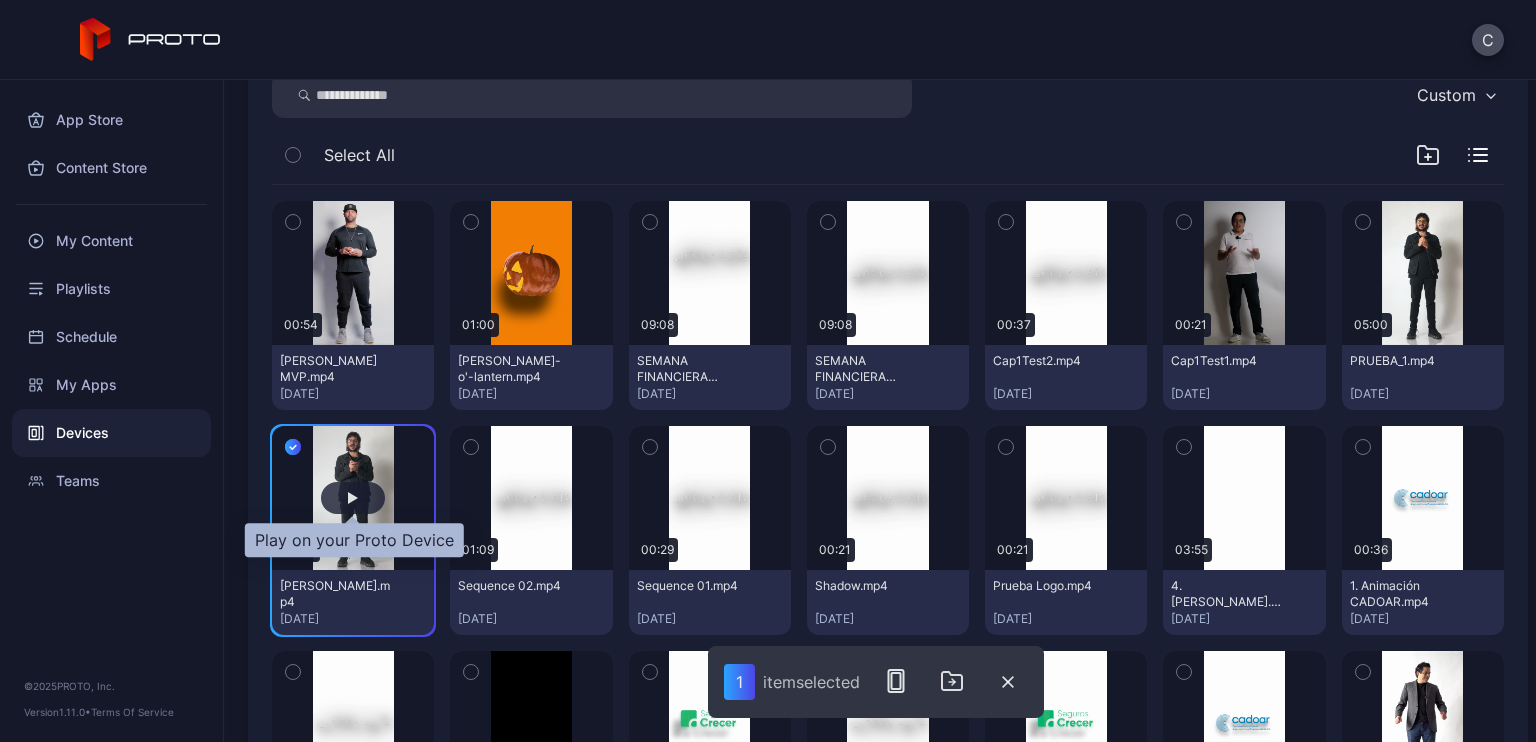 click at bounding box center (353, 498) 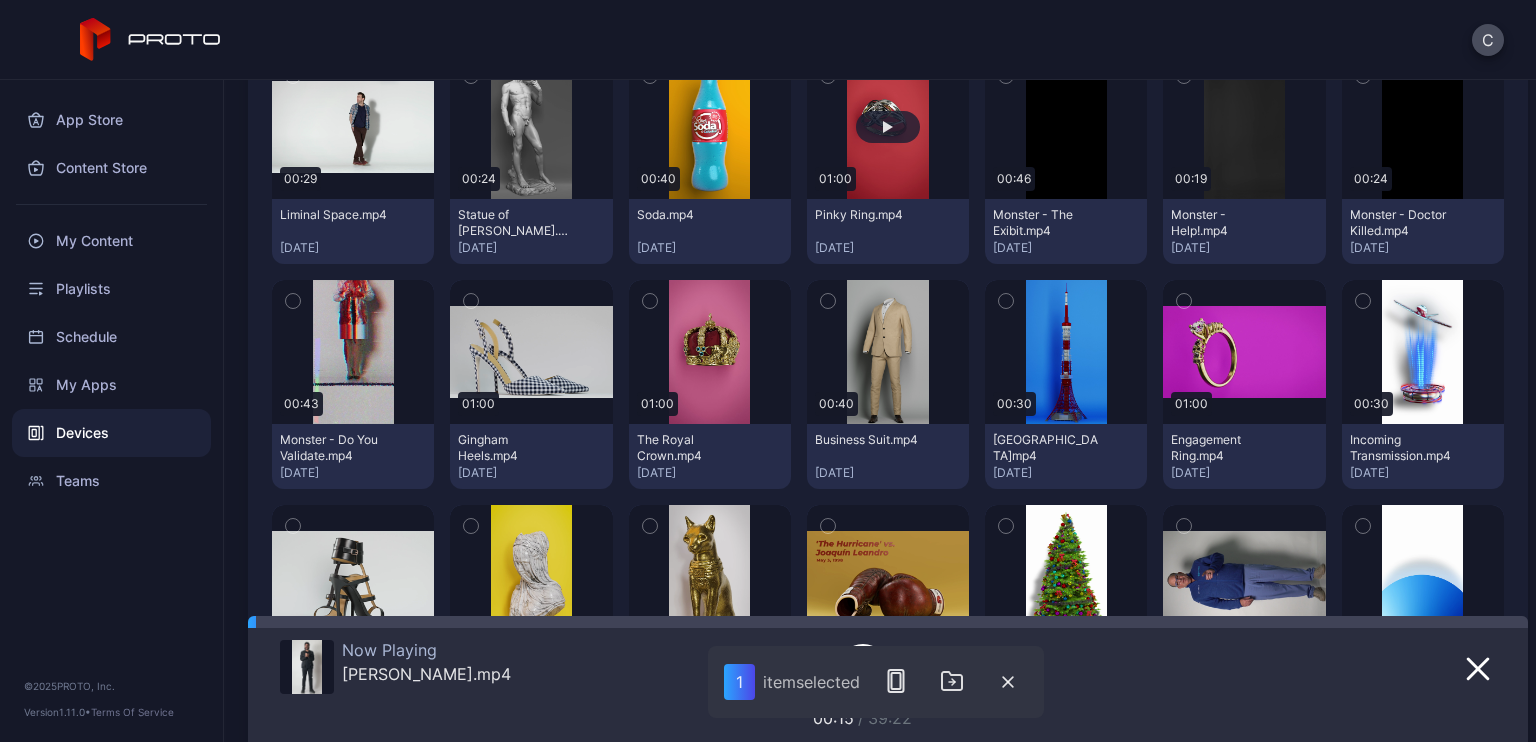 scroll, scrollTop: 1346, scrollLeft: 0, axis: vertical 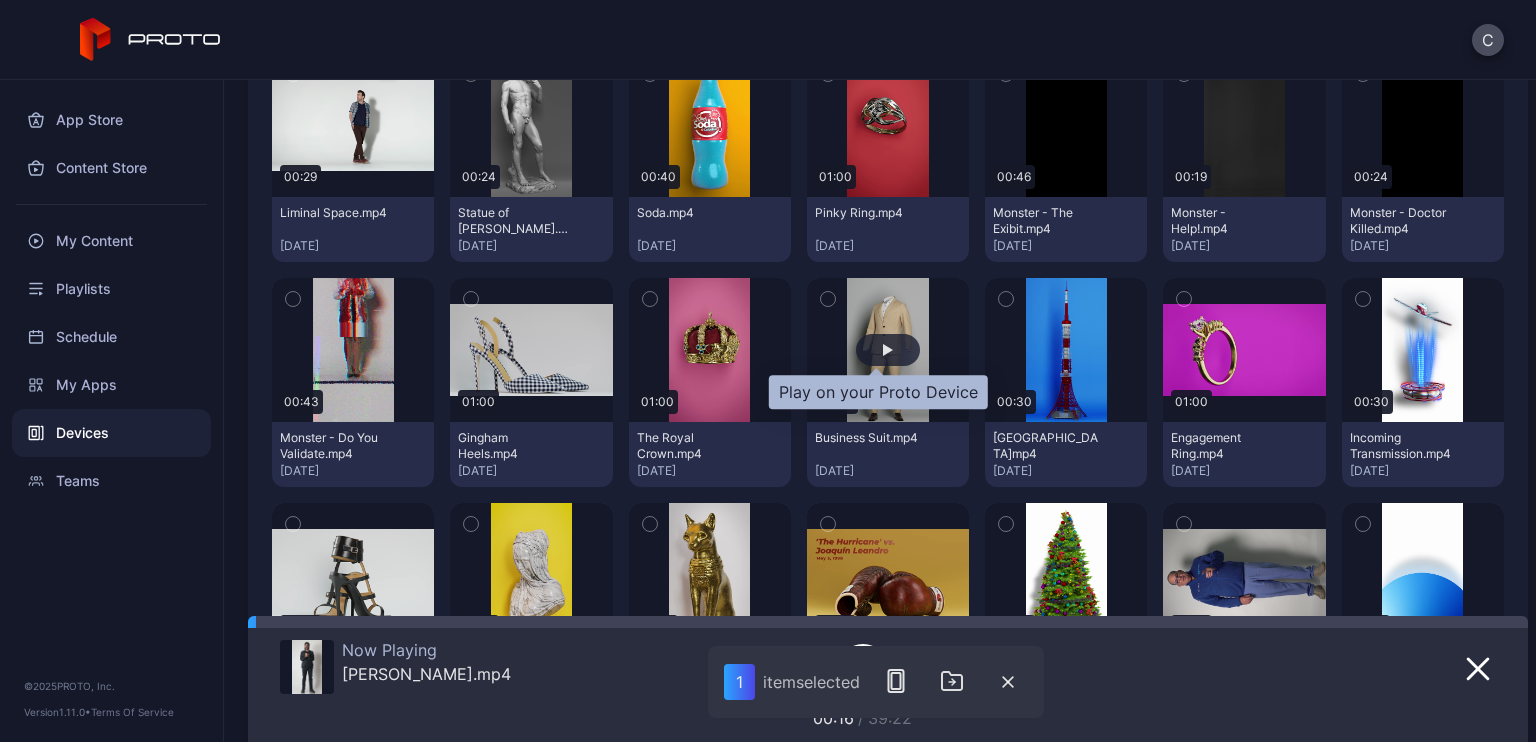 click at bounding box center [888, 350] 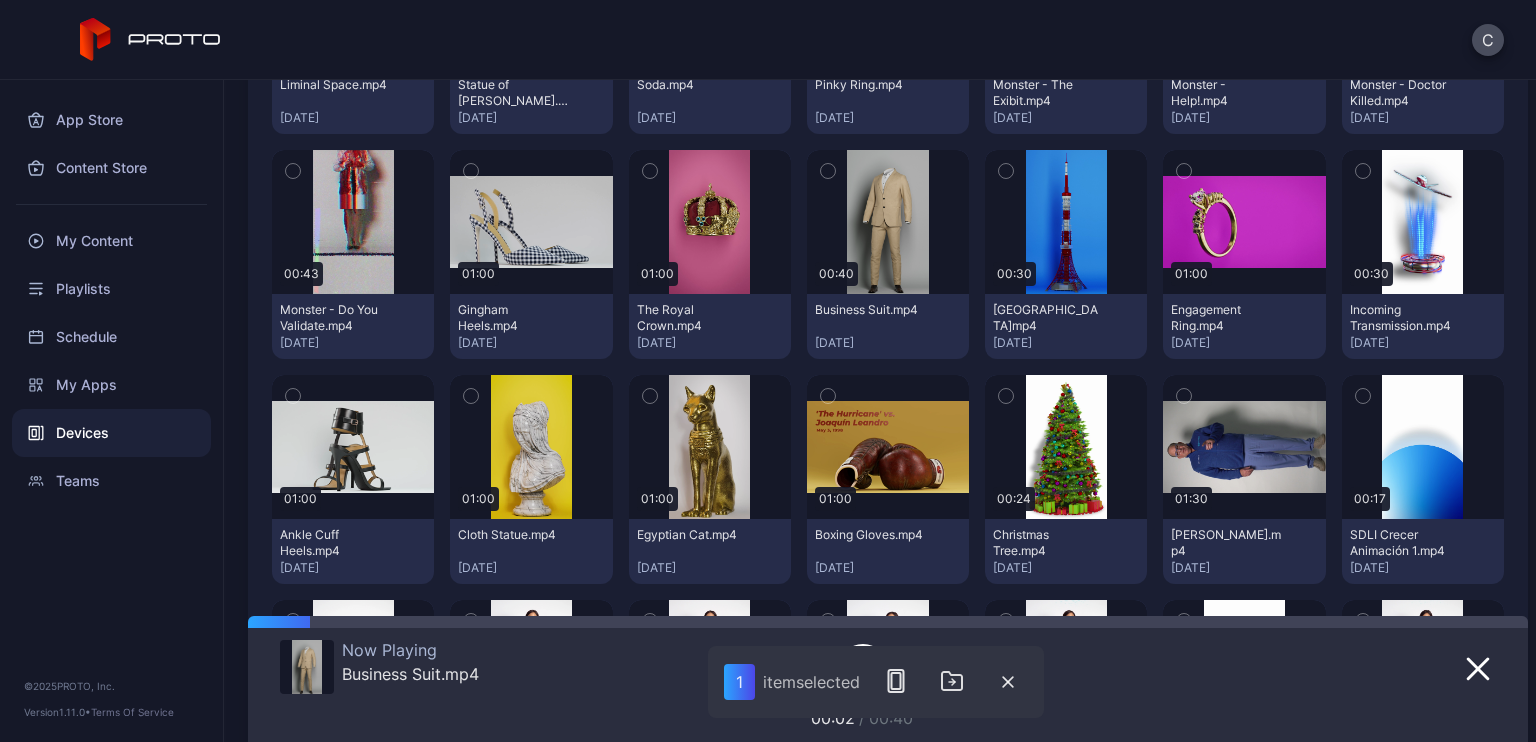 scroll, scrollTop: 1475, scrollLeft: 0, axis: vertical 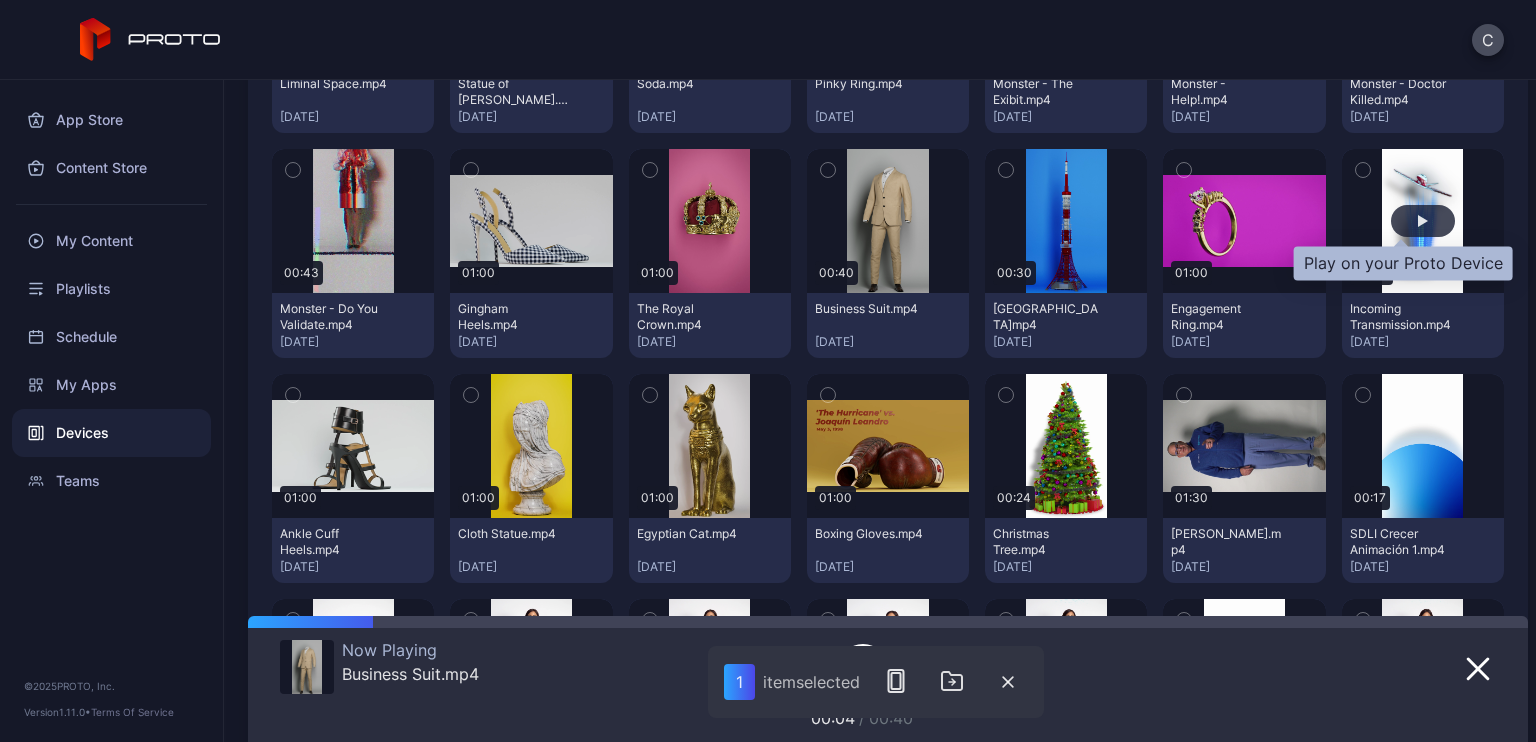 click at bounding box center [1423, 221] 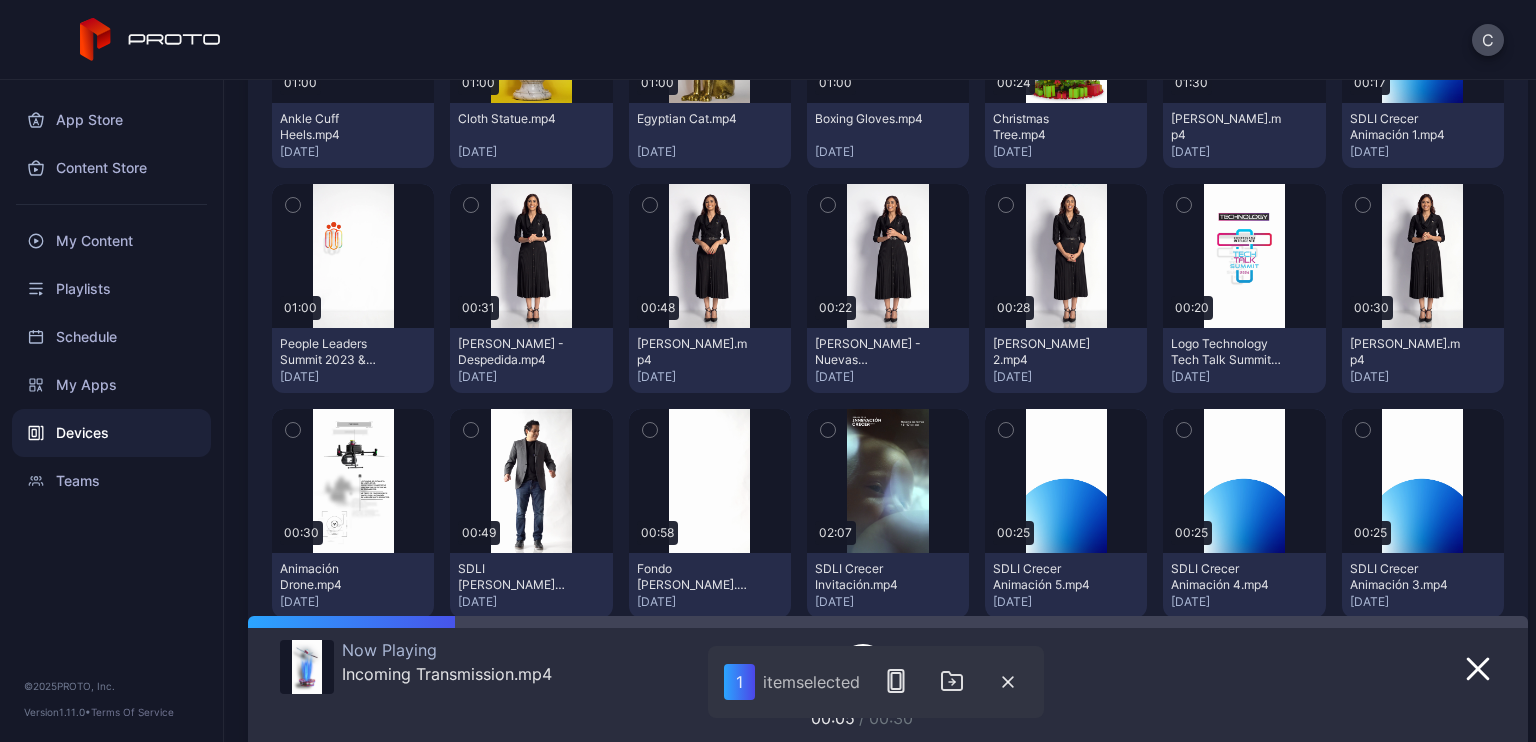 scroll, scrollTop: 1891, scrollLeft: 0, axis: vertical 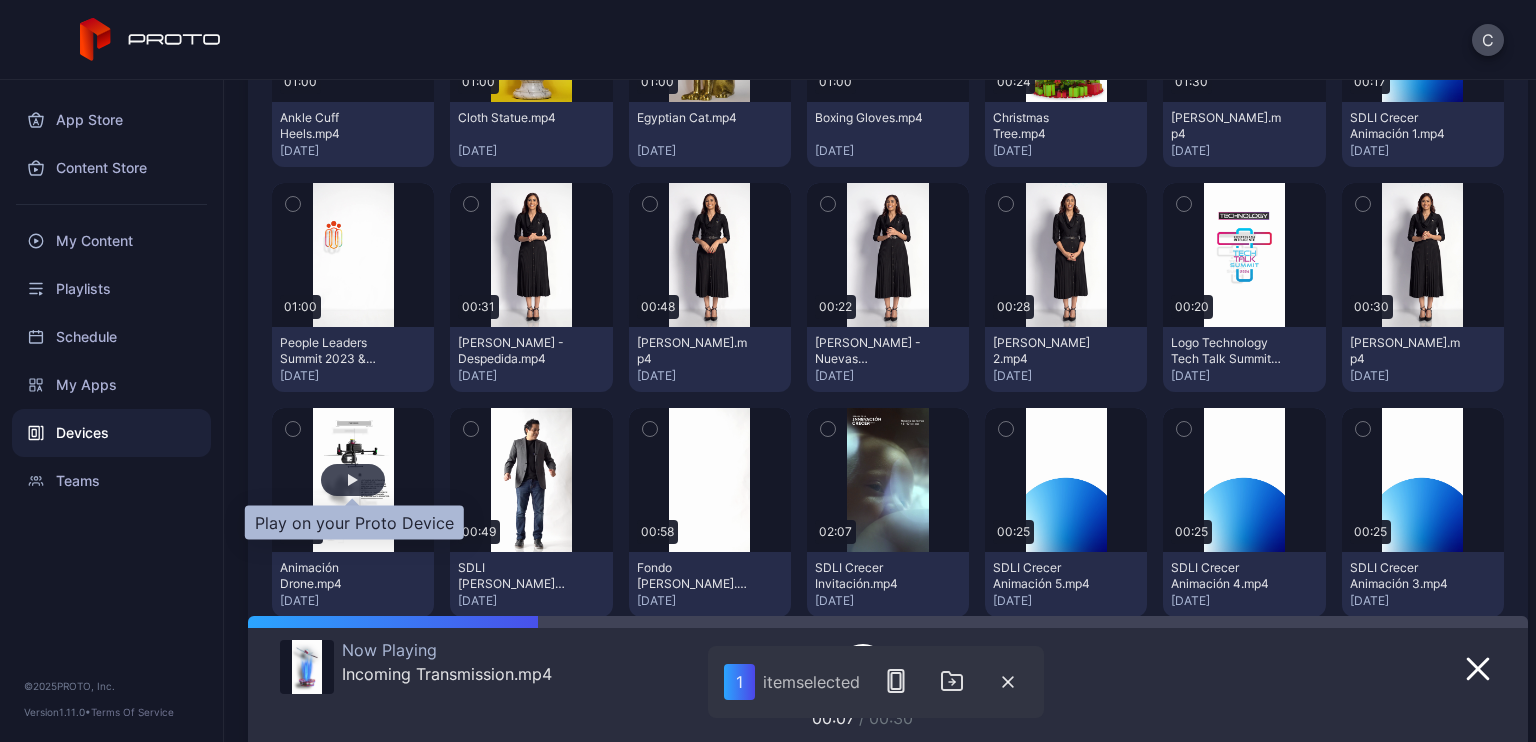 click at bounding box center [353, 480] 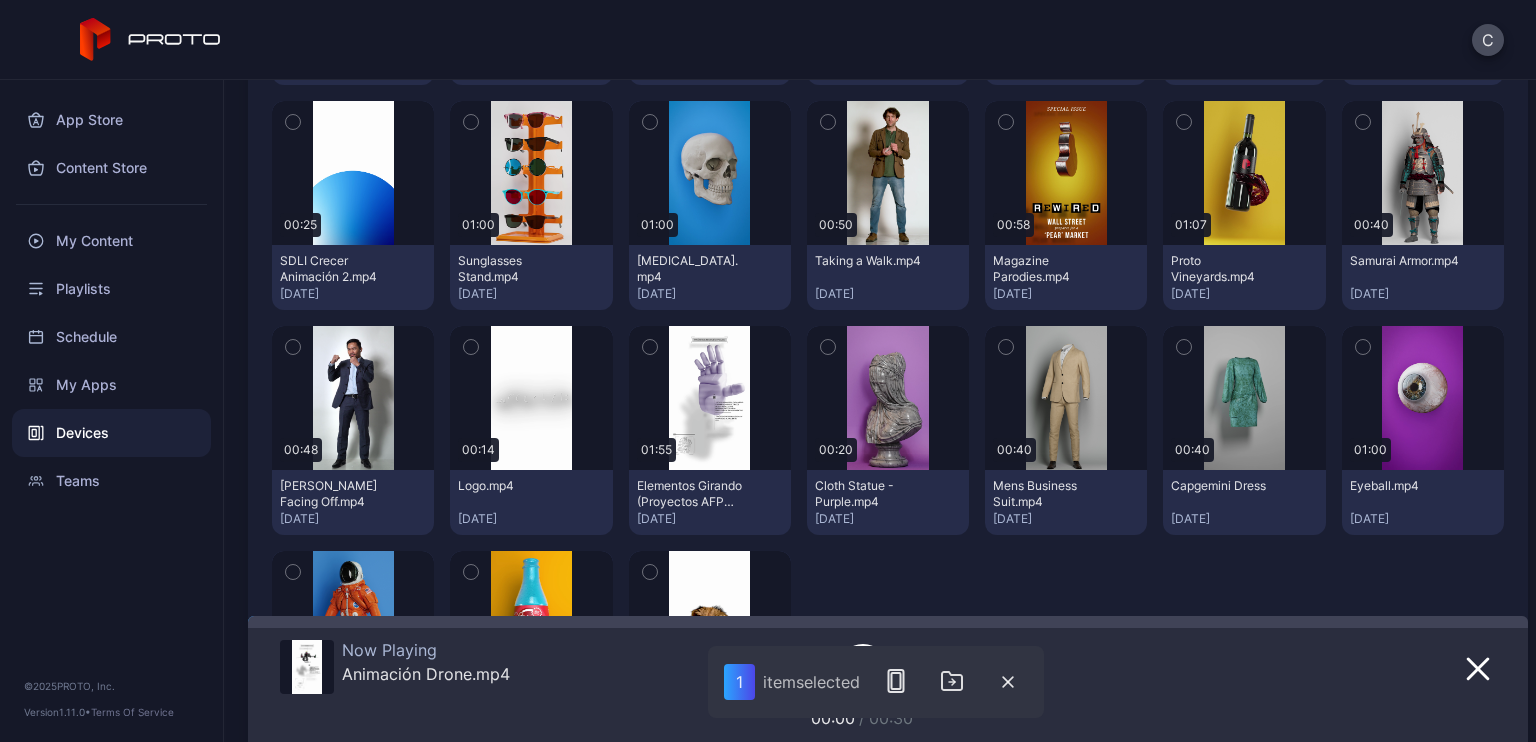 scroll, scrollTop: 2623, scrollLeft: 0, axis: vertical 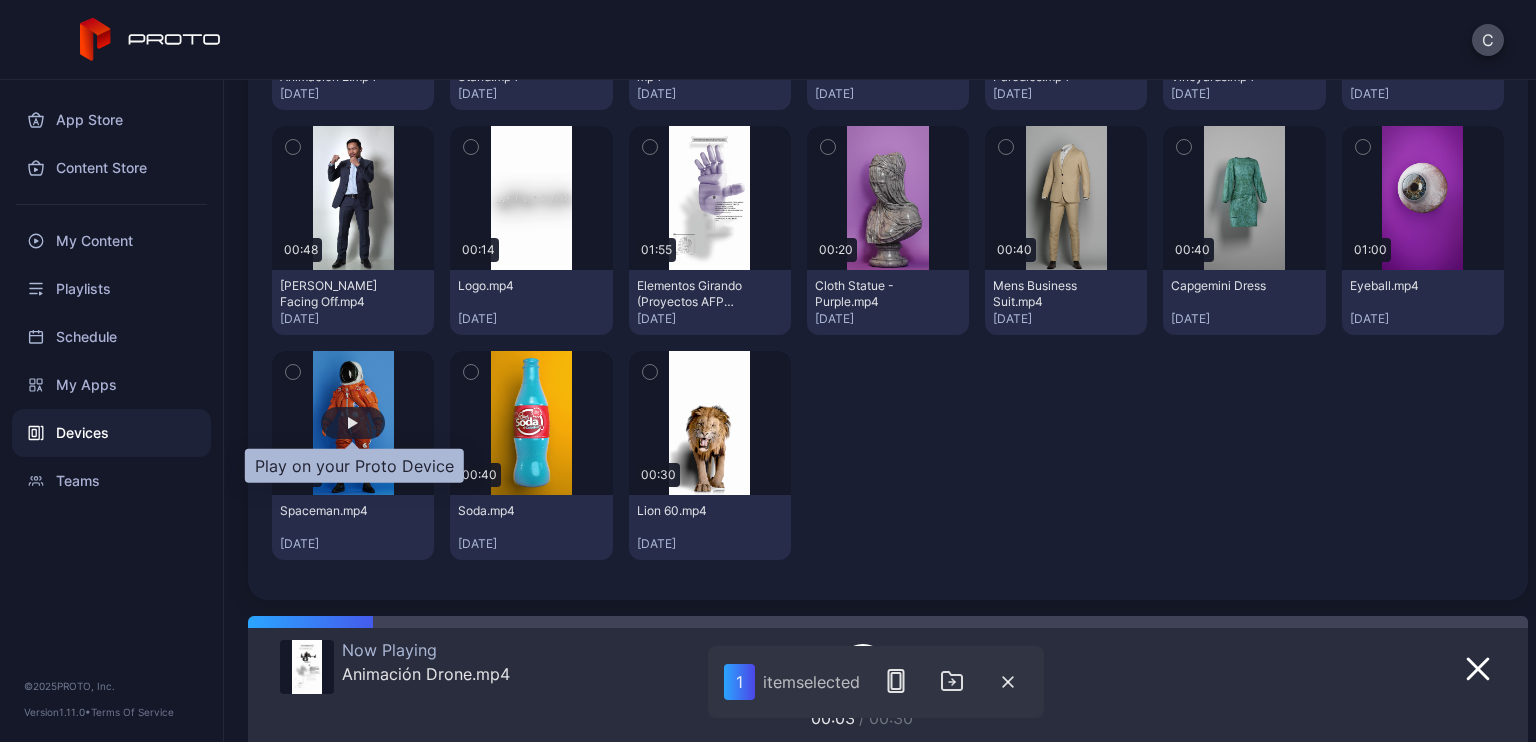 click at bounding box center [353, 423] 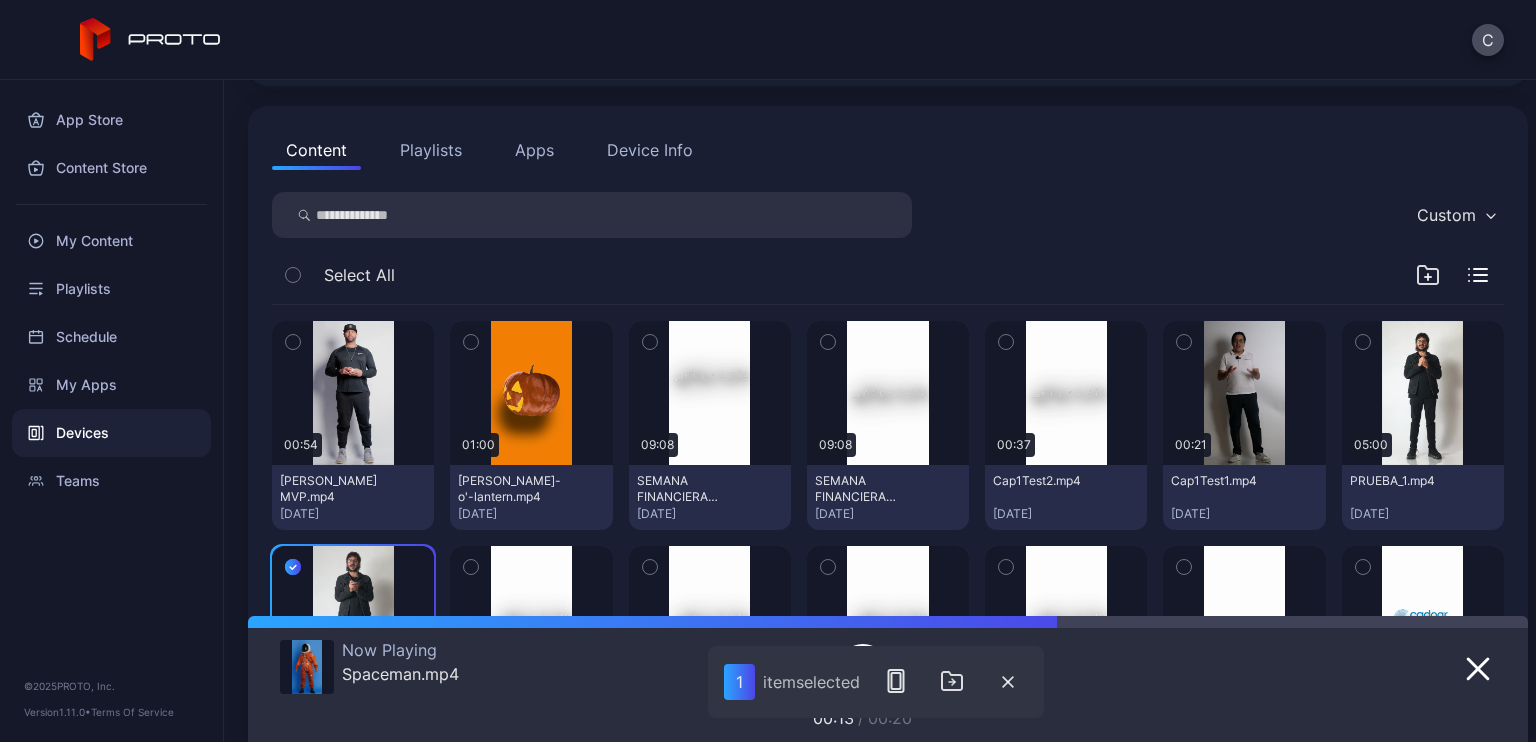 scroll, scrollTop: 0, scrollLeft: 0, axis: both 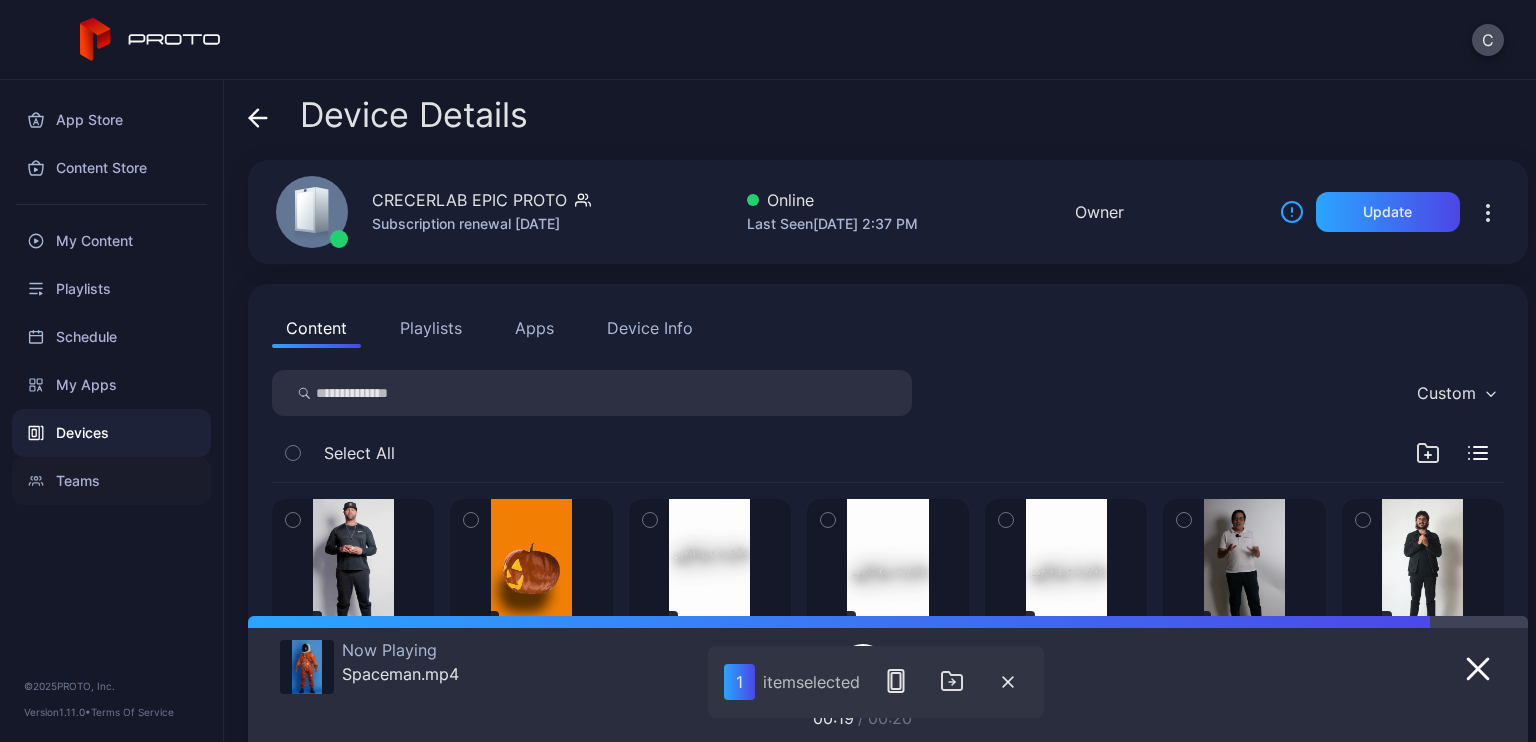 click on "Teams" at bounding box center (111, 481) 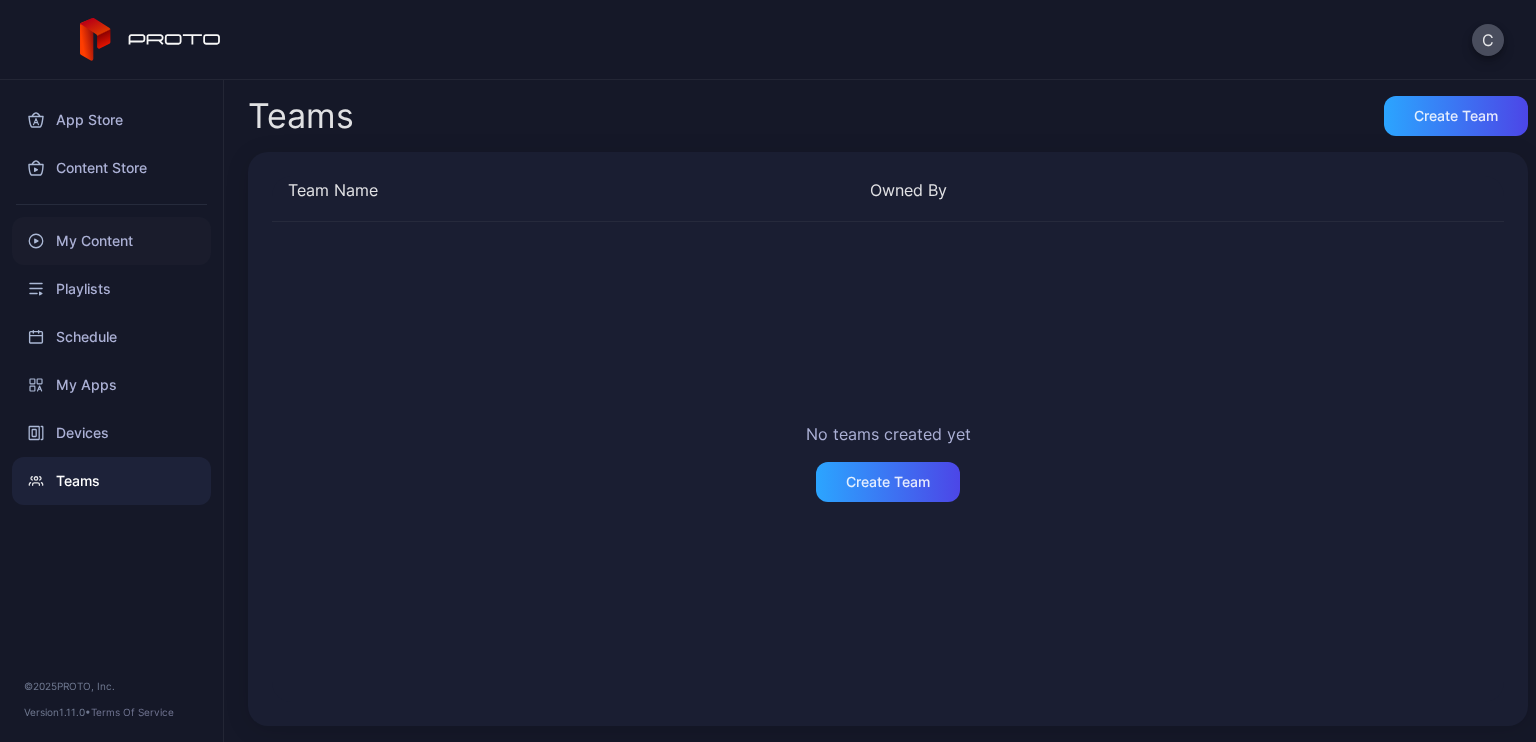 click on "My Content" at bounding box center [111, 241] 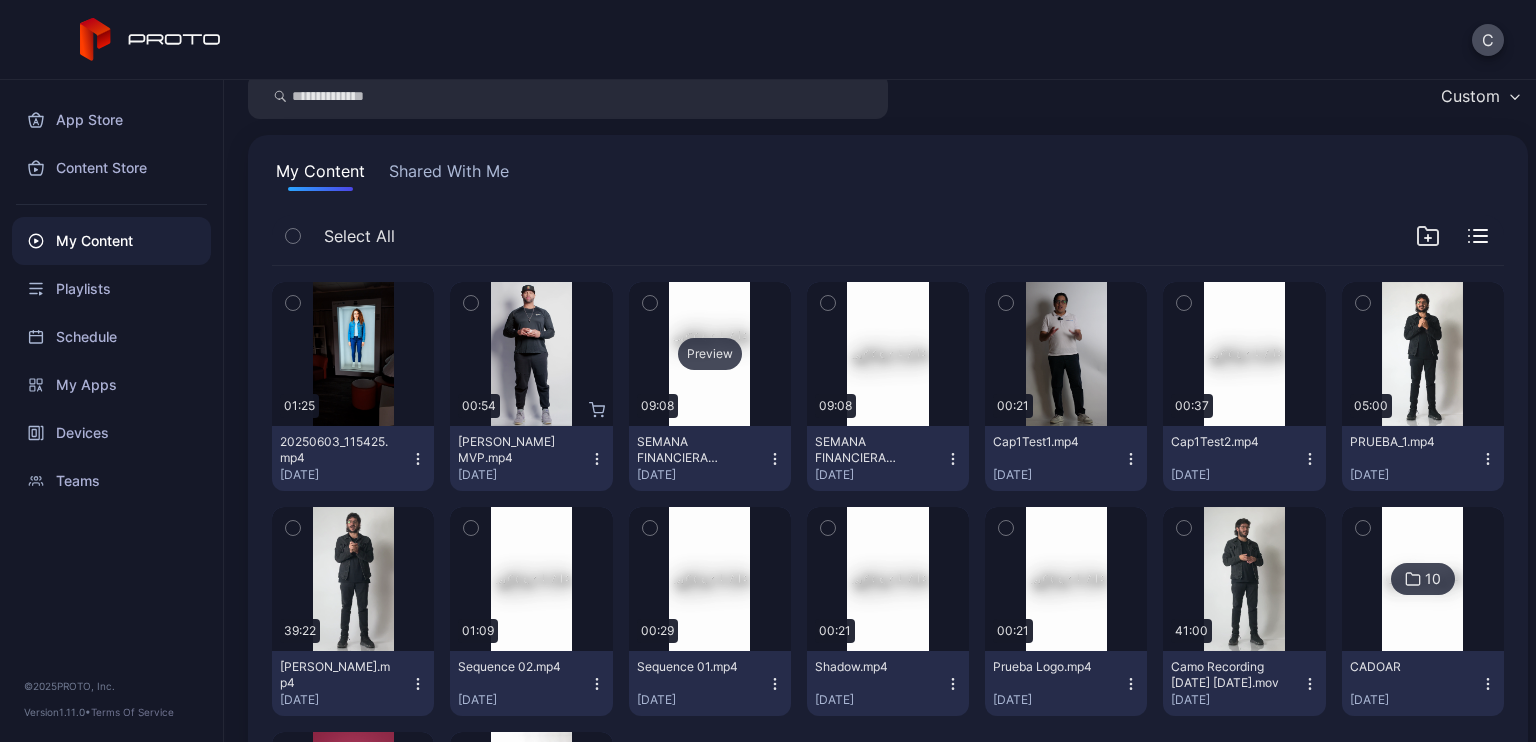 scroll, scrollTop: 0, scrollLeft: 0, axis: both 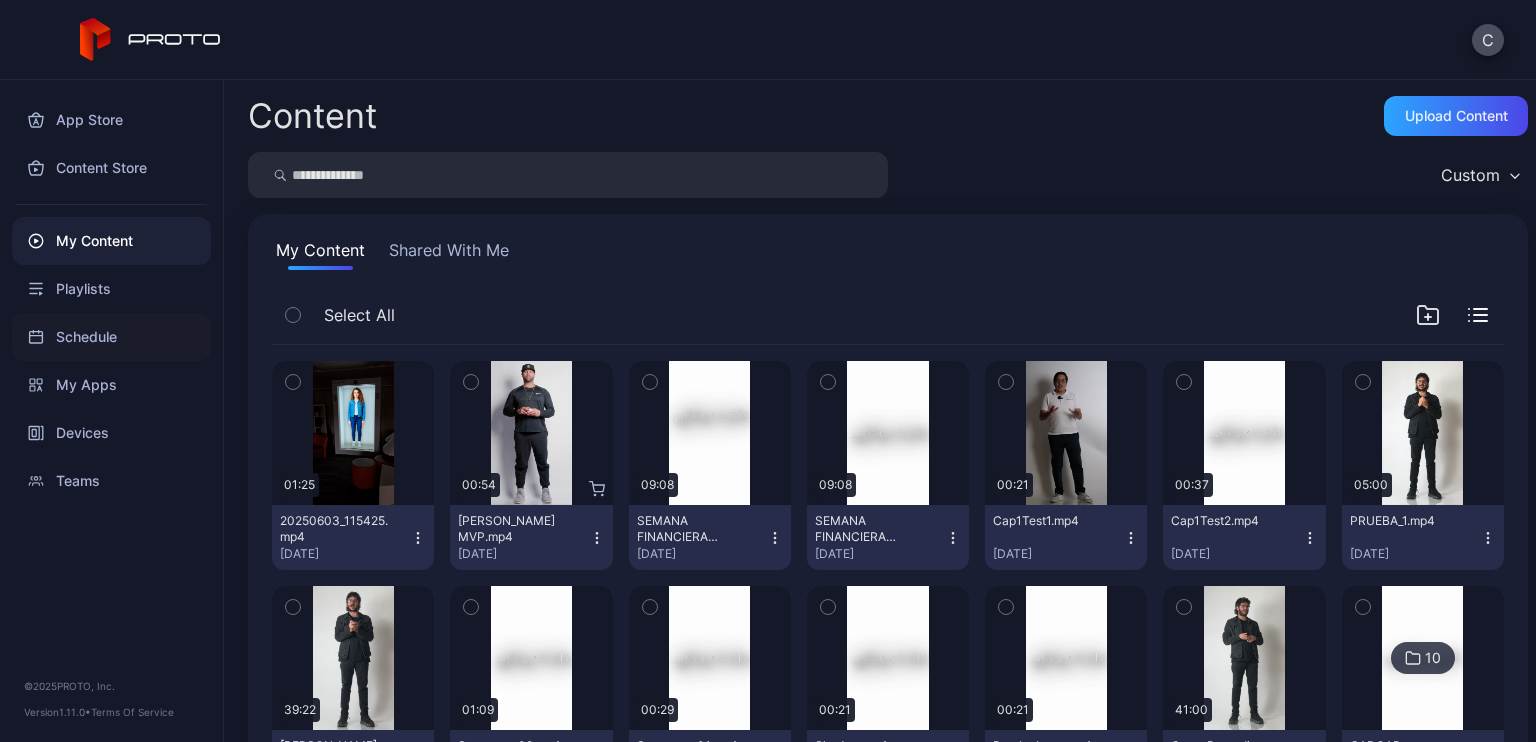 click on "Schedule" at bounding box center [111, 337] 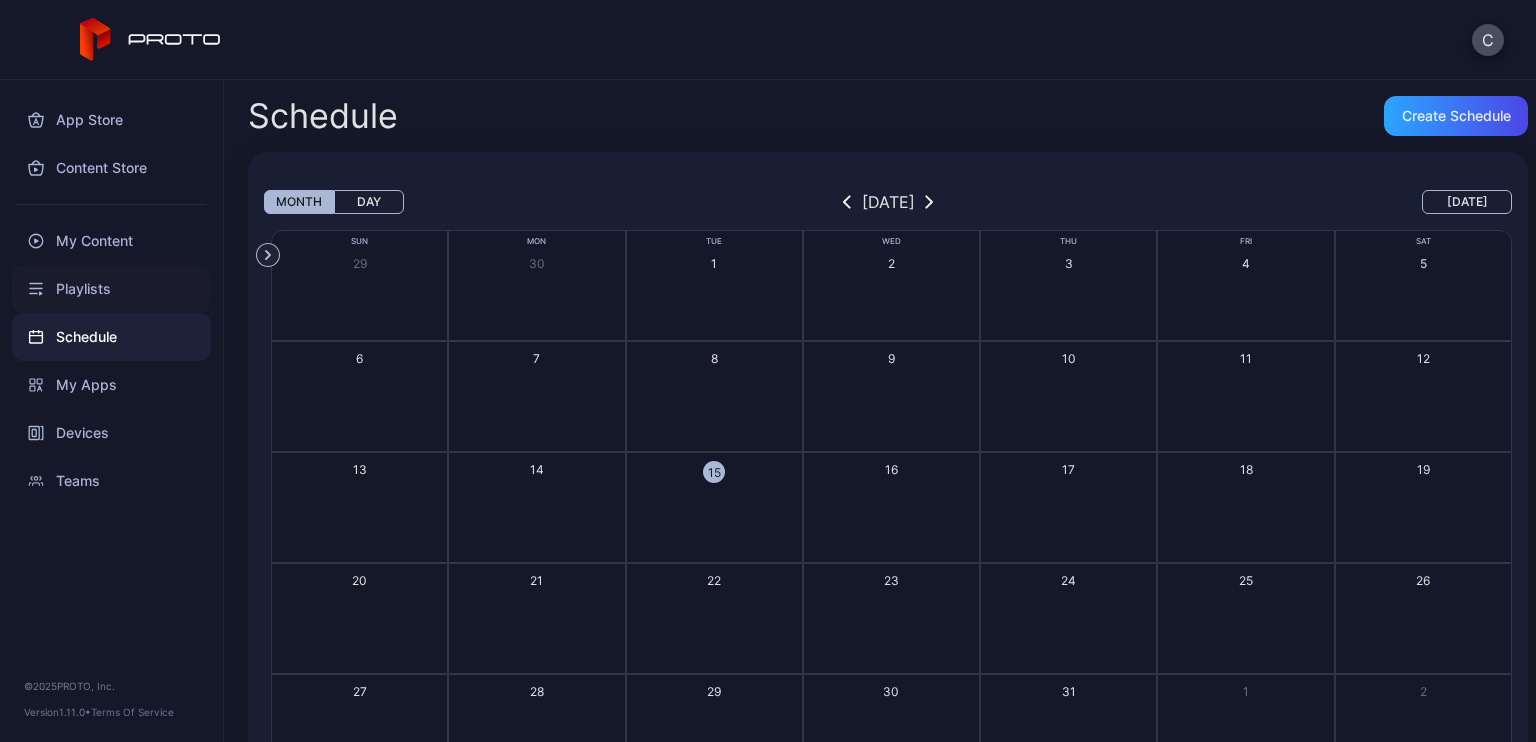 click on "Playlists" at bounding box center (111, 289) 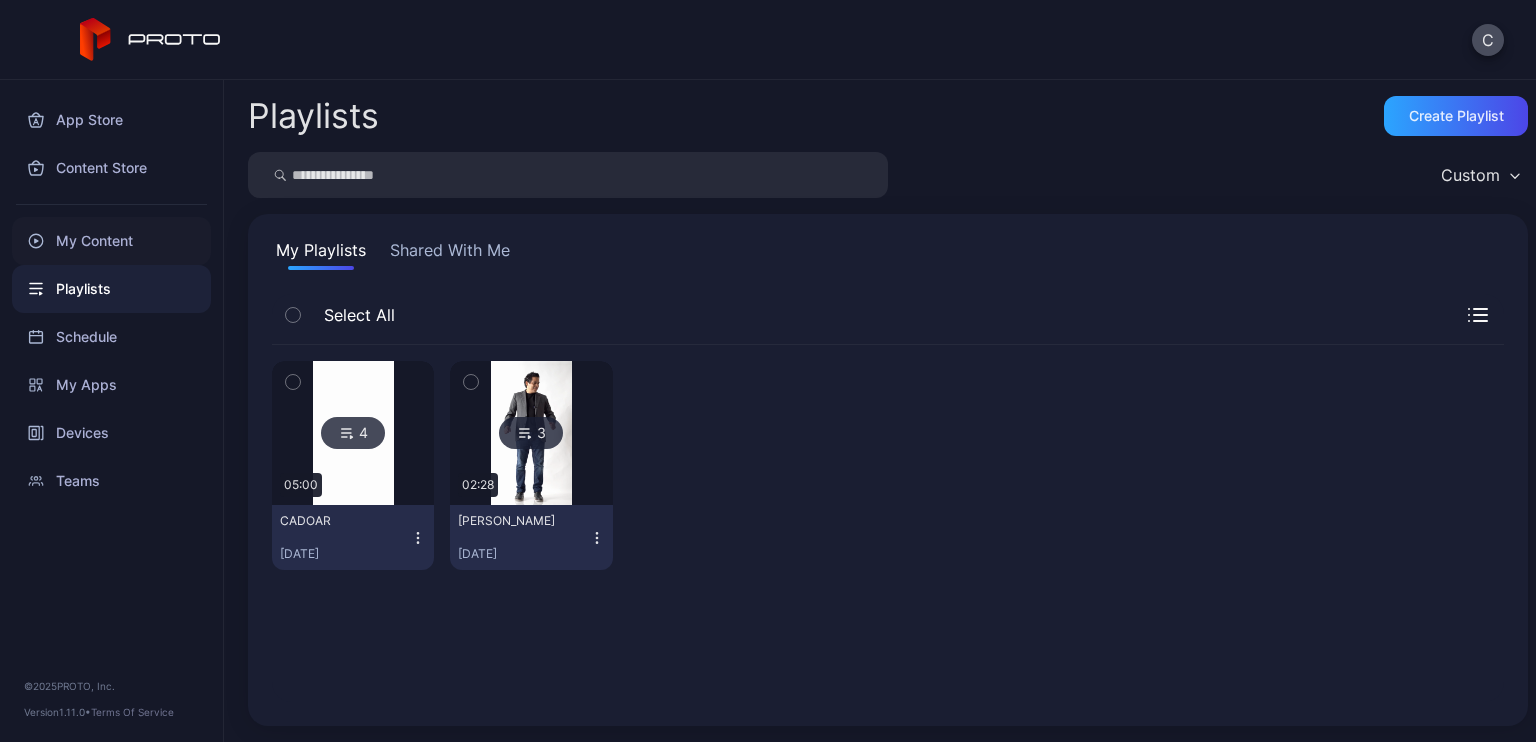 click on "My Content" at bounding box center (111, 241) 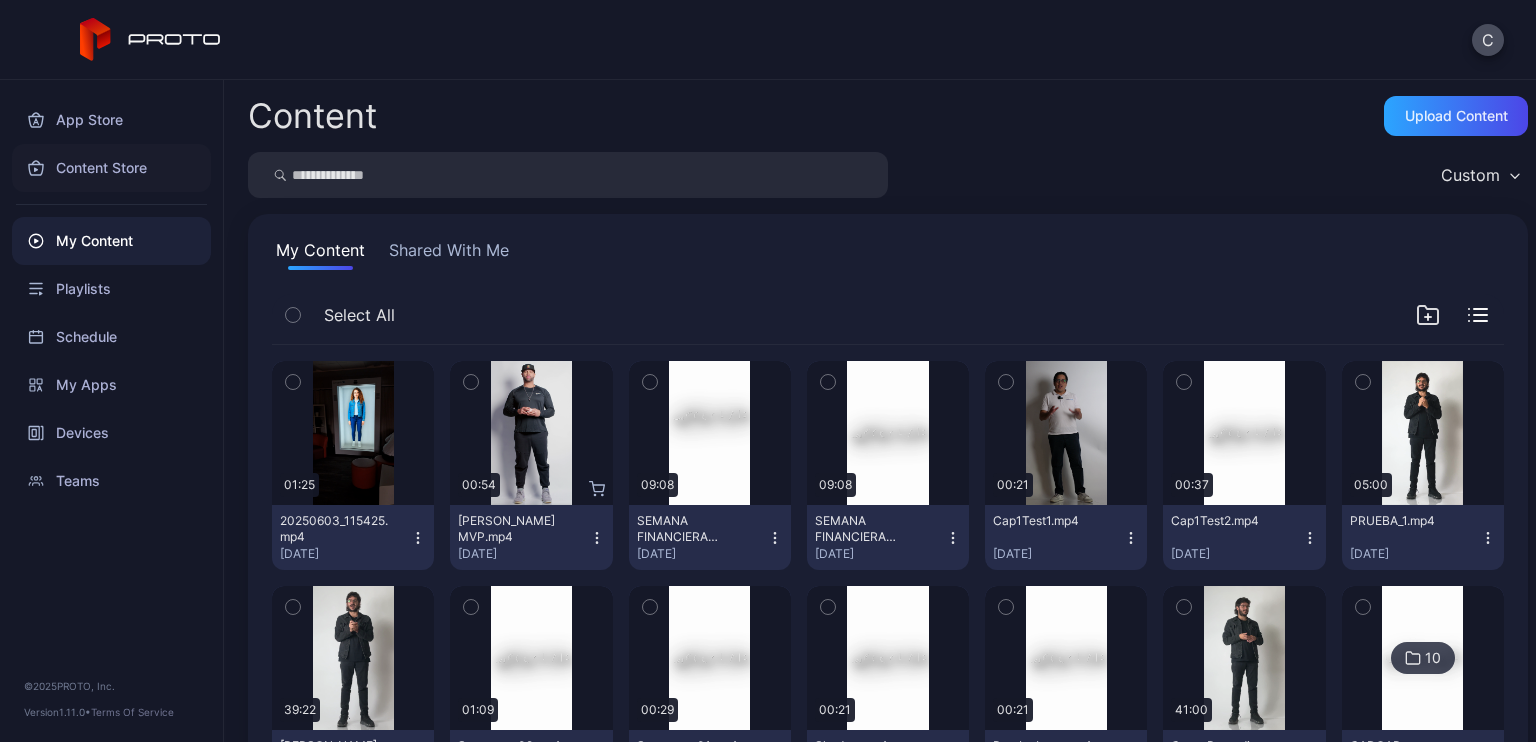 click on "Content Store" at bounding box center [111, 168] 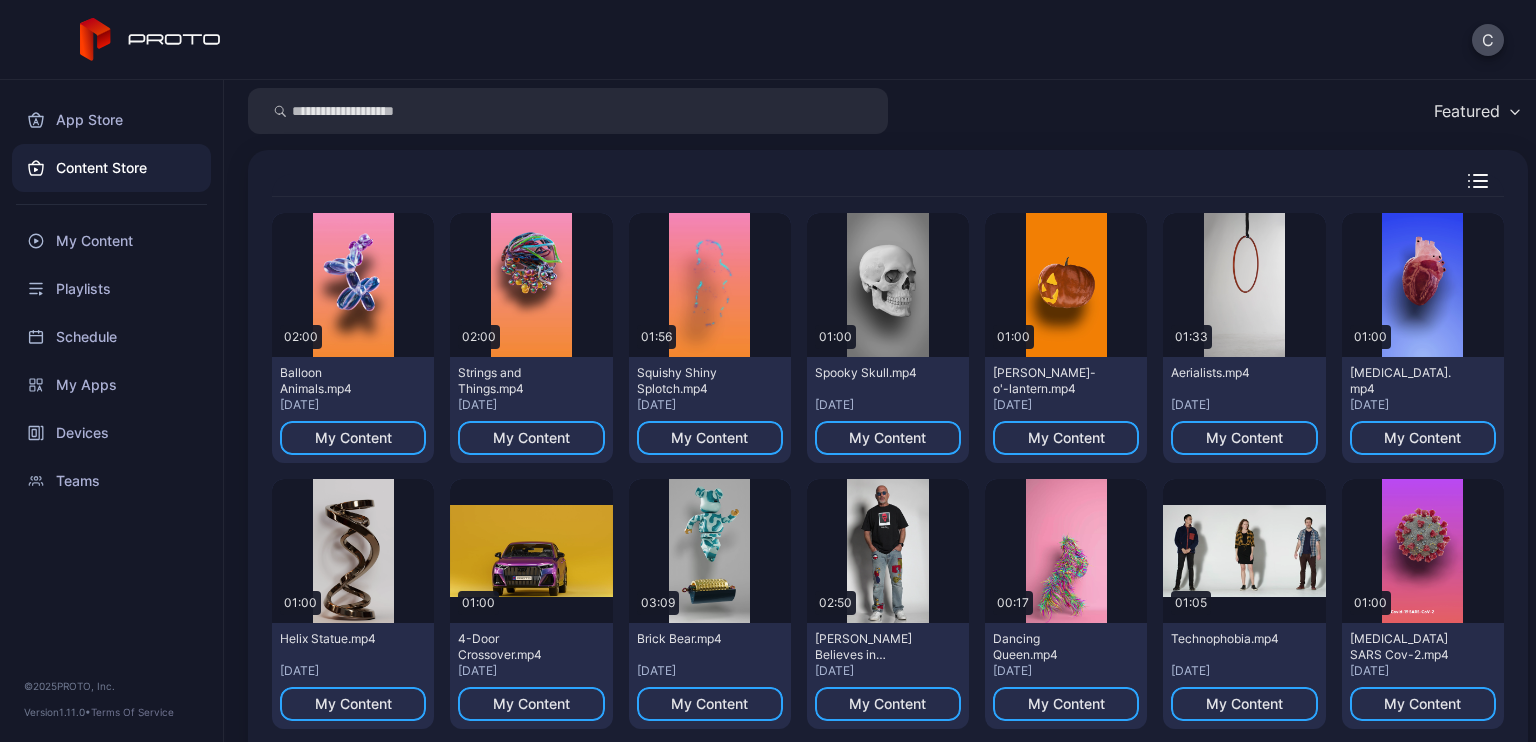 scroll, scrollTop: 52, scrollLeft: 0, axis: vertical 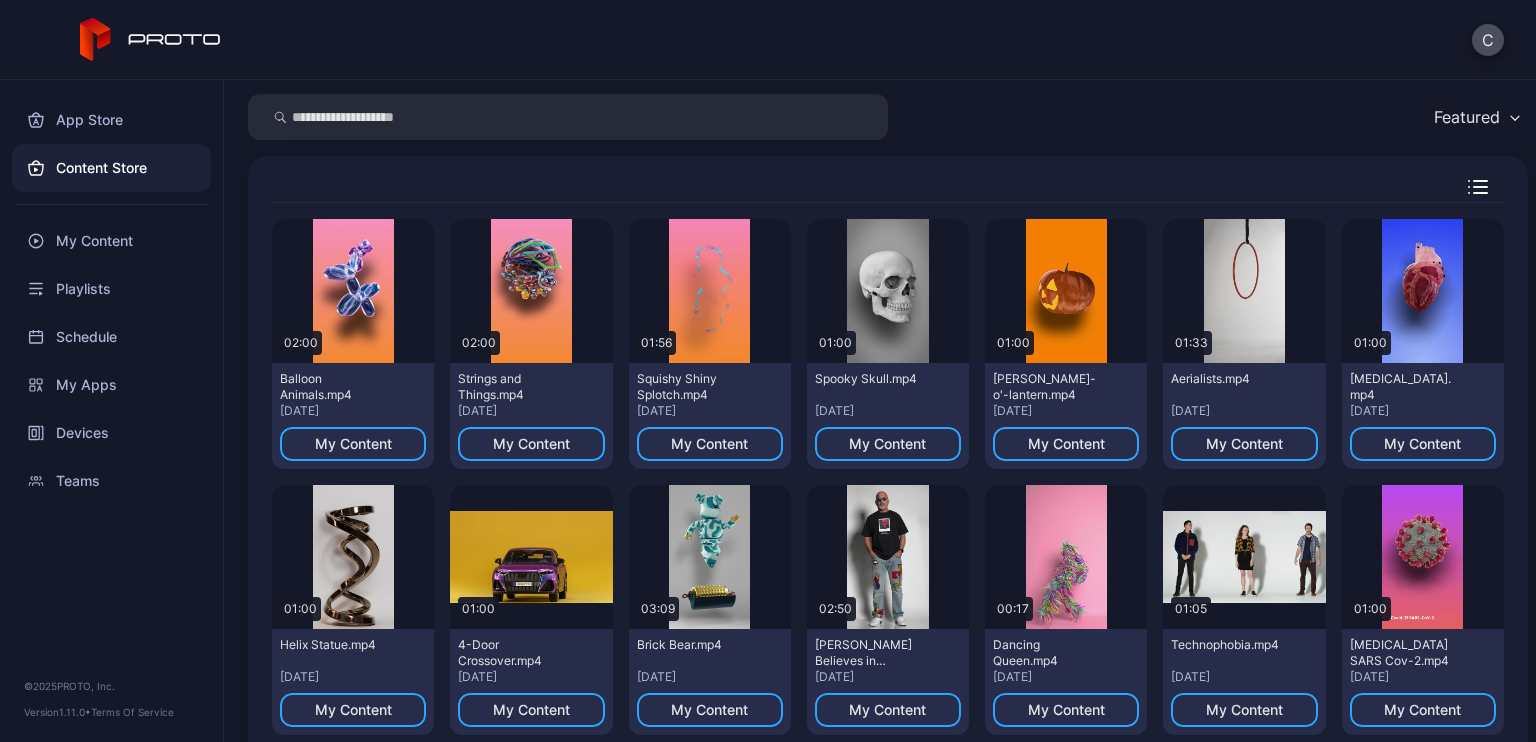 click at bounding box center [568, 117] 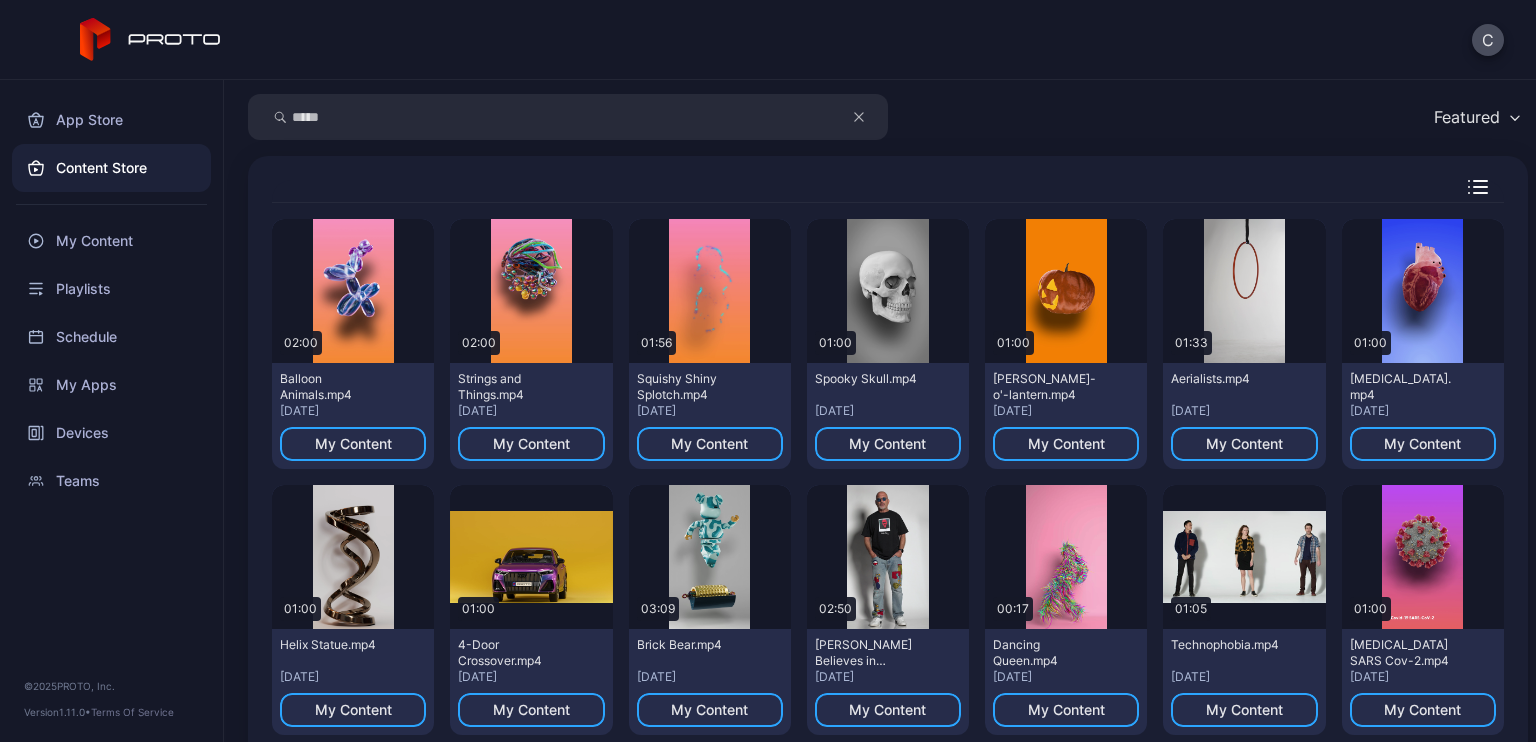 scroll, scrollTop: 0, scrollLeft: 0, axis: both 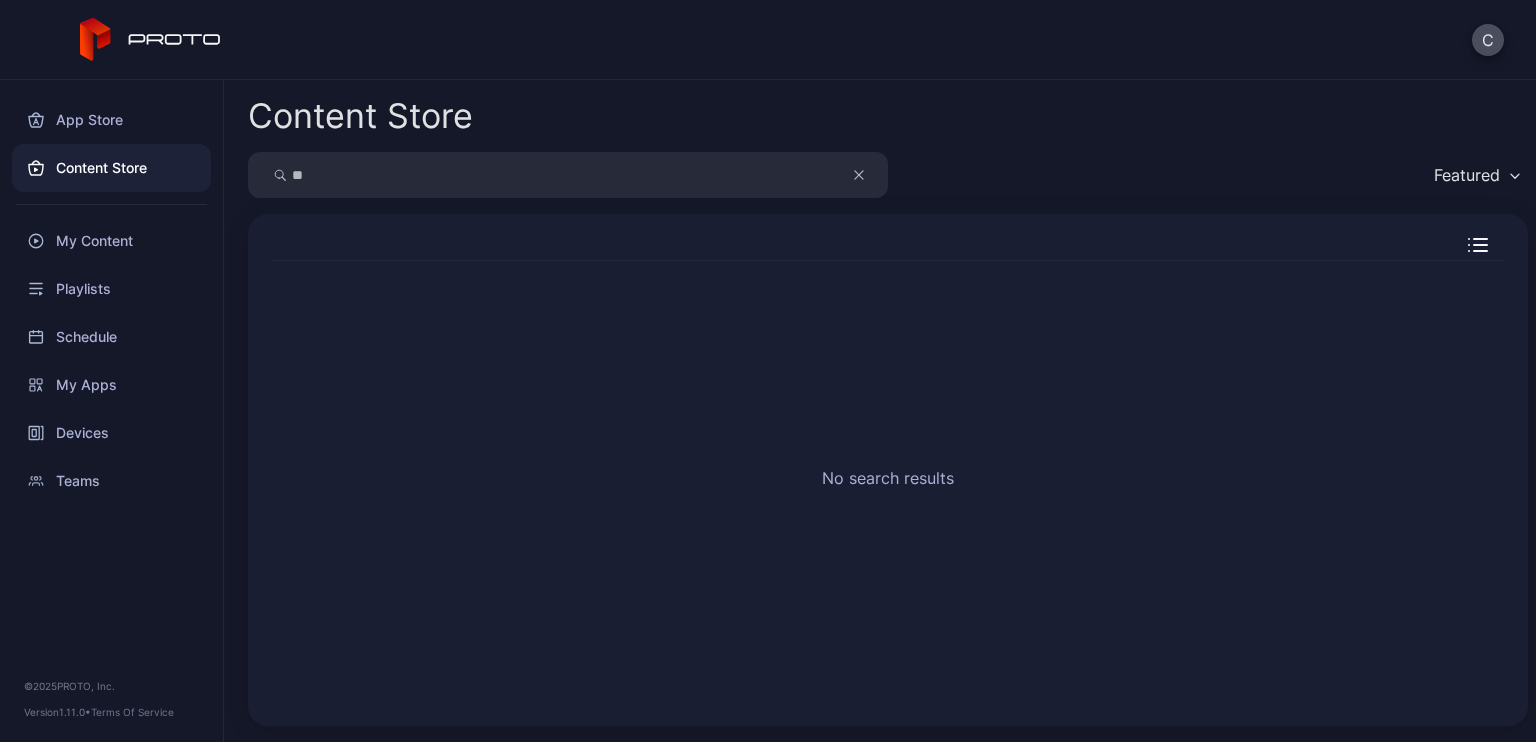type on "*" 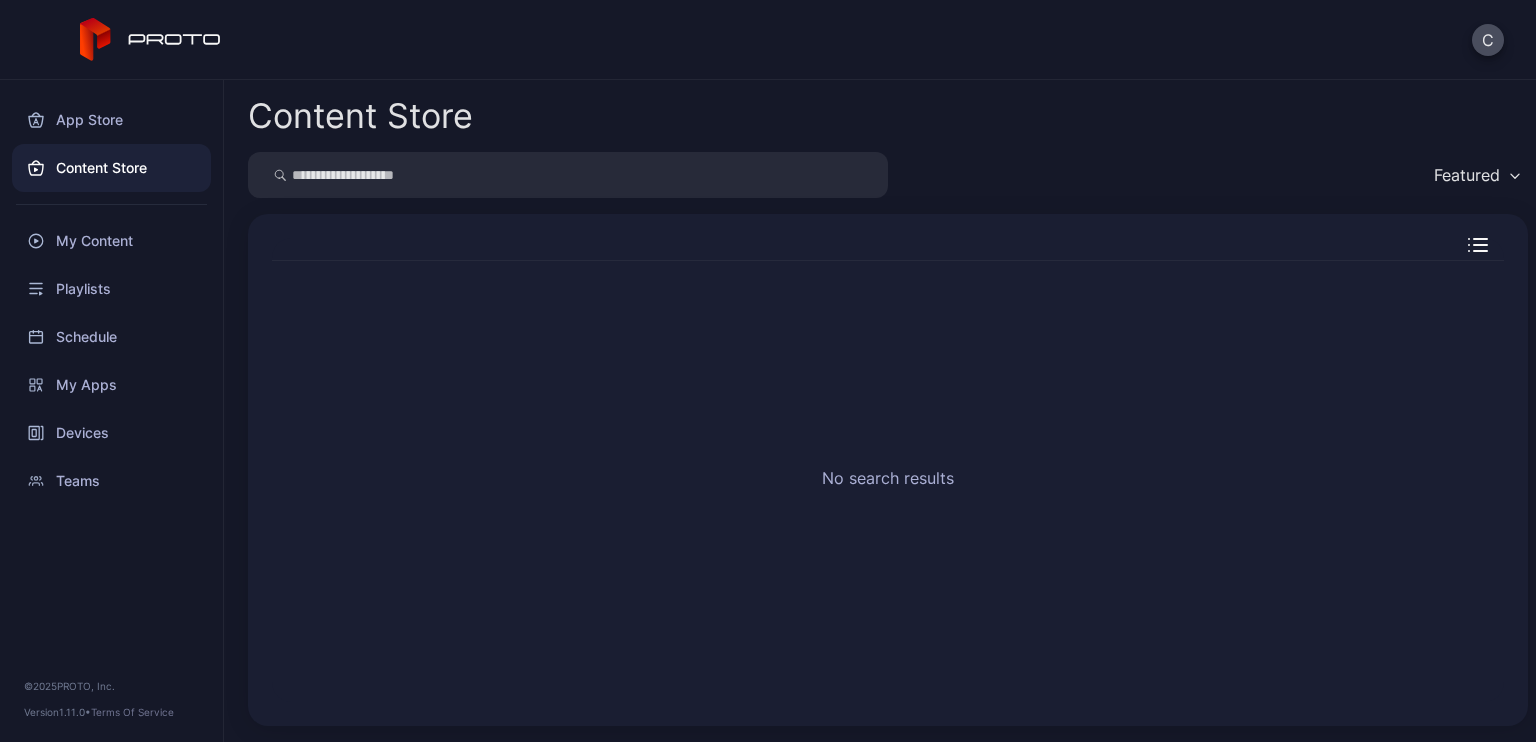 type 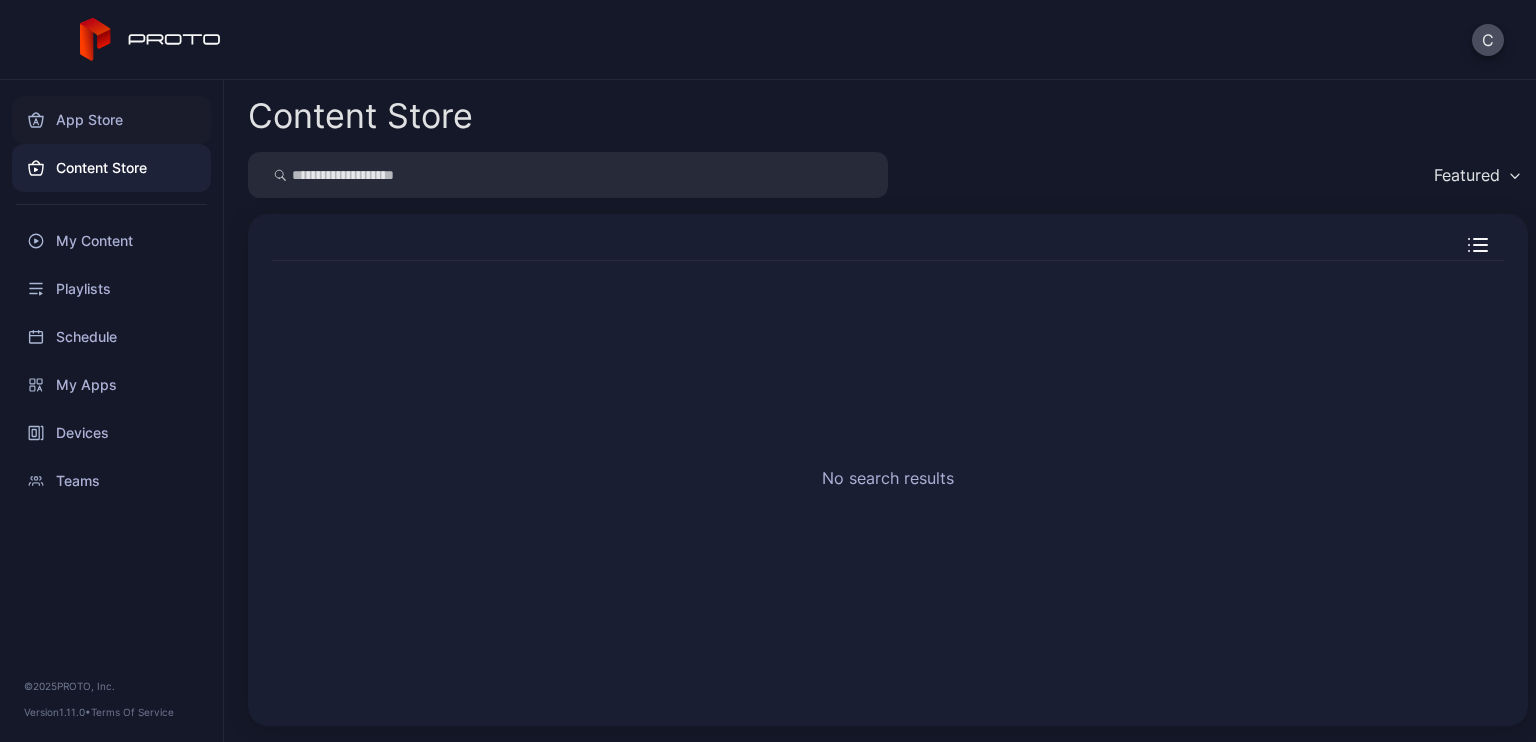 click on "App Store" at bounding box center (111, 120) 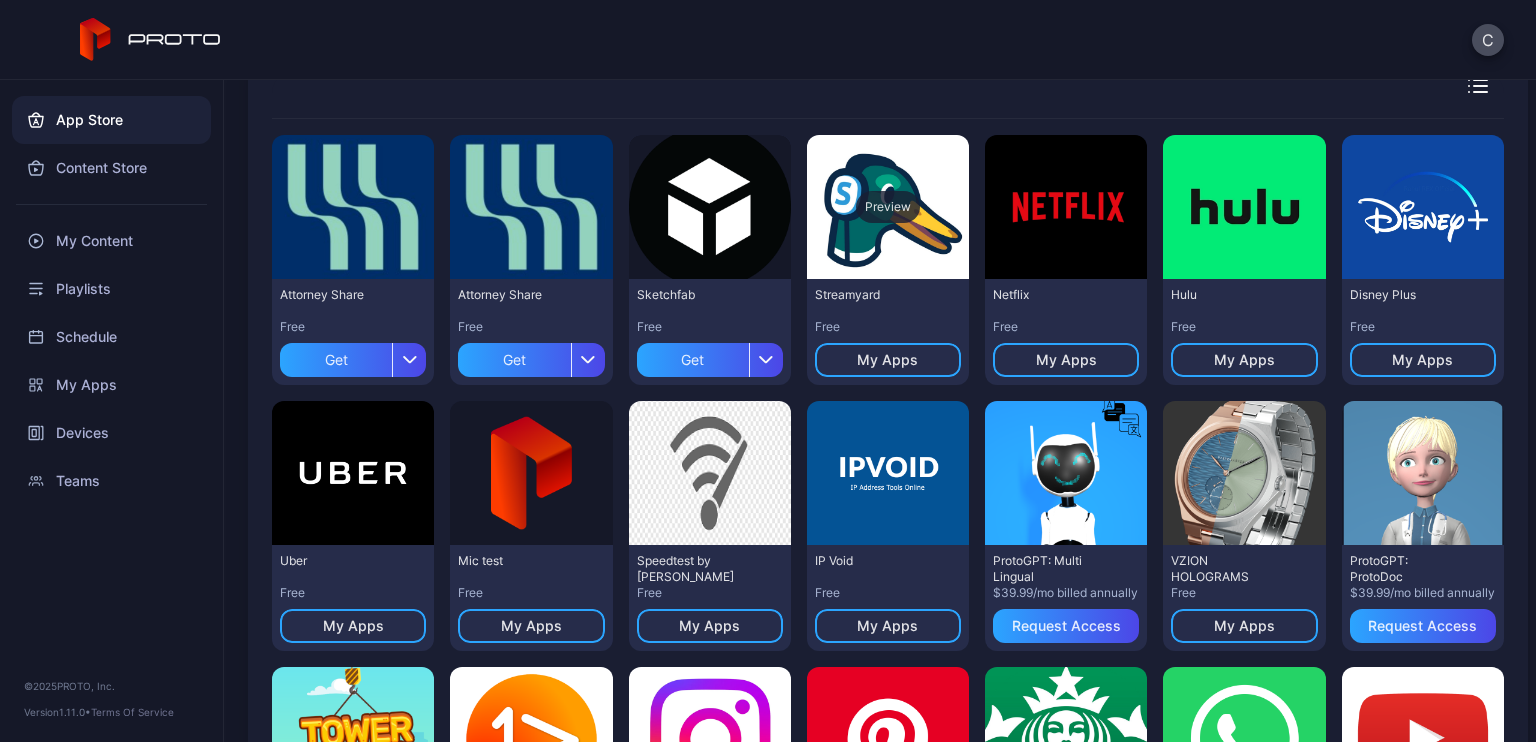 scroll, scrollTop: 160, scrollLeft: 0, axis: vertical 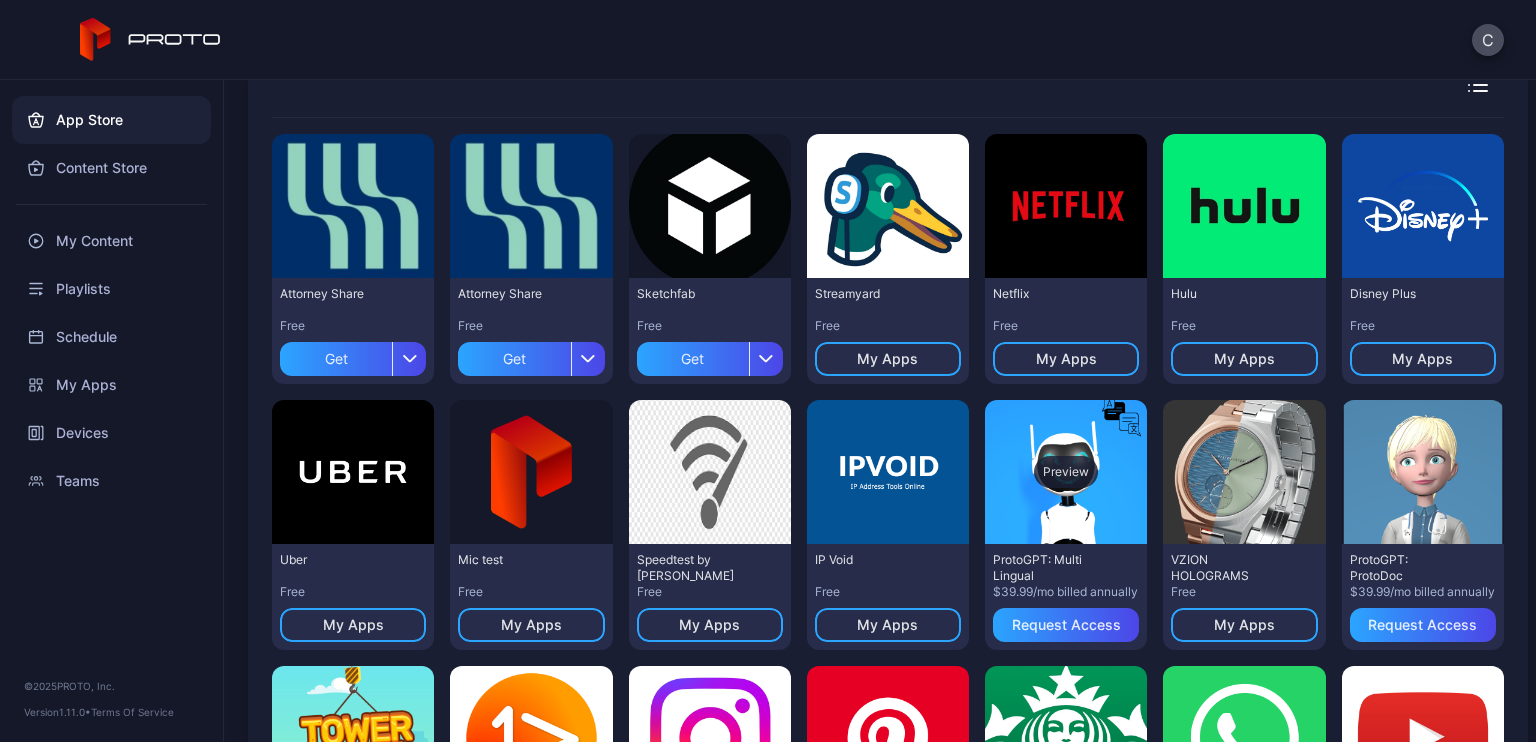 click on "Preview" at bounding box center [1066, 472] 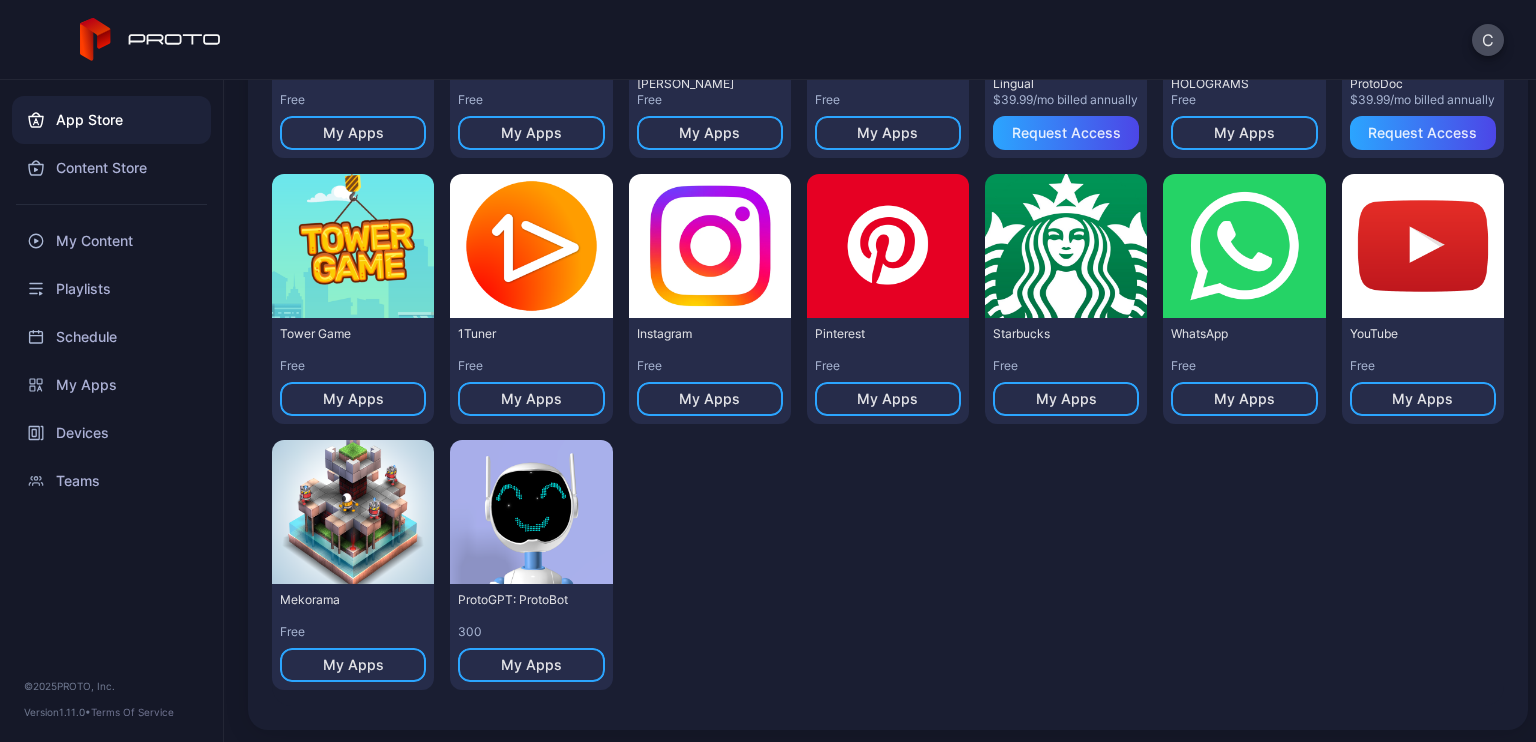 scroll, scrollTop: 652, scrollLeft: 0, axis: vertical 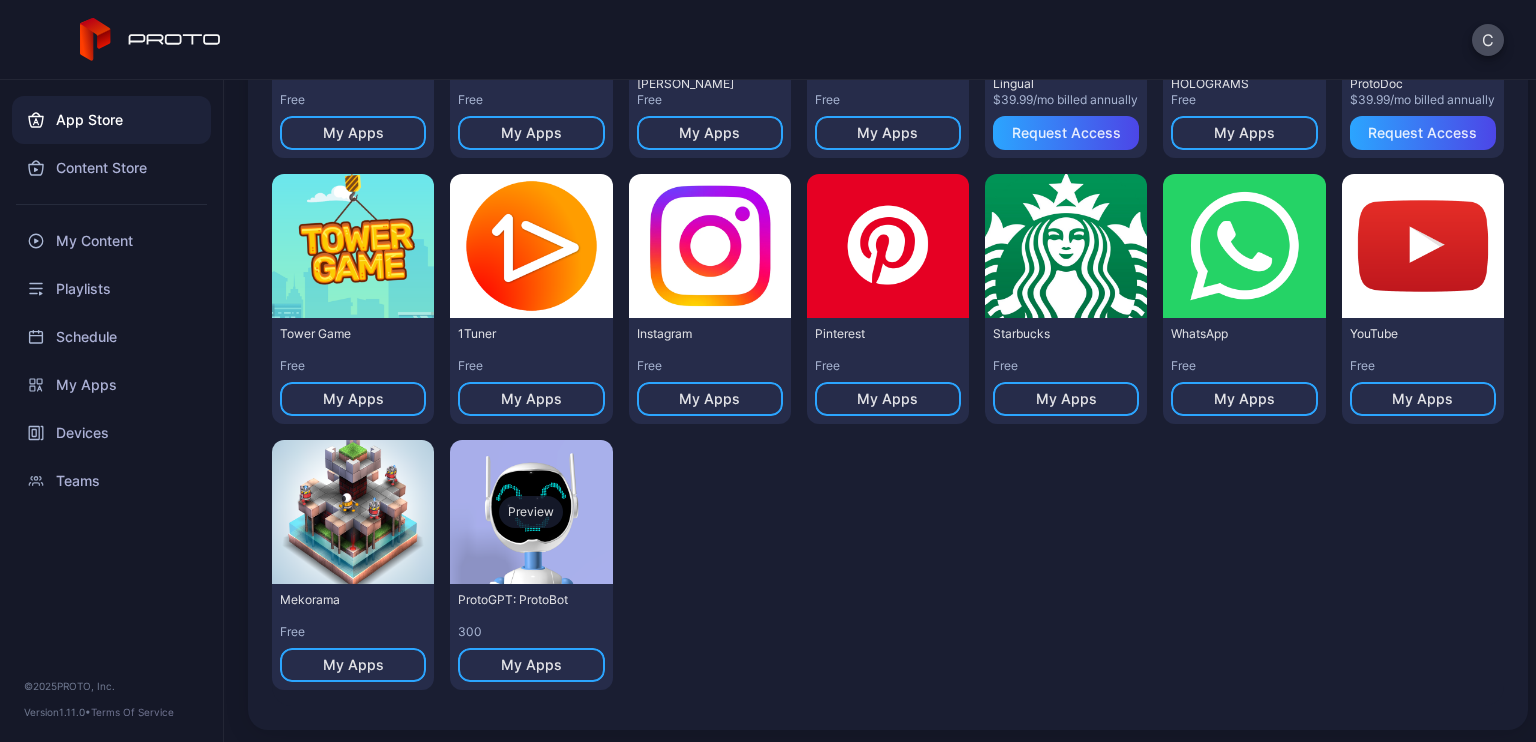 click on "Preview" at bounding box center (531, 512) 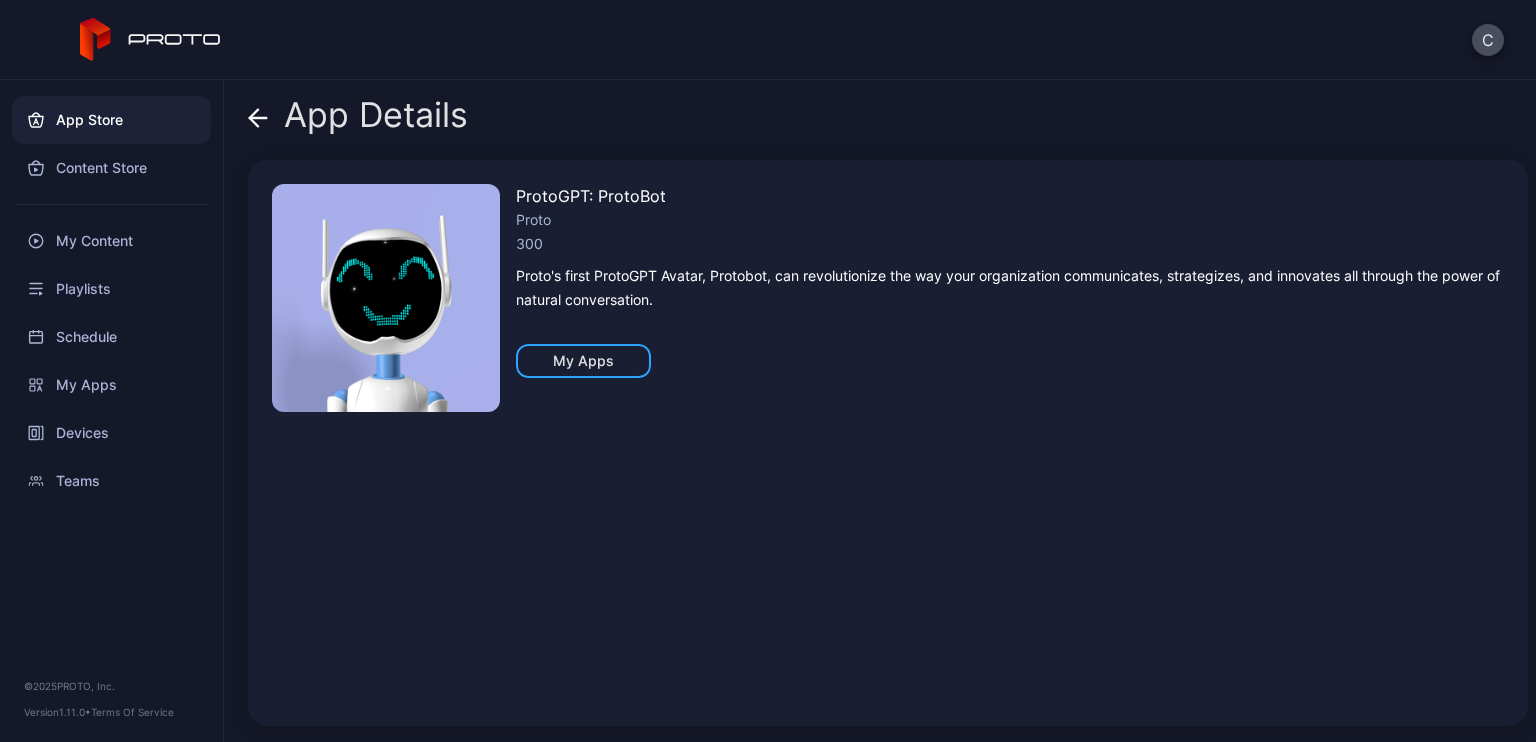 click at bounding box center (386, 298) 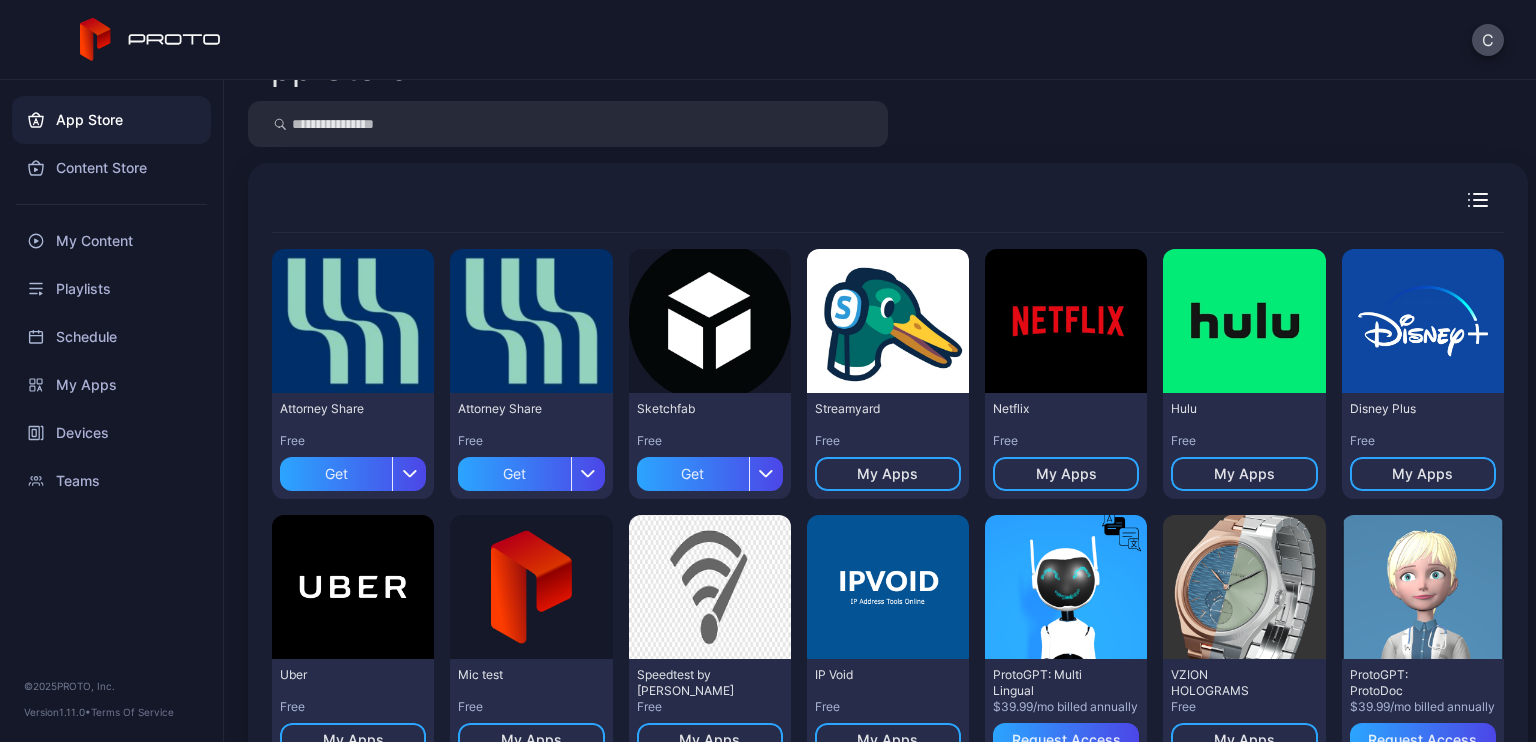 scroll, scrollTop: 0, scrollLeft: 0, axis: both 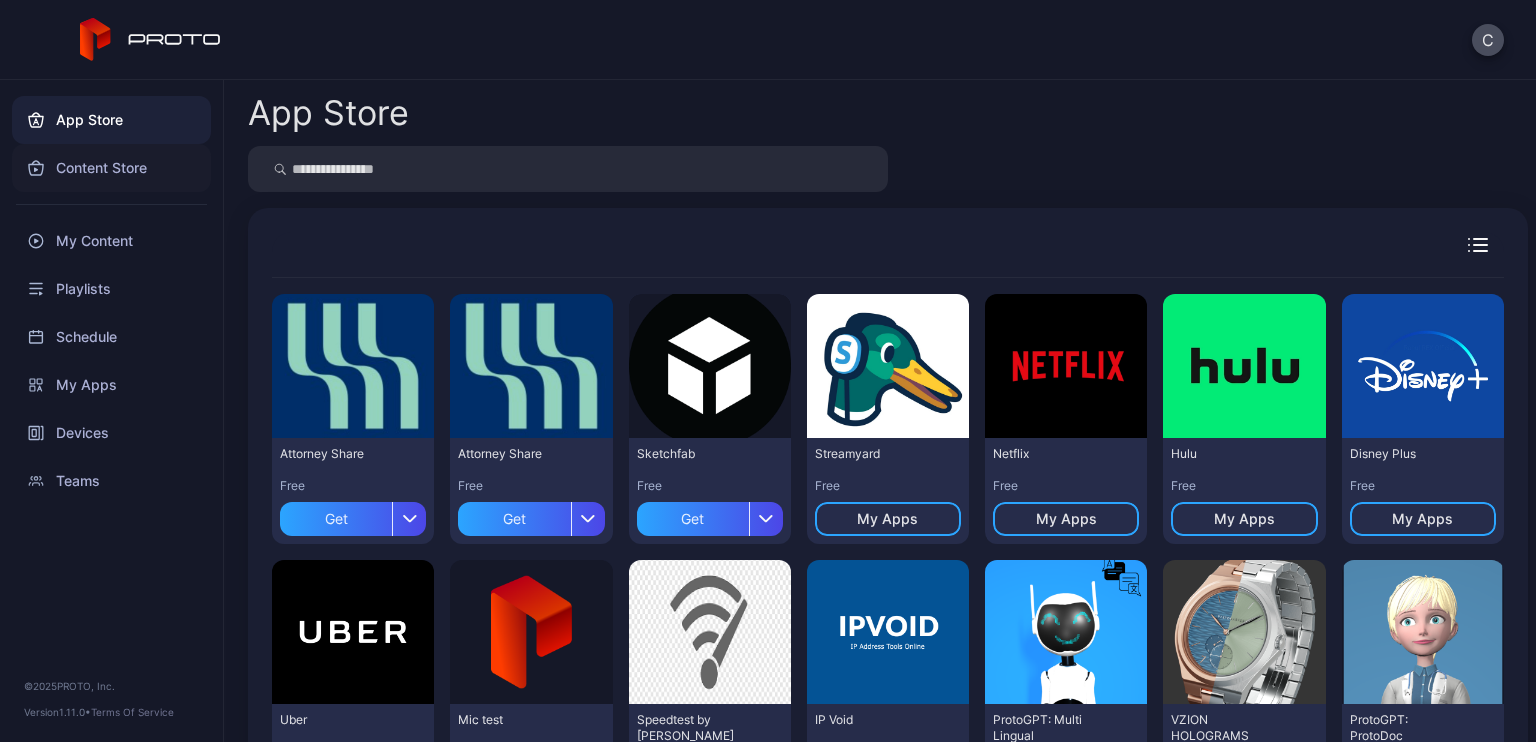 click on "Content Store" at bounding box center (111, 168) 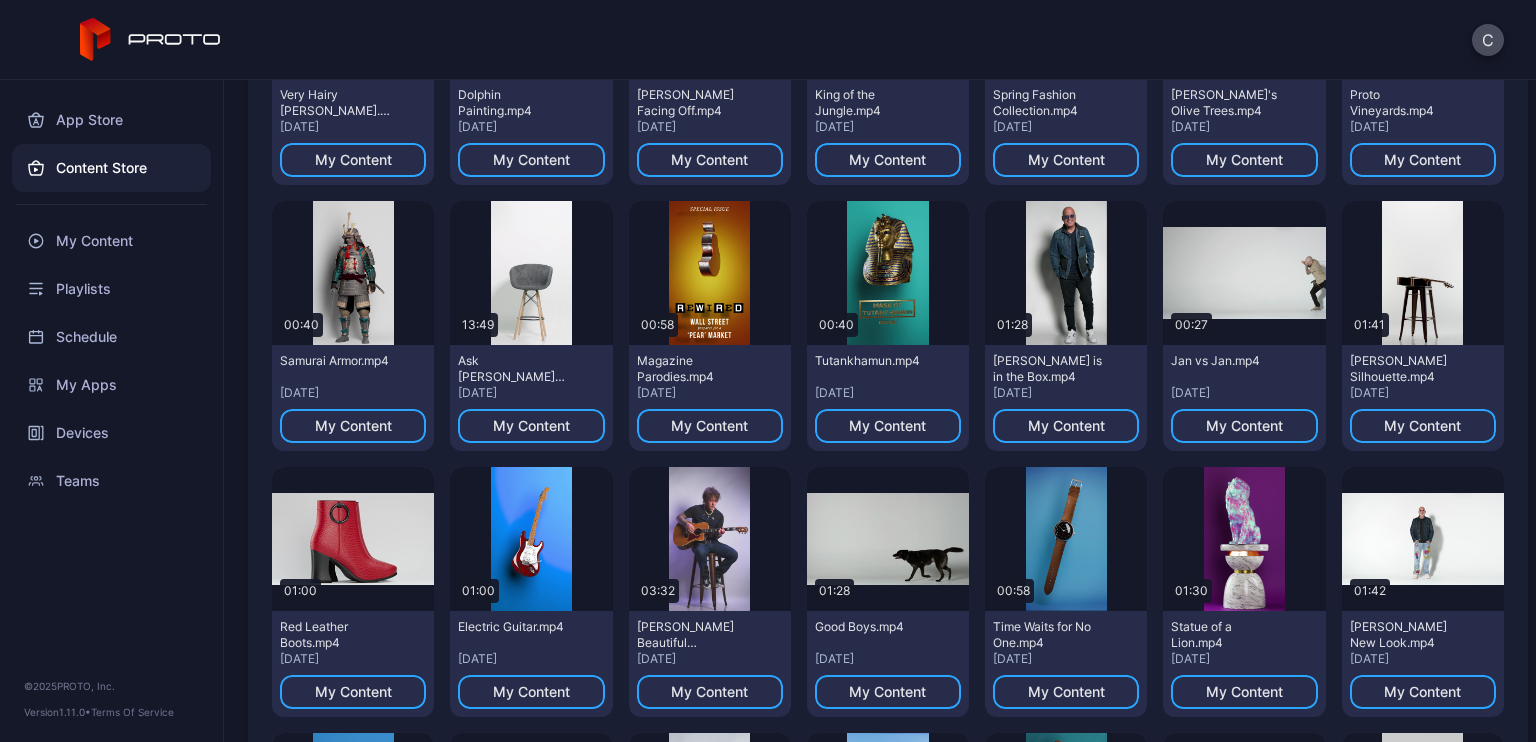 scroll, scrollTop: 1135, scrollLeft: 0, axis: vertical 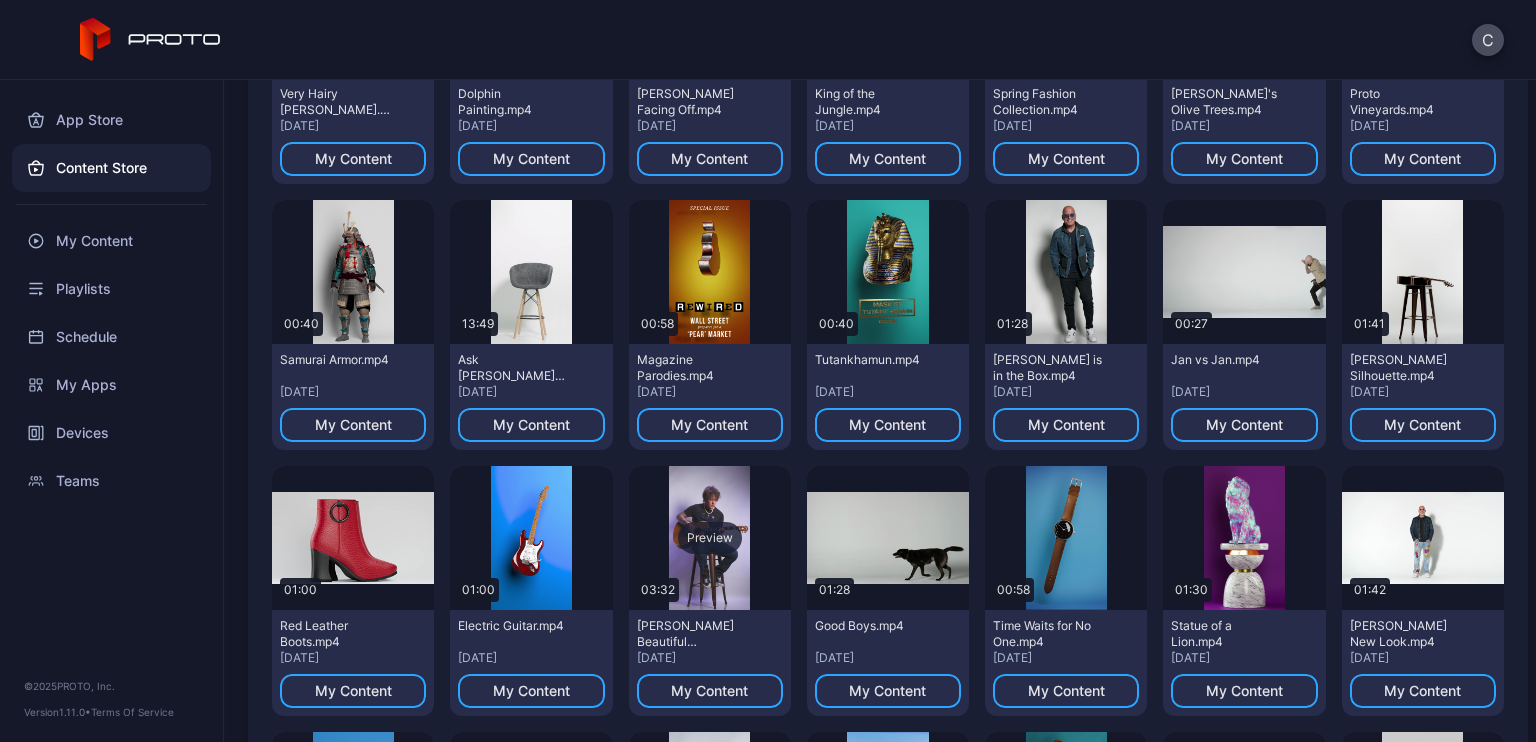 click on "Preview" at bounding box center [710, 538] 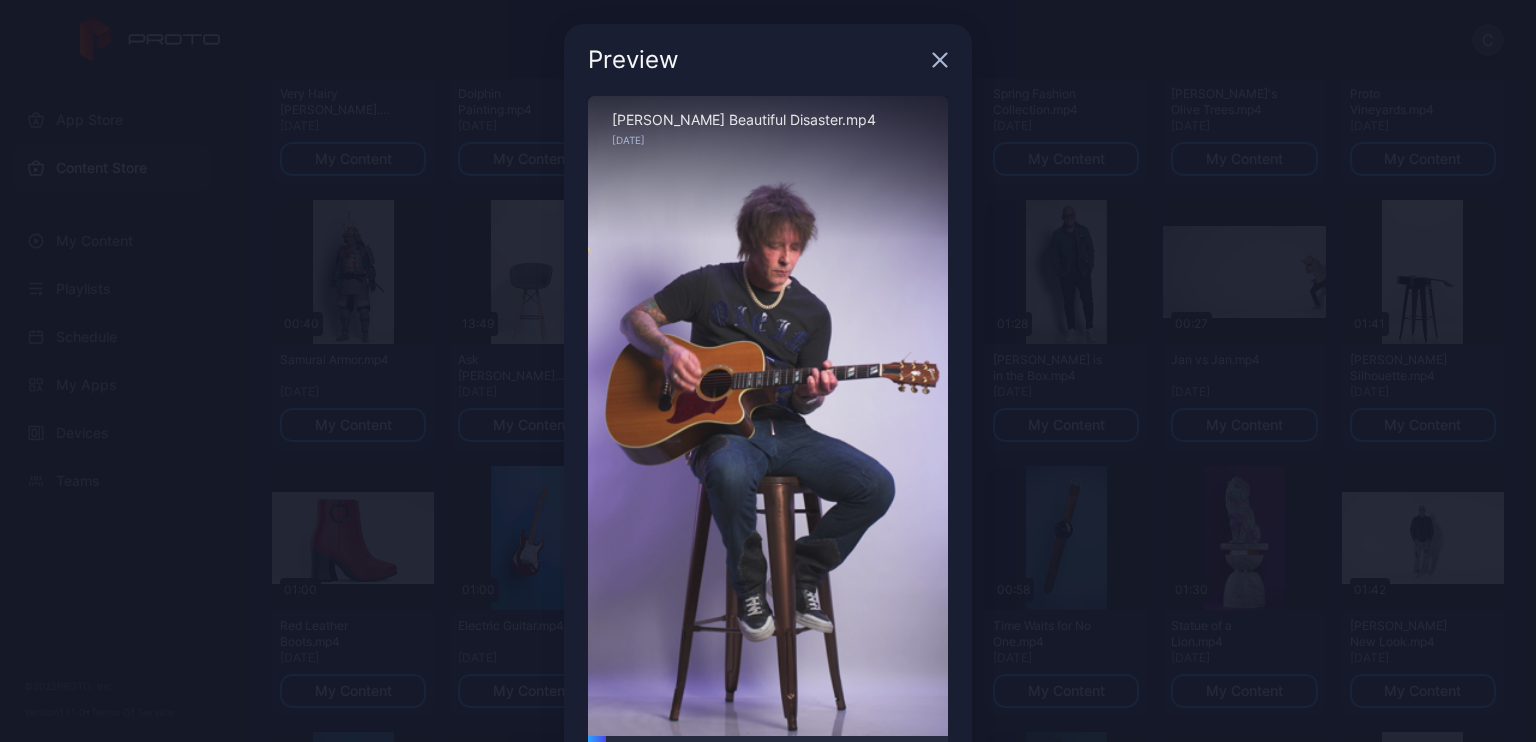 click 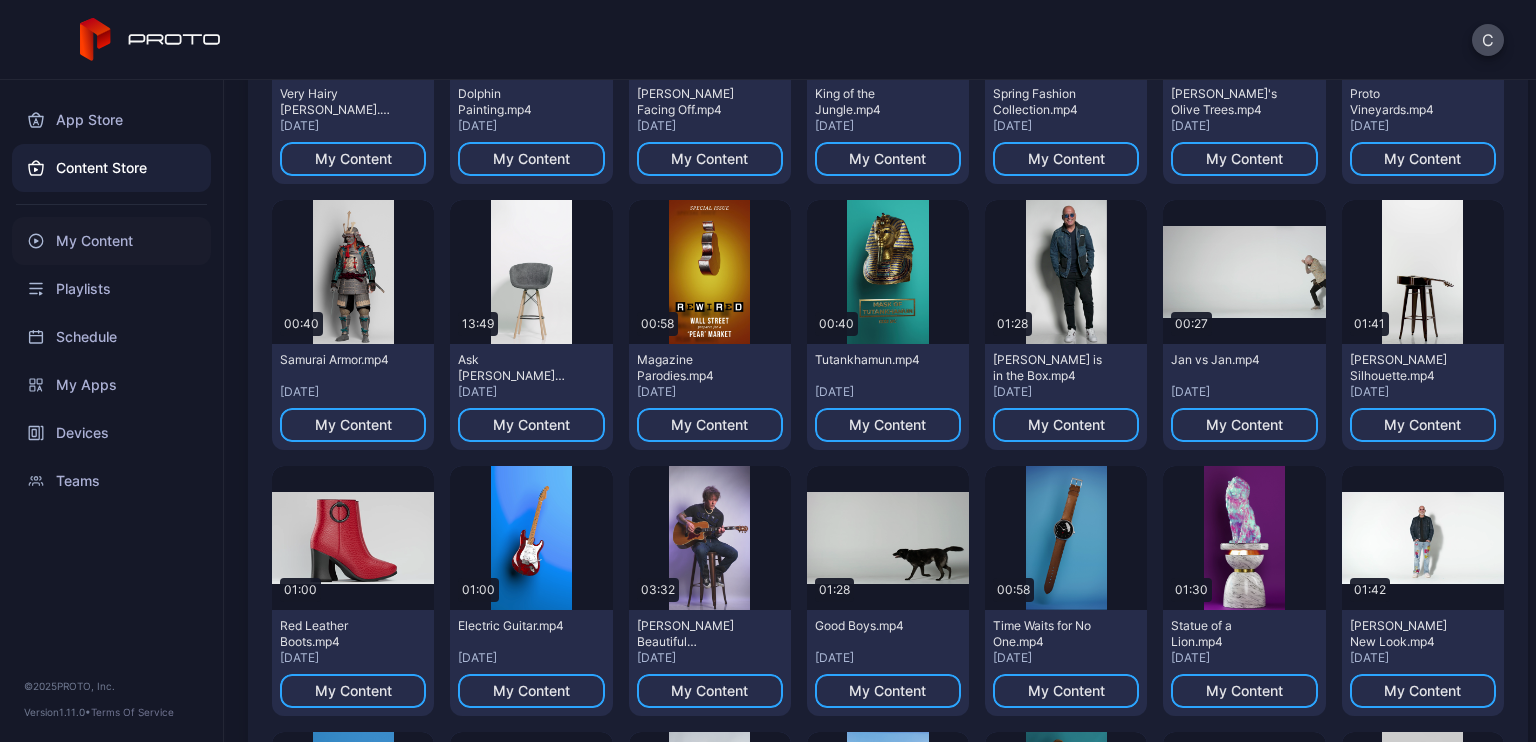click on "My Content" at bounding box center (111, 241) 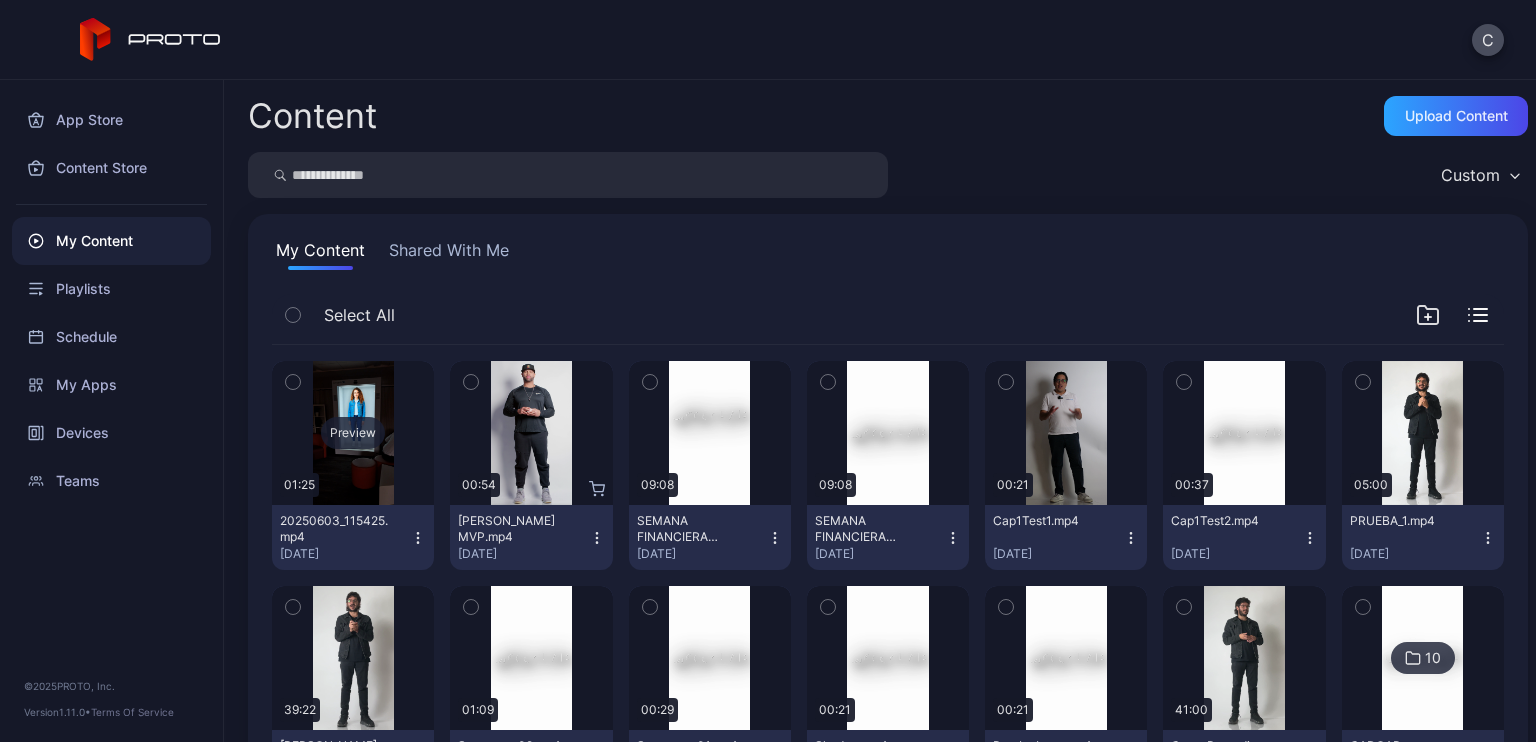 click on "Preview" at bounding box center [353, 433] 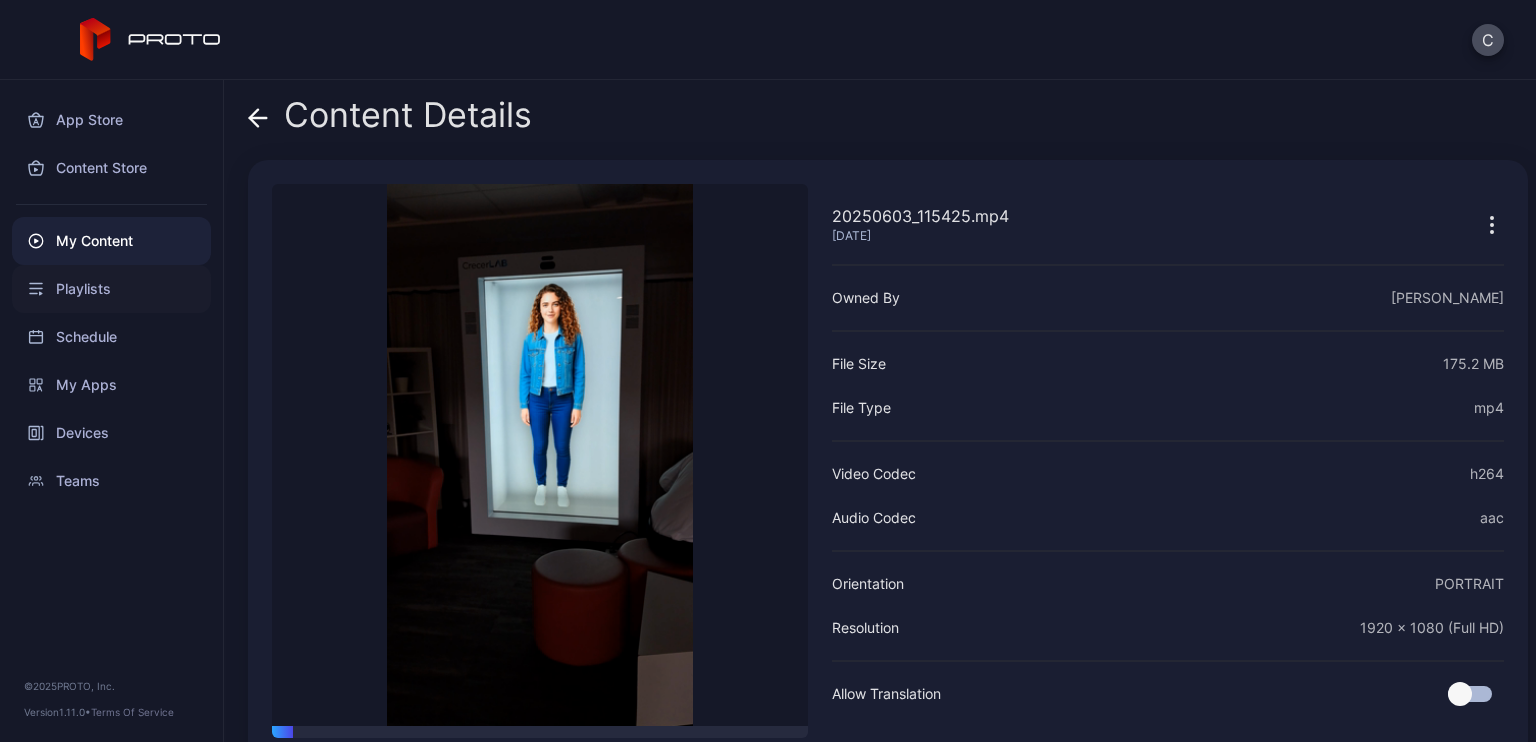 click on "Playlists" at bounding box center [111, 289] 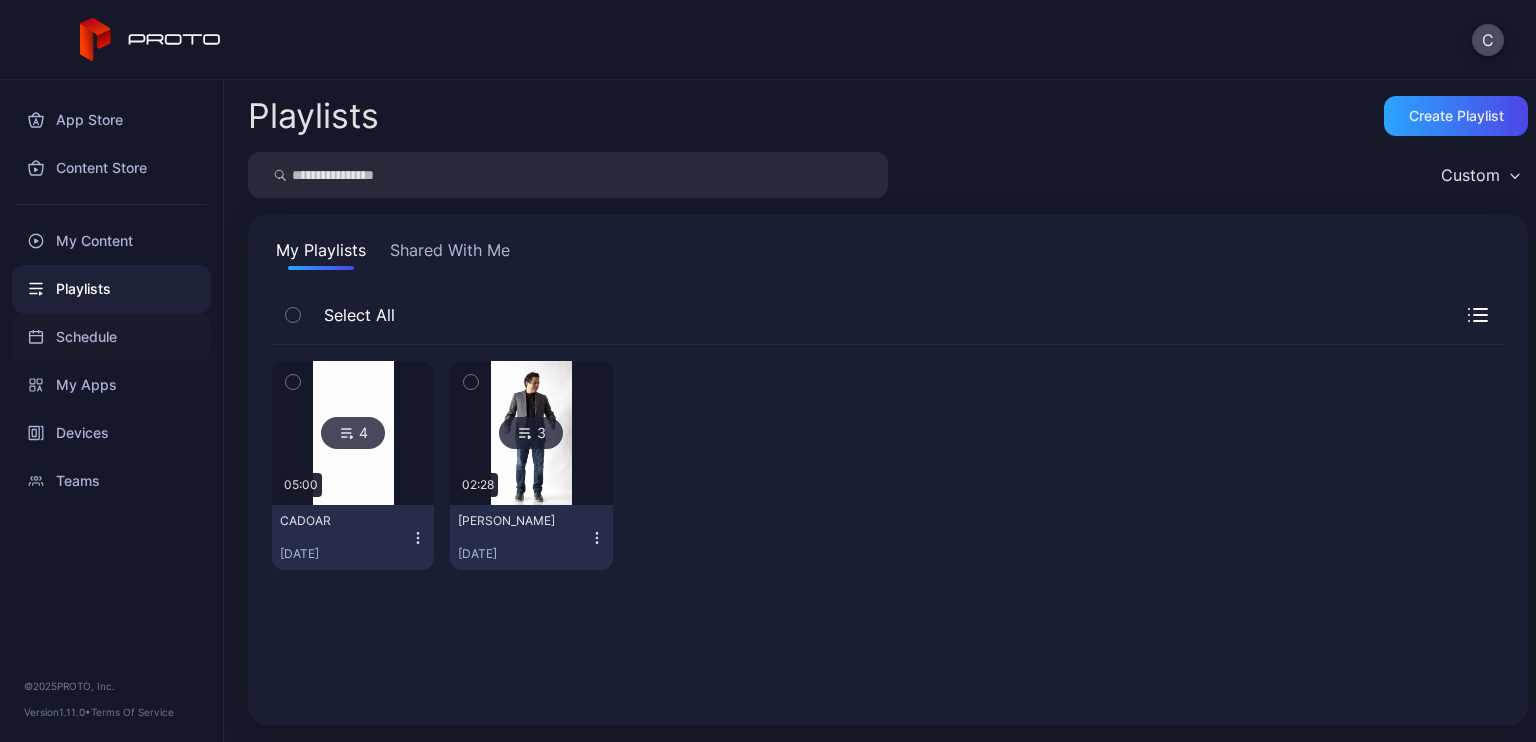 click on "Schedule" at bounding box center (111, 337) 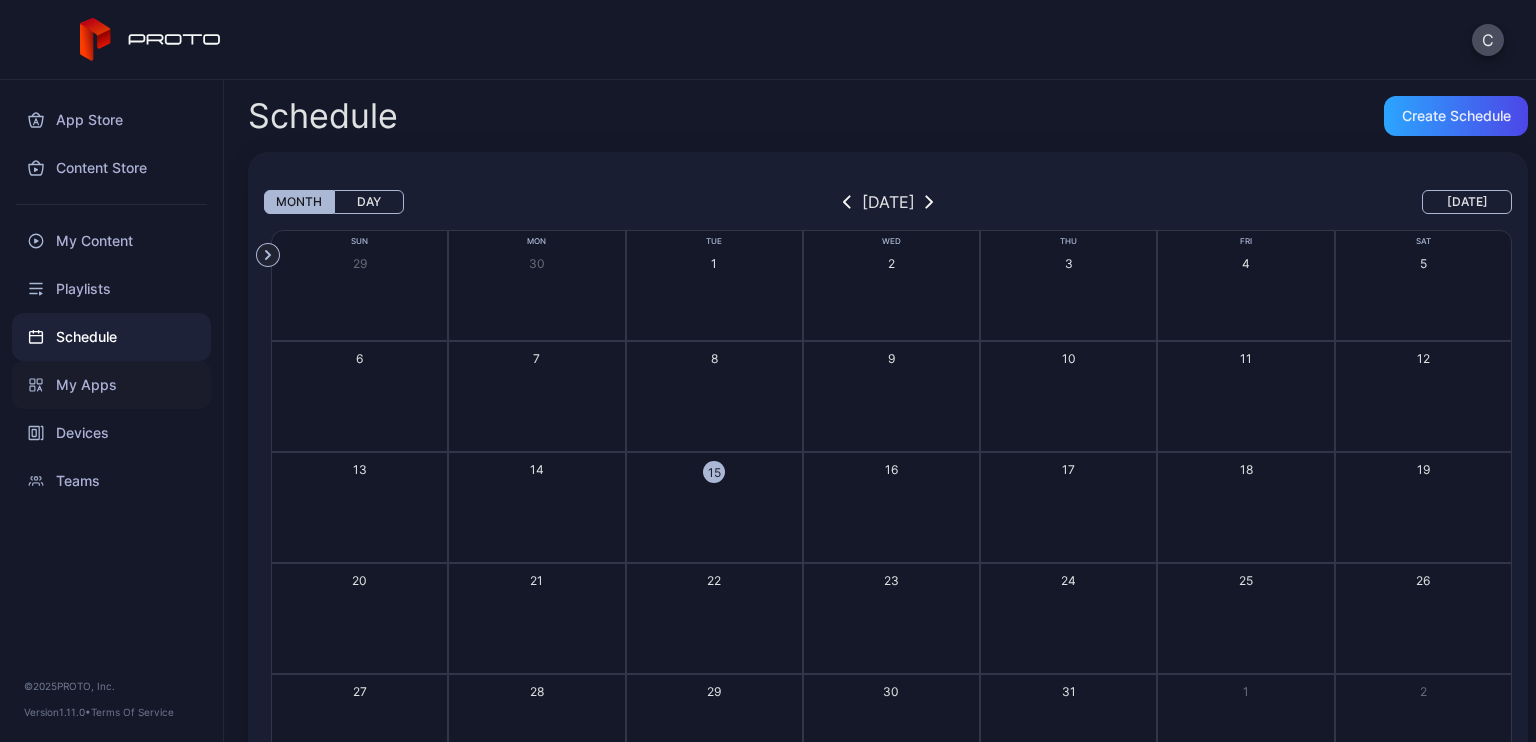 click on "My Apps" at bounding box center (111, 385) 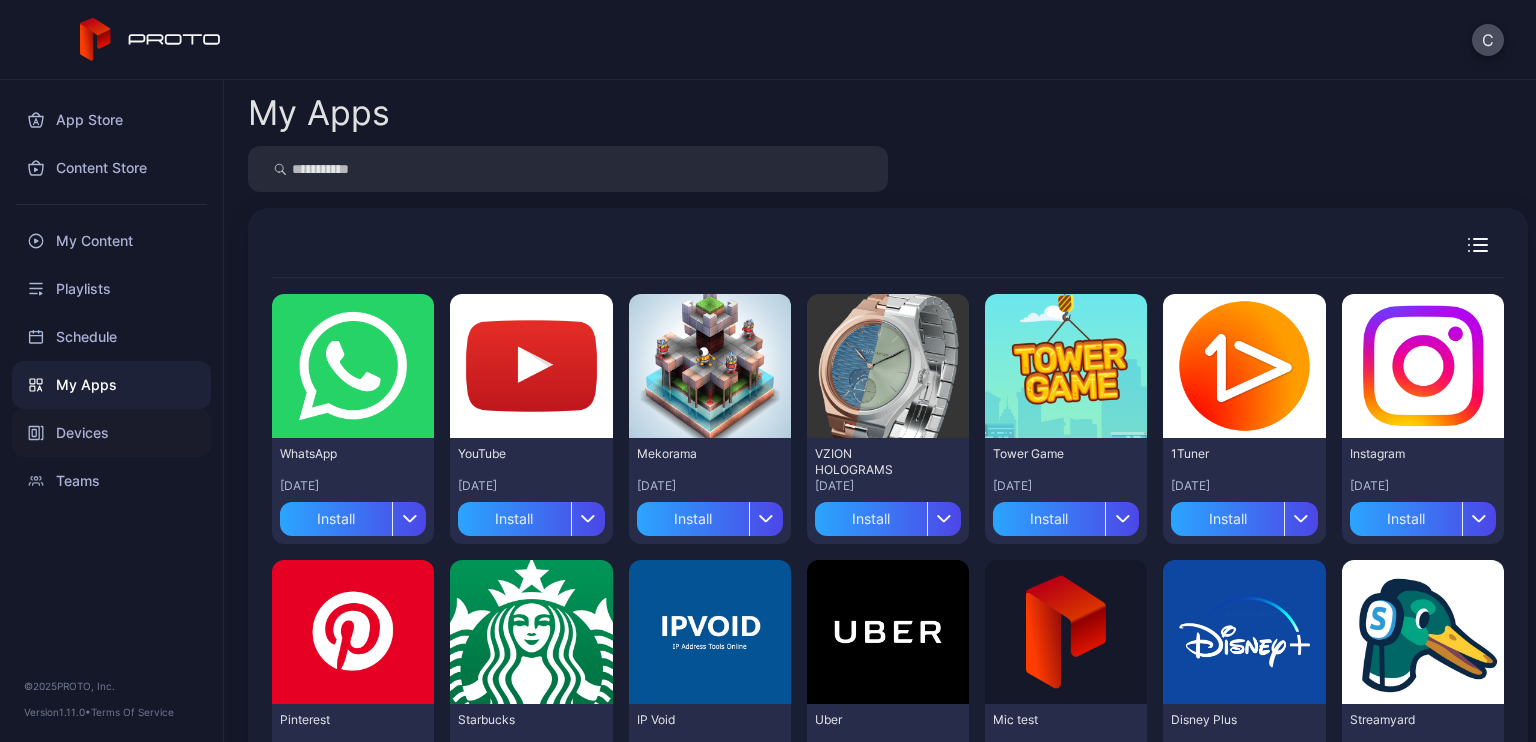 click on "Devices" at bounding box center (111, 433) 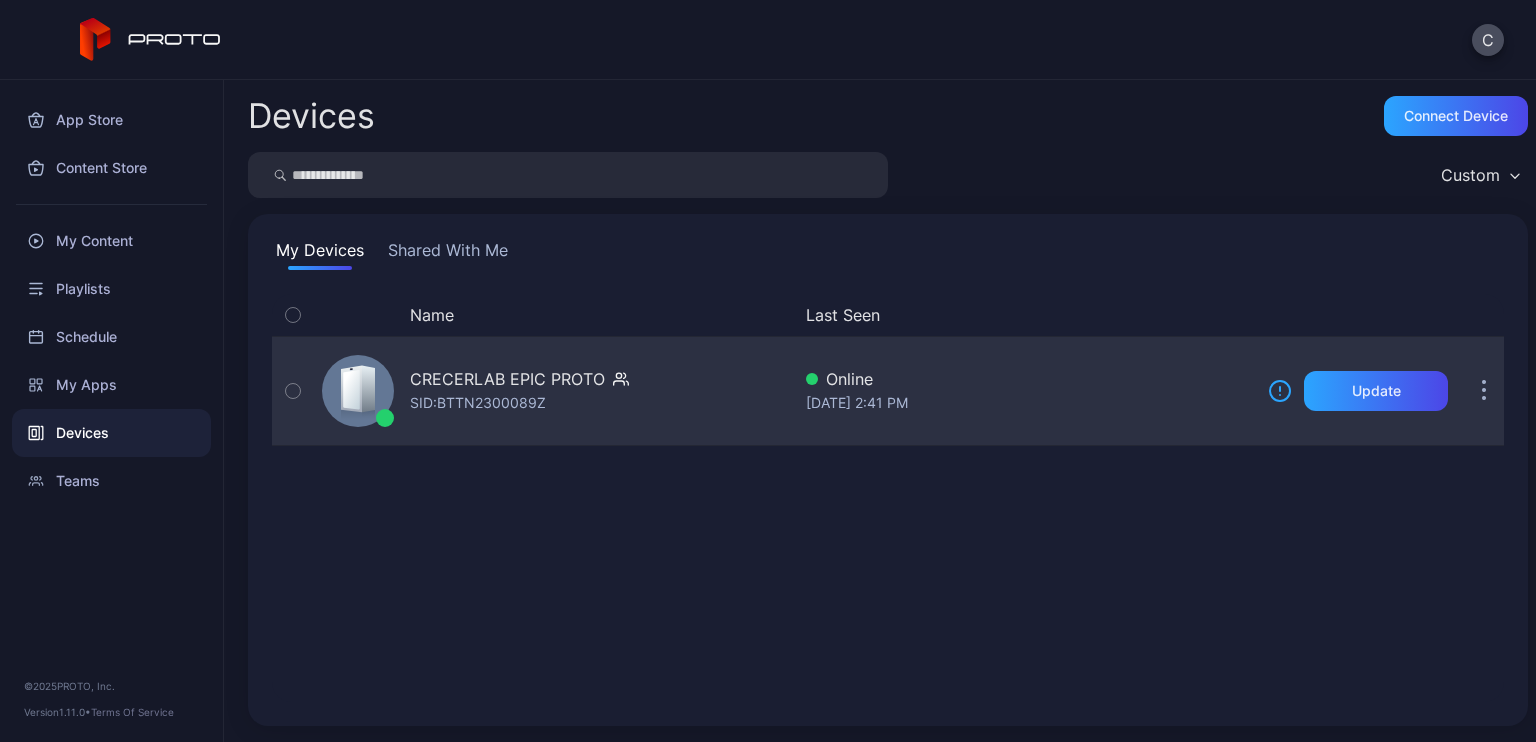 click 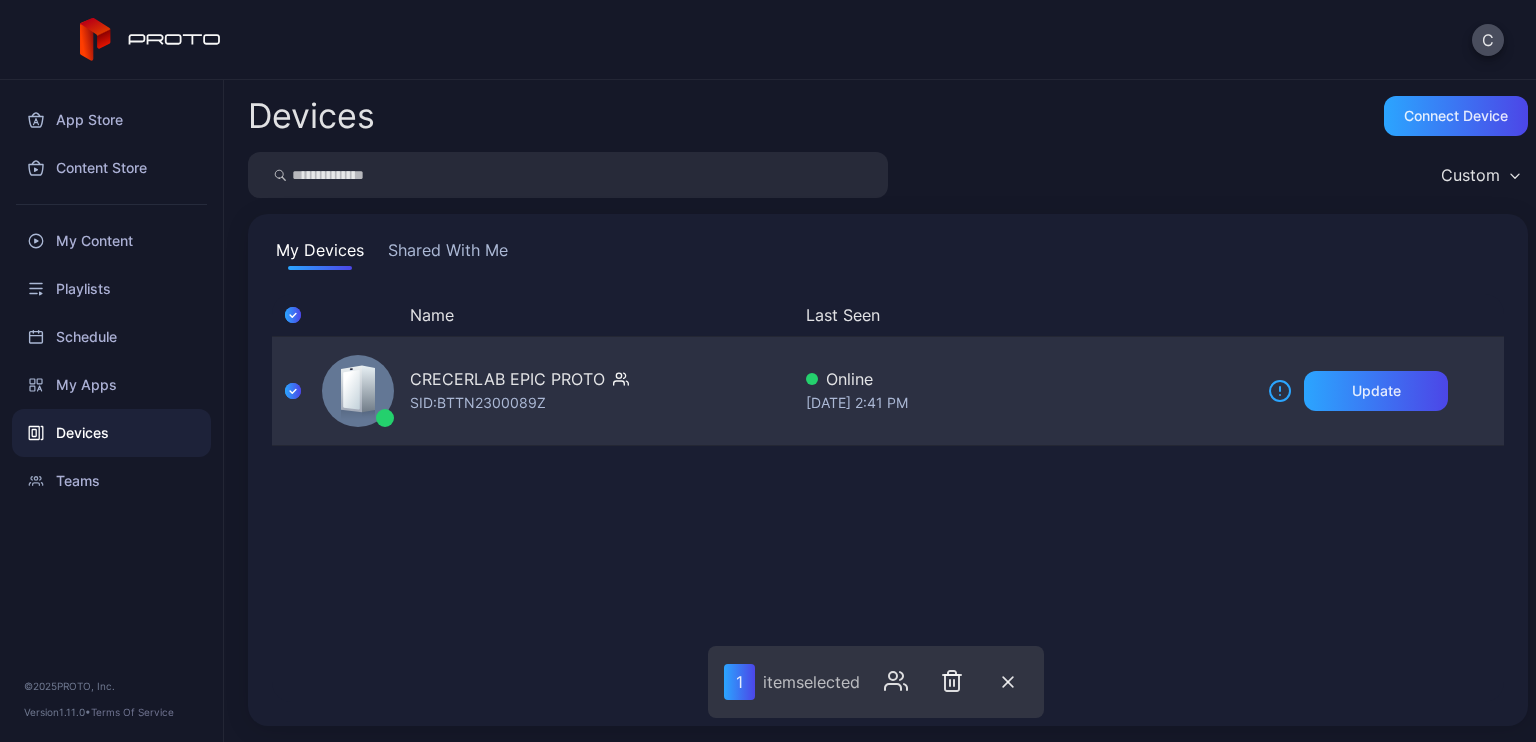 click on "CRECERLAB EPIC PROTO" at bounding box center [507, 379] 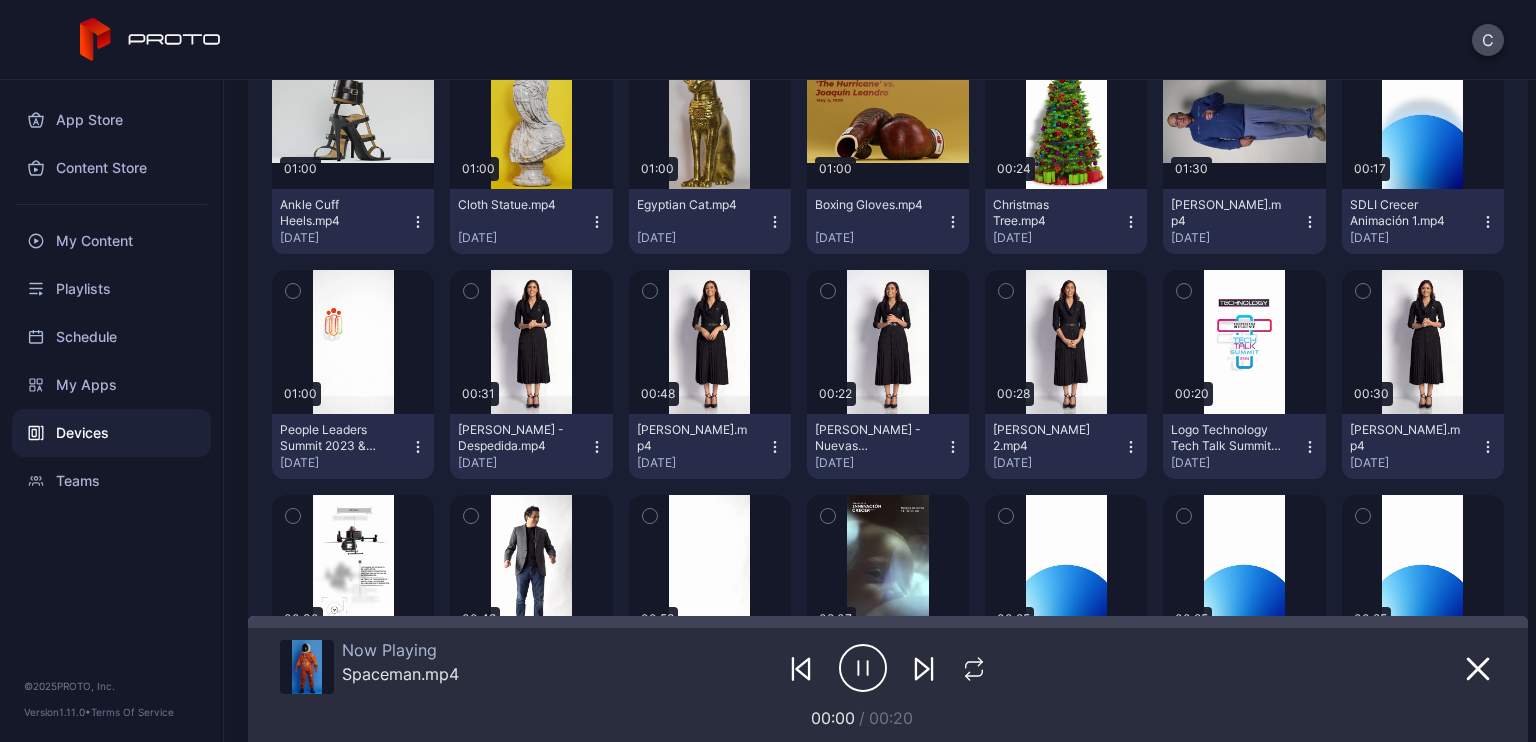 scroll, scrollTop: 1808, scrollLeft: 0, axis: vertical 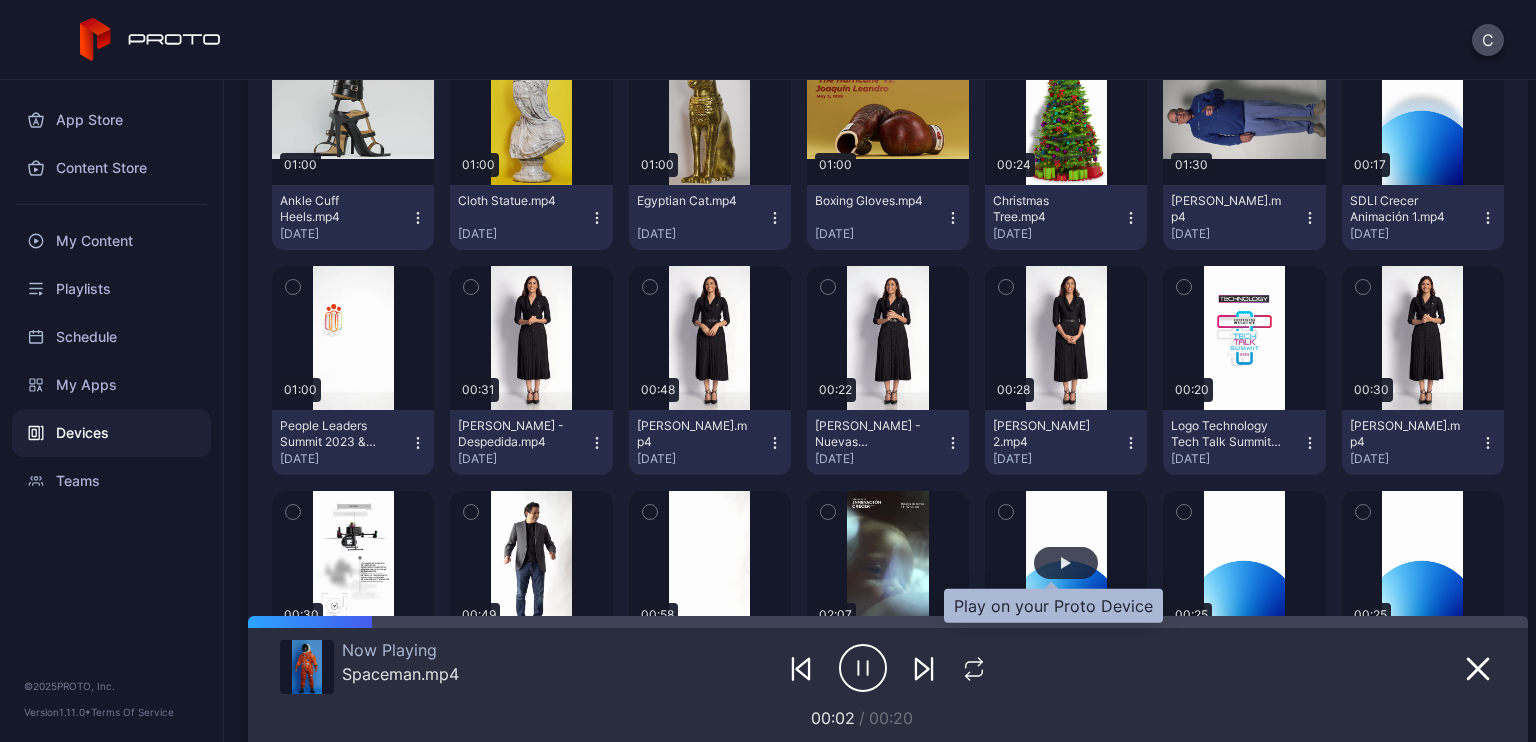 click at bounding box center [1066, 563] 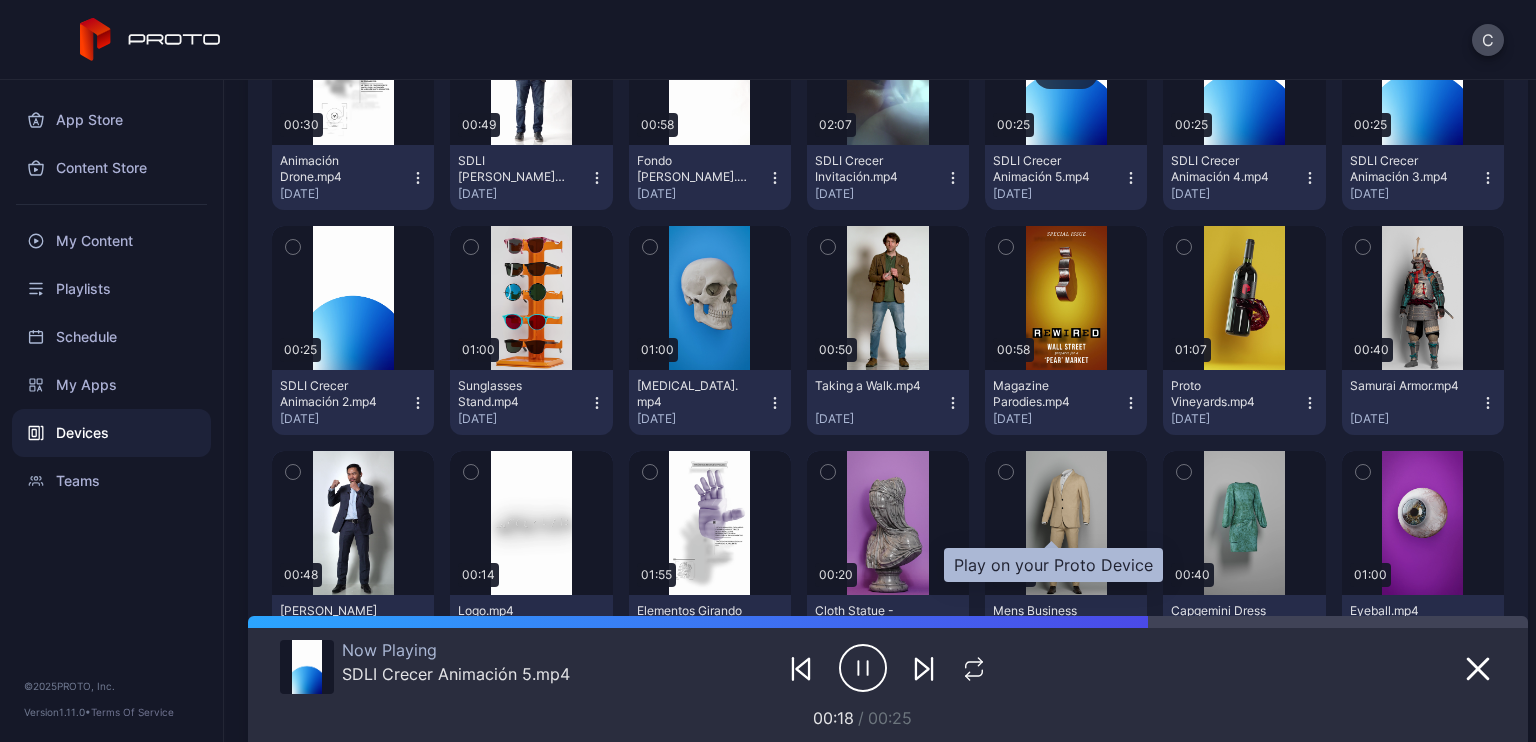 scroll, scrollTop: 2300, scrollLeft: 0, axis: vertical 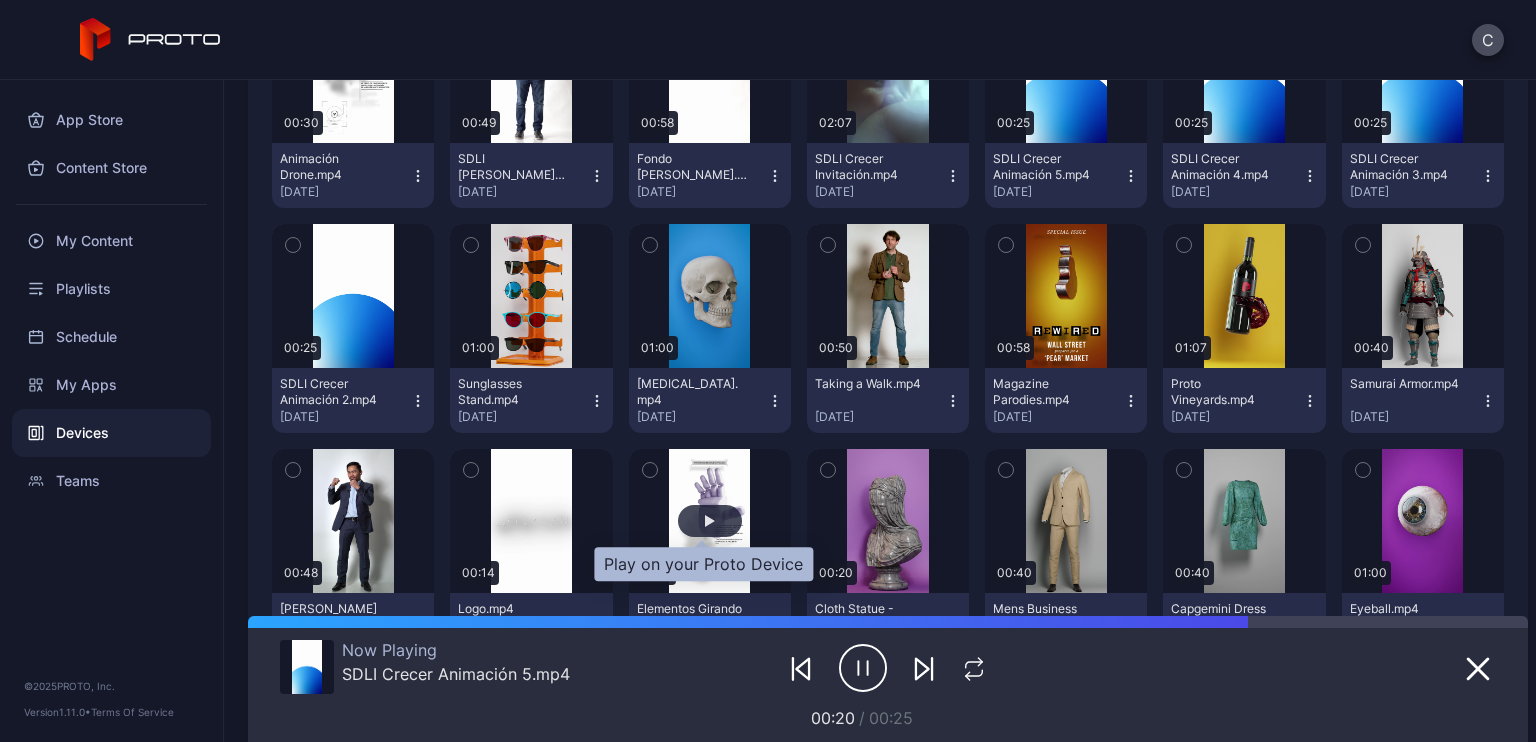 click at bounding box center [710, 521] 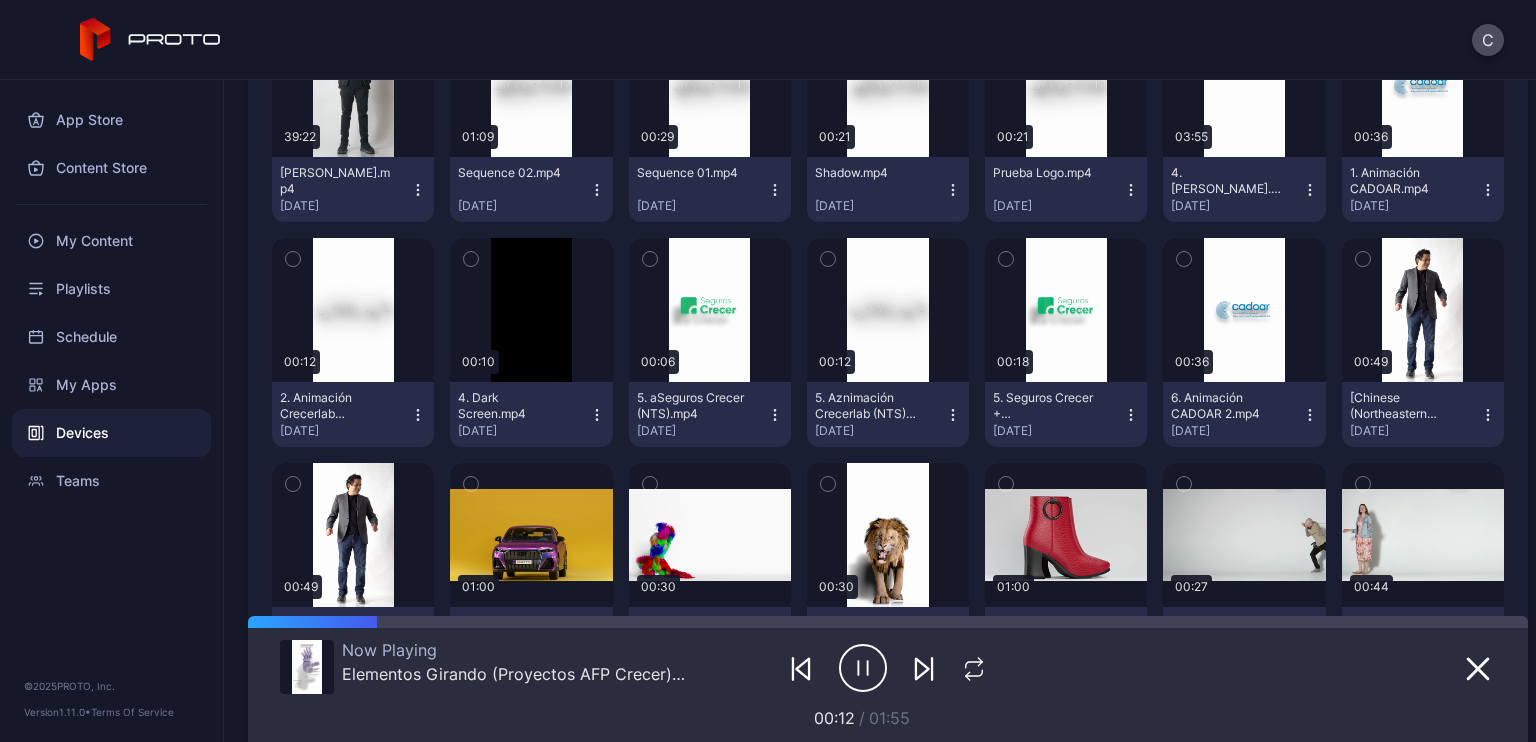 scroll, scrollTop: 710, scrollLeft: 0, axis: vertical 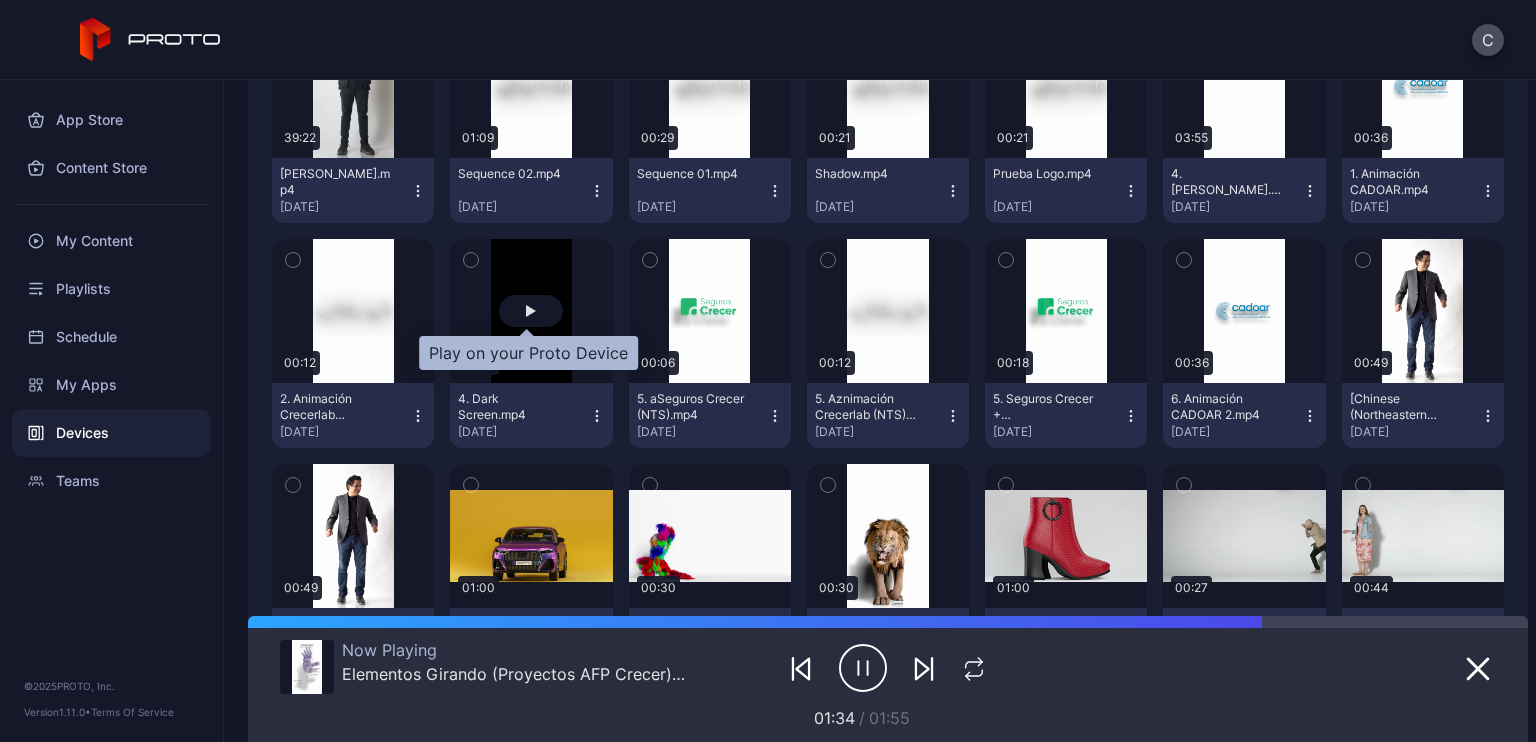 click at bounding box center (531, 311) 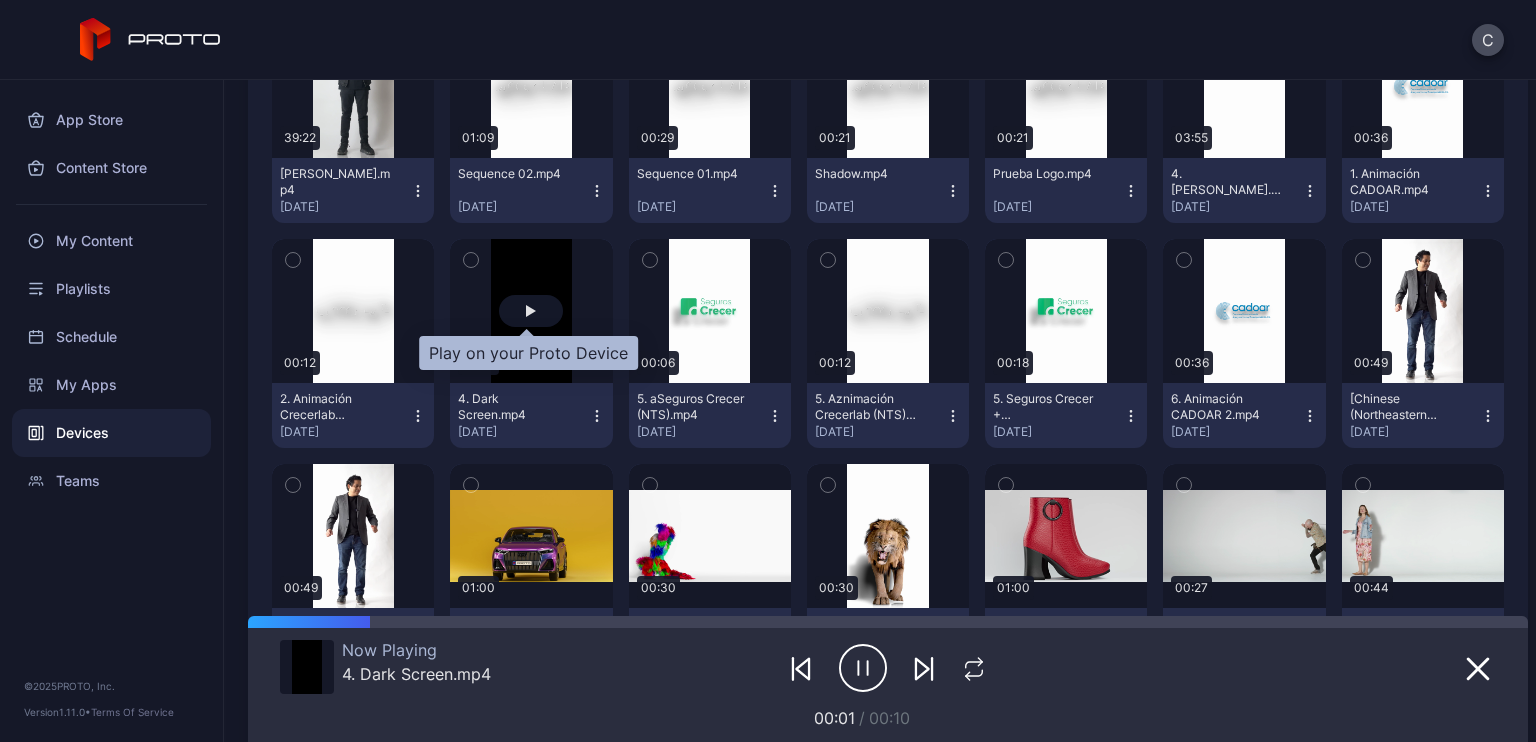 click at bounding box center (531, 311) 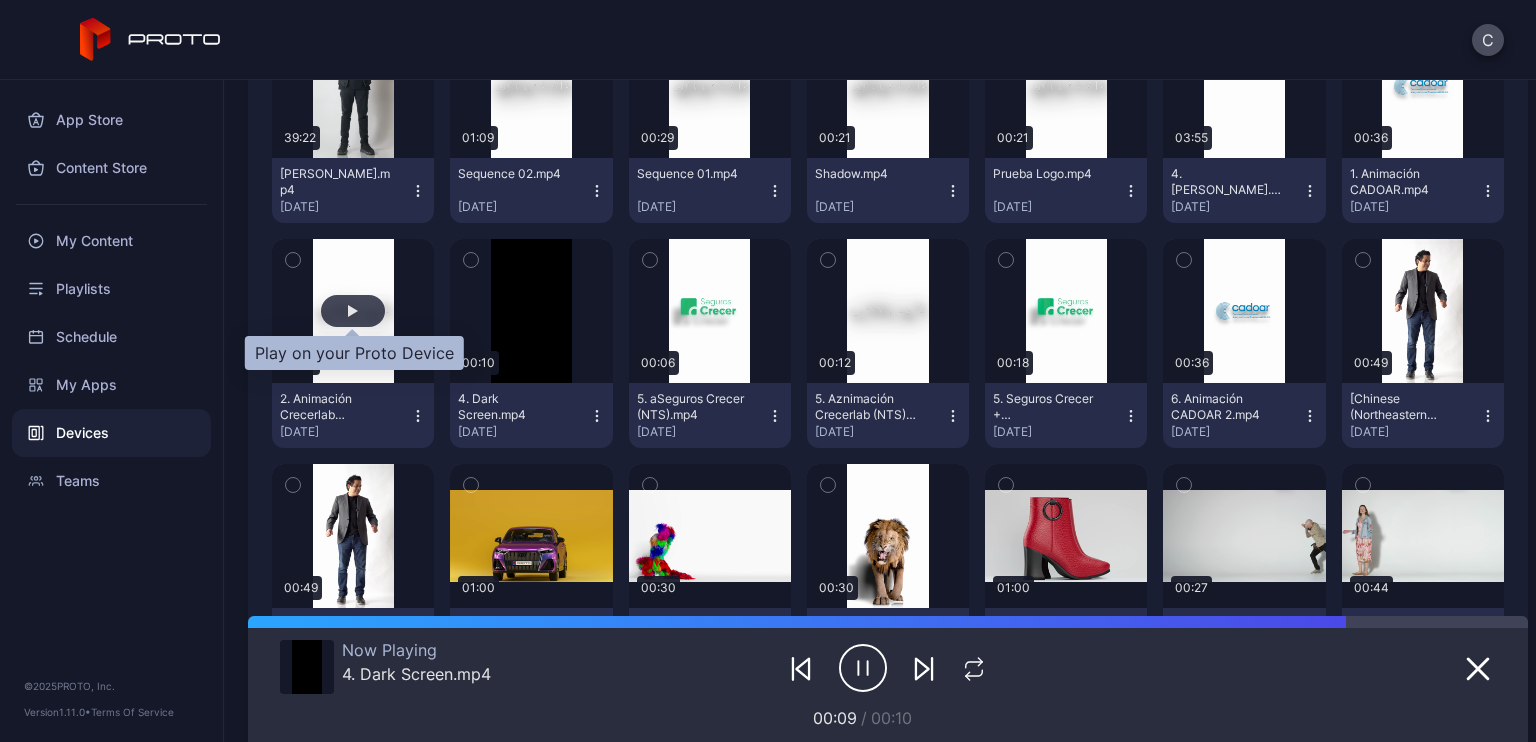 click at bounding box center (353, 311) 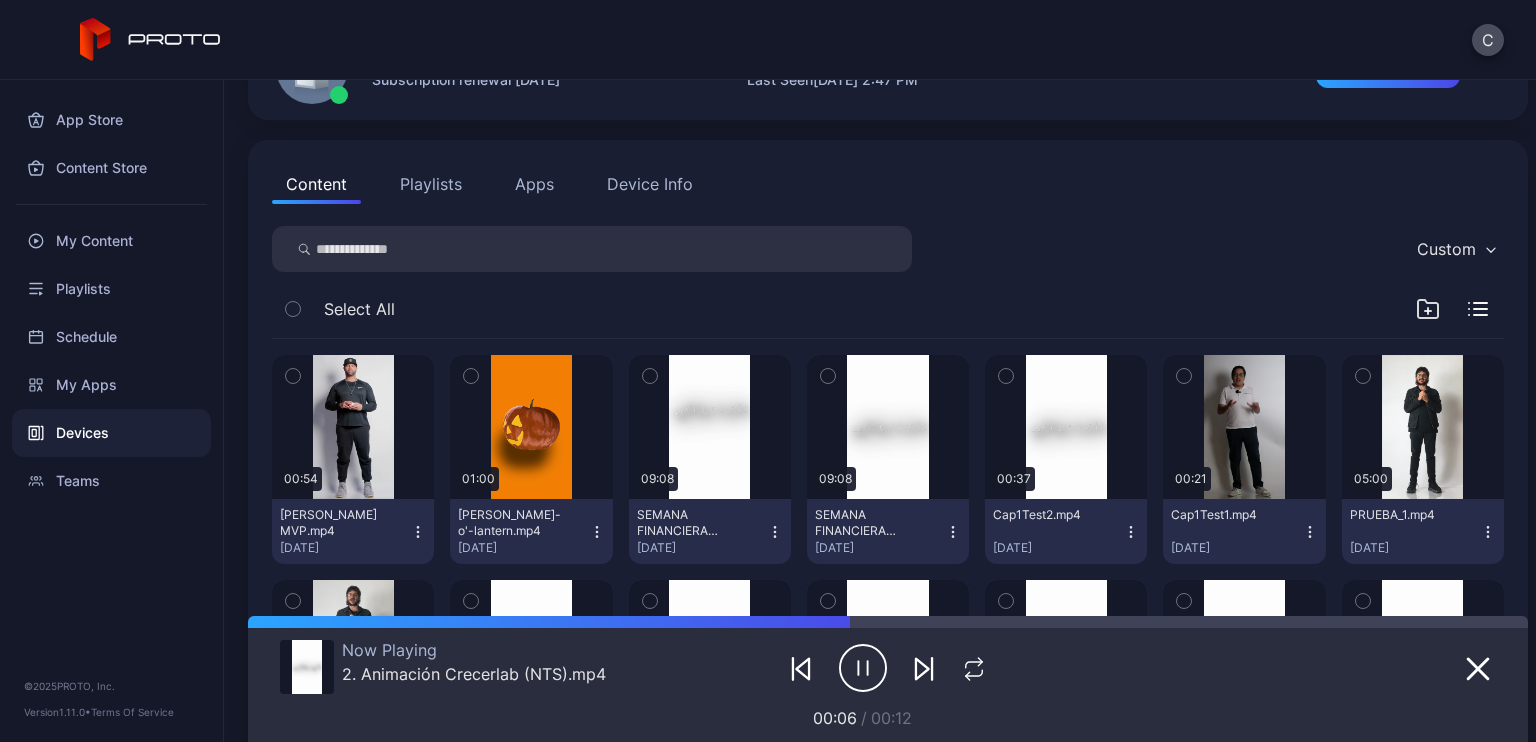 scroll, scrollTop: 0, scrollLeft: 0, axis: both 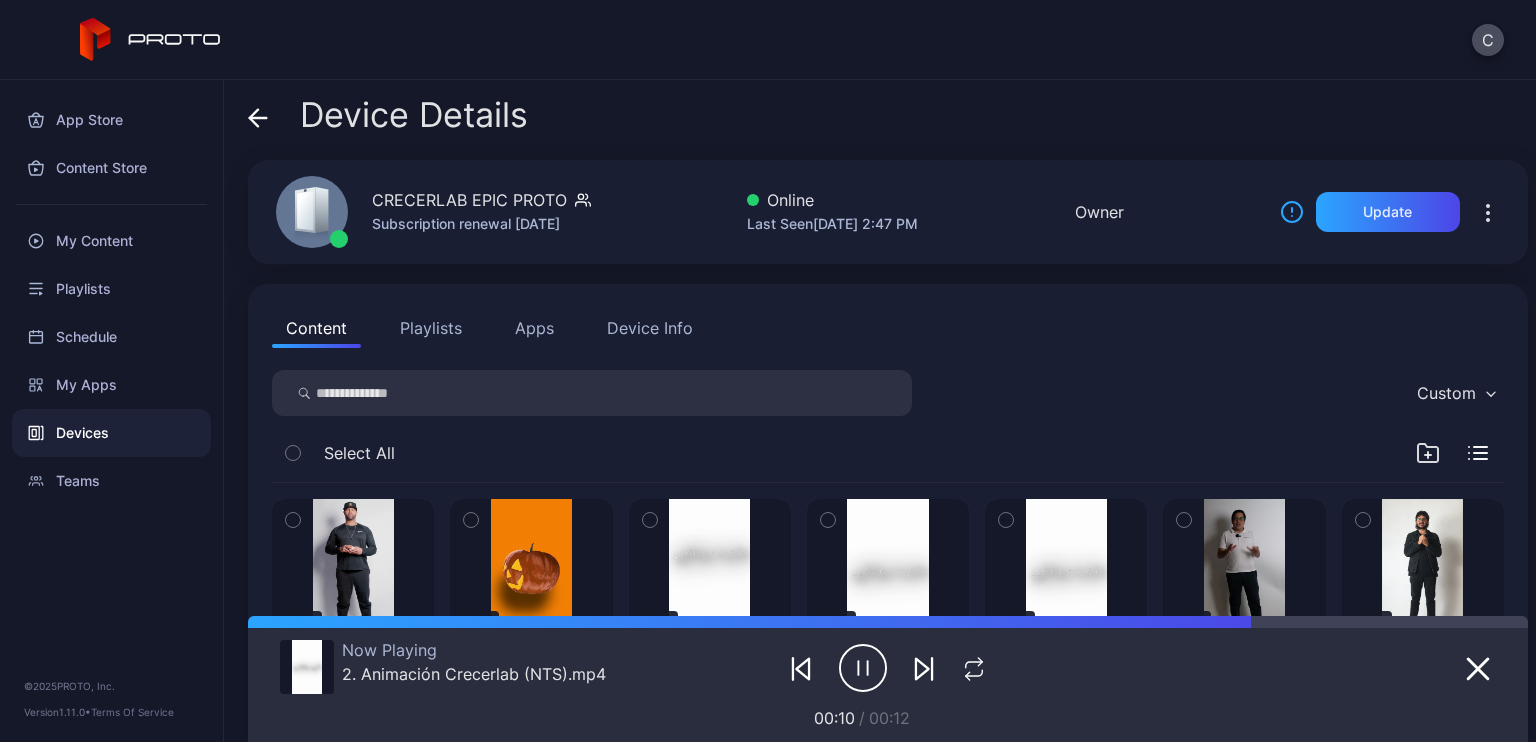 click 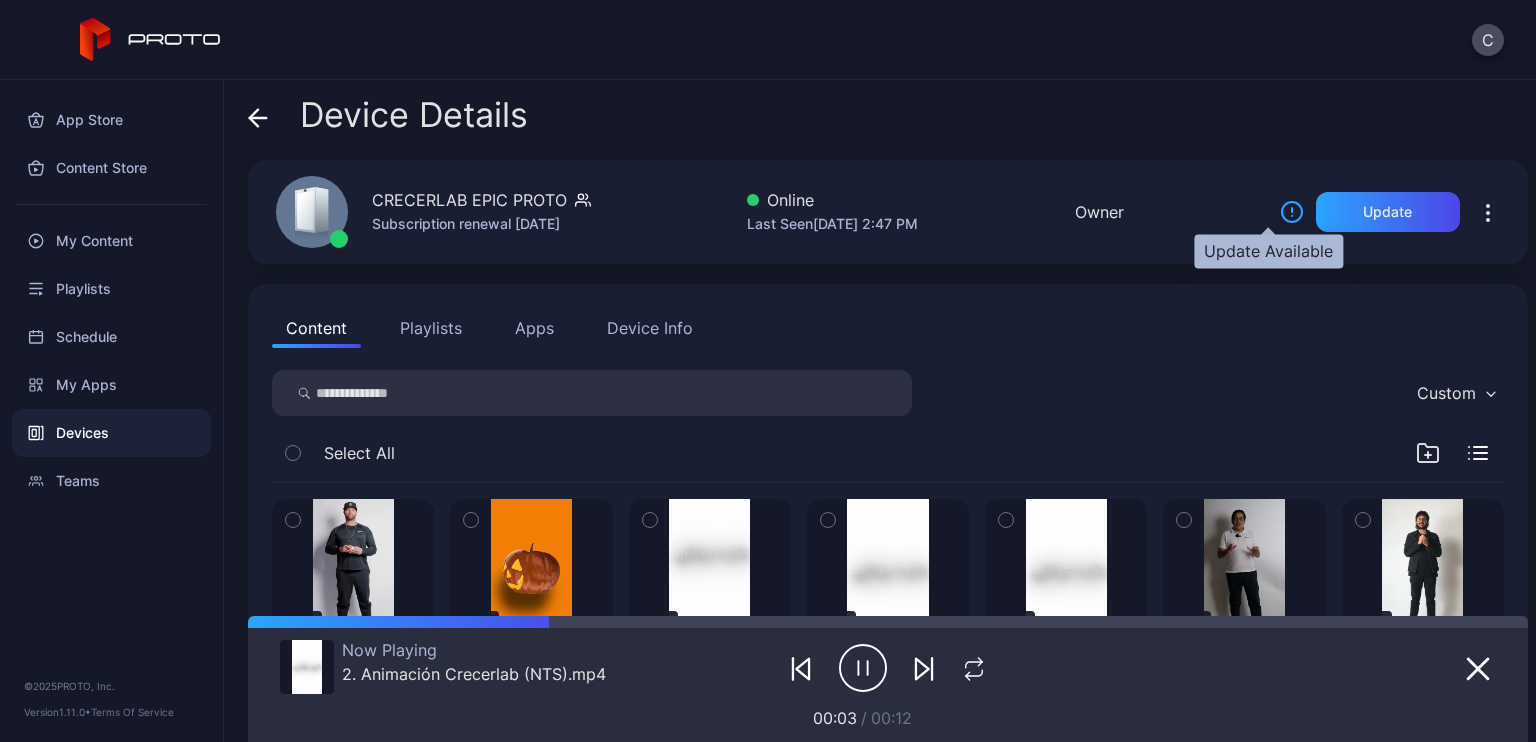 click 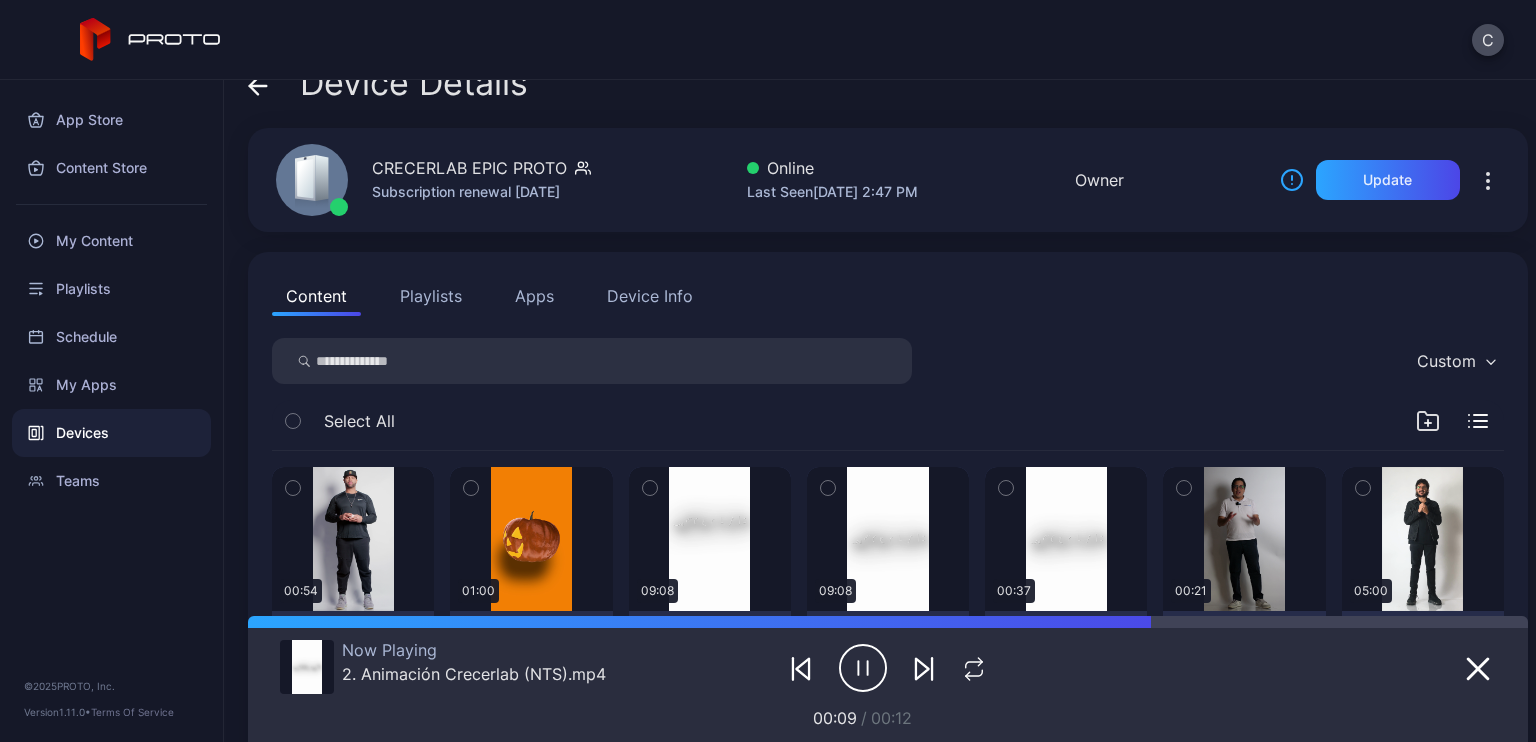 scroll, scrollTop: 32, scrollLeft: 0, axis: vertical 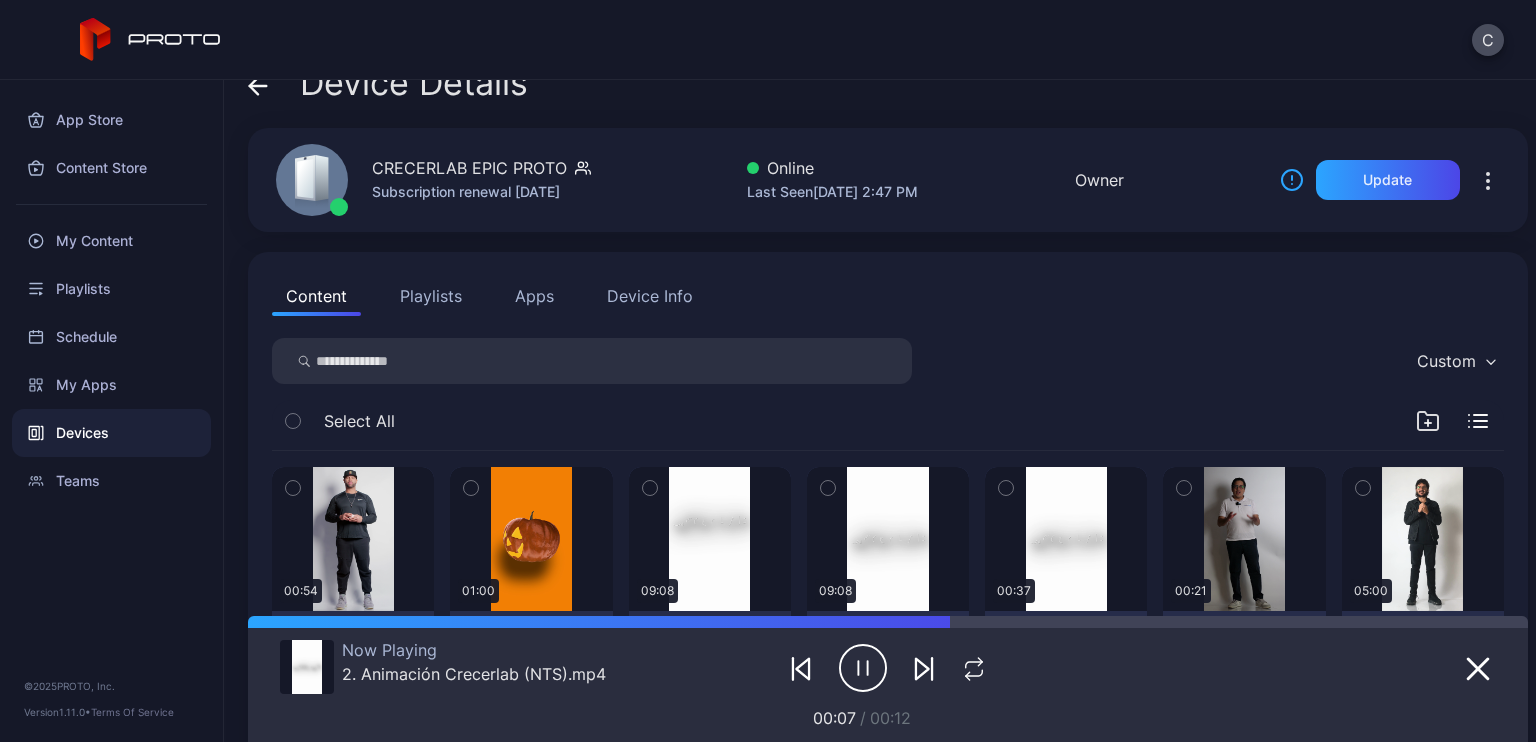 drag, startPoint x: 728, startPoint y: 191, endPoint x: 961, endPoint y: 205, distance: 233.42023 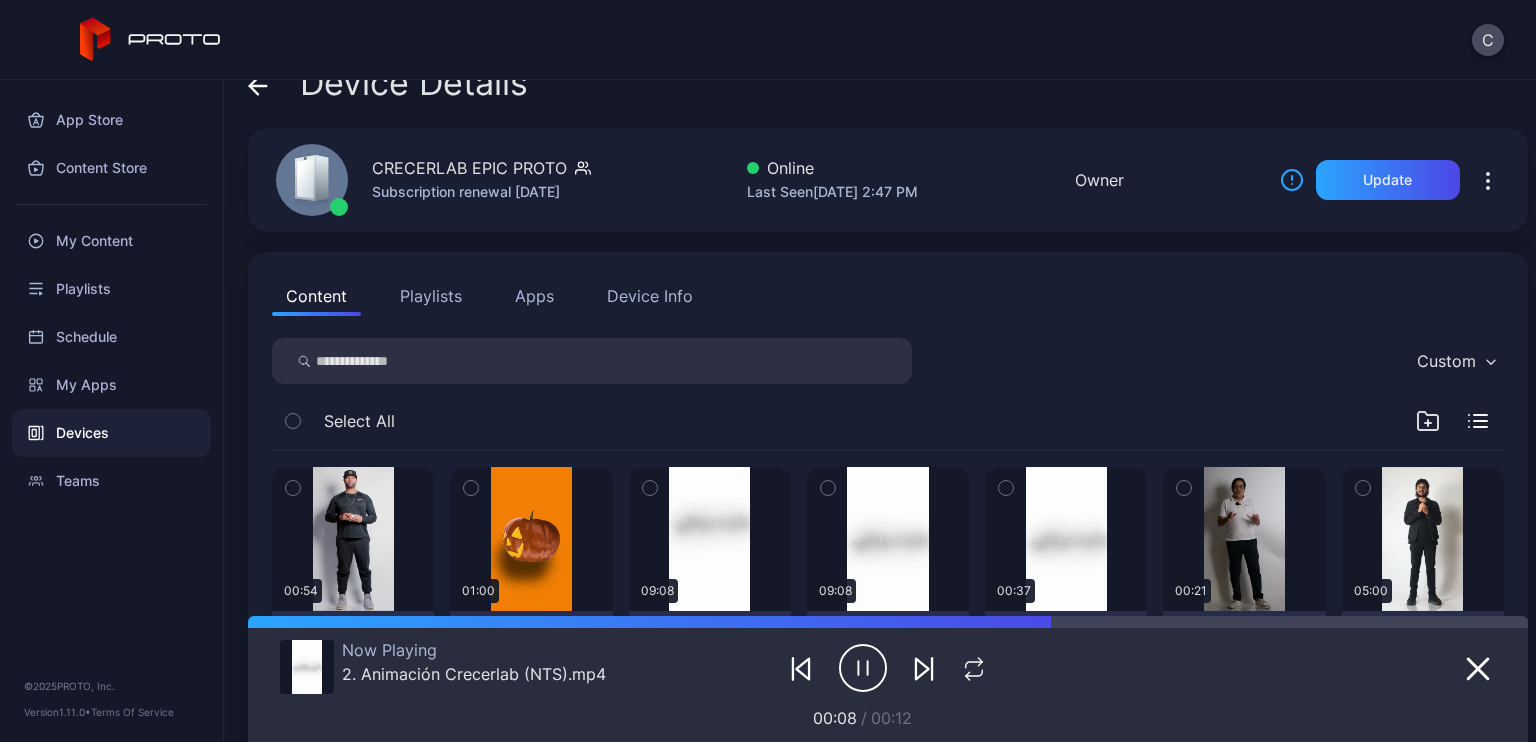 copy on "Last Seen  [DATE] 2:47 PM" 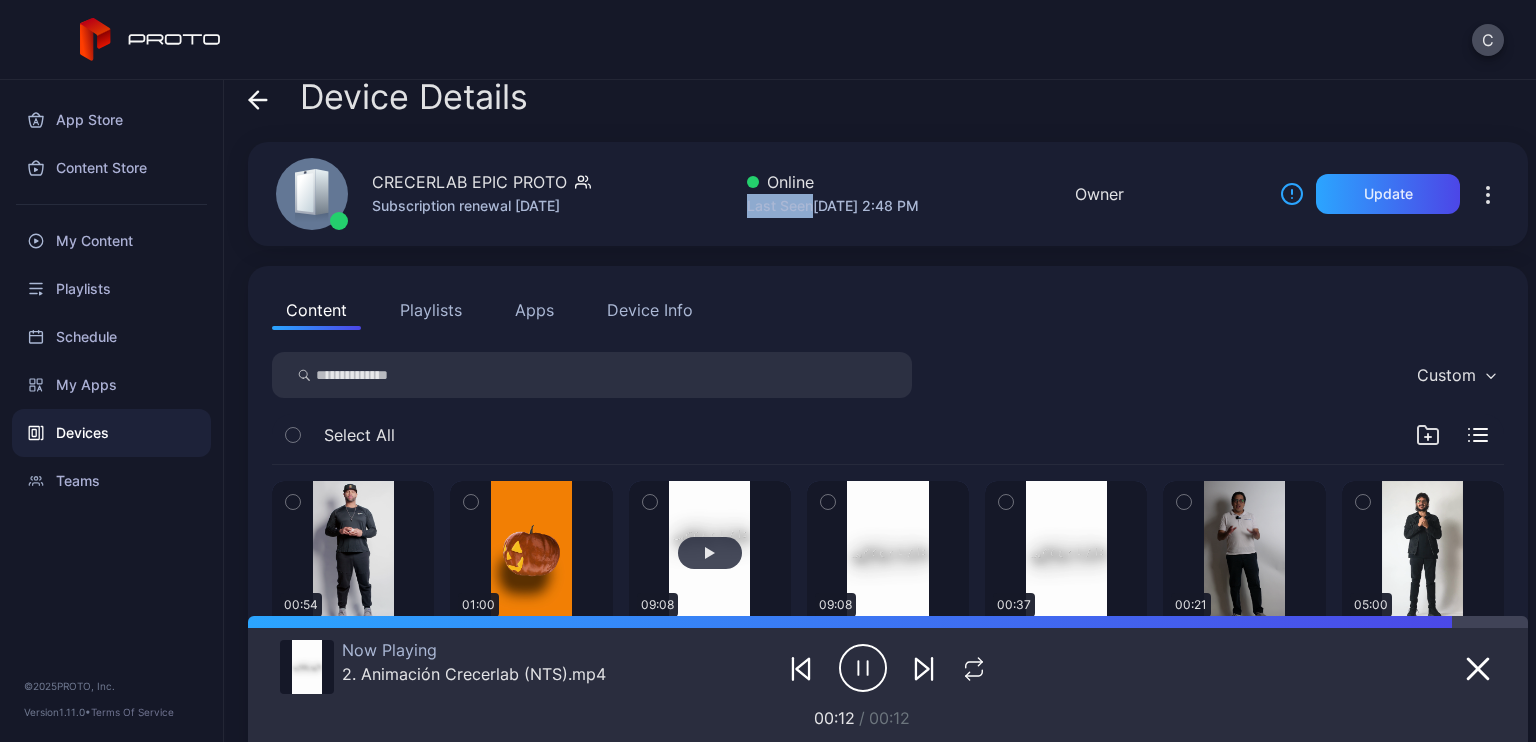 scroll, scrollTop: 0, scrollLeft: 0, axis: both 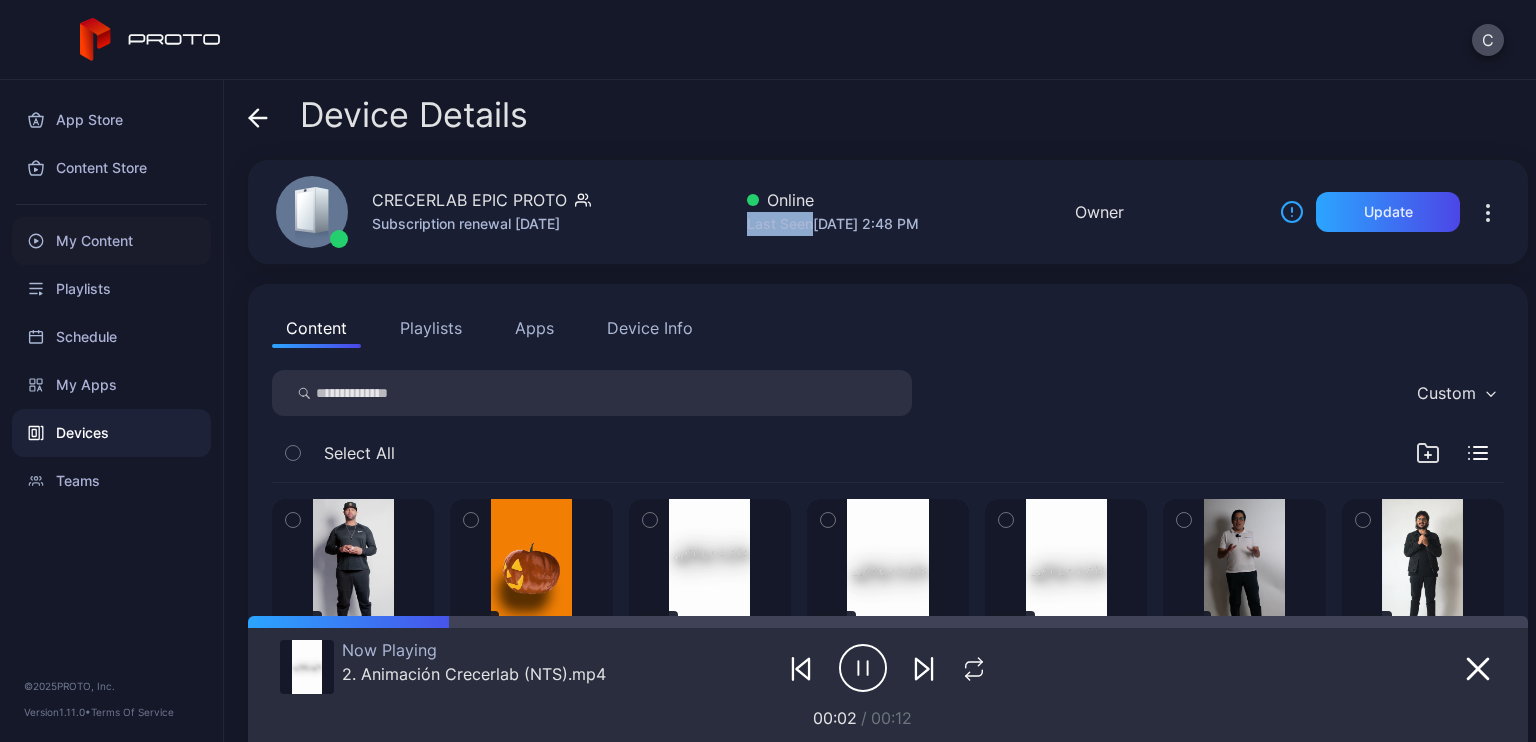 click on "My Content" at bounding box center (111, 241) 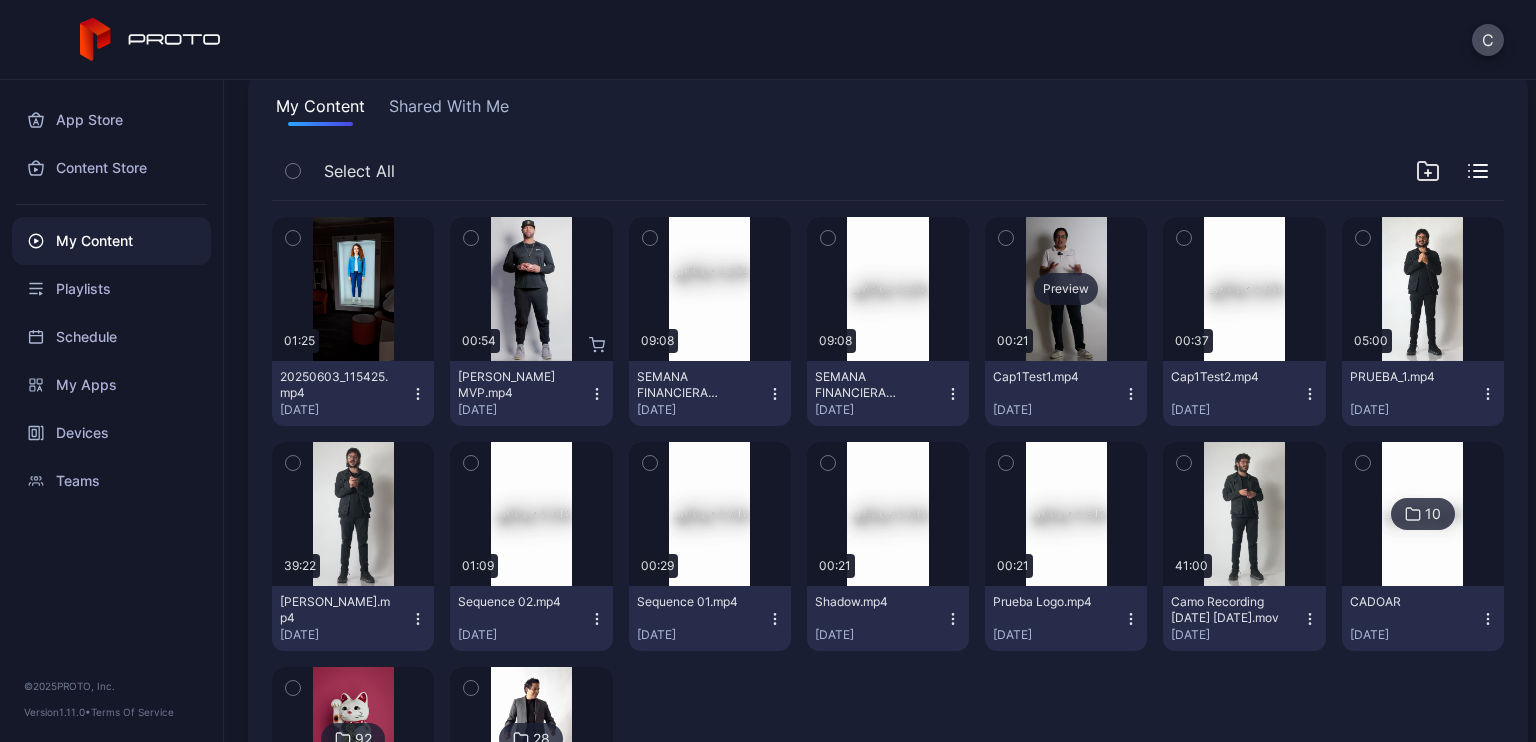 scroll, scrollTop: 143, scrollLeft: 0, axis: vertical 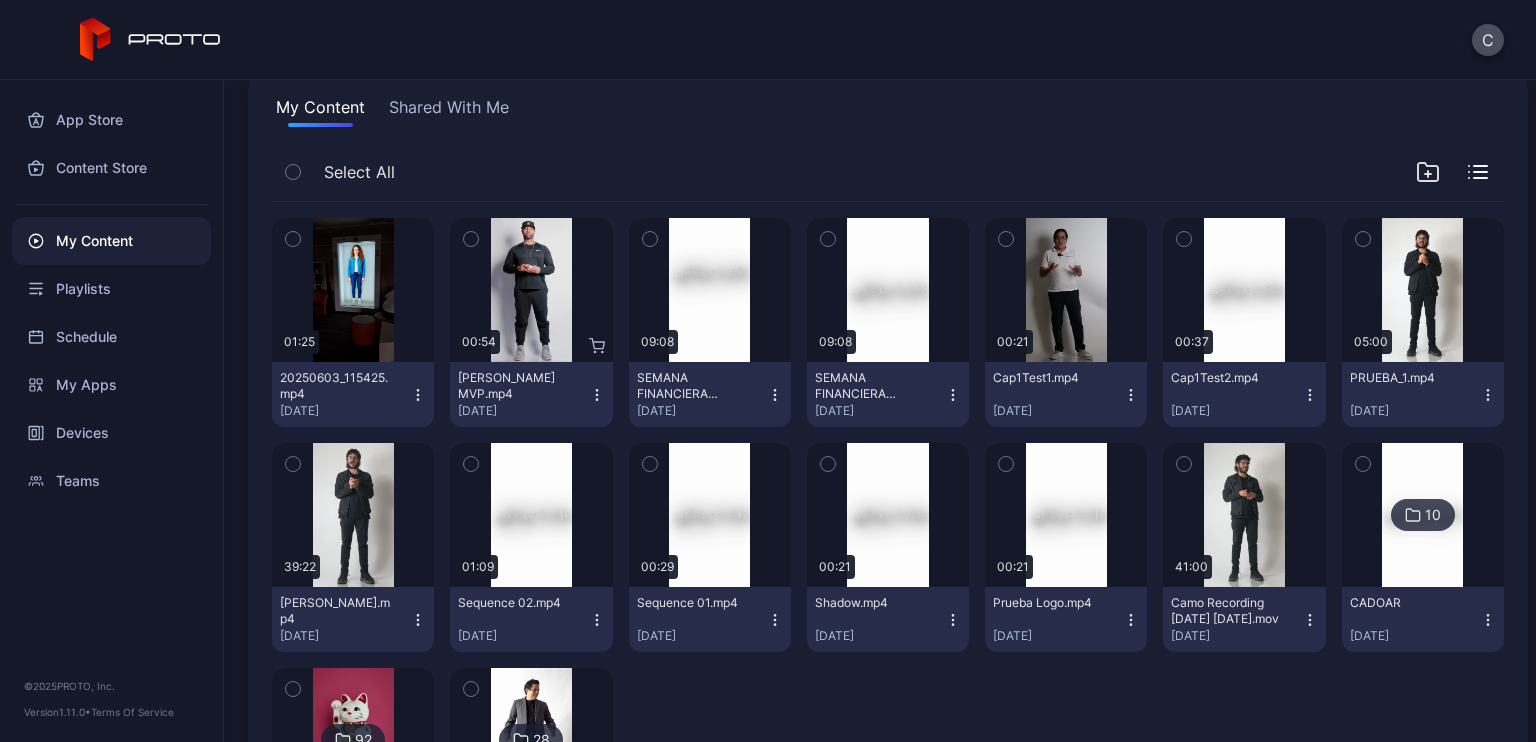 click on "Shared With Me" at bounding box center (449, 111) 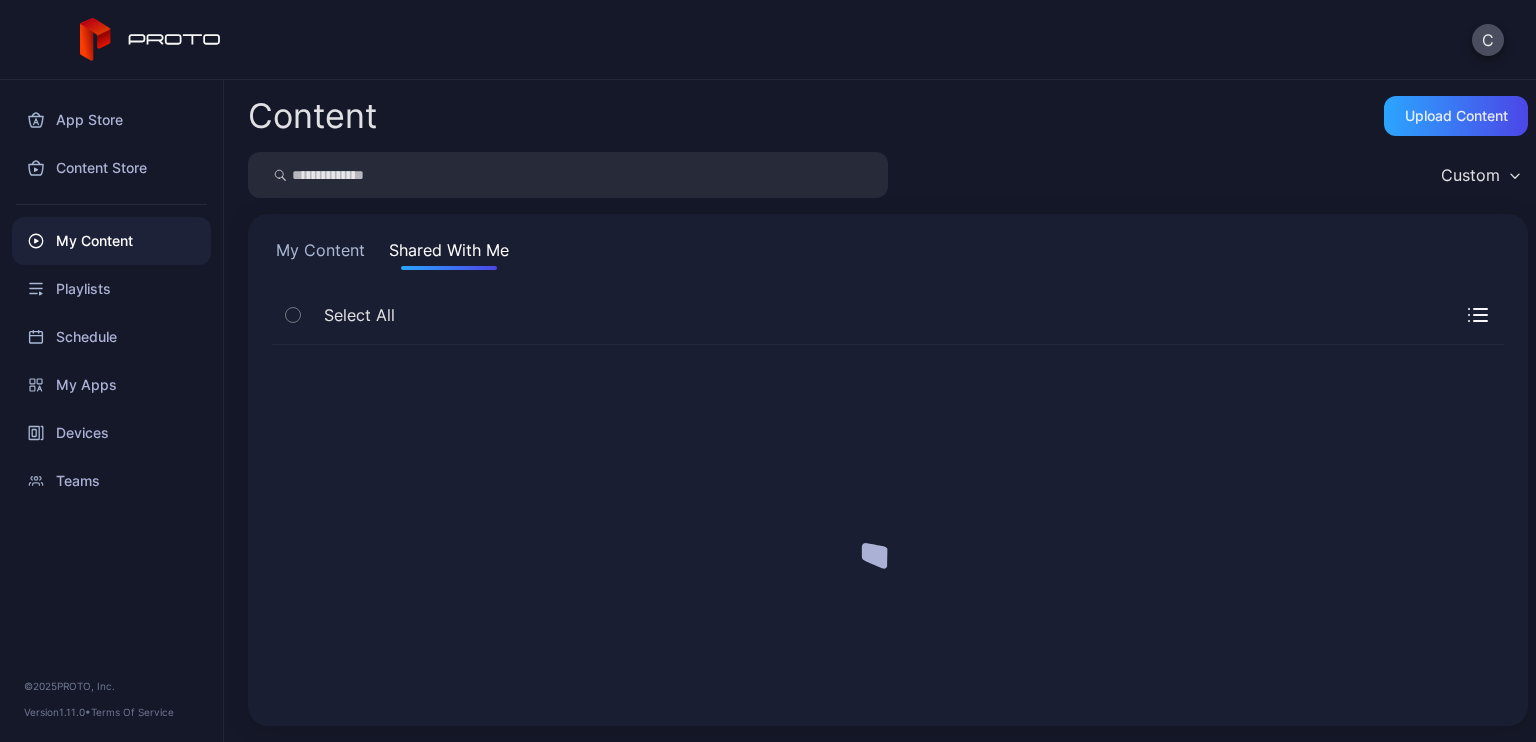 scroll, scrollTop: 0, scrollLeft: 0, axis: both 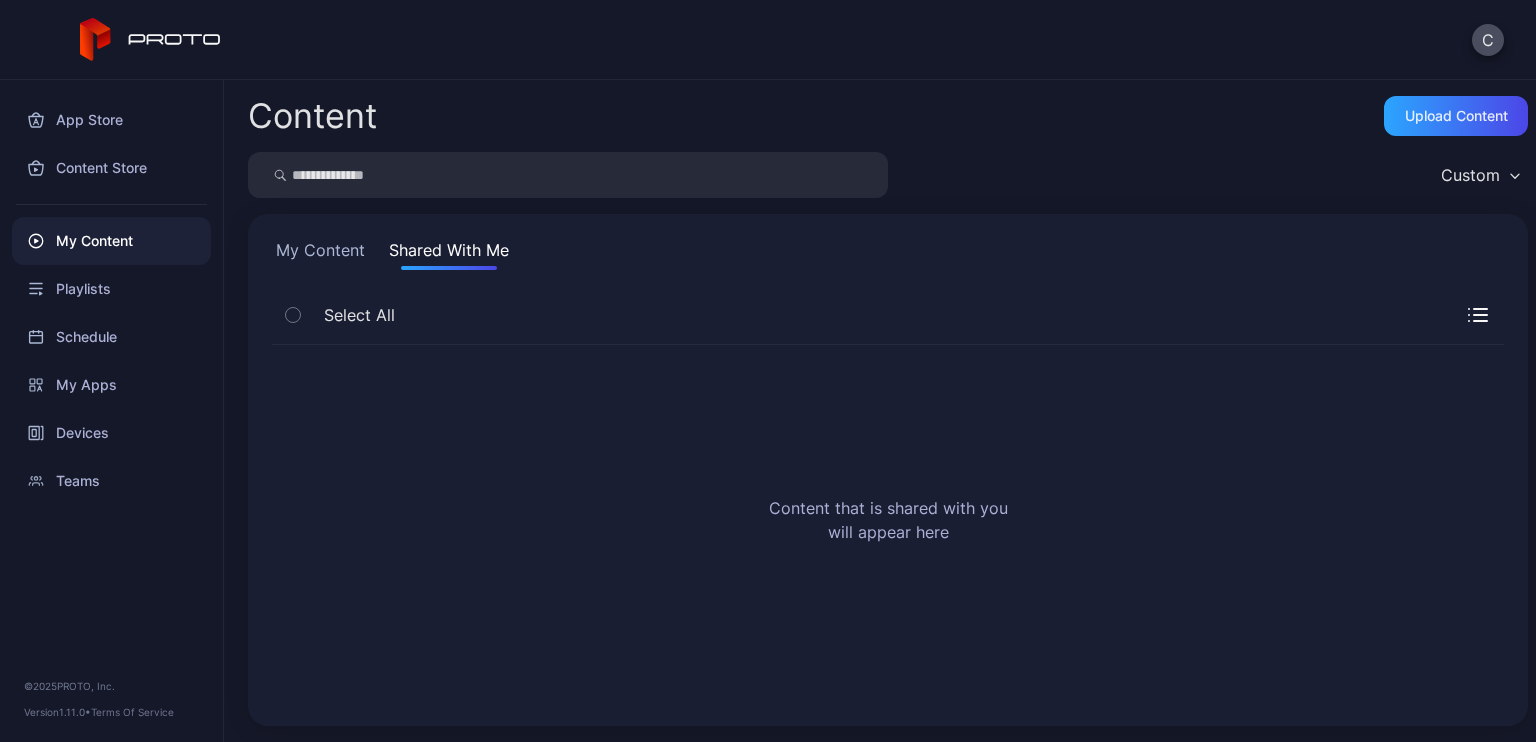click on "My Content" at bounding box center (320, 254) 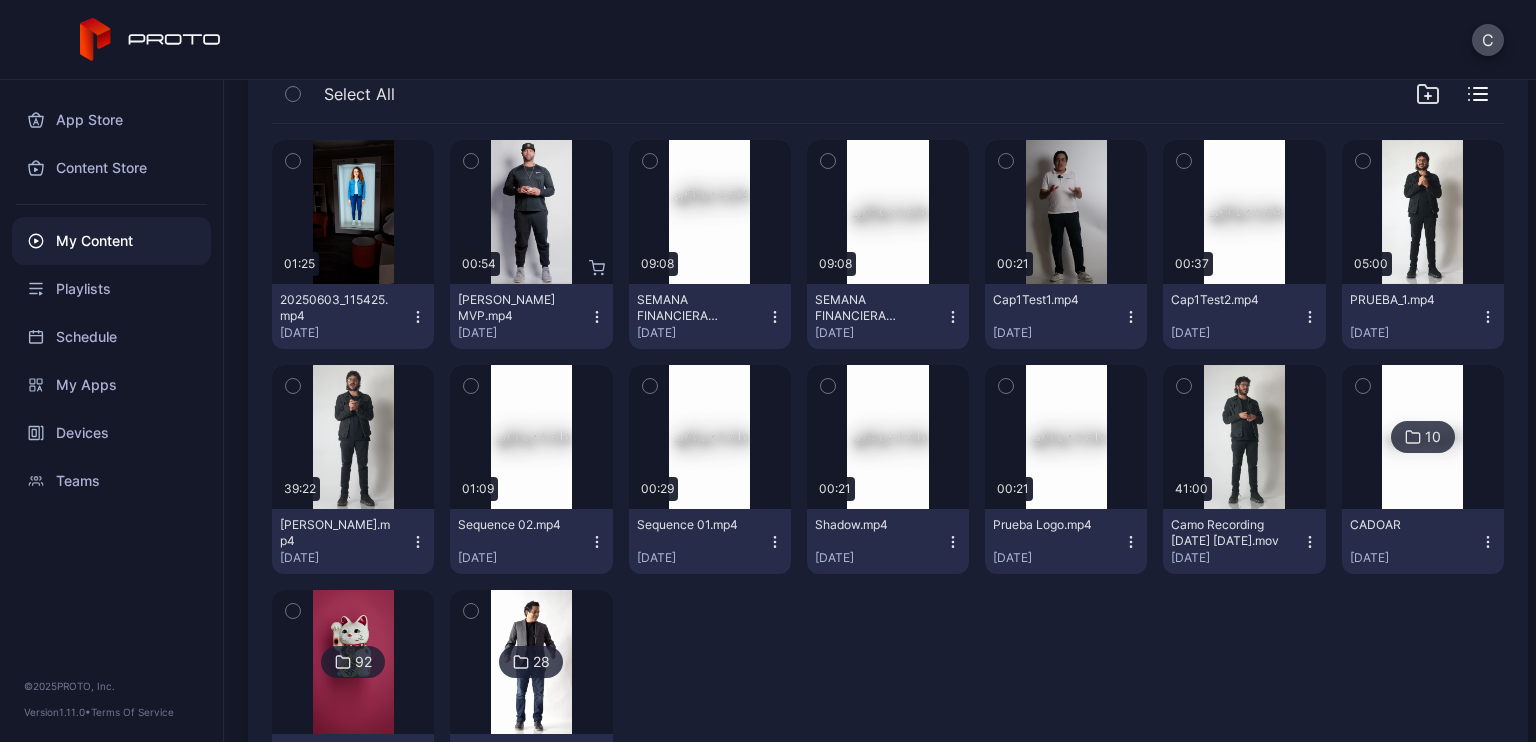 scroll, scrollTop: 220, scrollLeft: 0, axis: vertical 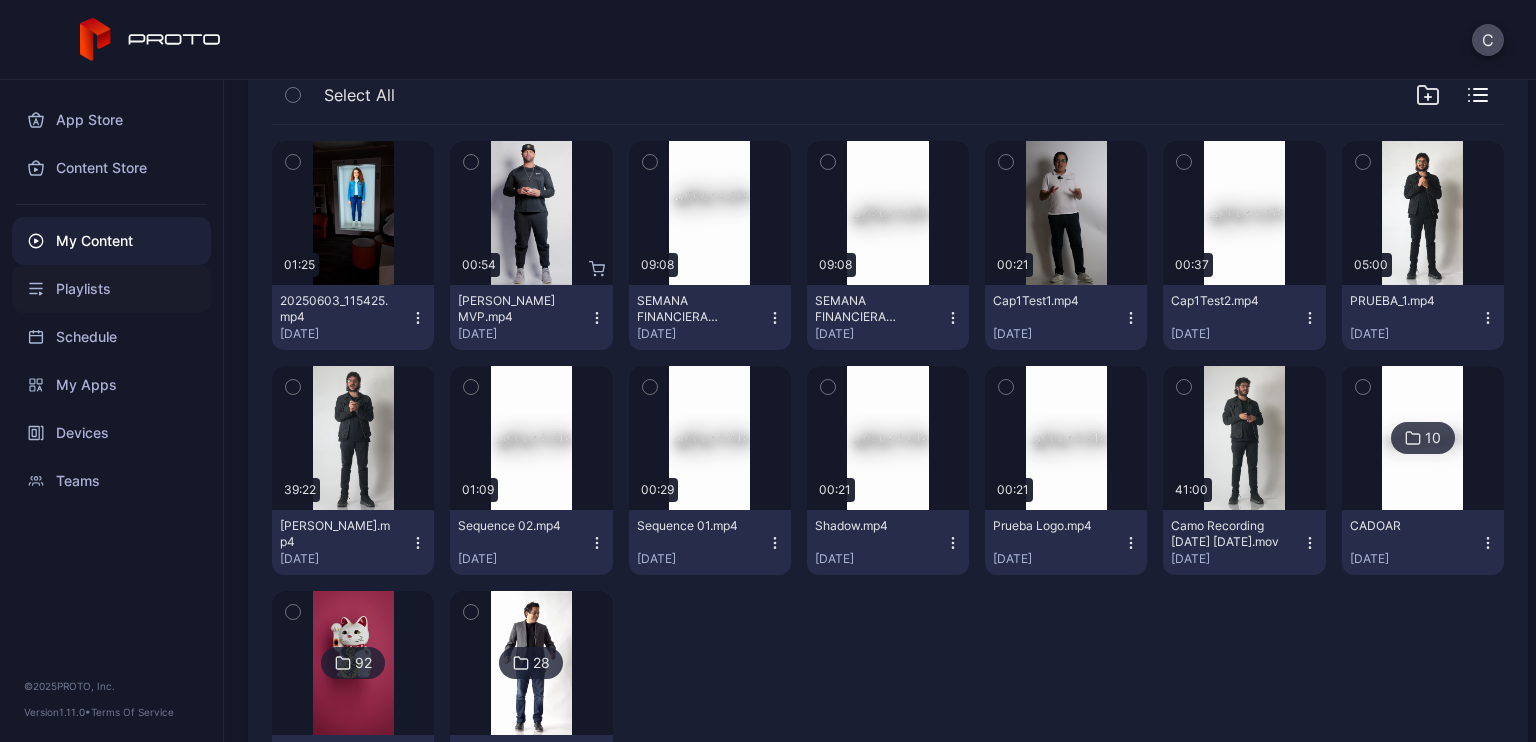 click on "Playlists" at bounding box center [111, 289] 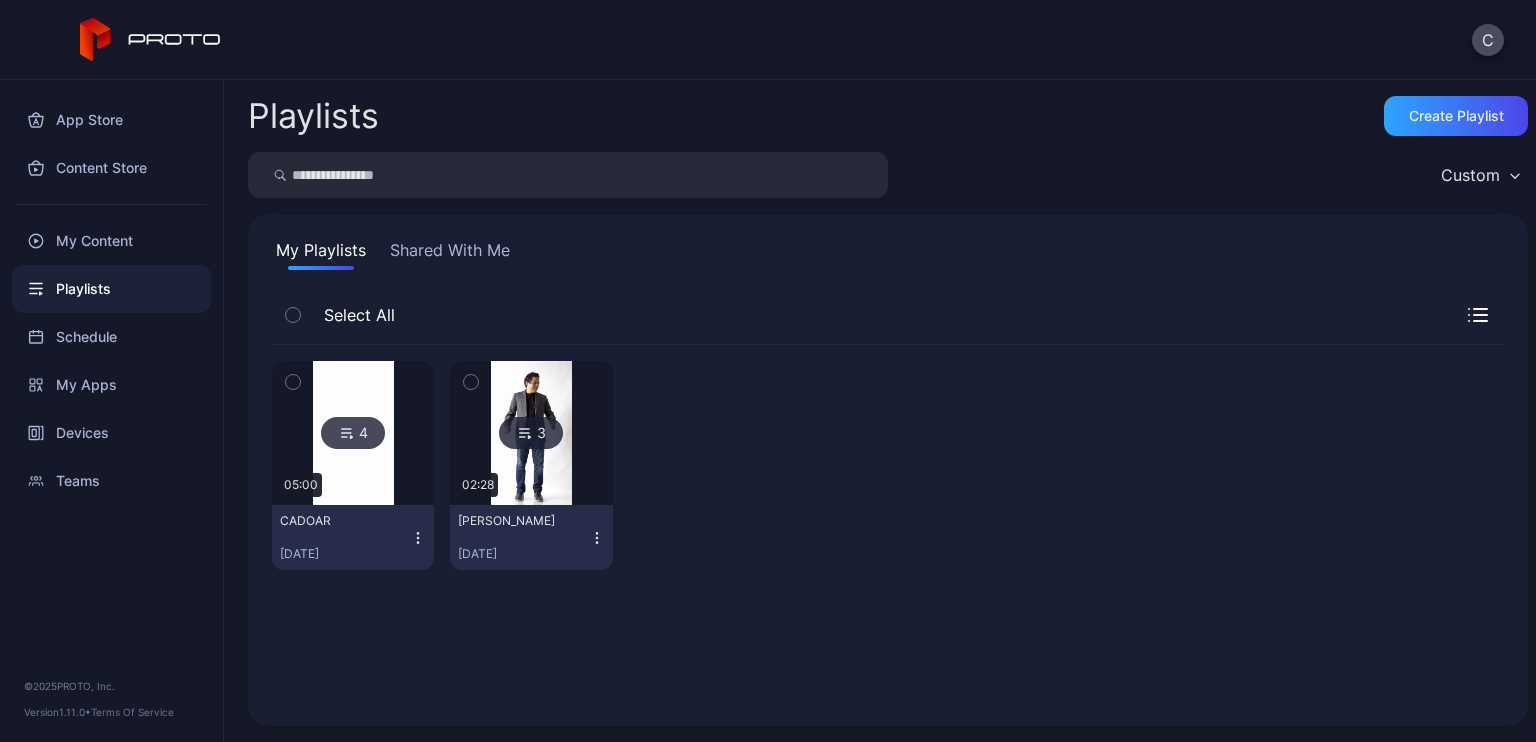 click on "Shared With Me" at bounding box center (450, 254) 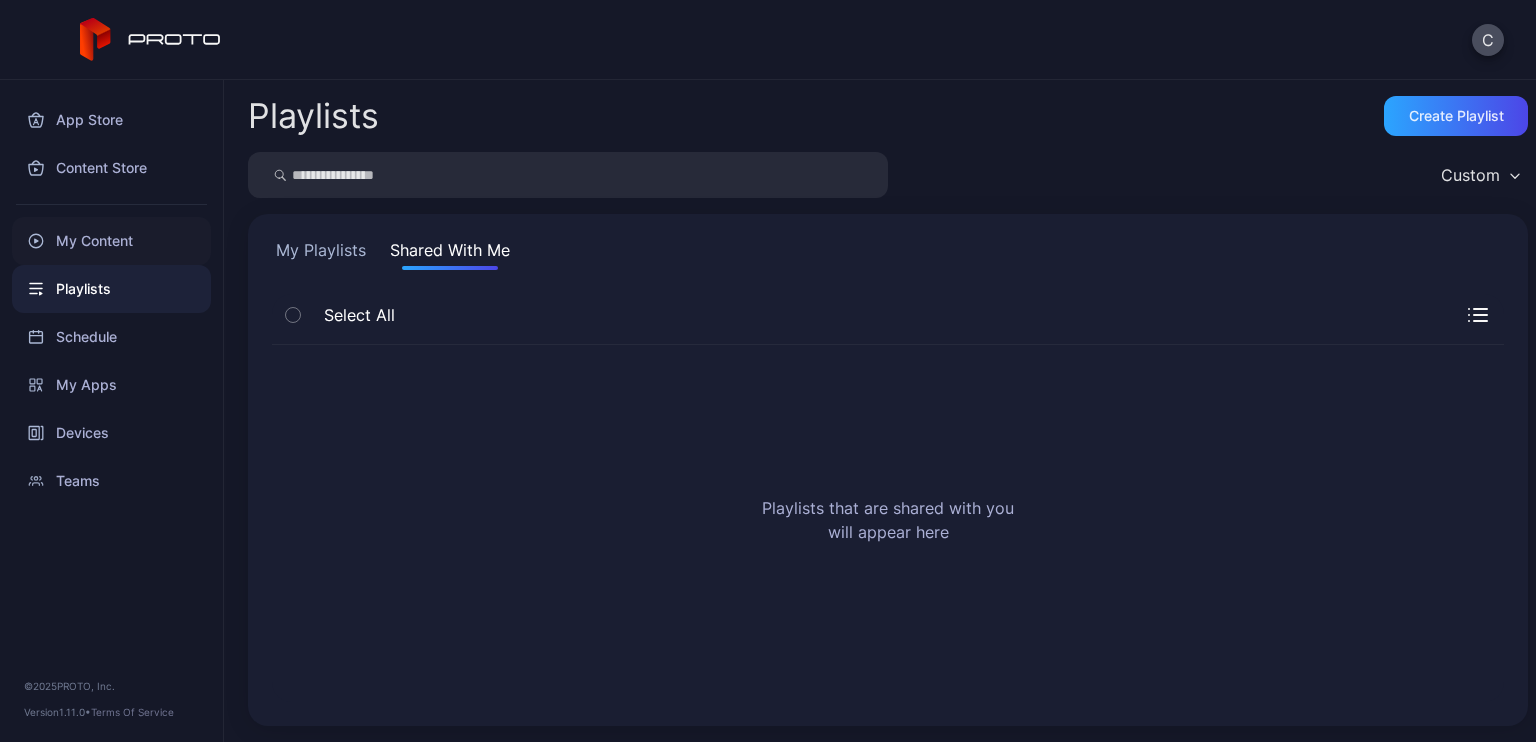 click on "My Content" at bounding box center (111, 241) 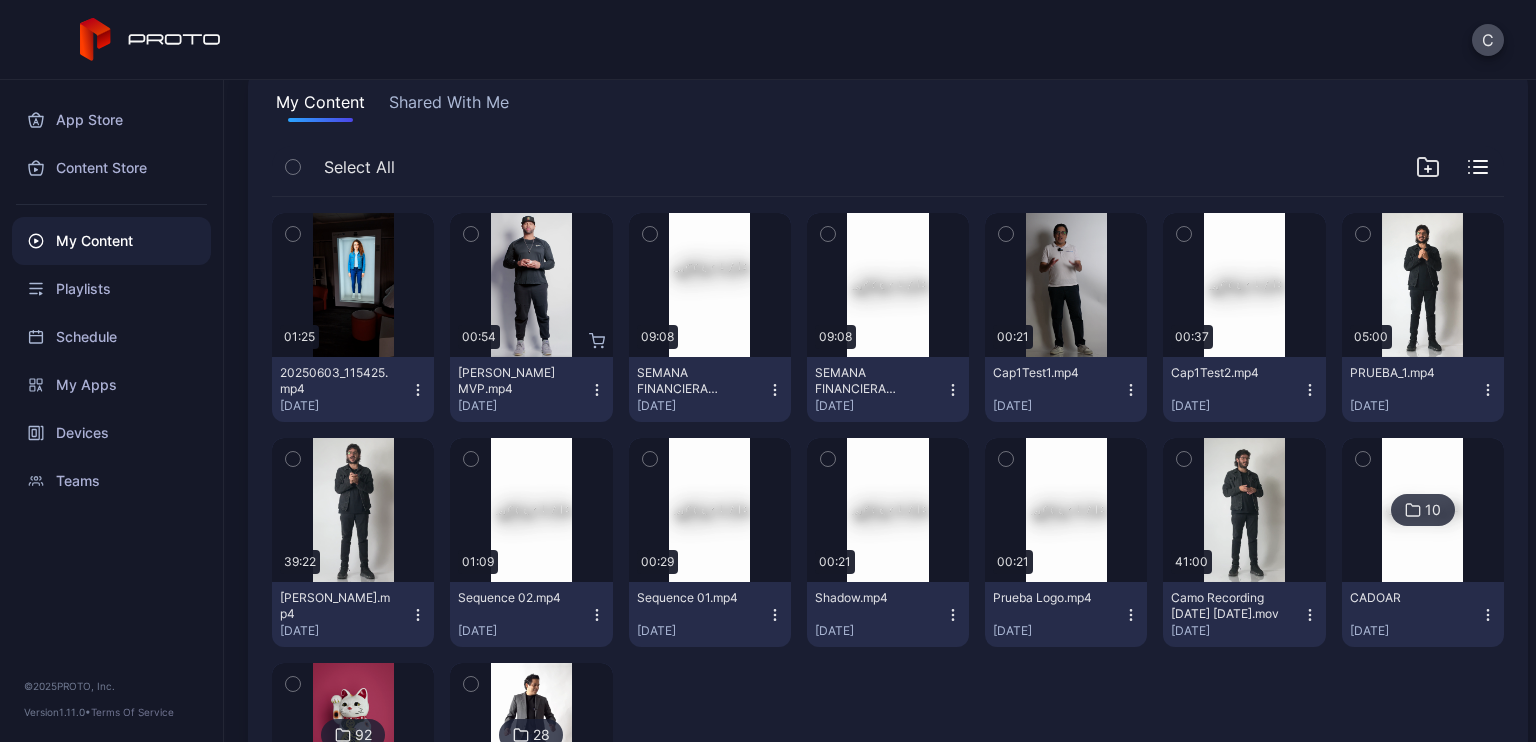 scroll, scrollTop: 334, scrollLeft: 0, axis: vertical 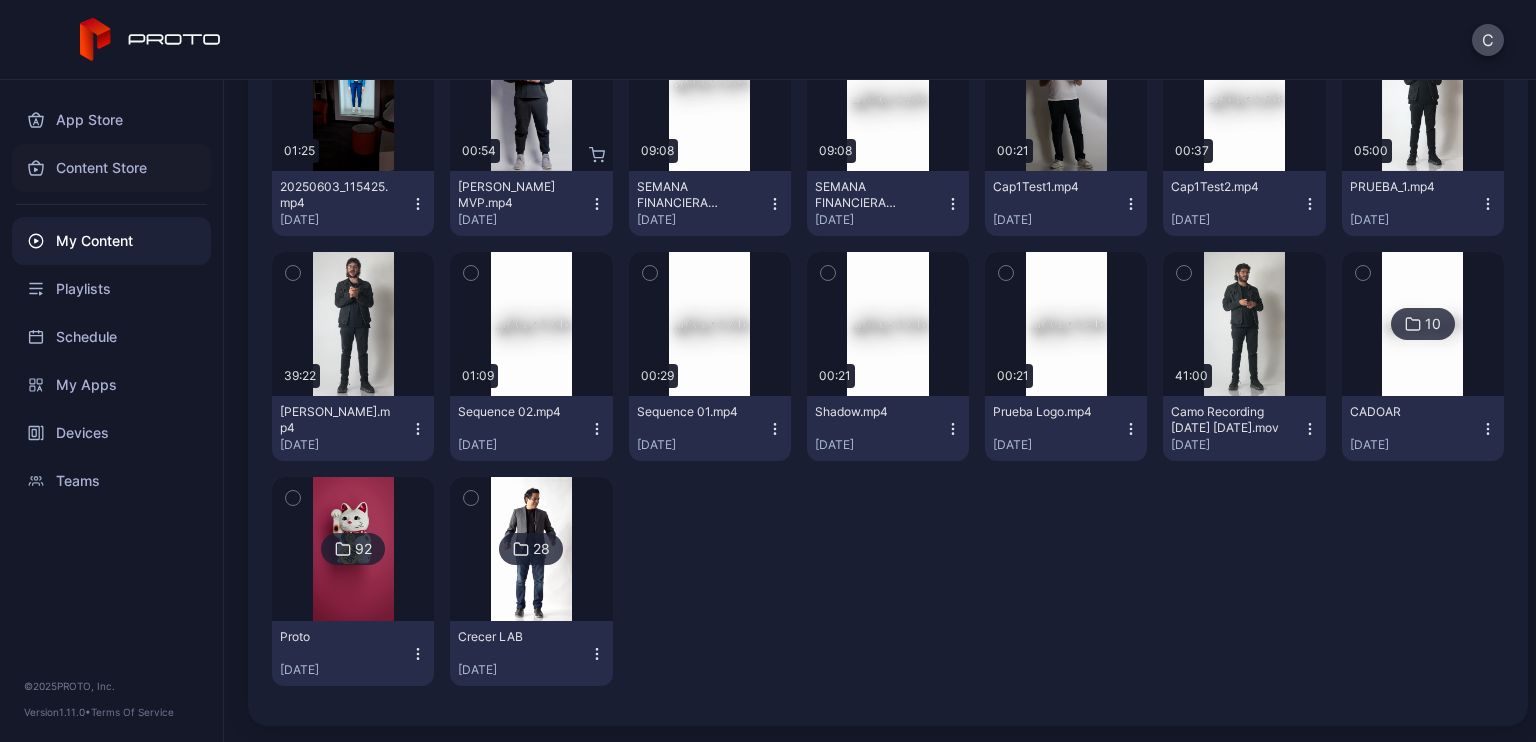 click on "Content Store" at bounding box center [111, 168] 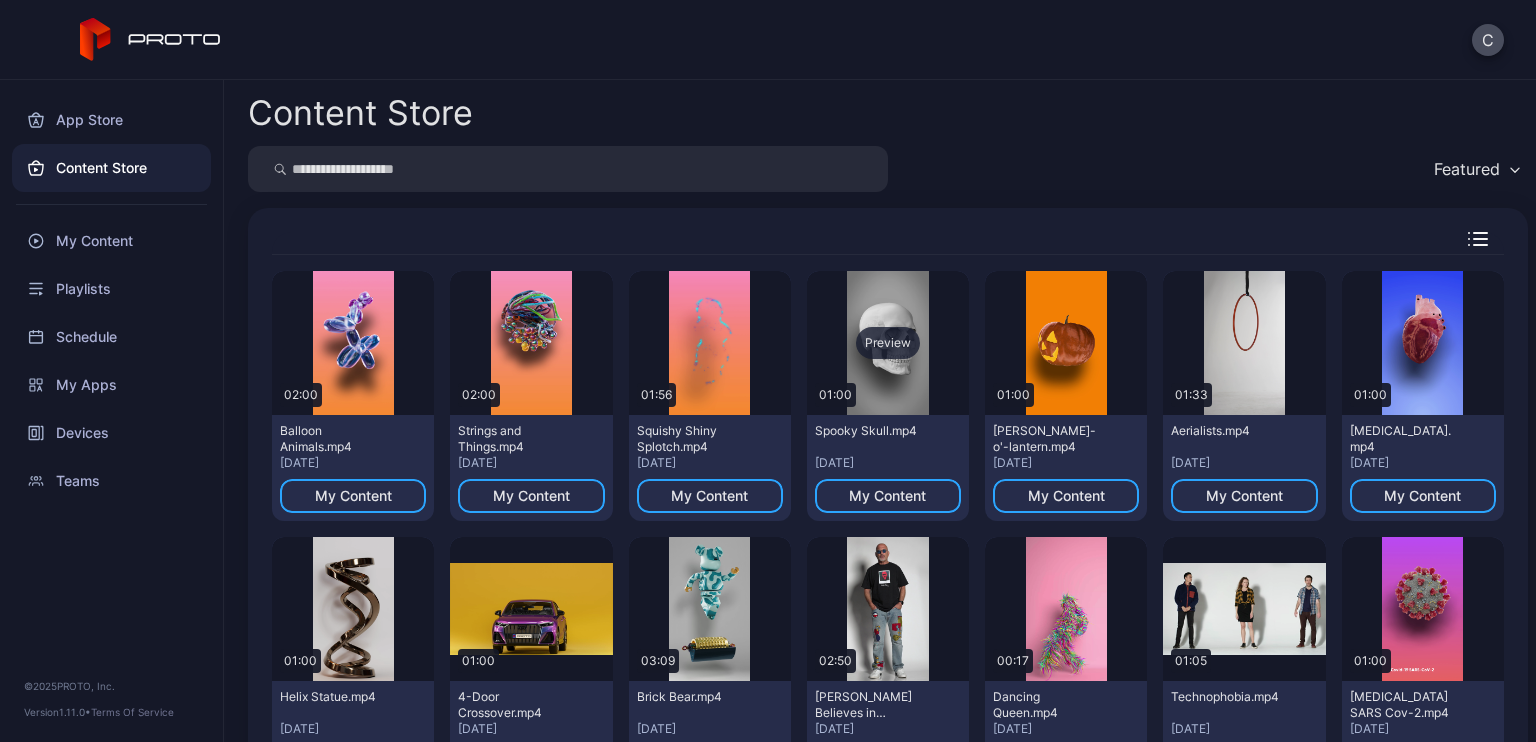 click on "Preview" at bounding box center [888, 343] 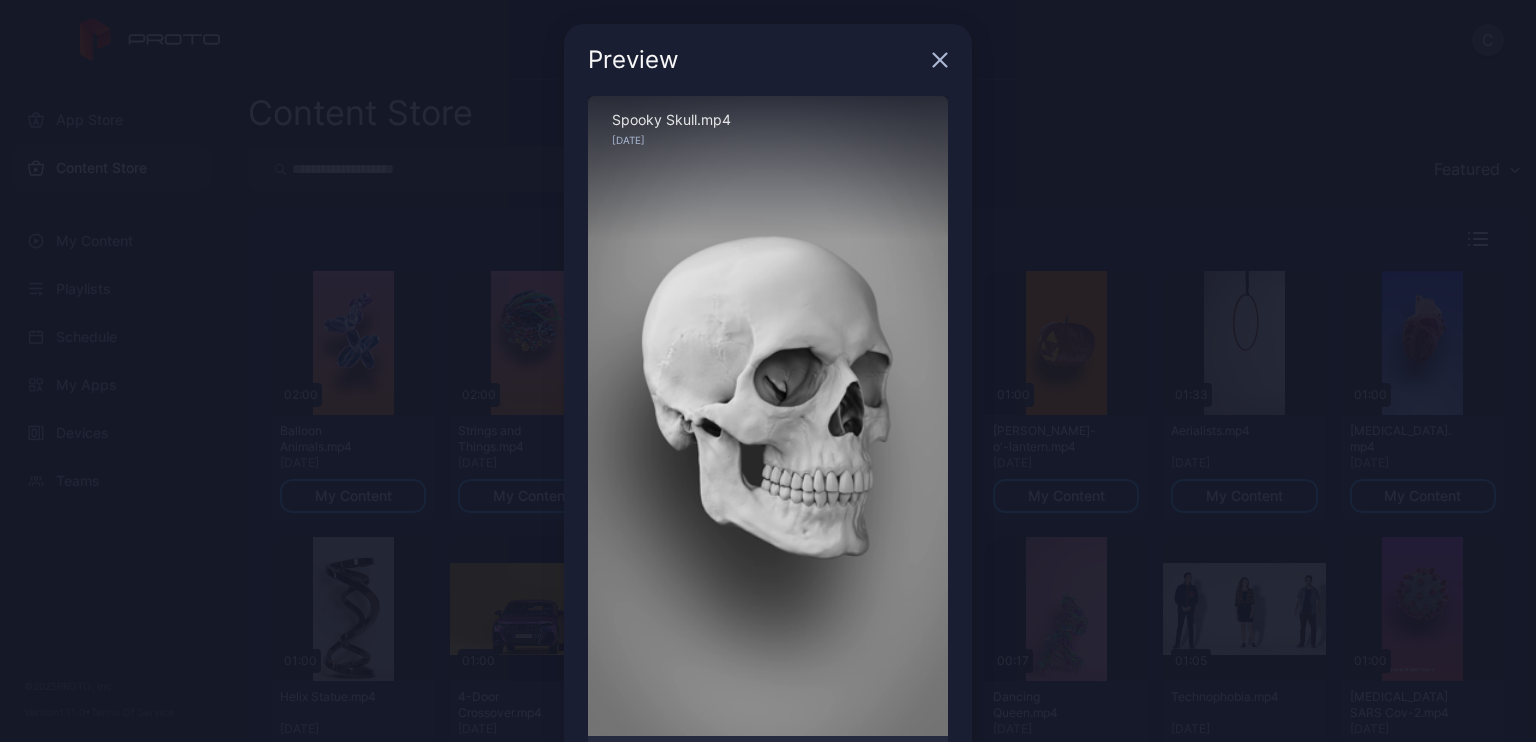 click on "Sorry, your browser doesn‘t support embedded videos" at bounding box center [768, 416] 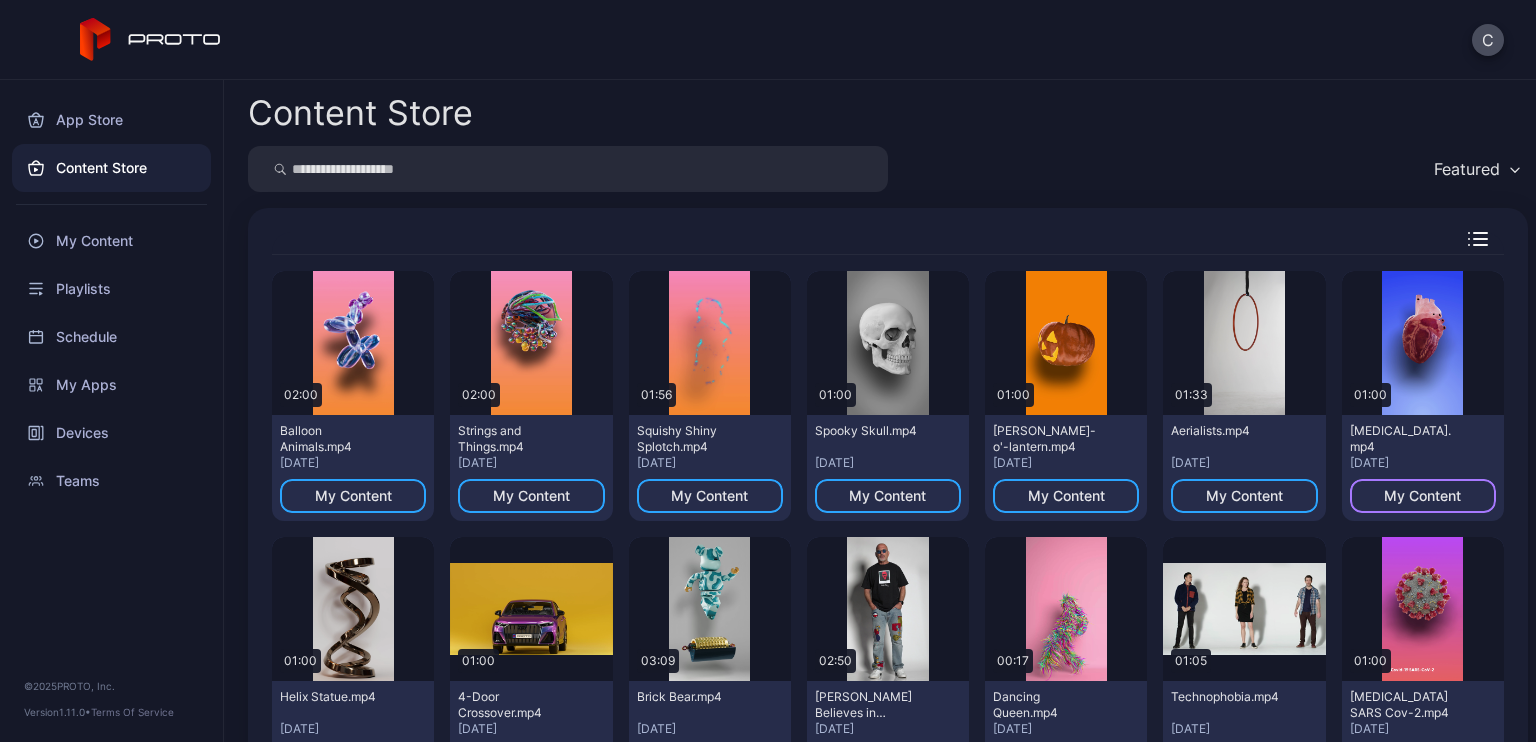 click on "My Content" at bounding box center (1422, 496) 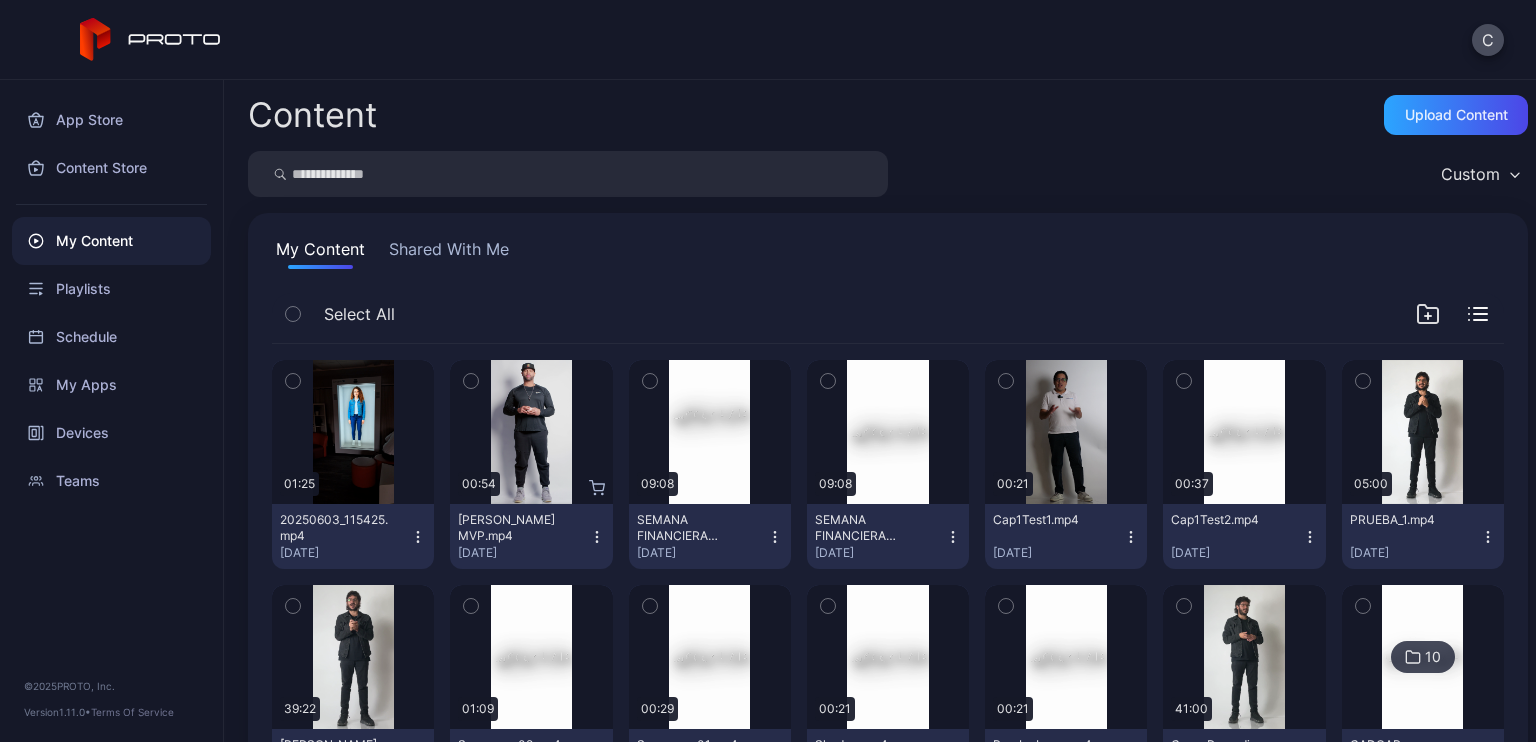 scroll, scrollTop: 0, scrollLeft: 0, axis: both 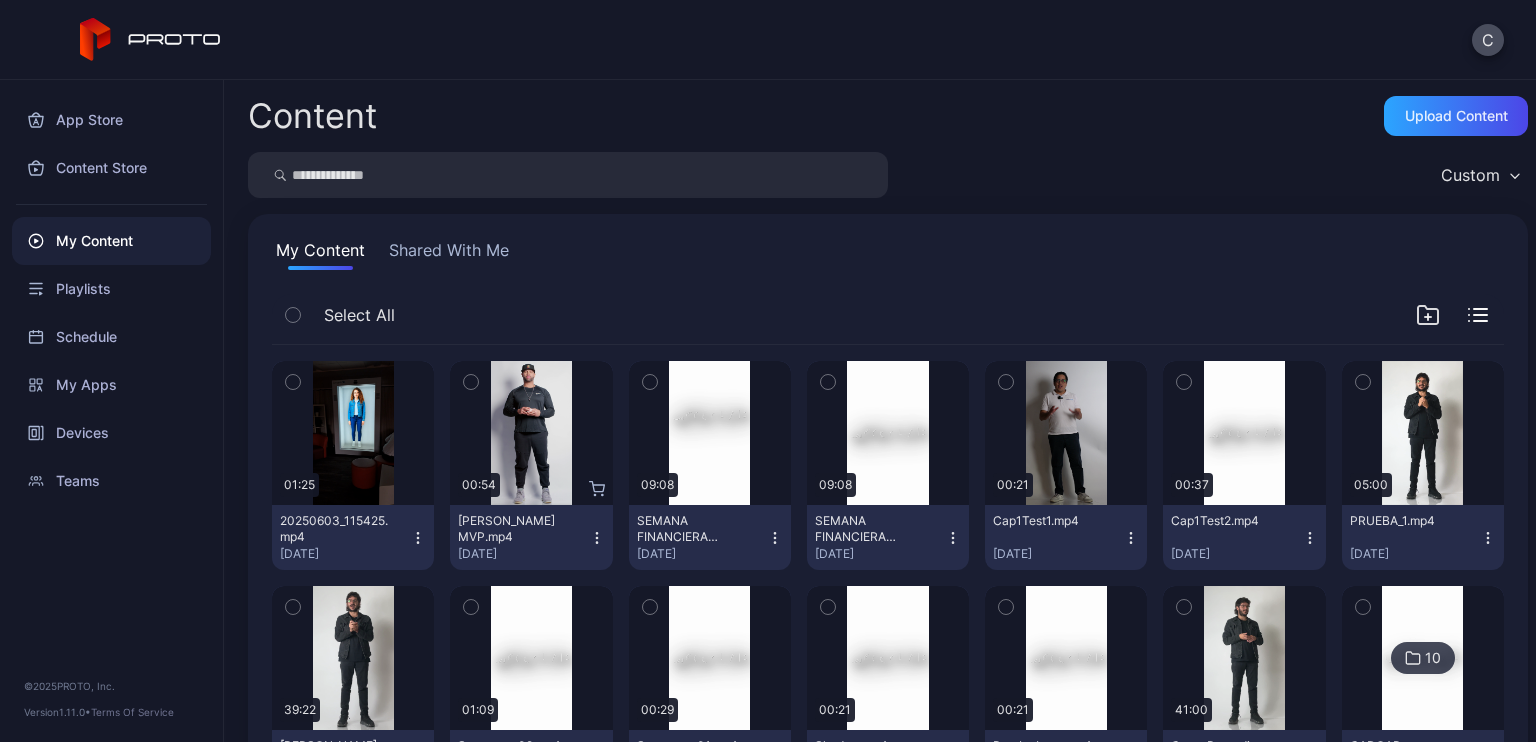 click on "Shared With Me" at bounding box center [449, 254] 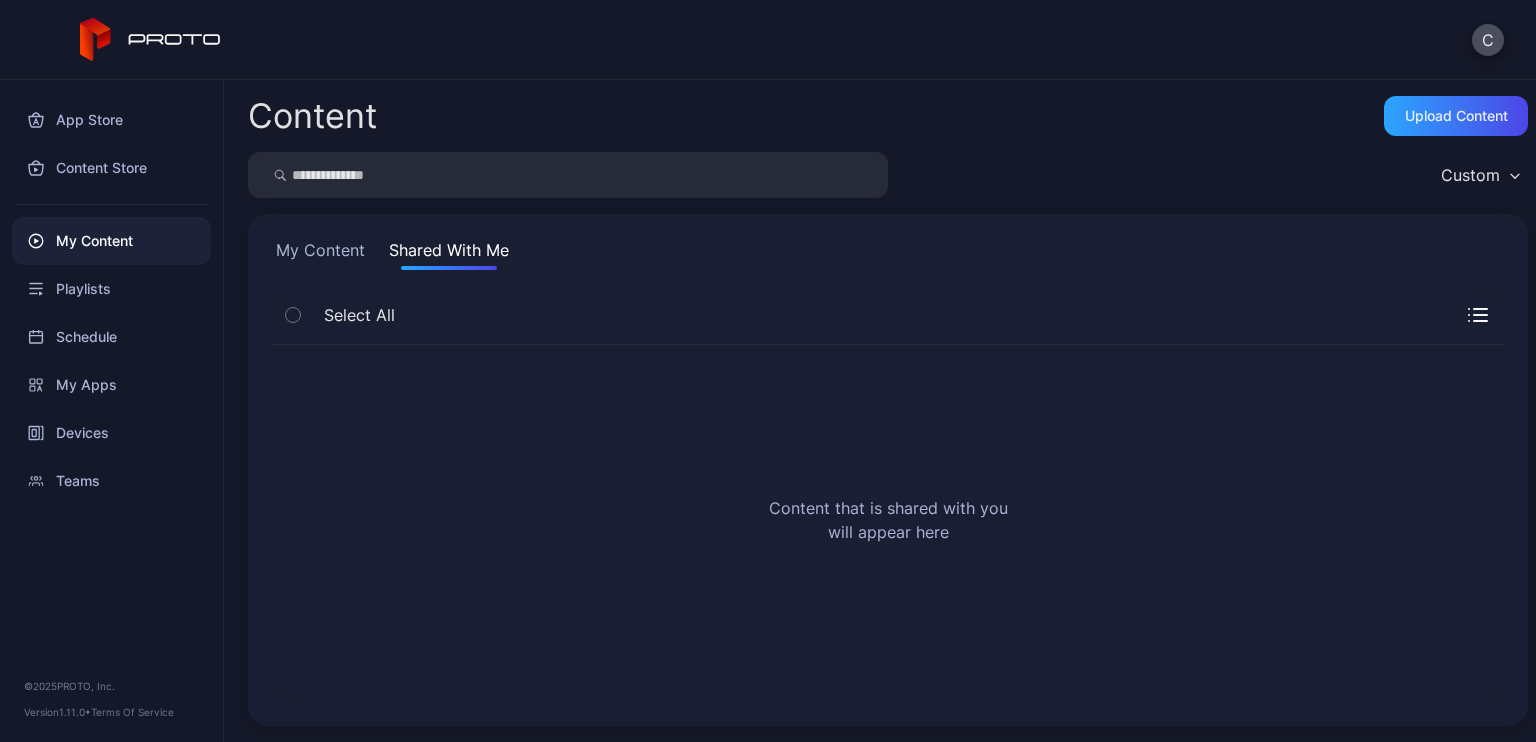 click on "My Content" at bounding box center (320, 254) 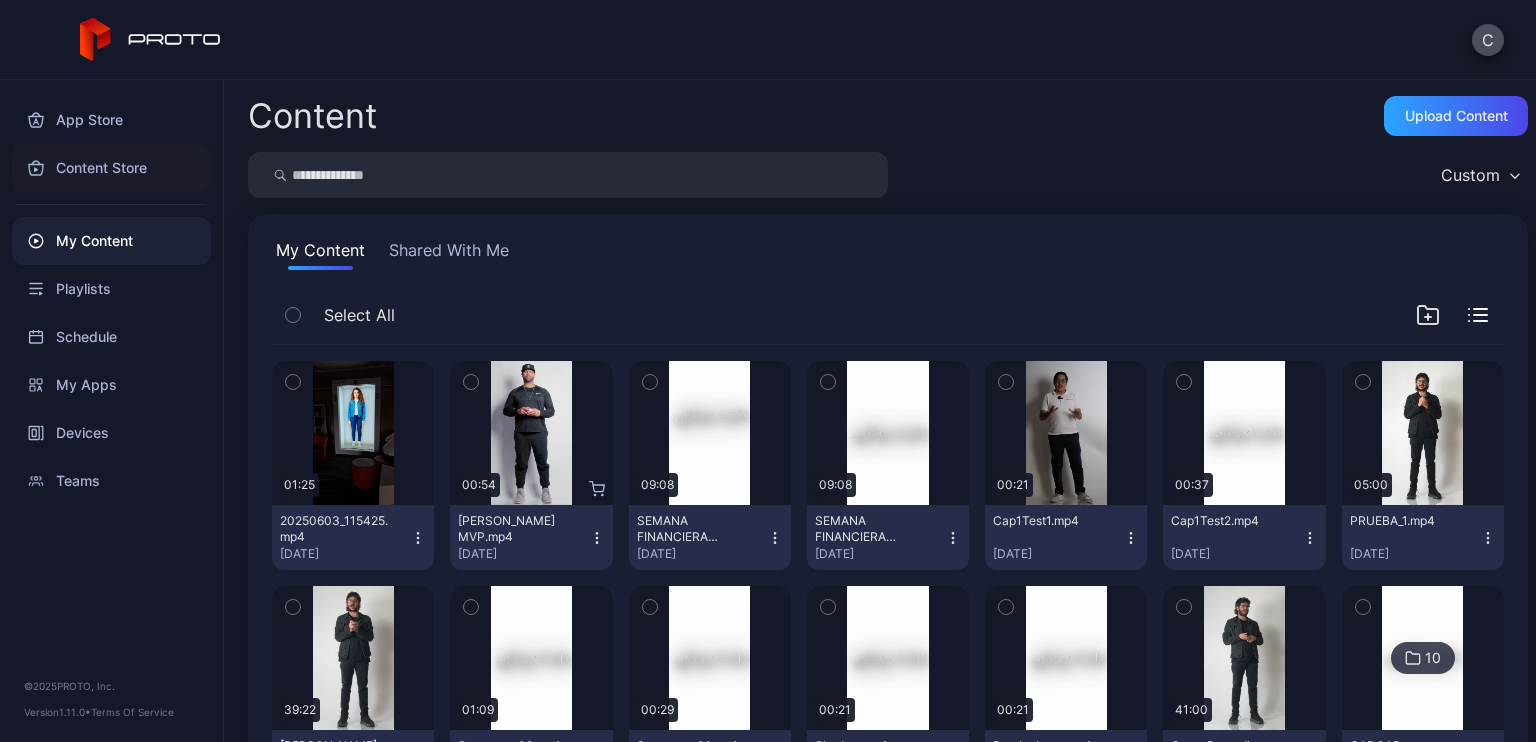 click on "Content Store" at bounding box center (111, 168) 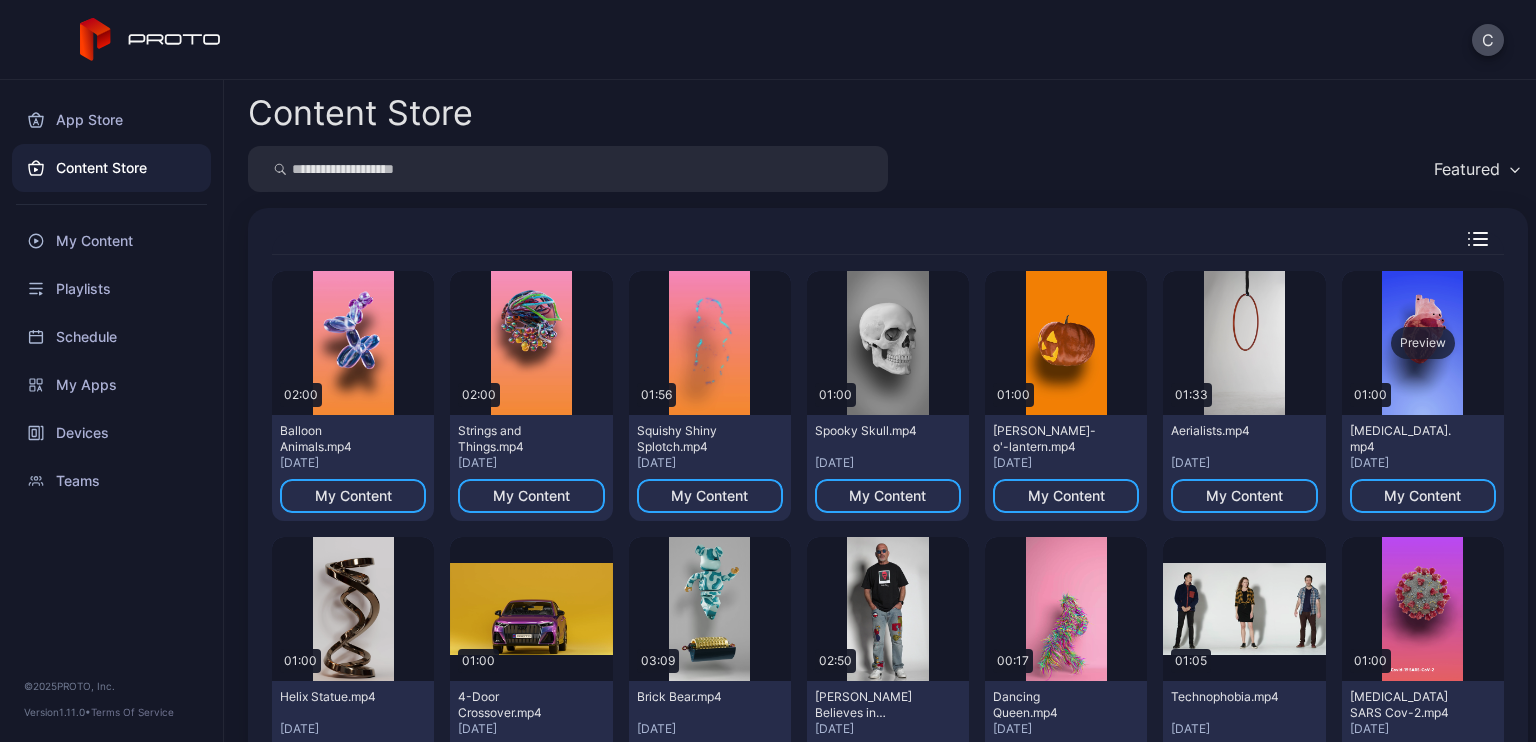click on "Preview" at bounding box center [1423, 343] 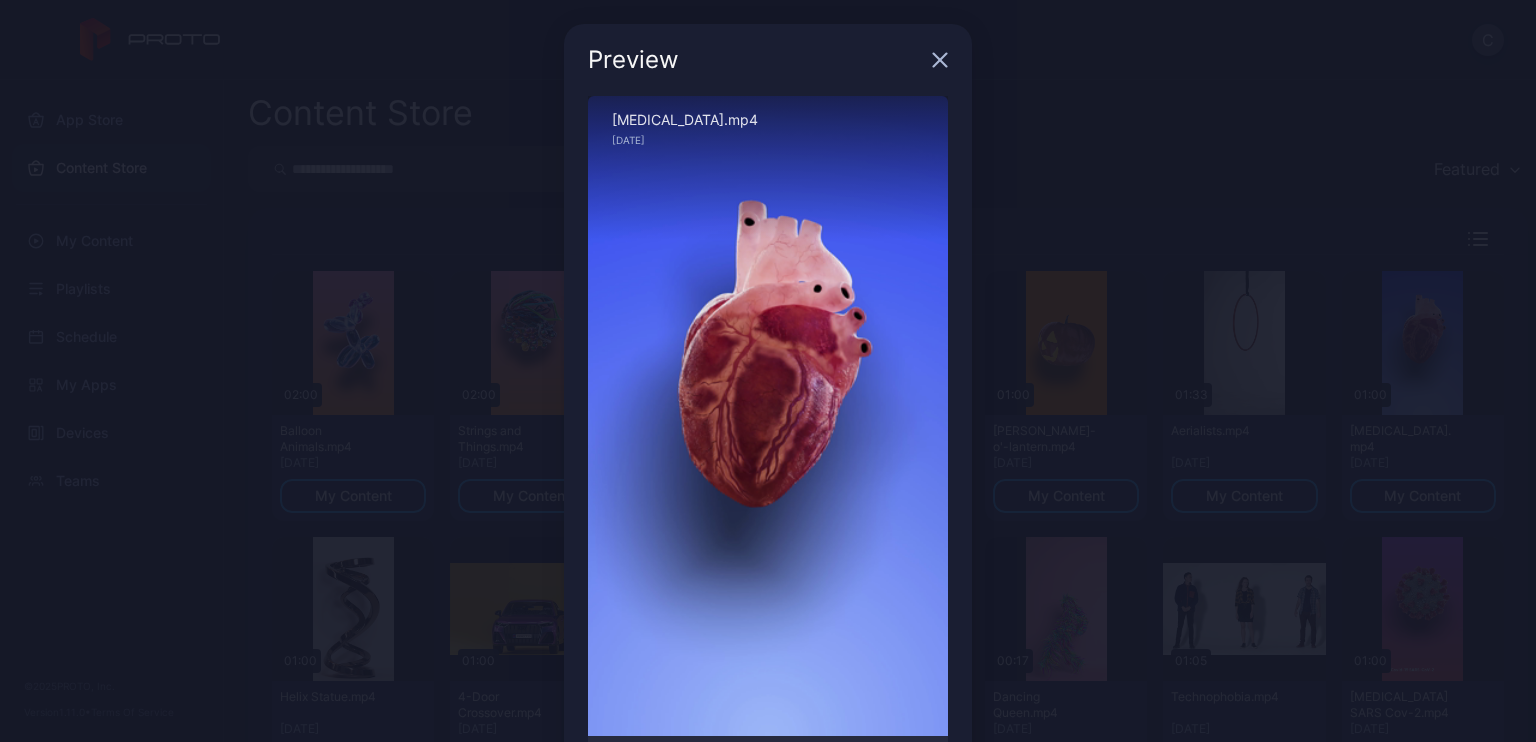click 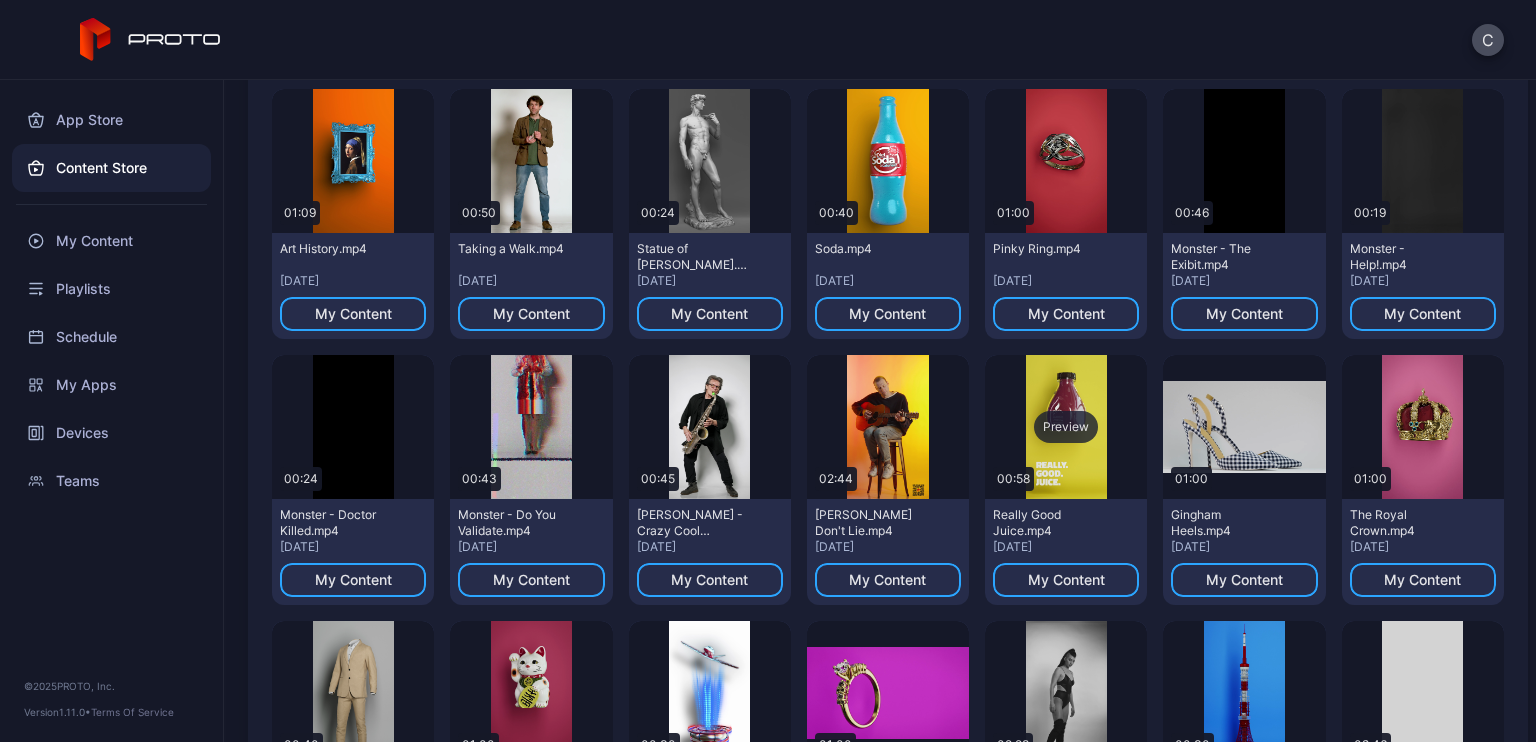 scroll, scrollTop: 2044, scrollLeft: 0, axis: vertical 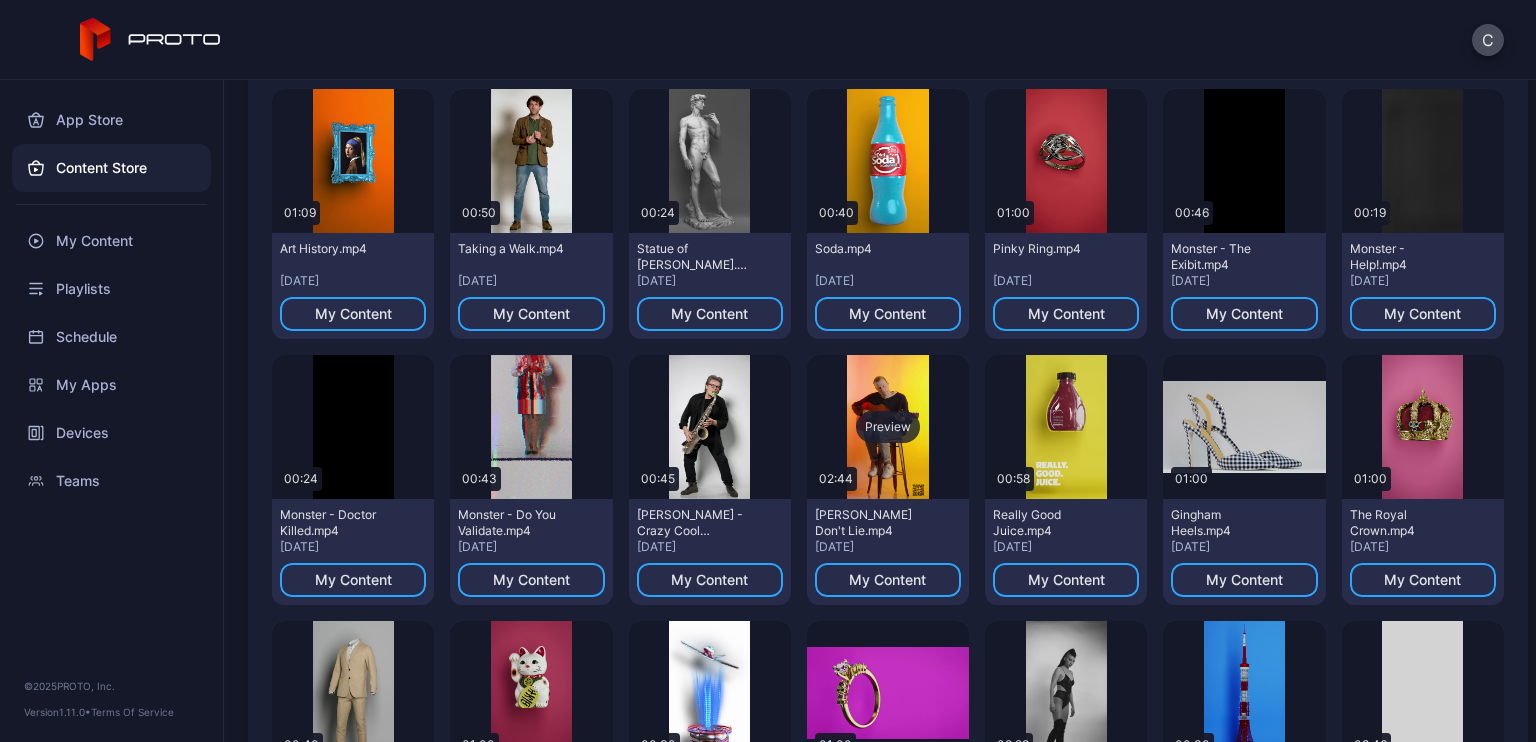 click on "Preview" at bounding box center (888, 427) 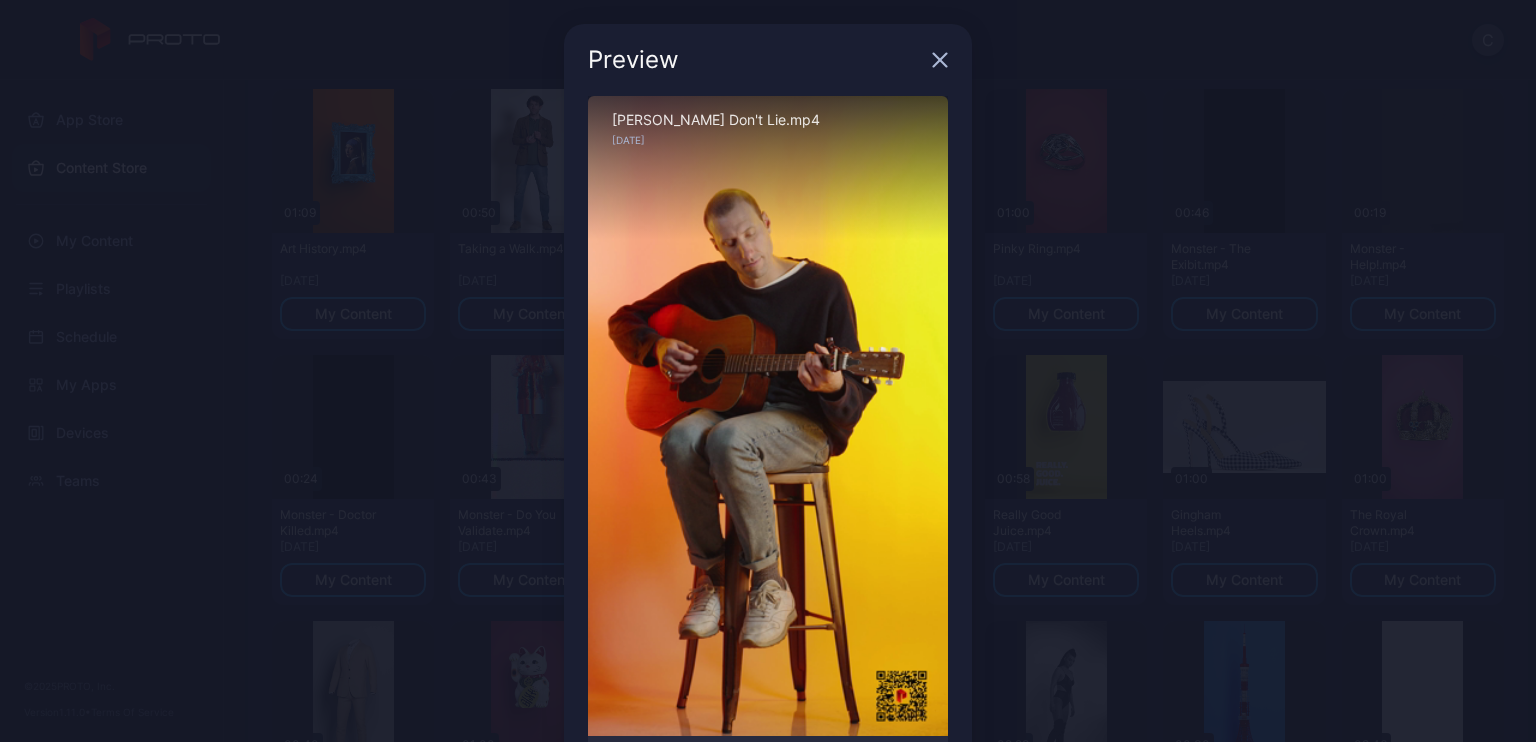 click 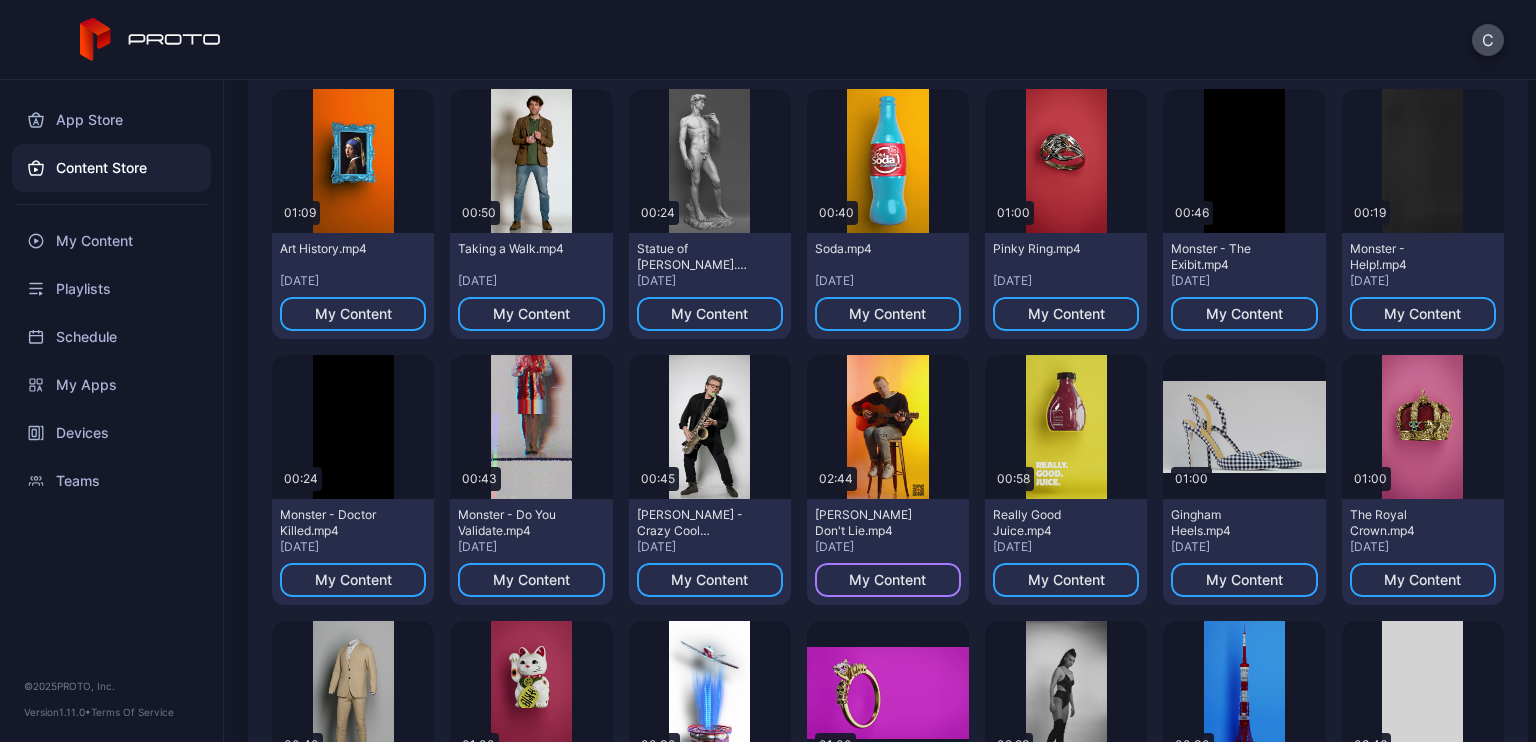 click on "My Content" at bounding box center (887, 580) 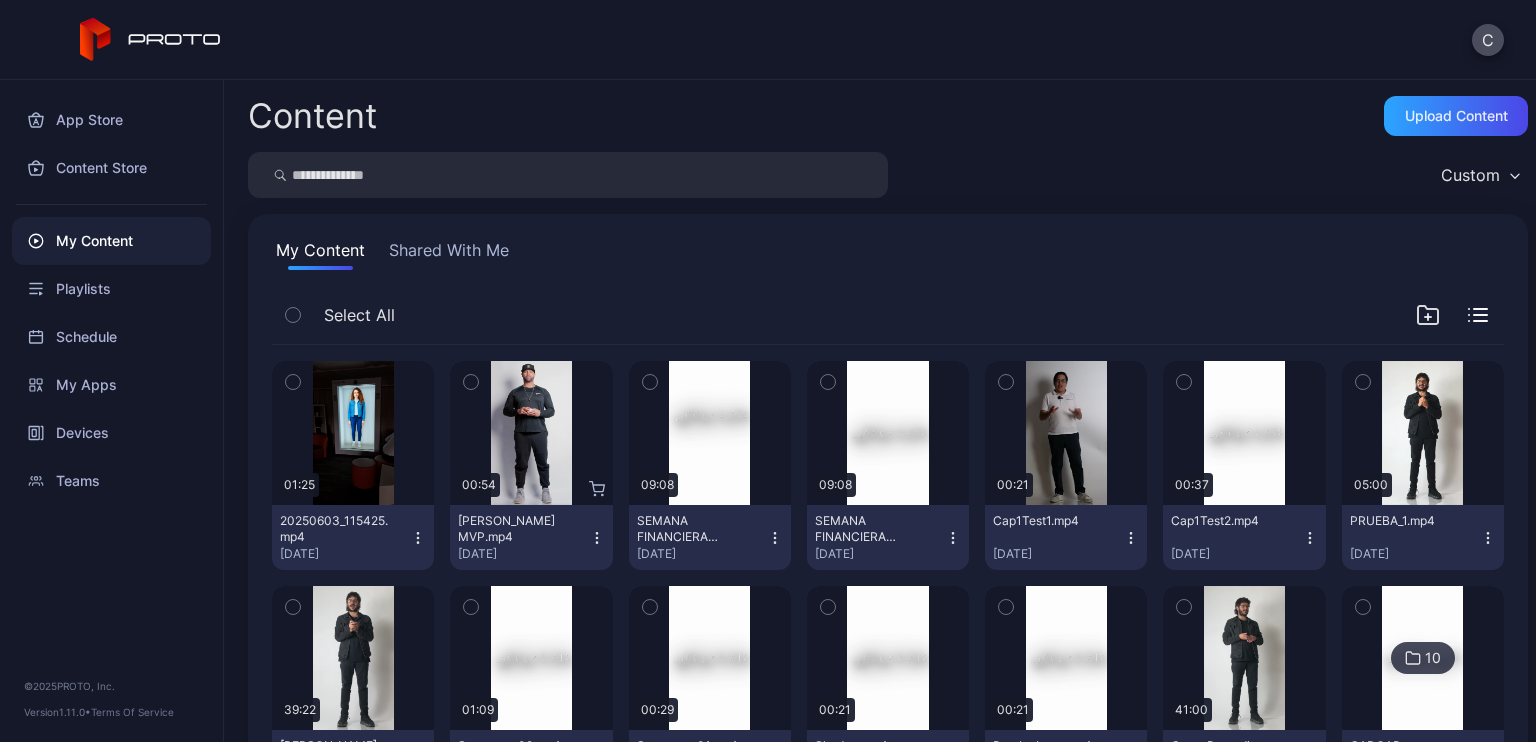 click on "Shared With Me" at bounding box center (449, 254) 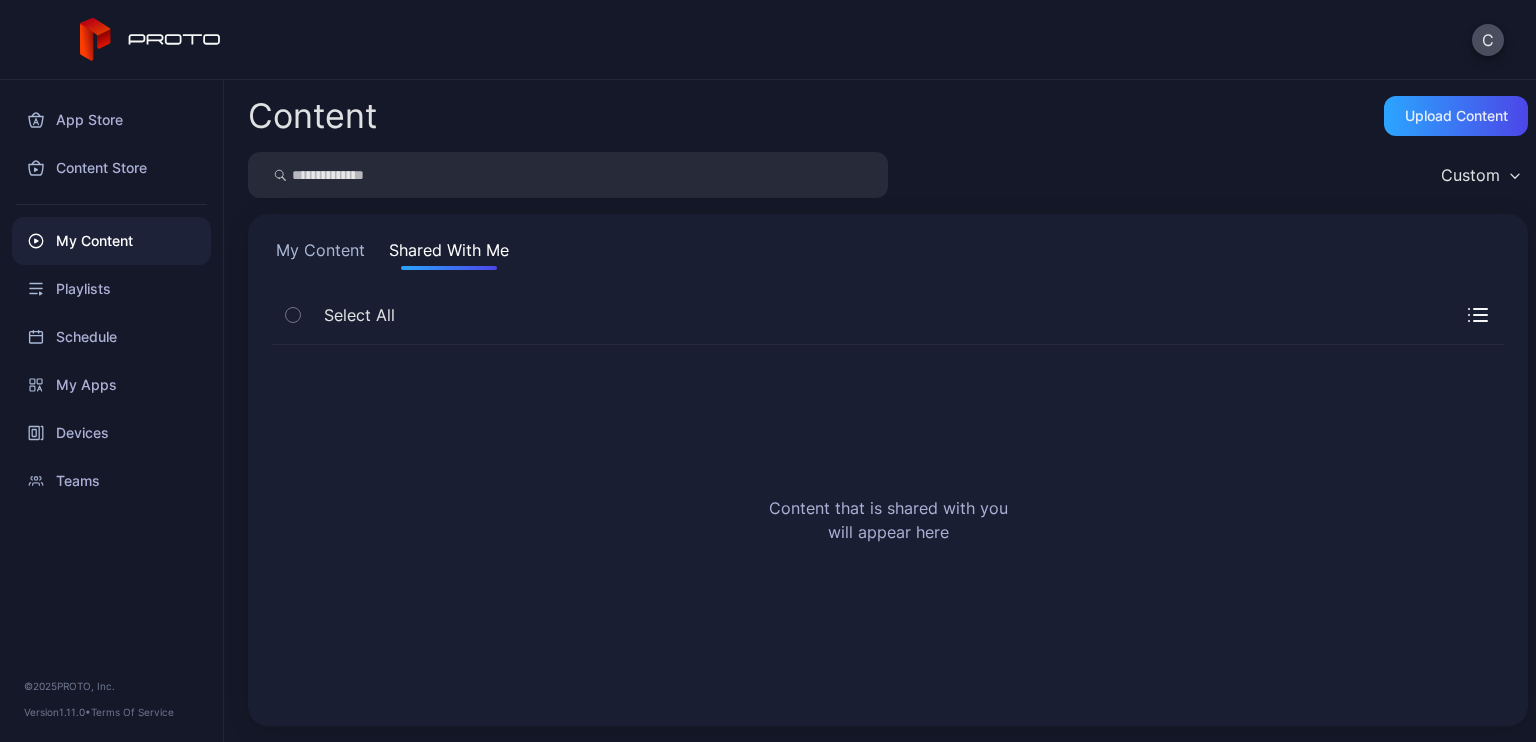 click on "My Content" at bounding box center [320, 254] 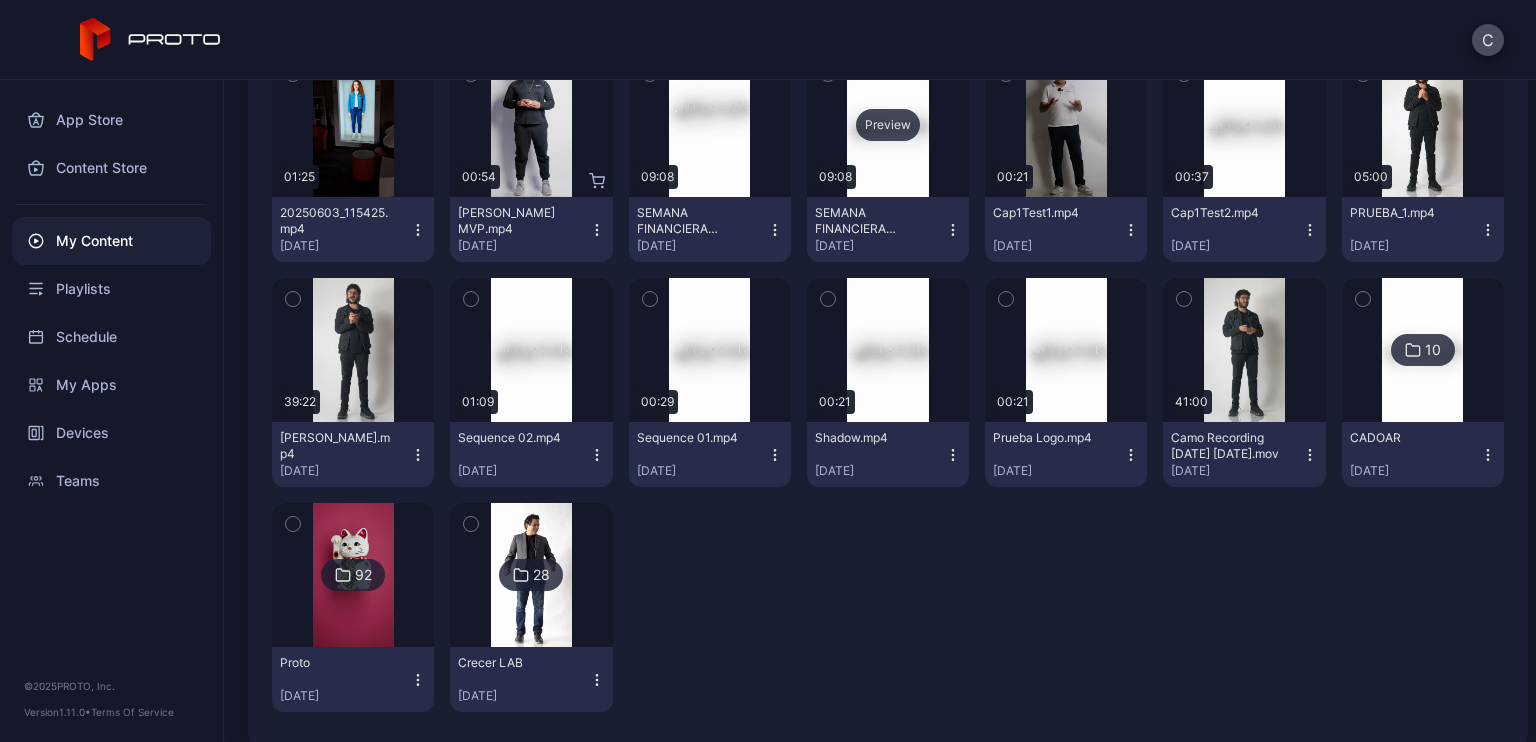 scroll, scrollTop: 310, scrollLeft: 0, axis: vertical 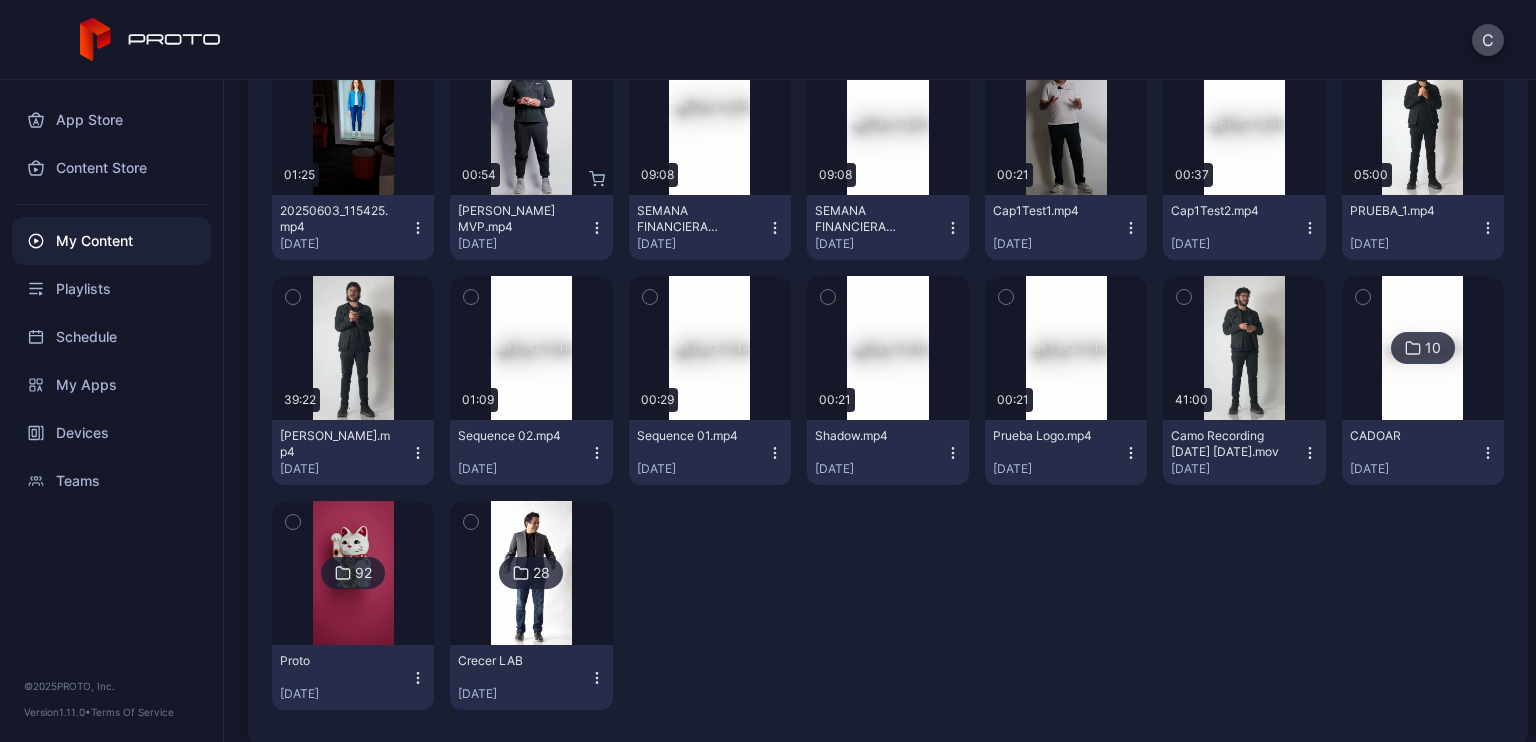 click at bounding box center [1422, 348] 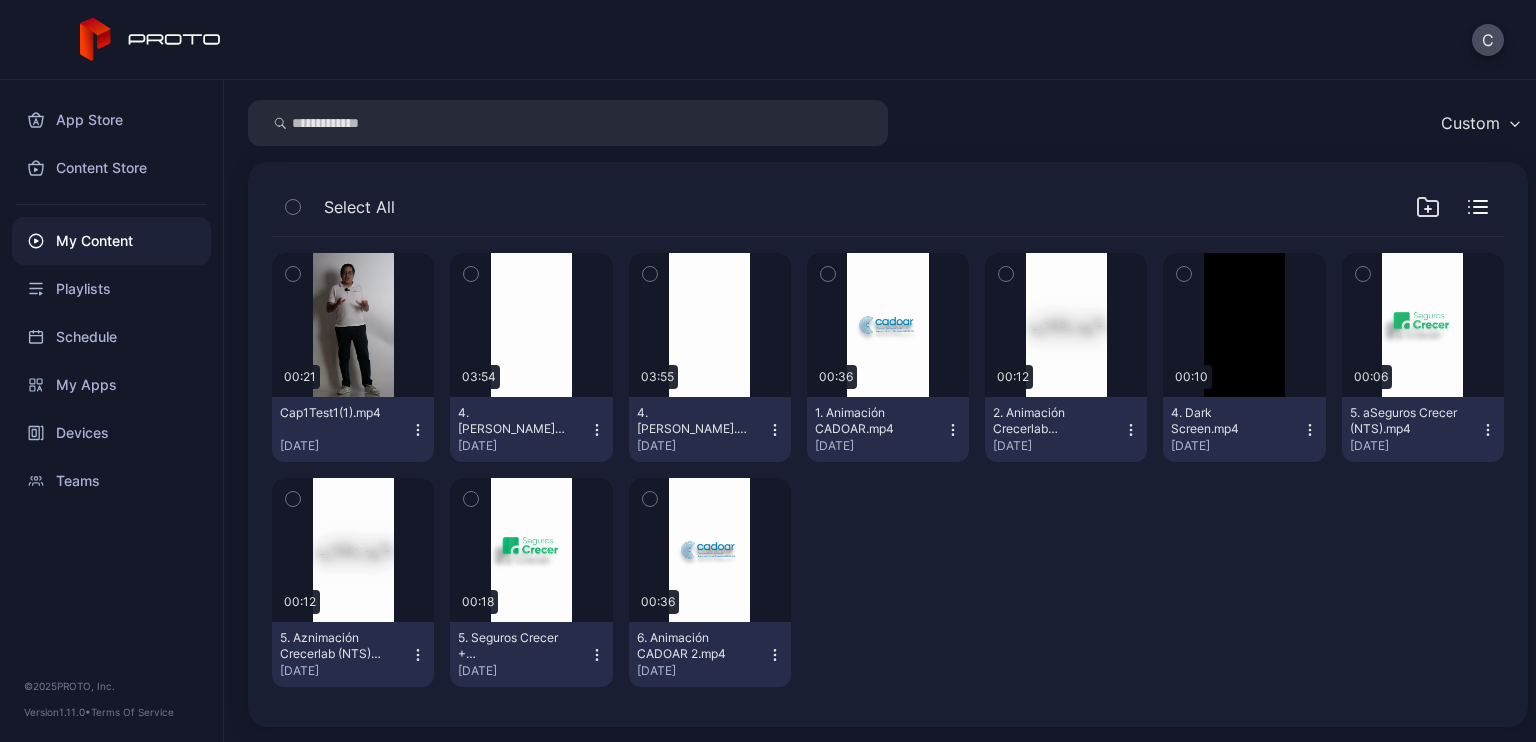 scroll, scrollTop: 60, scrollLeft: 0, axis: vertical 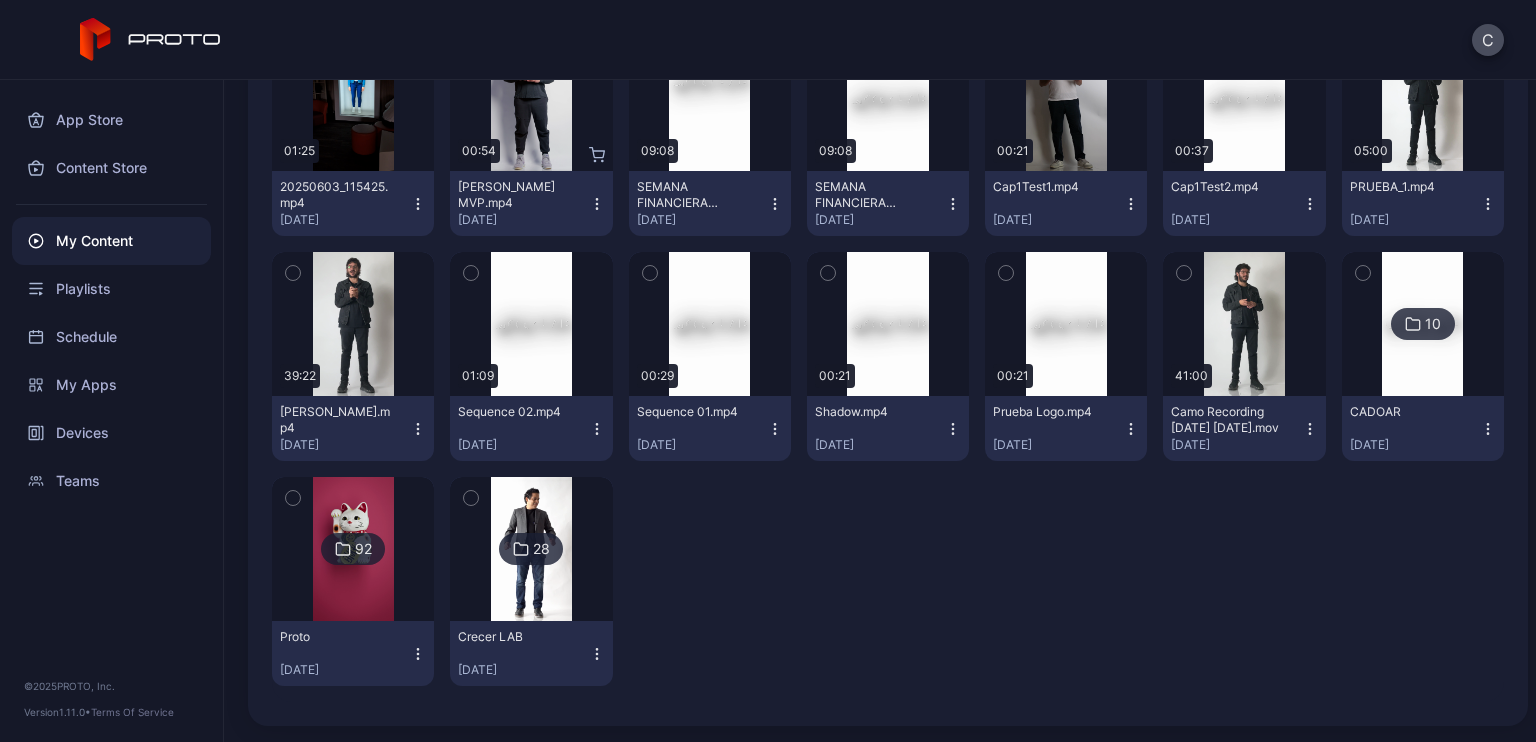click 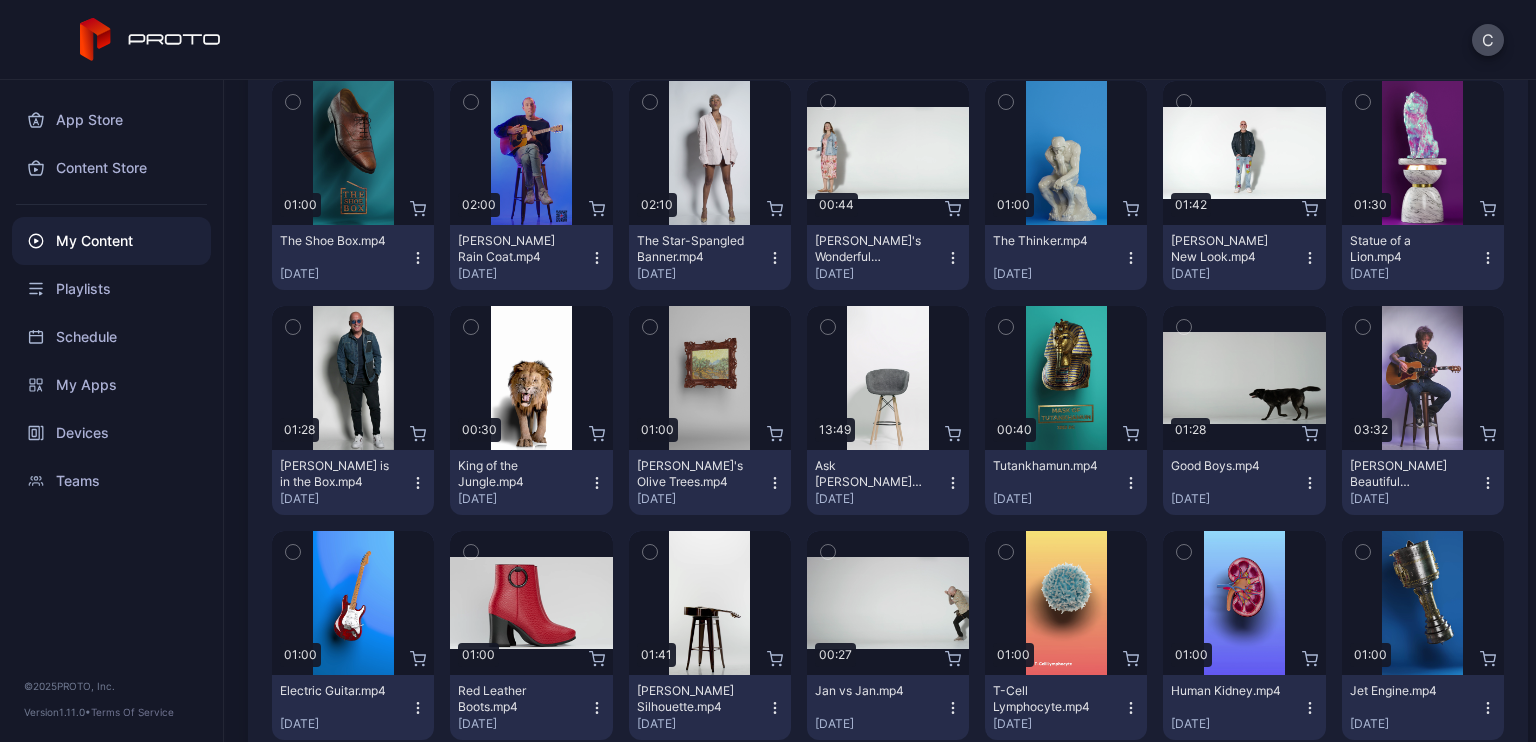 scroll, scrollTop: 2032, scrollLeft: 0, axis: vertical 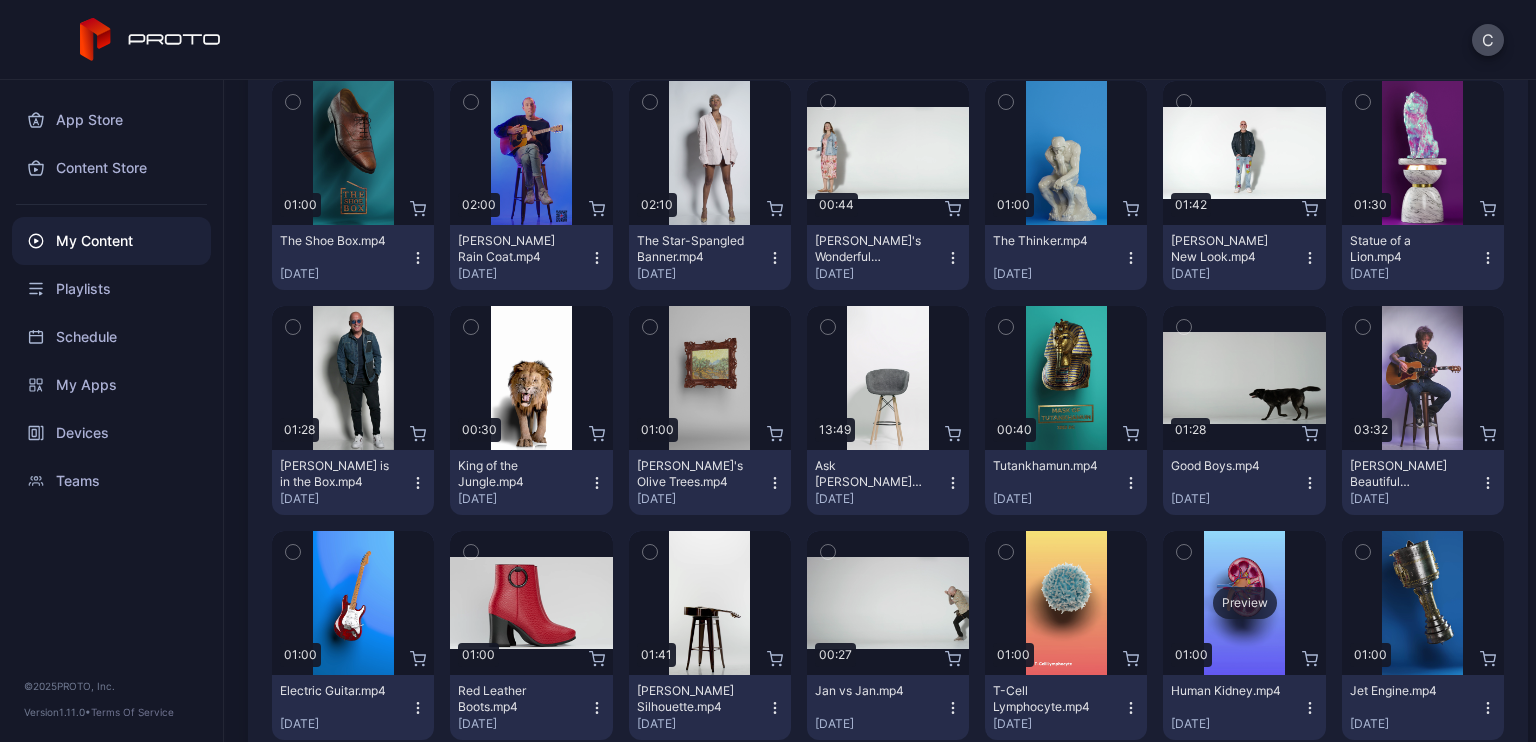 click on "Preview" at bounding box center [1245, 603] 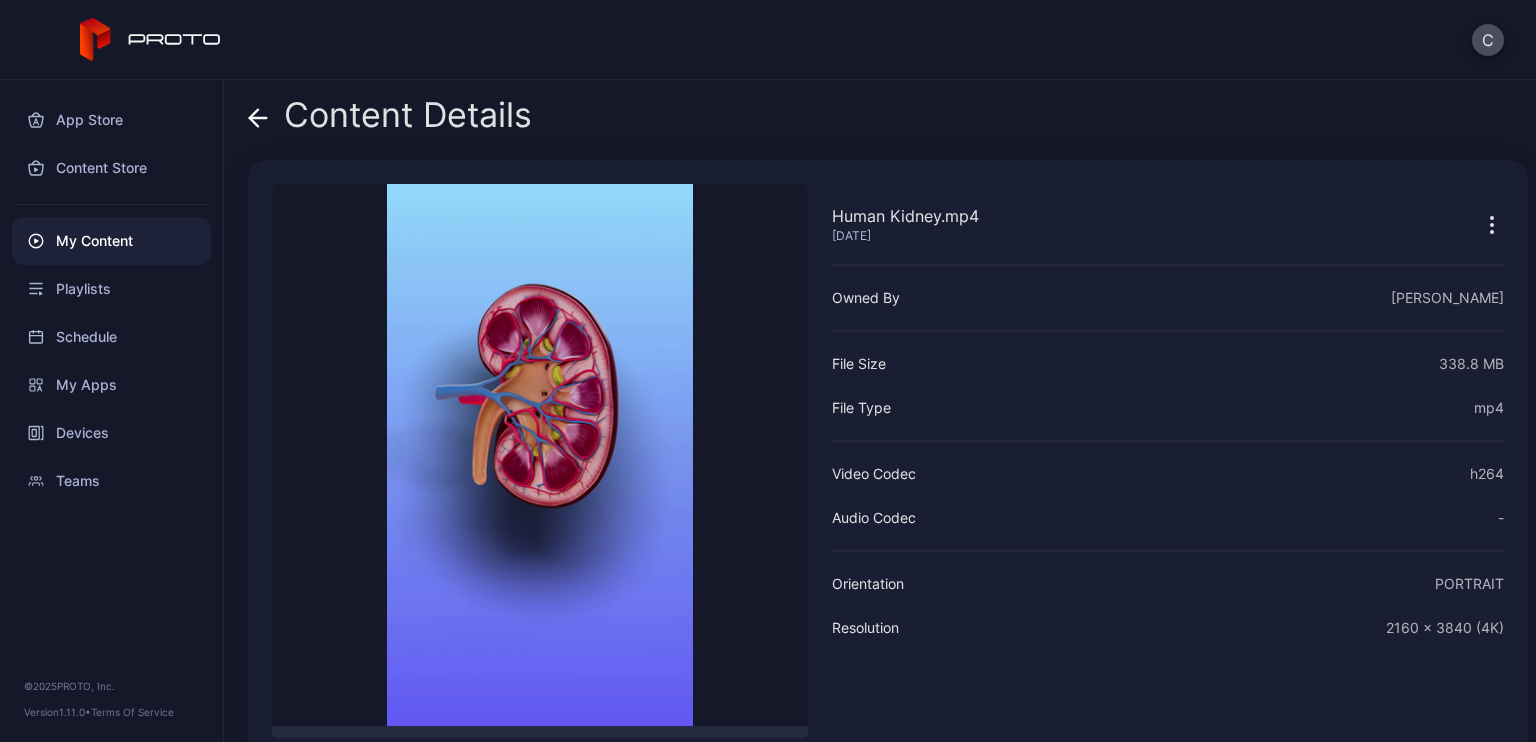 scroll, scrollTop: 84, scrollLeft: 0, axis: vertical 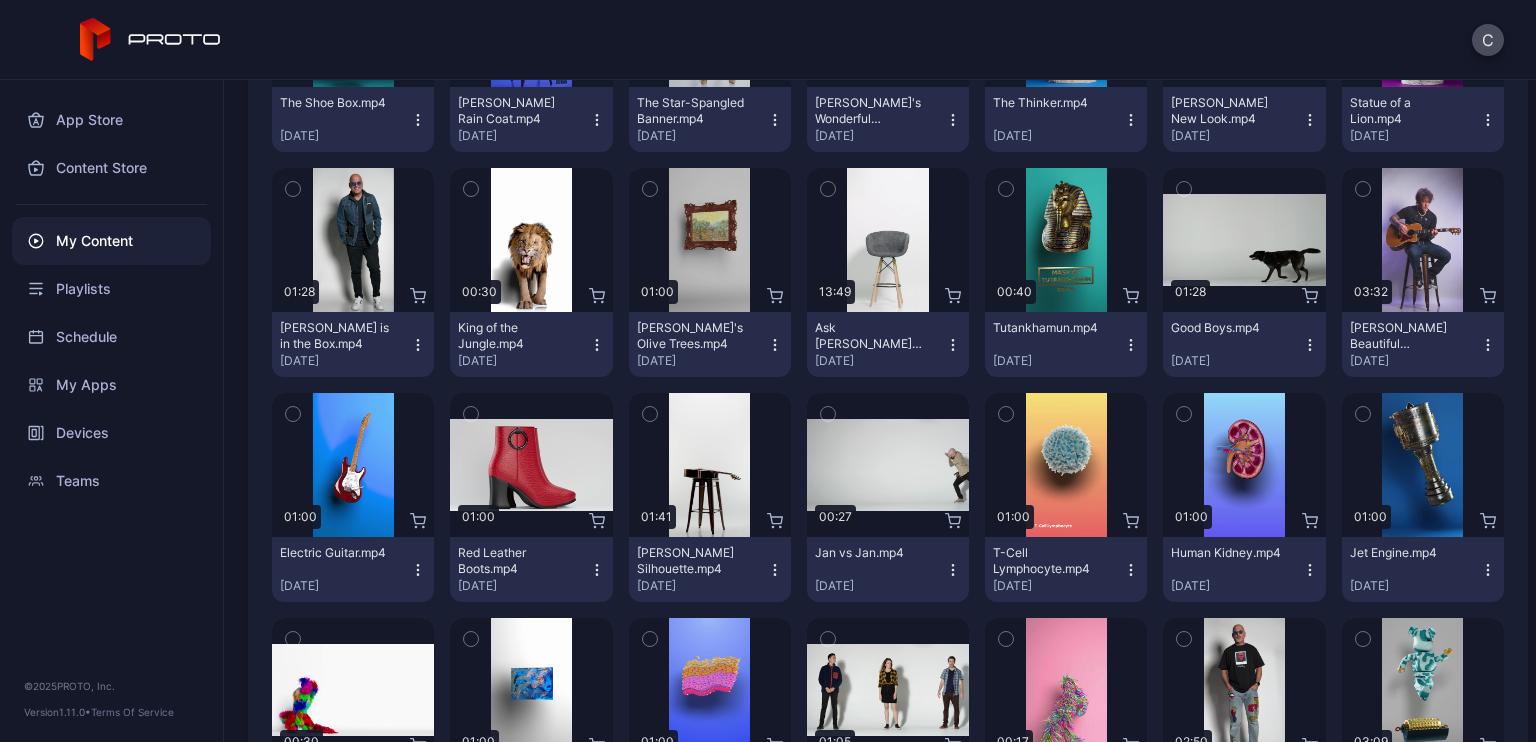 click 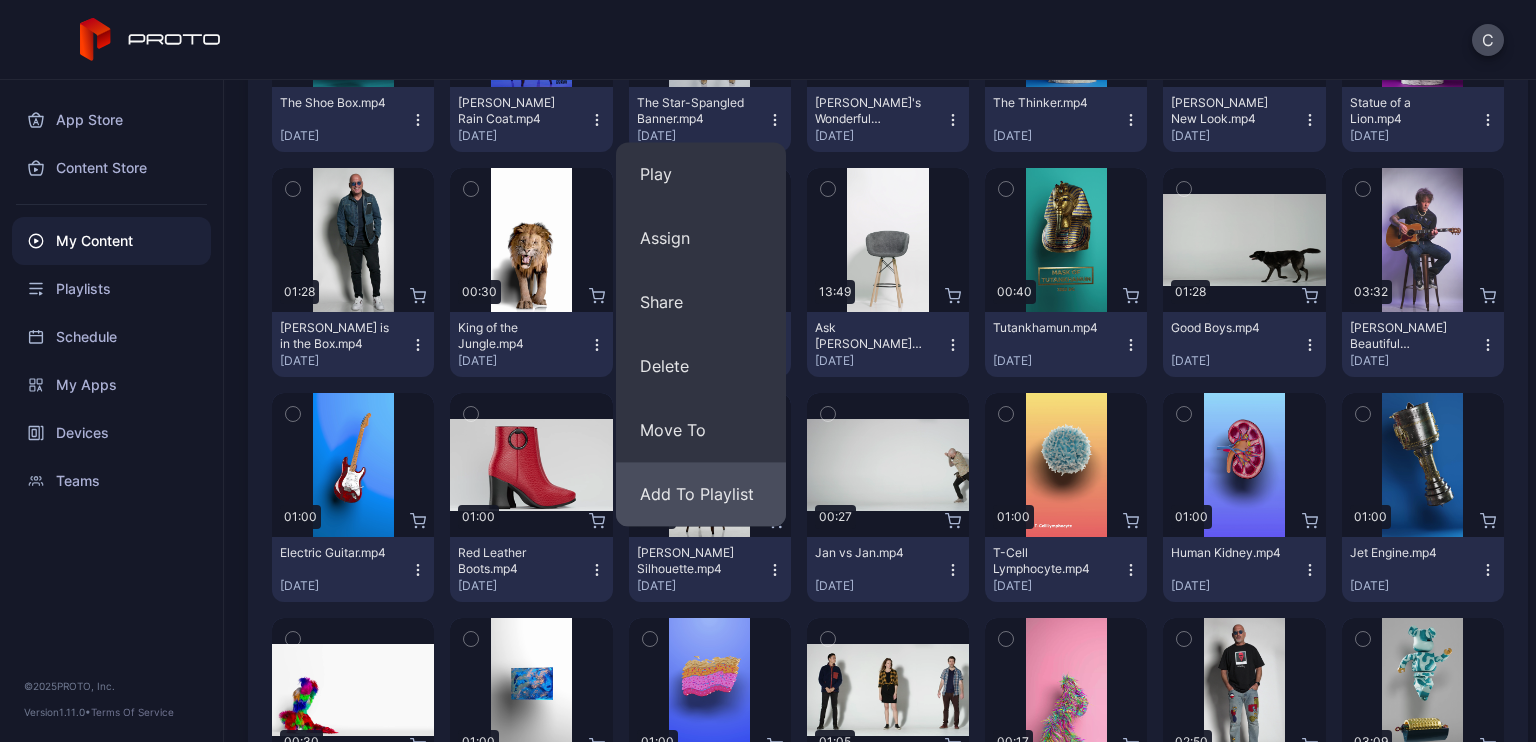 click on "Add To Playlist" at bounding box center (701, 494) 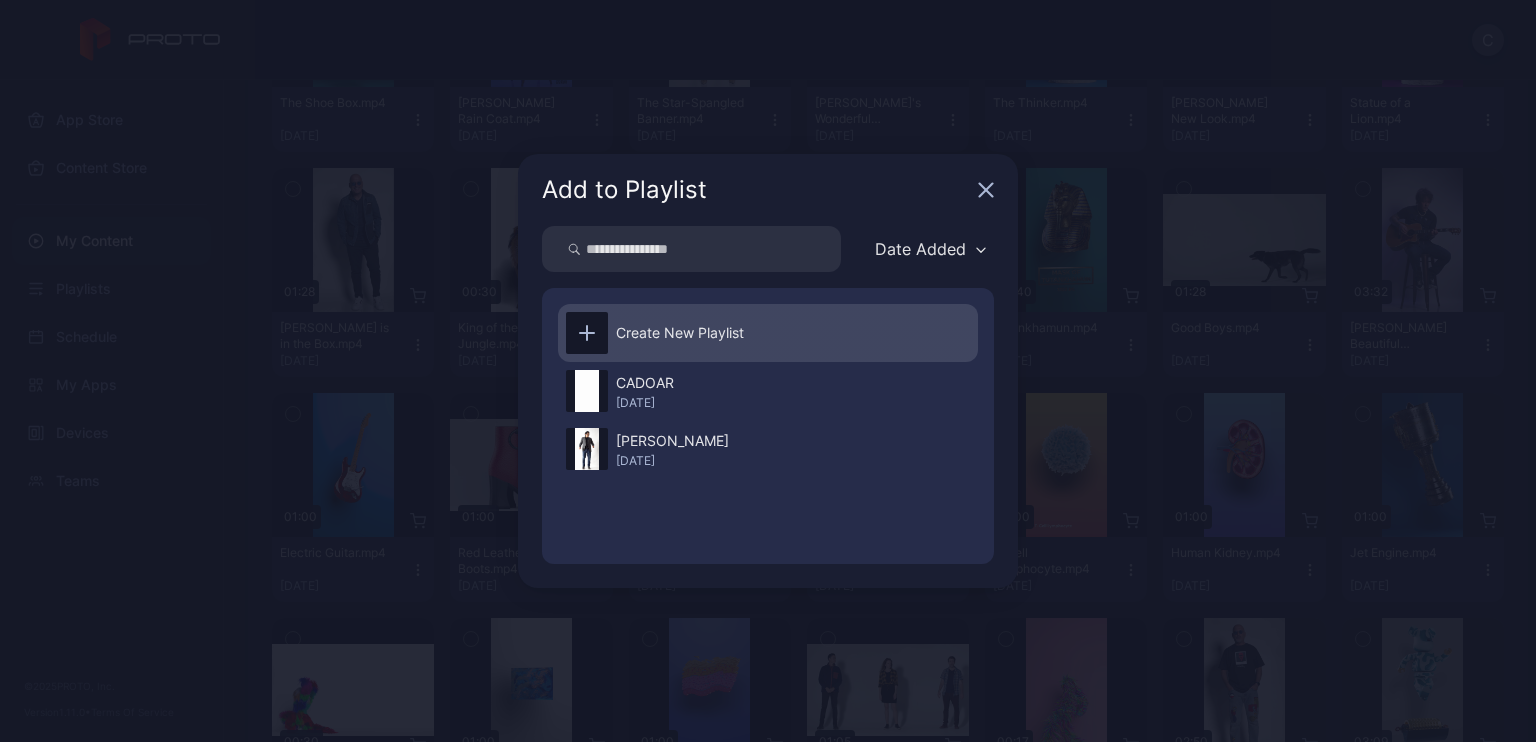 click at bounding box center [587, 333] 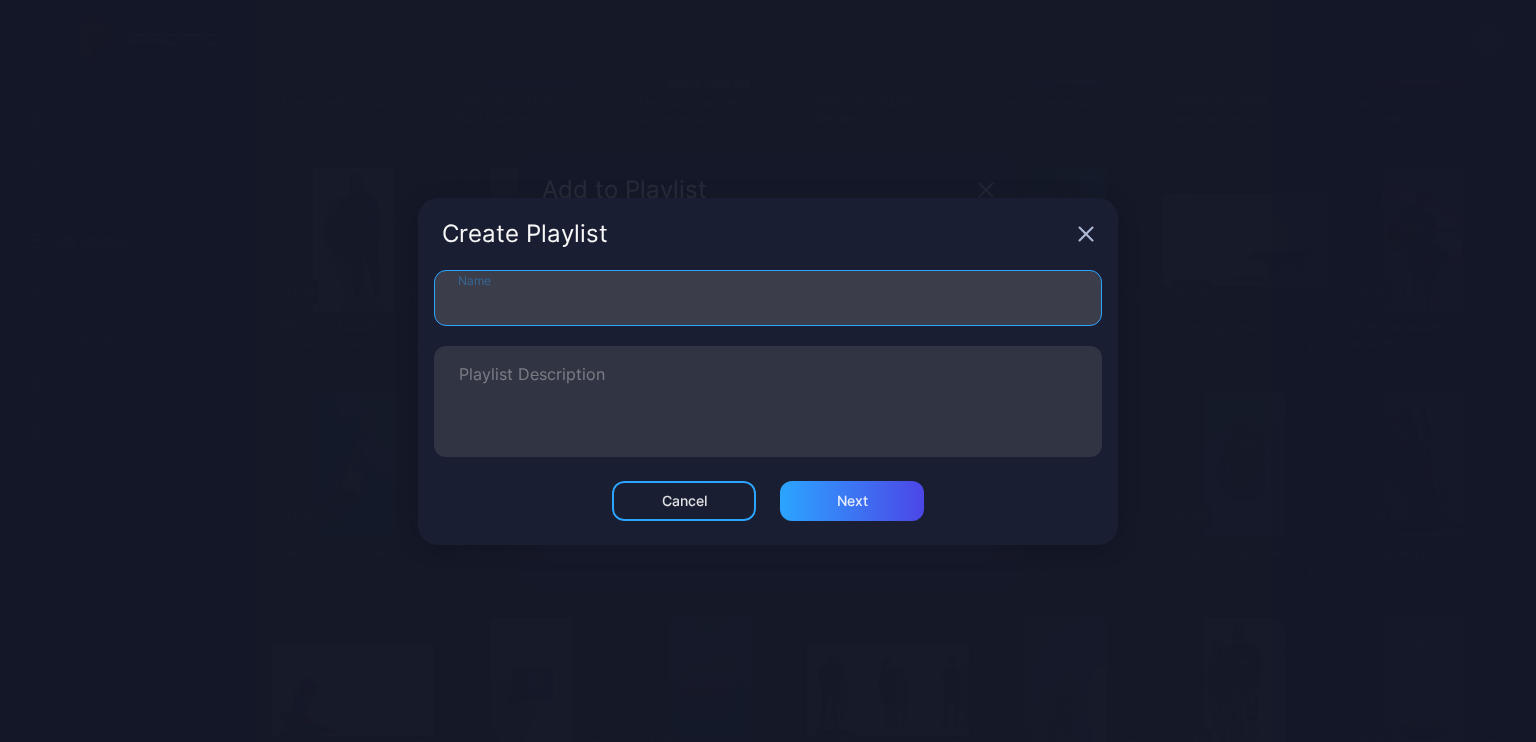 click on "Name" at bounding box center (768, 298) 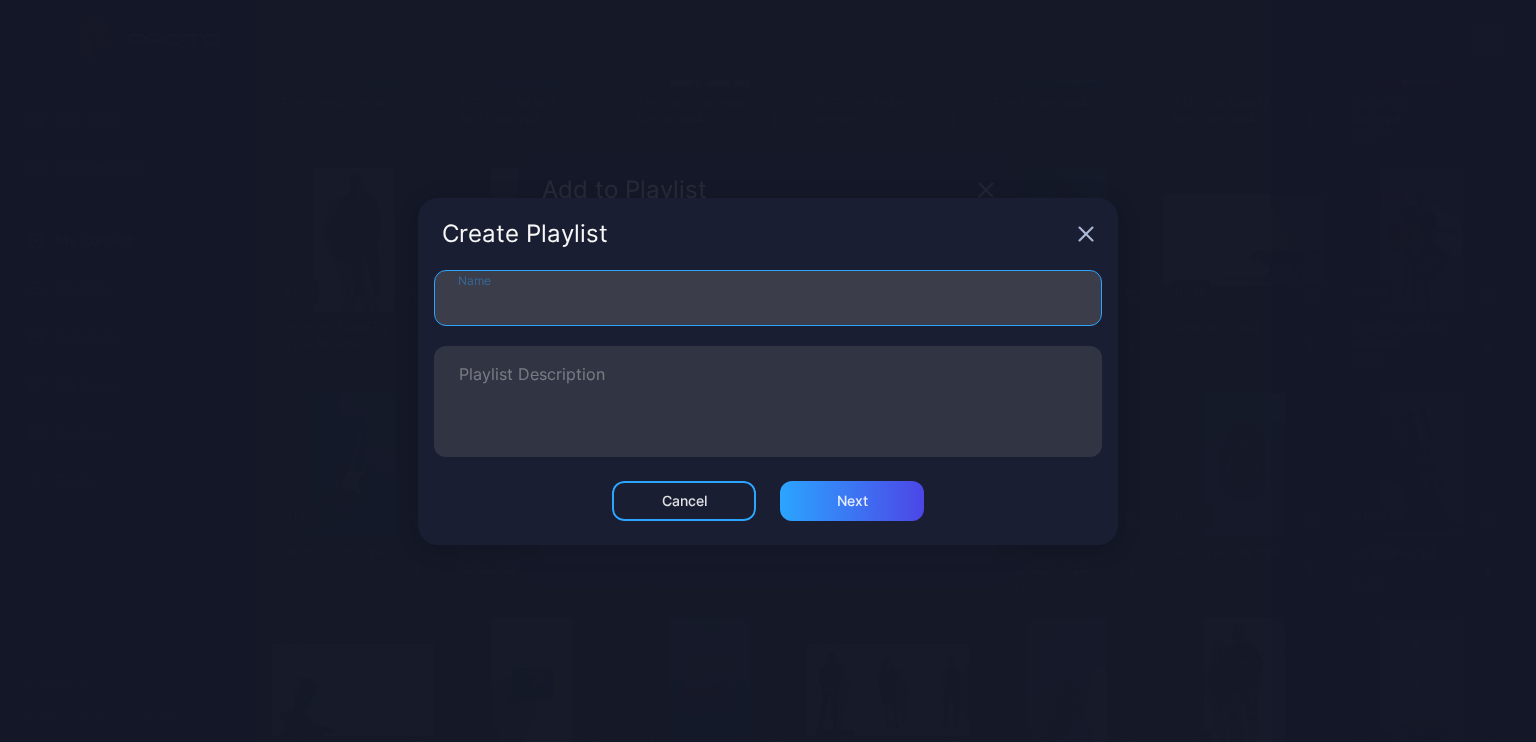 type on "*" 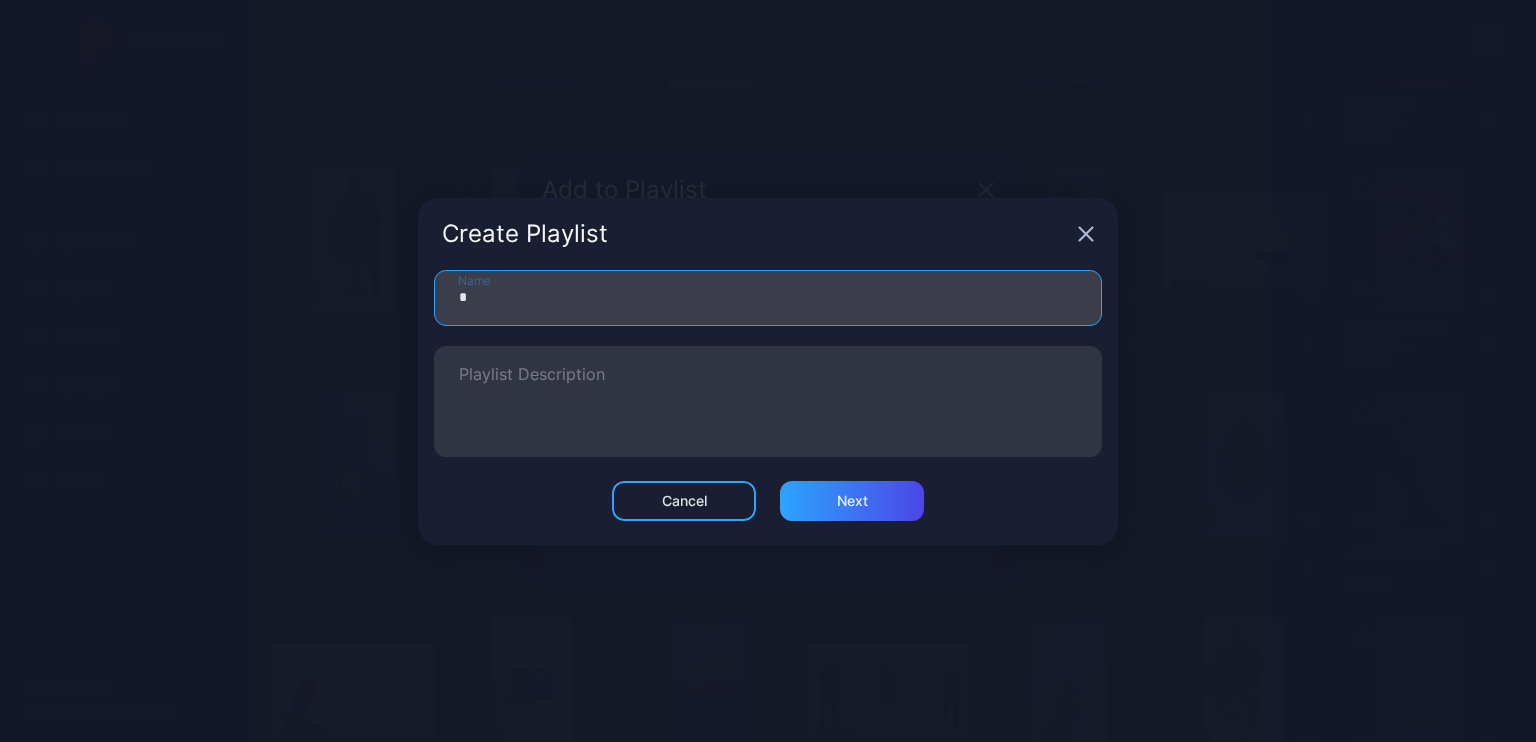 type 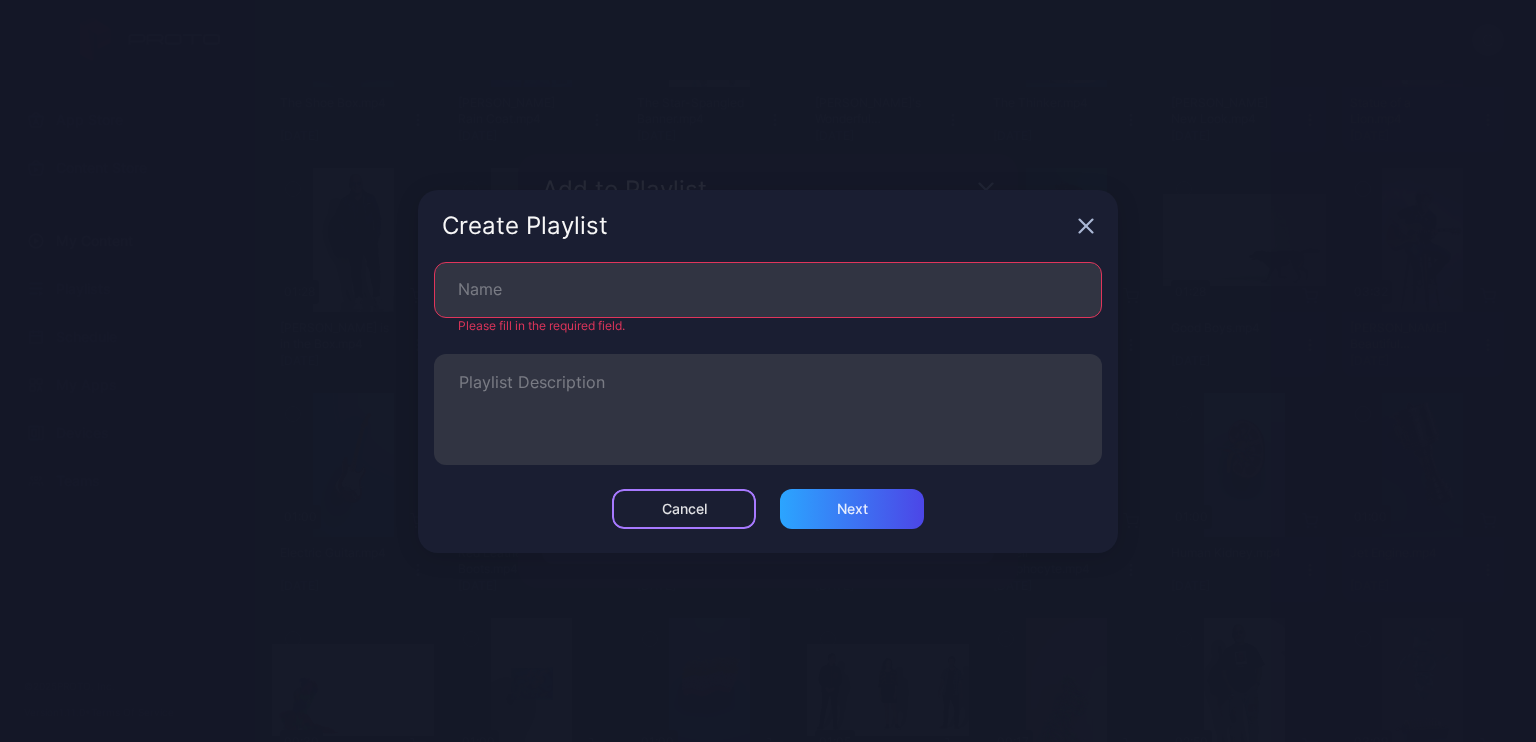 click on "Cancel" at bounding box center [684, 509] 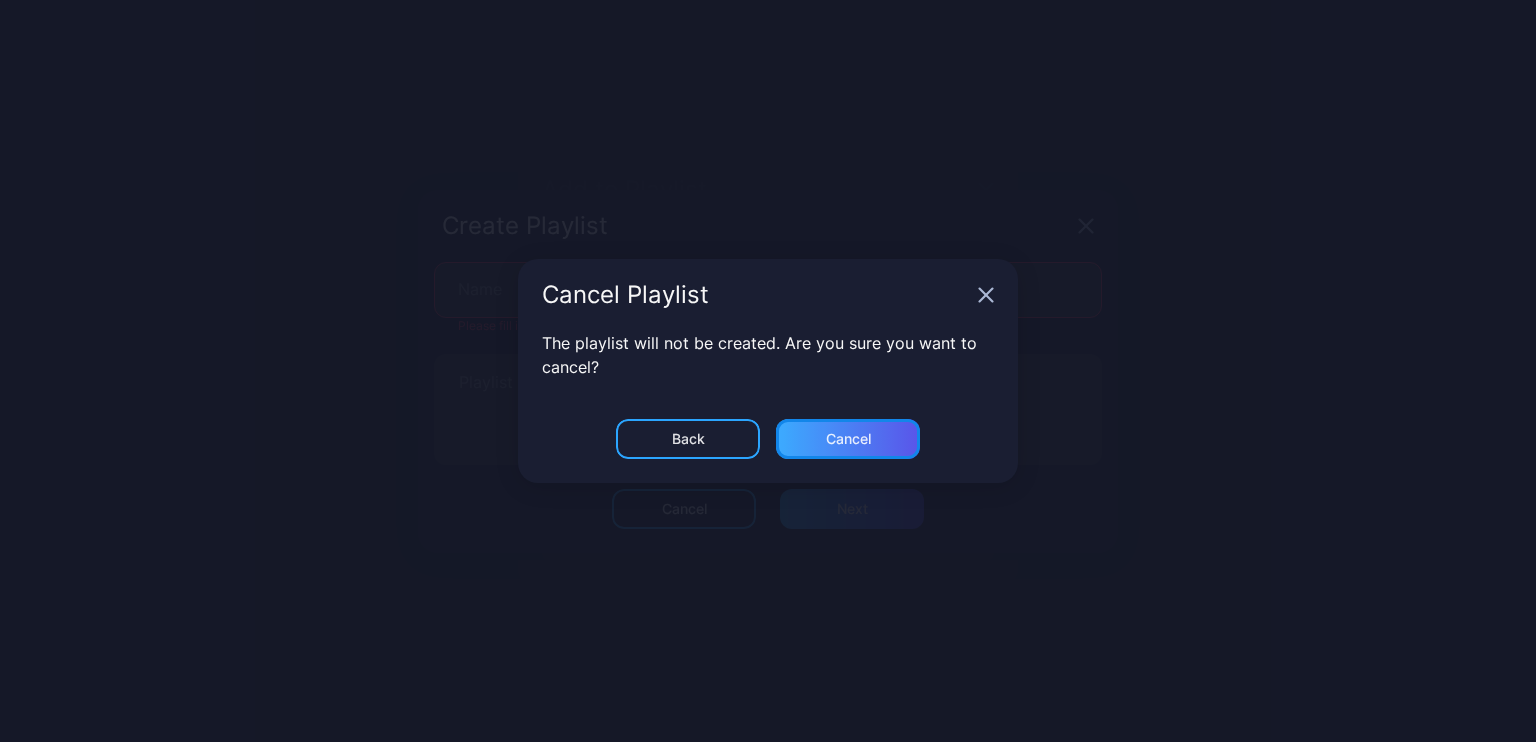 click on "Cancel" at bounding box center [848, 439] 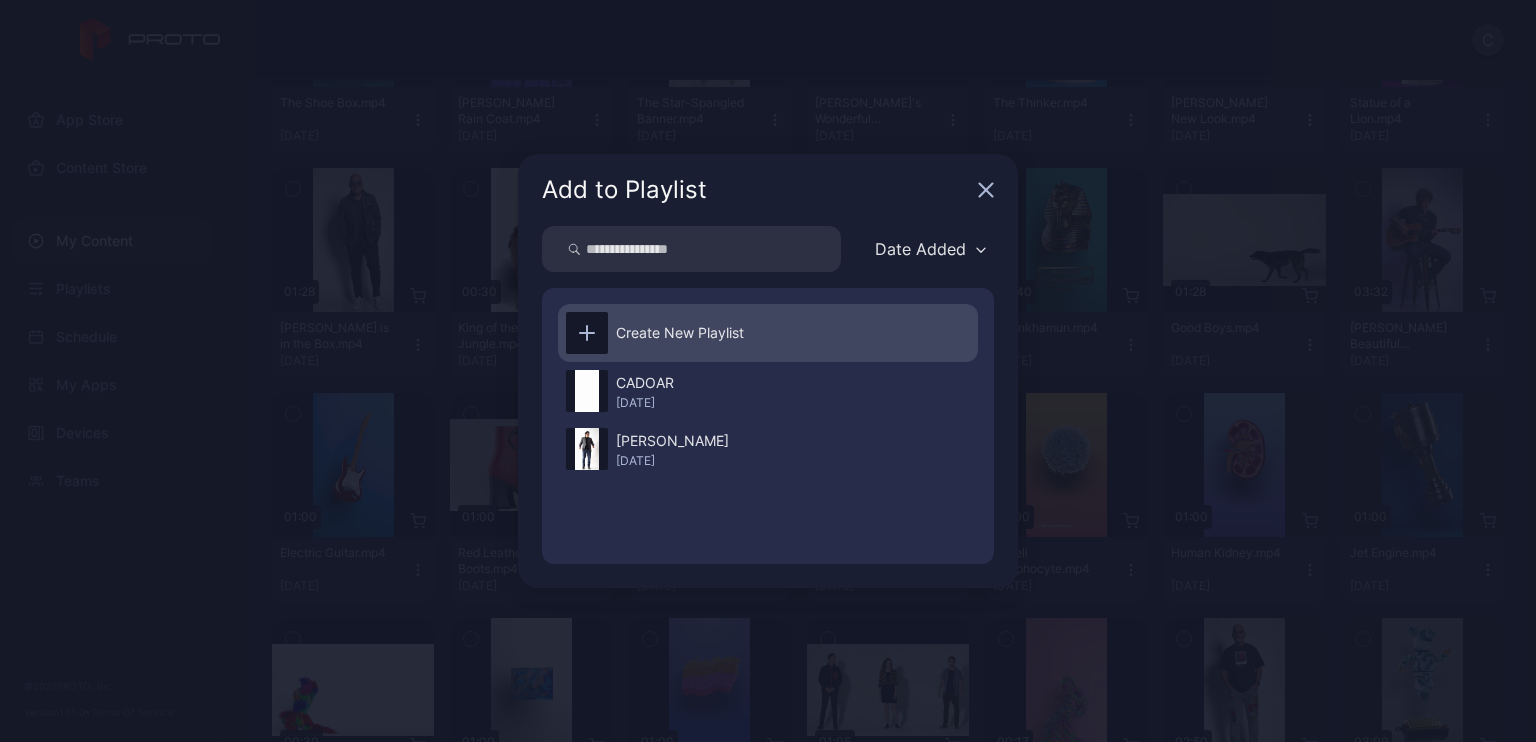 click on "Create New Playlist" at bounding box center (680, 333) 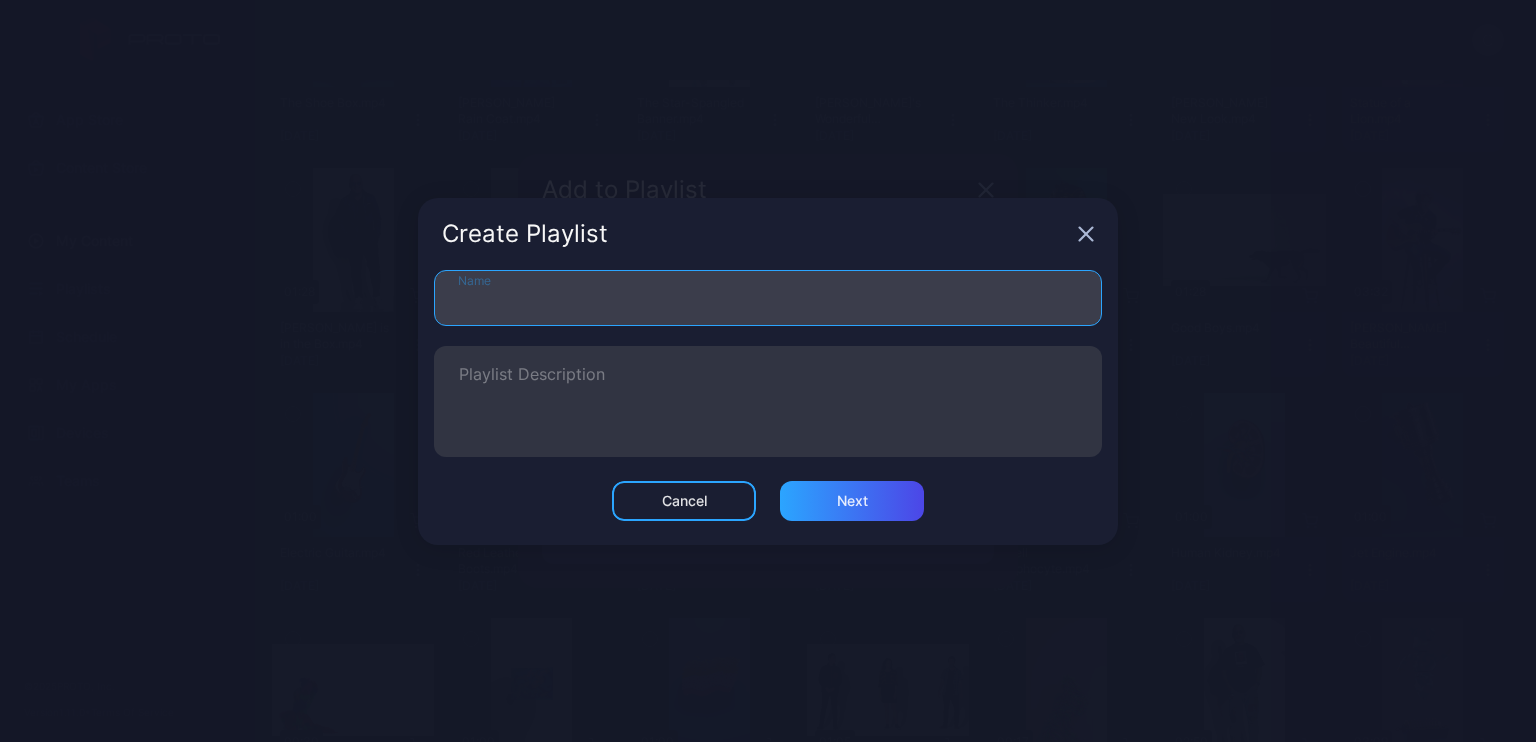 click on "Name" at bounding box center [768, 298] 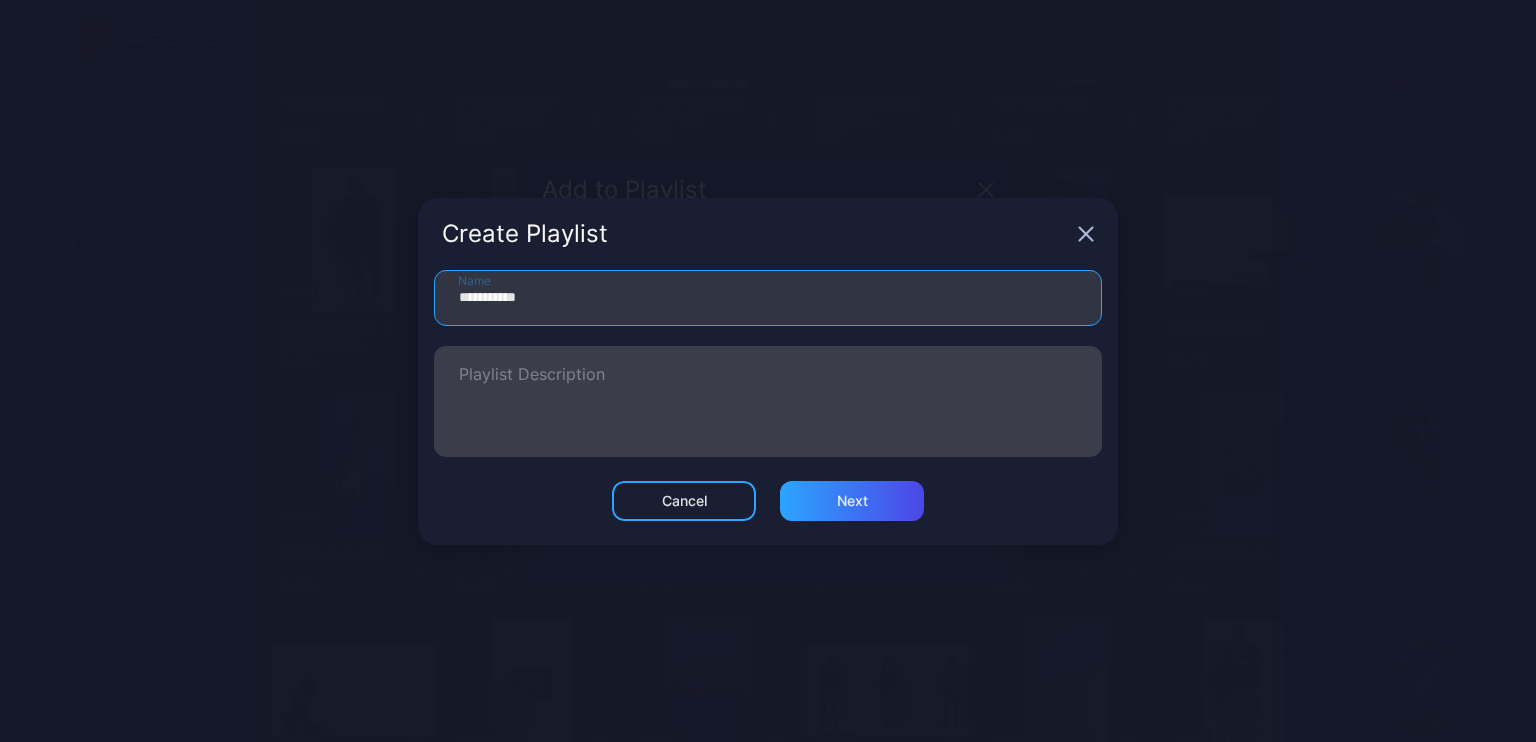type on "**********" 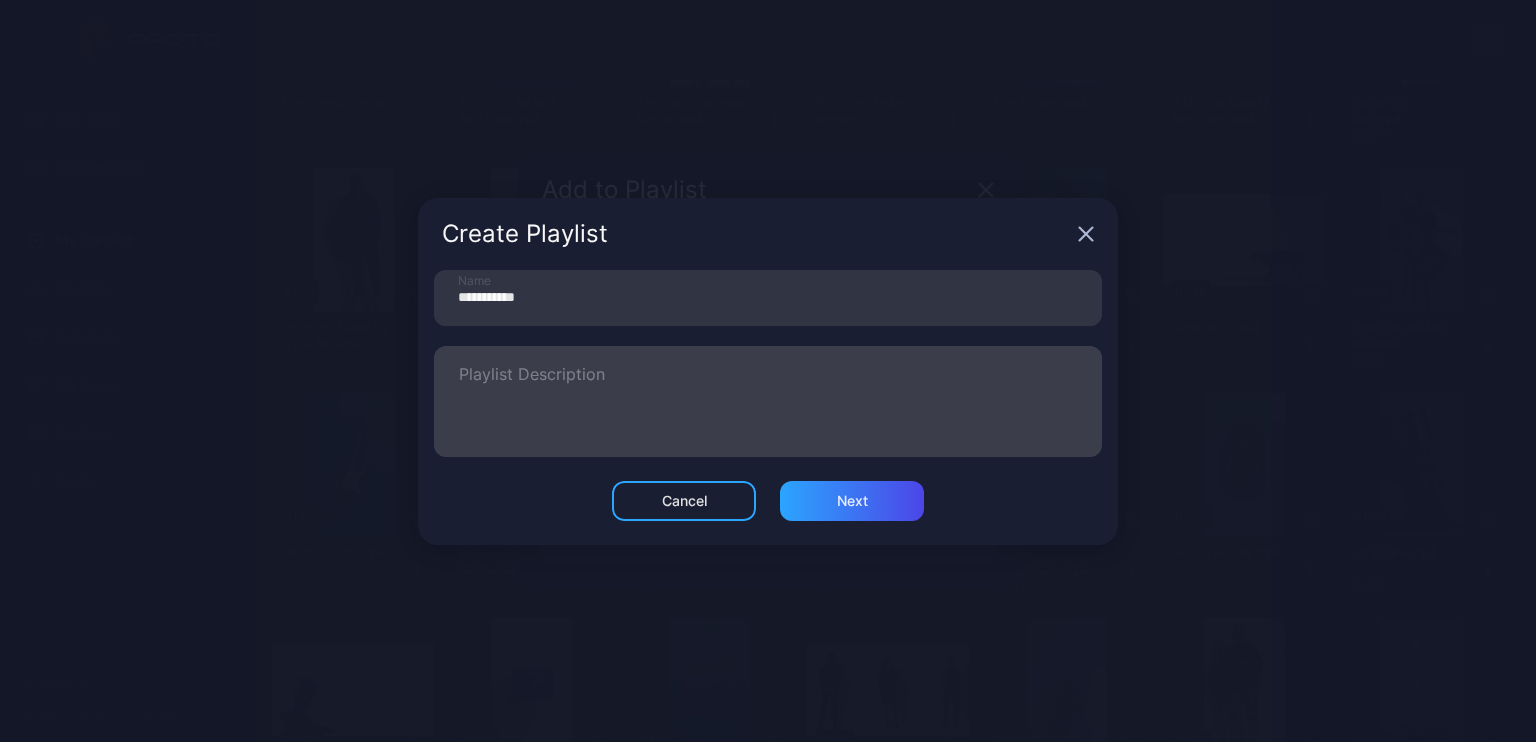 click on "Playlist Description" at bounding box center [768, 401] 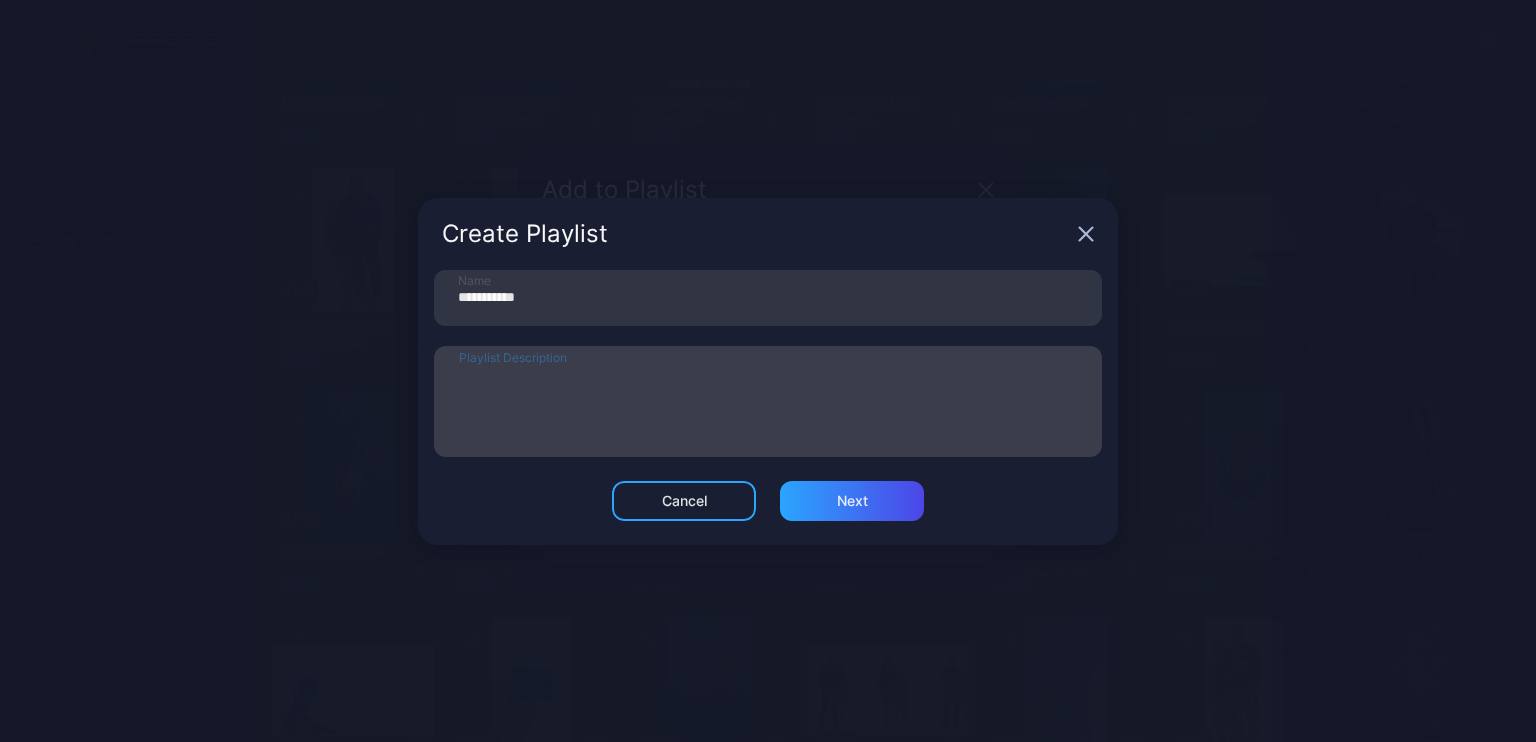 click on "Playlist Description" at bounding box center (768, 401) 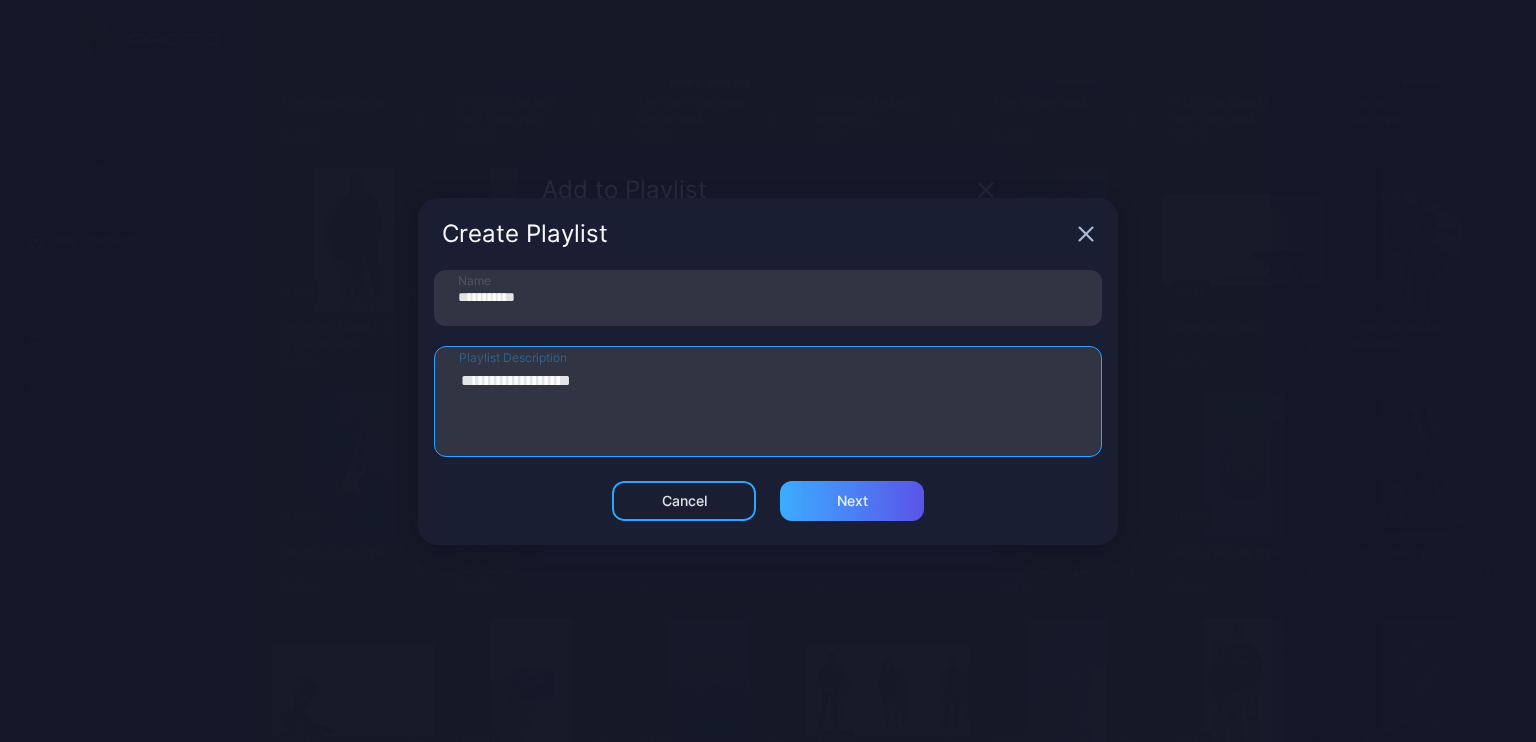 type on "**********" 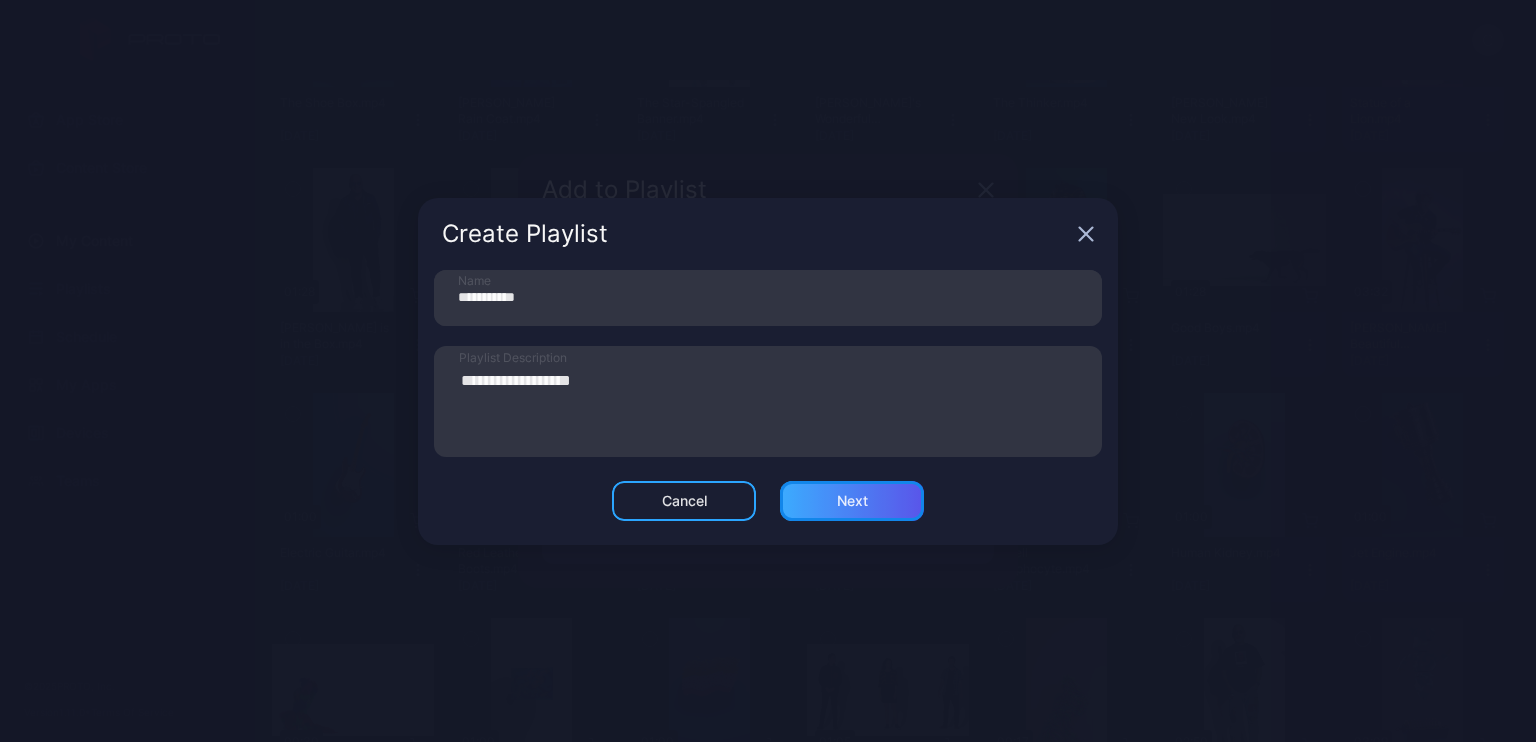 click on "Next" at bounding box center (852, 501) 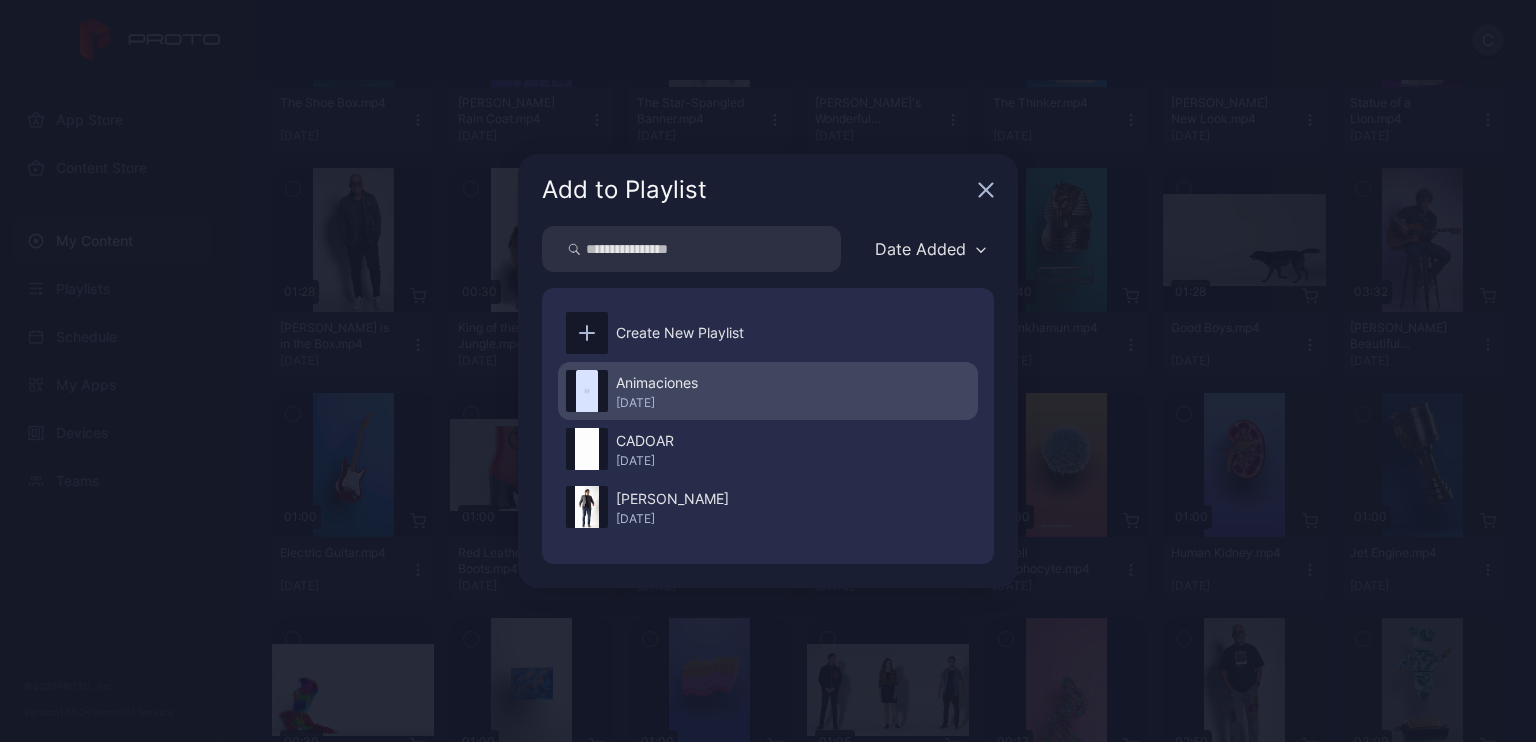 click on "Animaciones [DATE]" at bounding box center [768, 391] 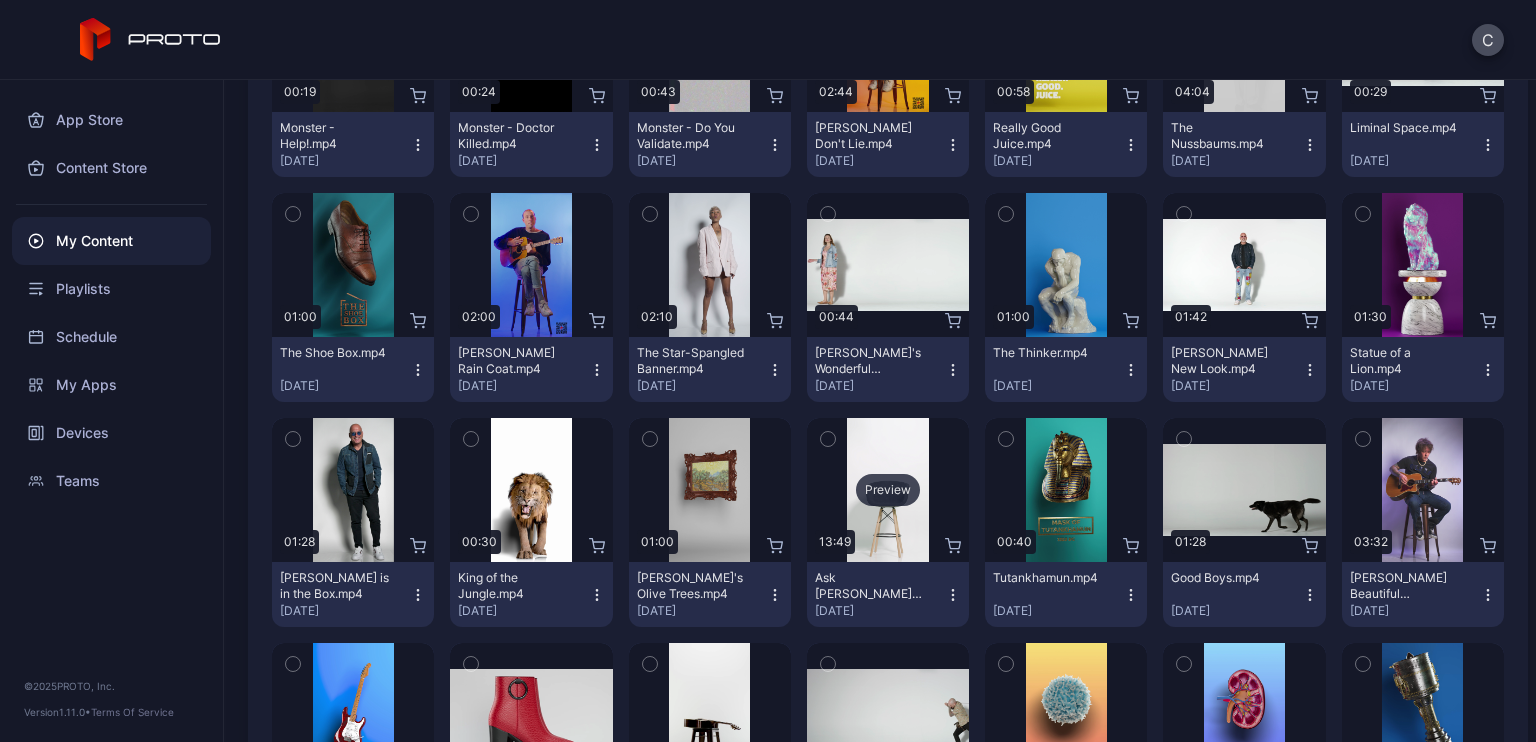 scroll, scrollTop: 1916, scrollLeft: 0, axis: vertical 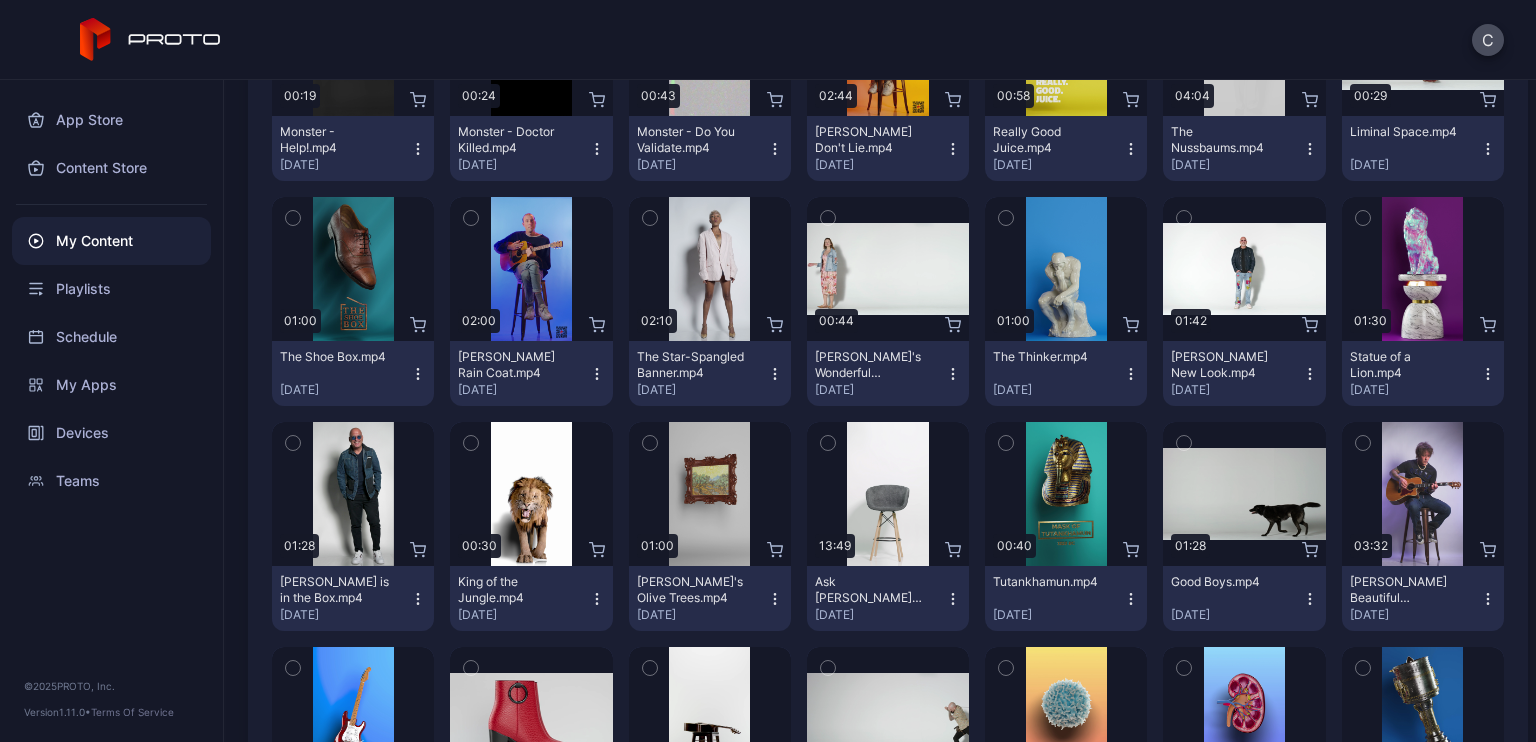 click 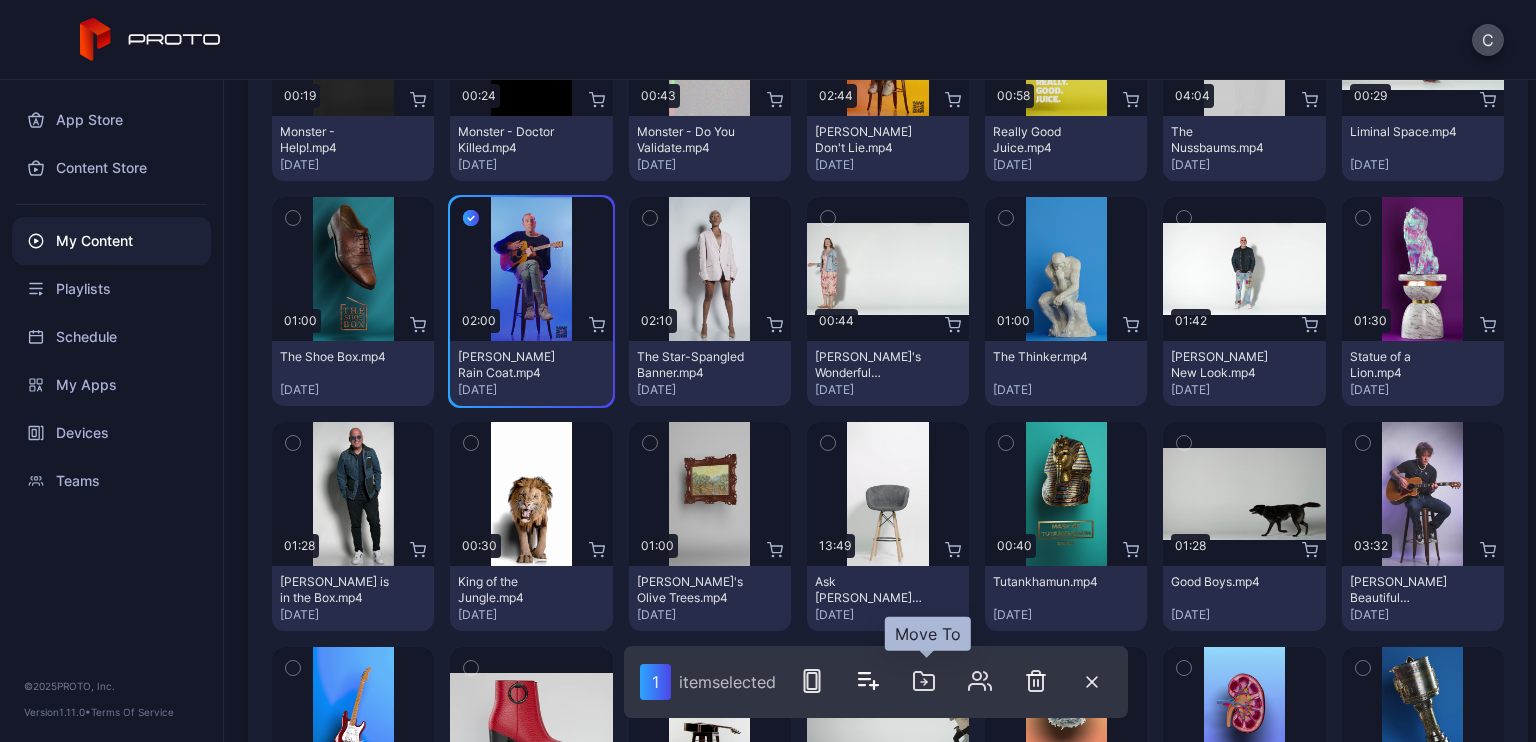 click 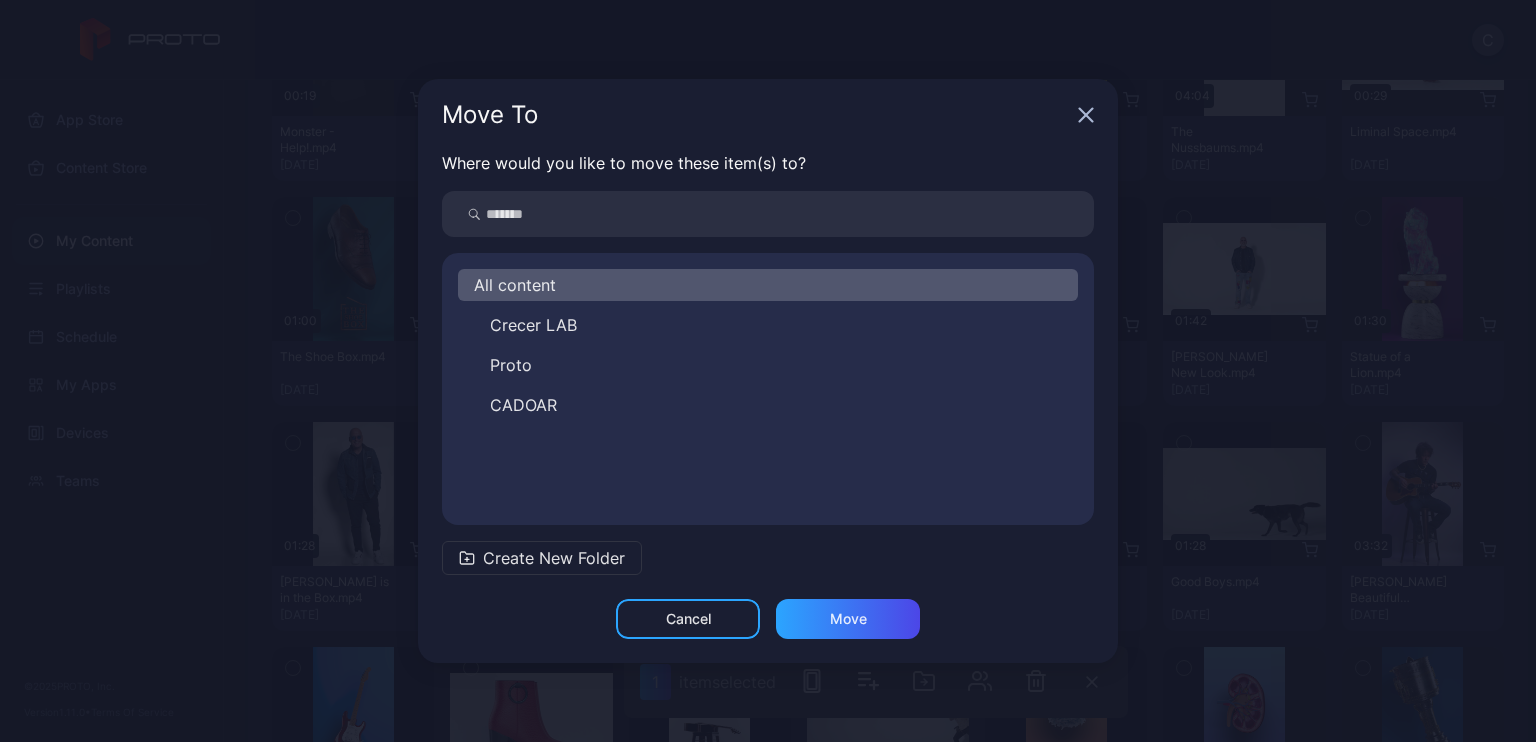 click on "Move To" at bounding box center (768, 115) 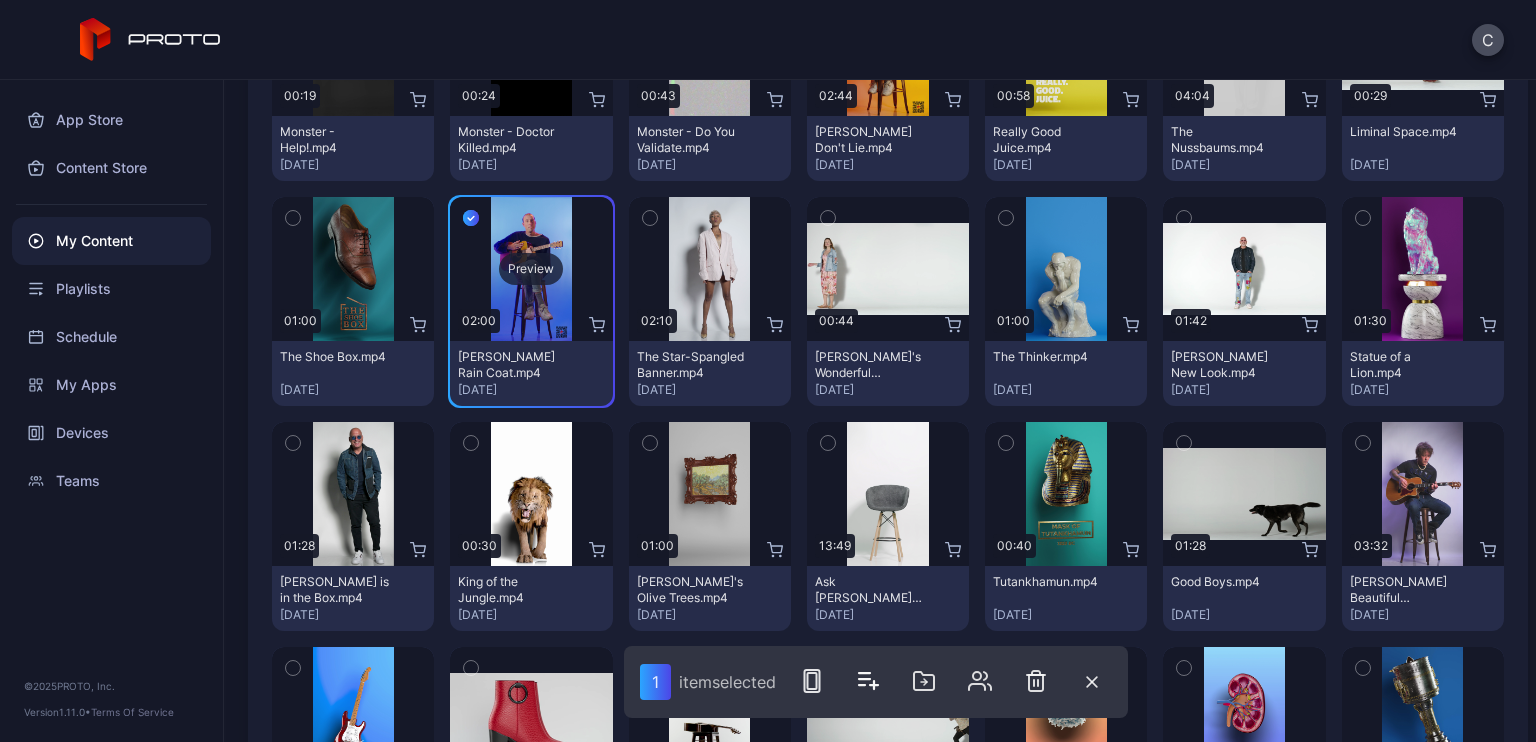 click on "Preview" at bounding box center (531, 269) 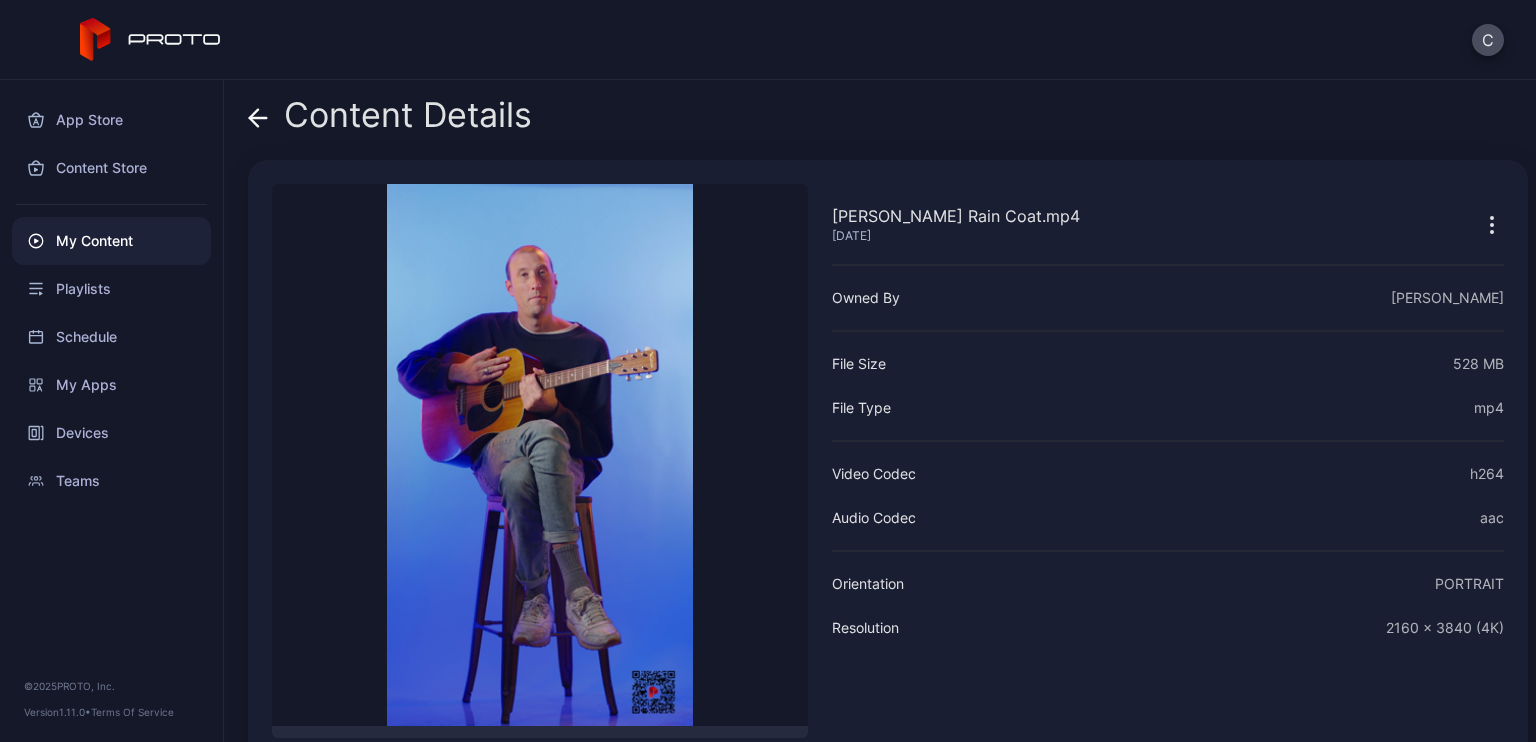 scroll, scrollTop: 84, scrollLeft: 0, axis: vertical 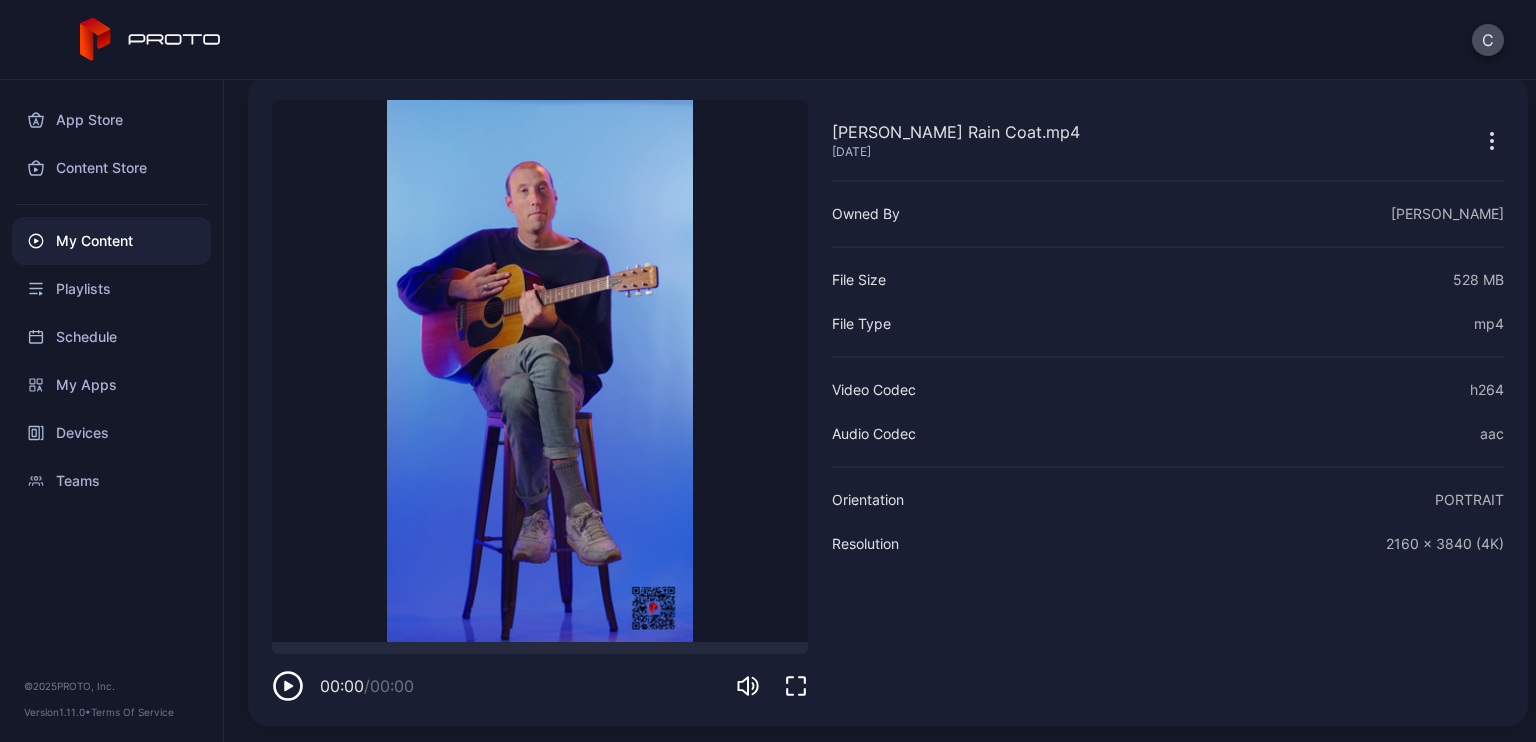 click 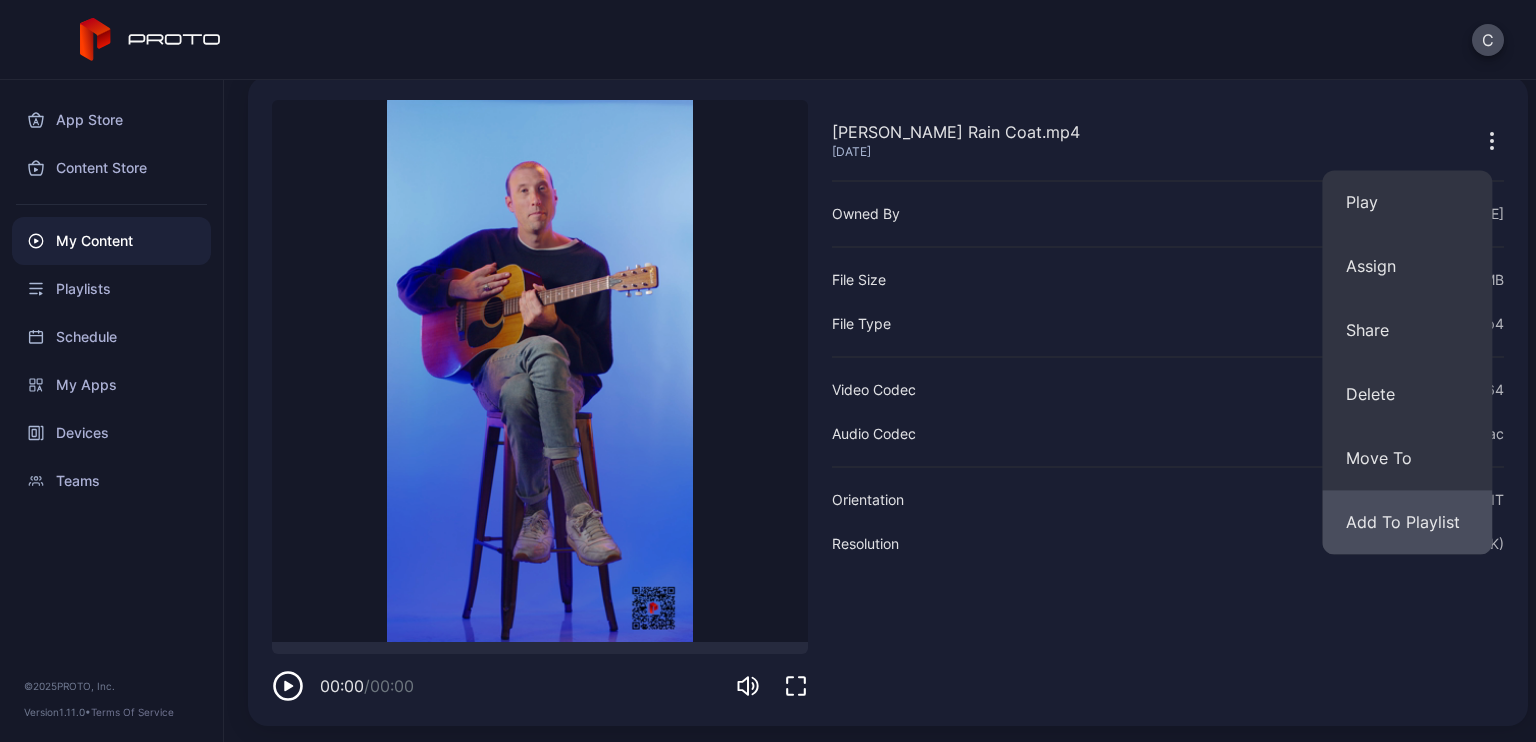 click on "Add To Playlist" at bounding box center (1407, 522) 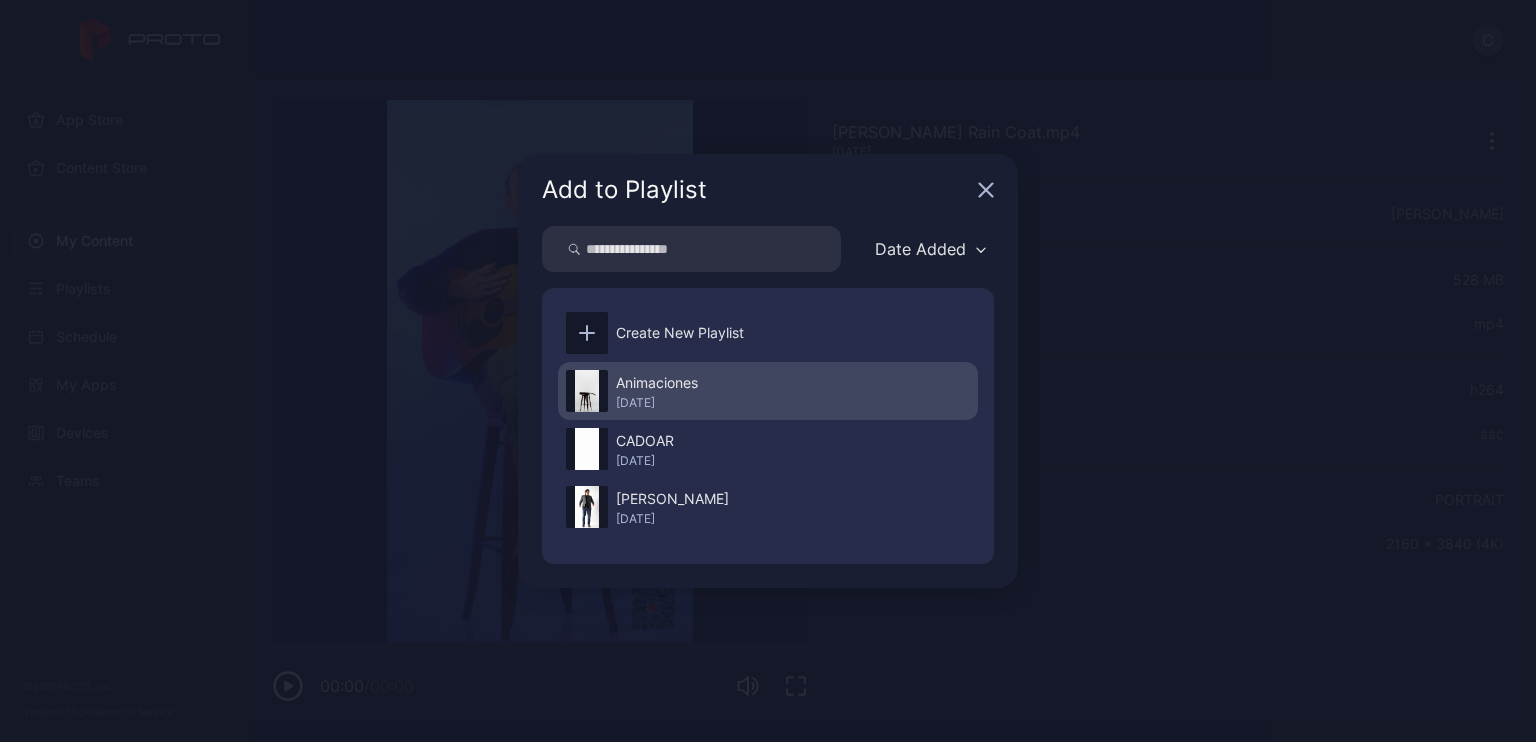 click on "Animaciones" at bounding box center (657, 383) 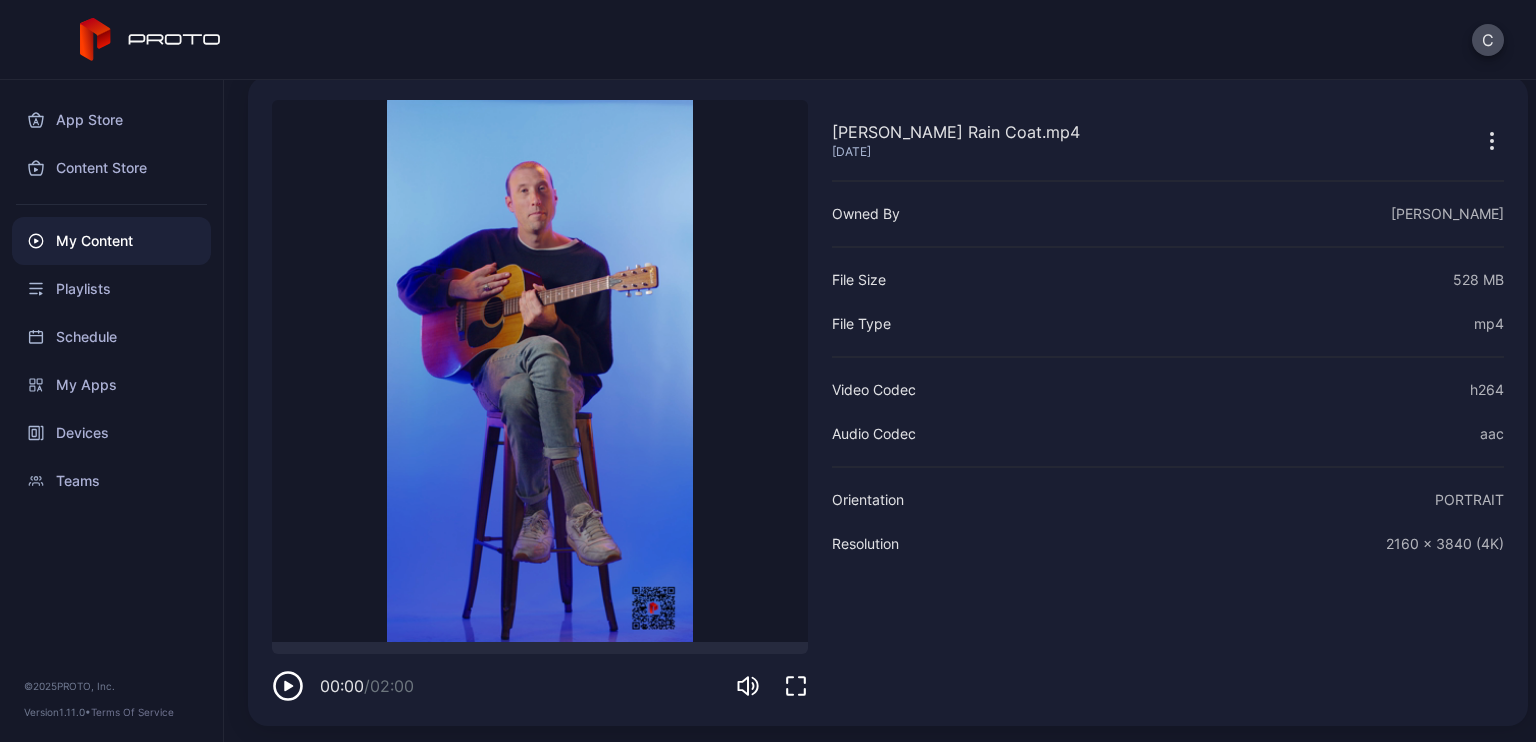click on "My Content" at bounding box center (111, 241) 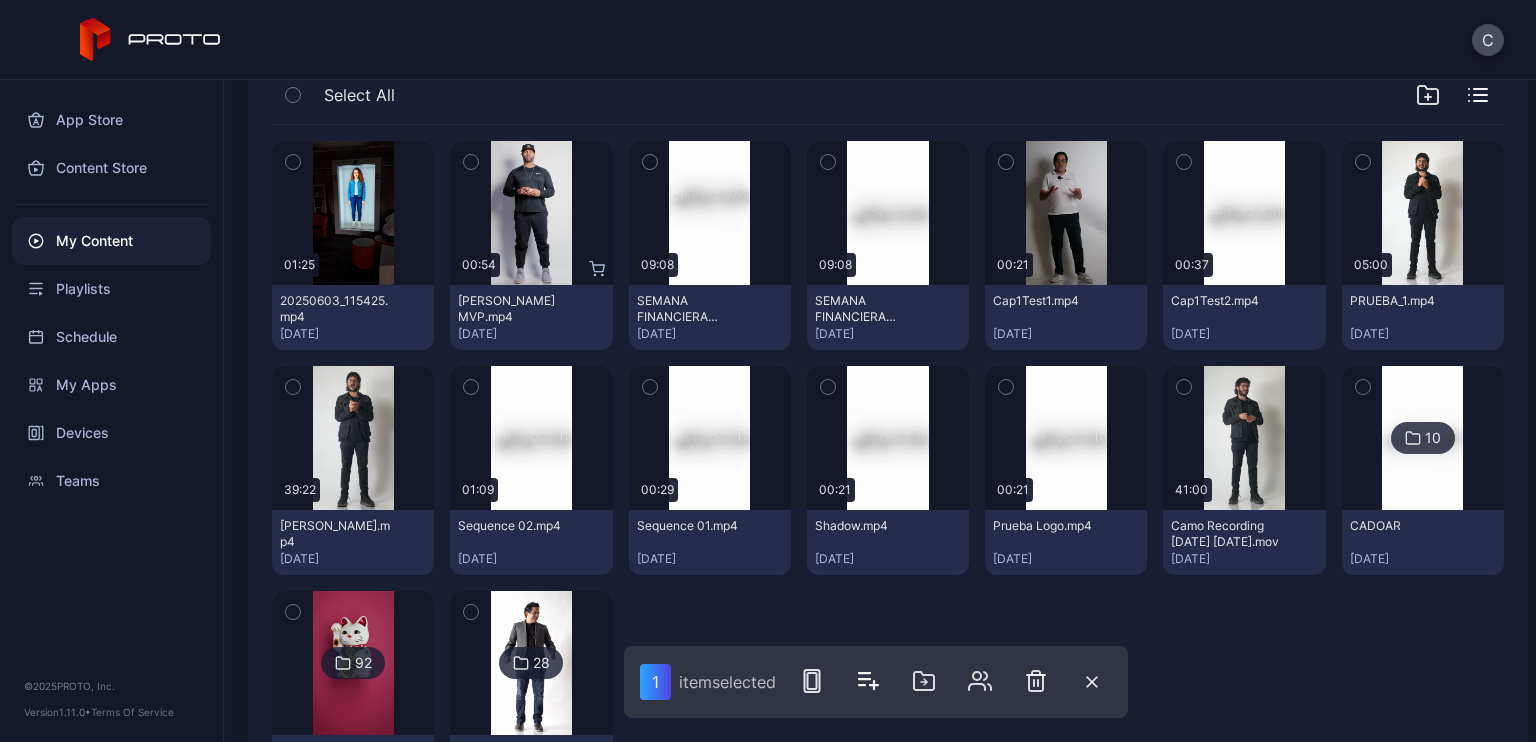 scroll, scrollTop: 218, scrollLeft: 0, axis: vertical 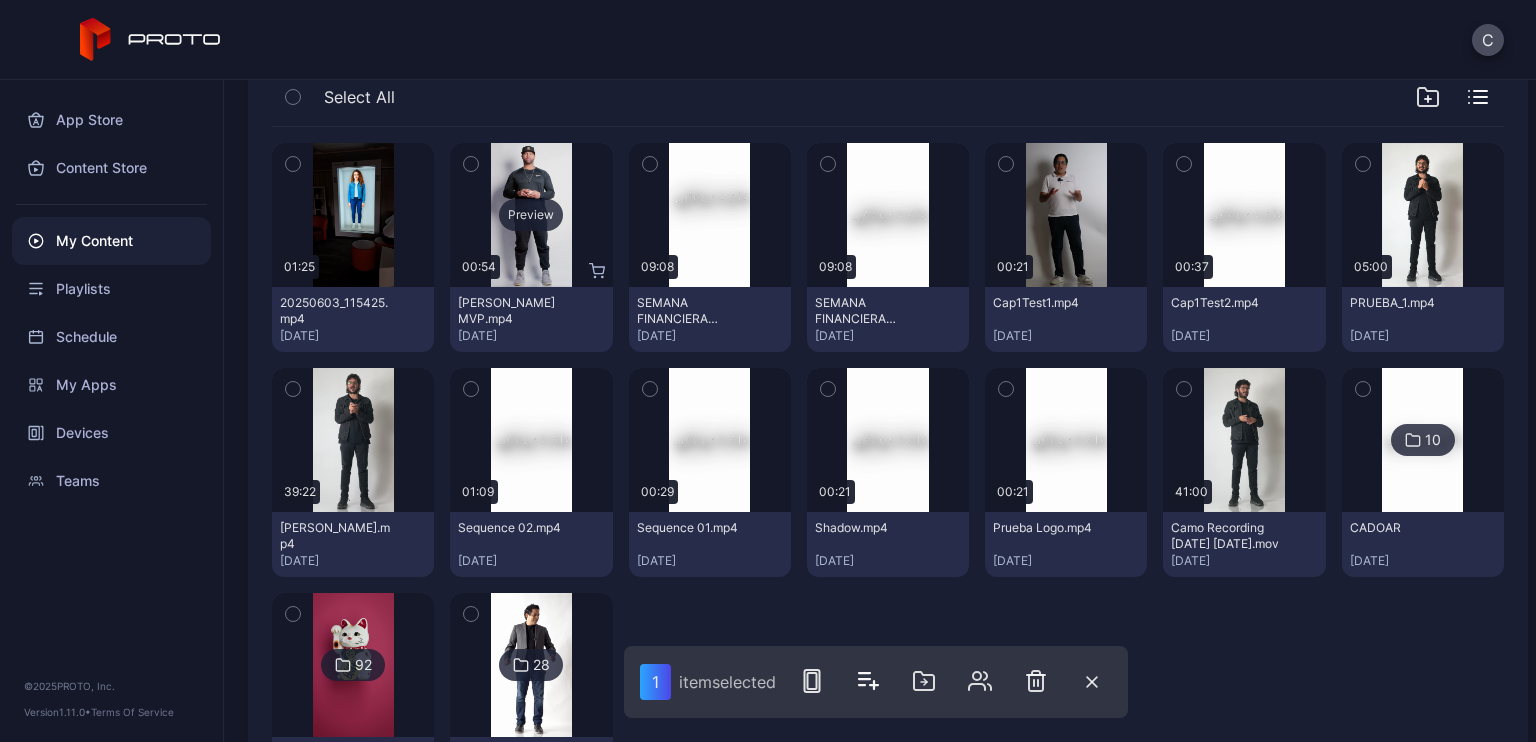 click on "Preview" at bounding box center [531, 215] 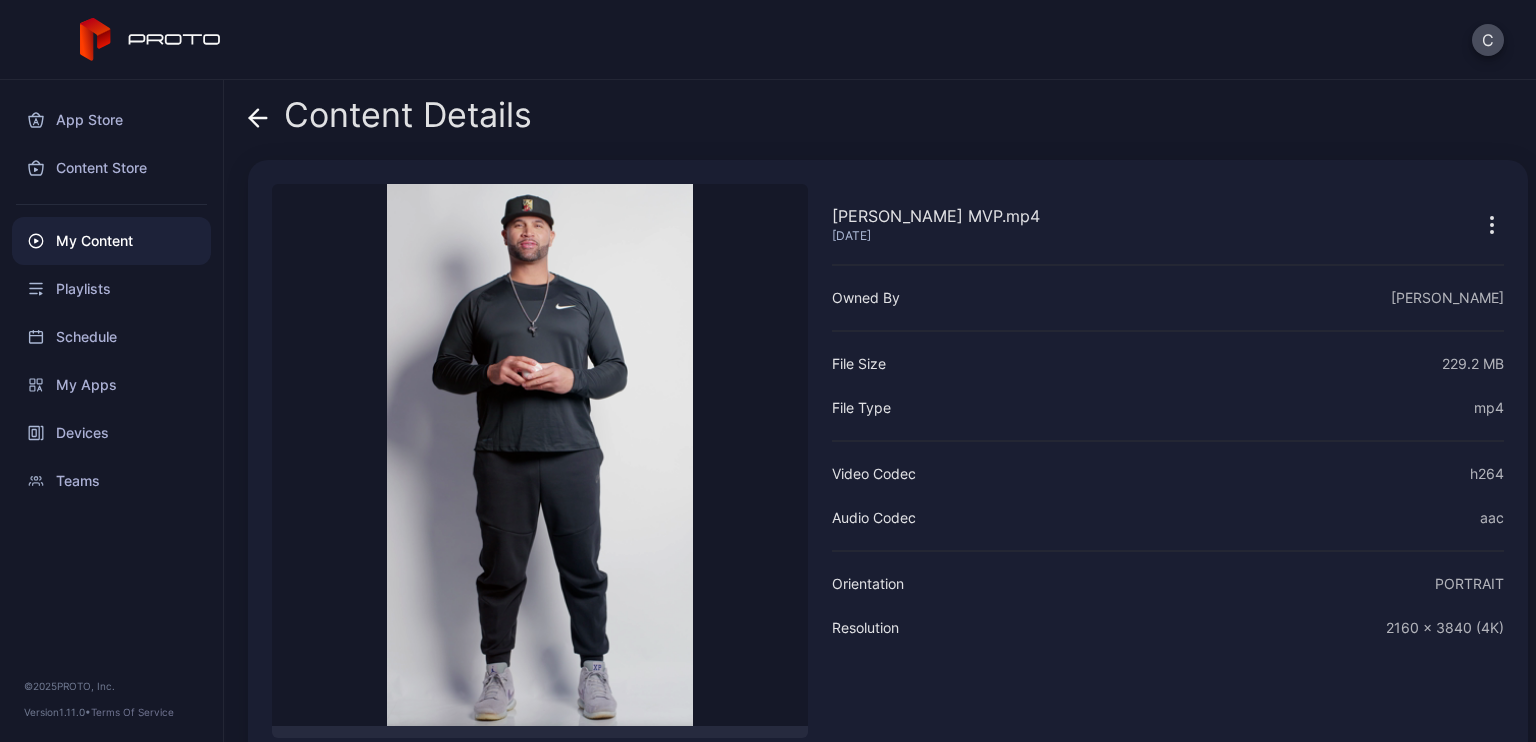 click on "Content Details" at bounding box center (390, 120) 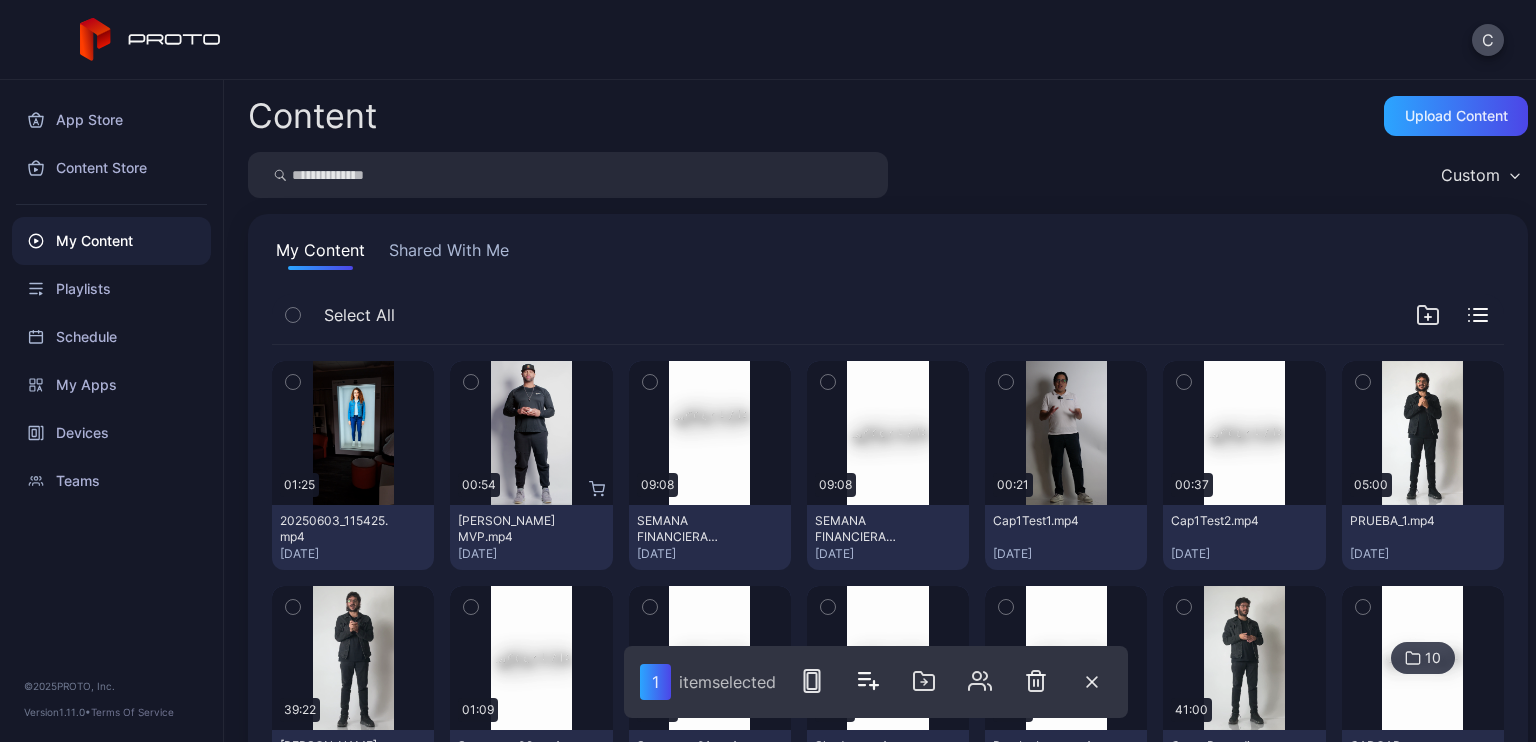 scroll, scrollTop: 218, scrollLeft: 0, axis: vertical 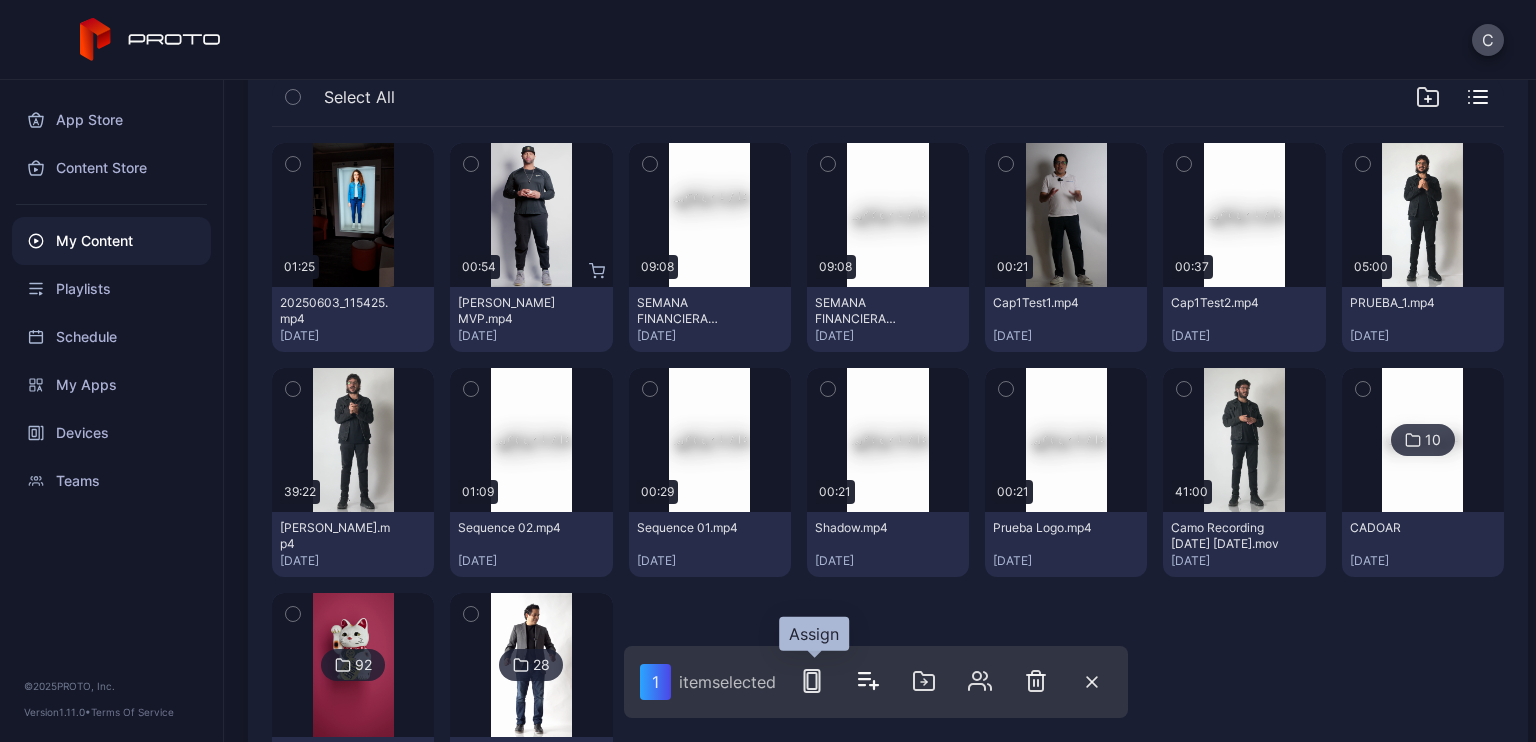 click 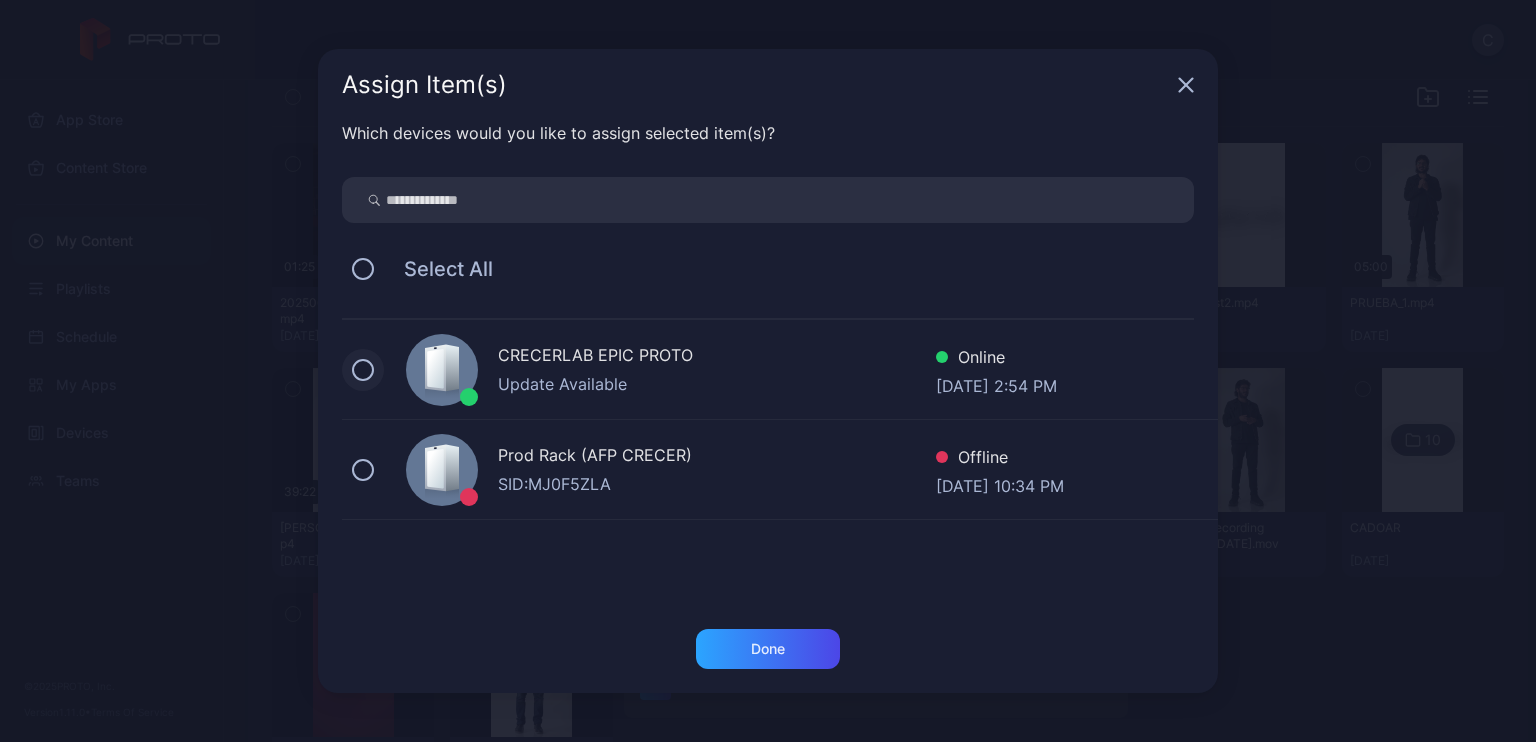 click at bounding box center (363, 370) 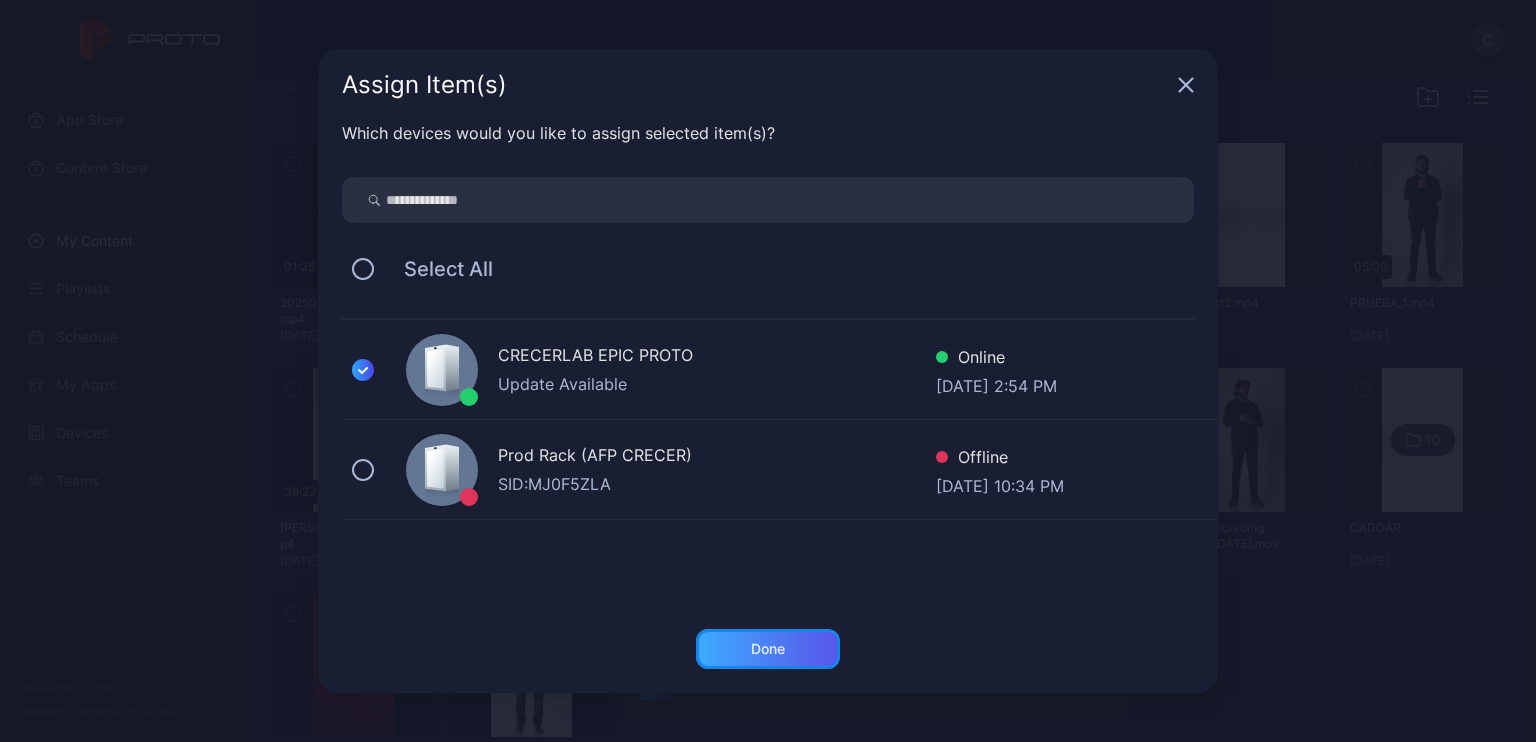 click on "Done" at bounding box center [768, 649] 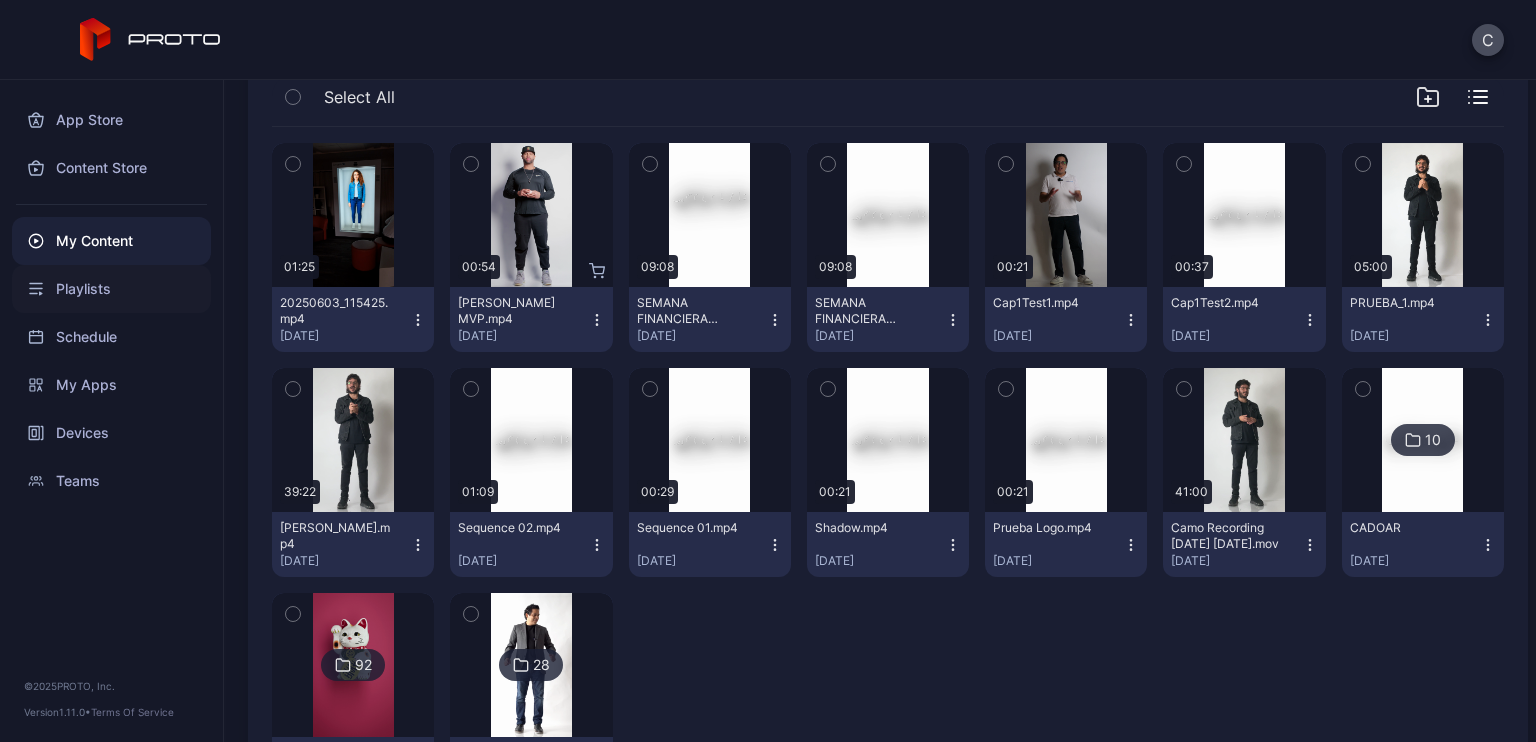 click on "Playlists" at bounding box center (111, 289) 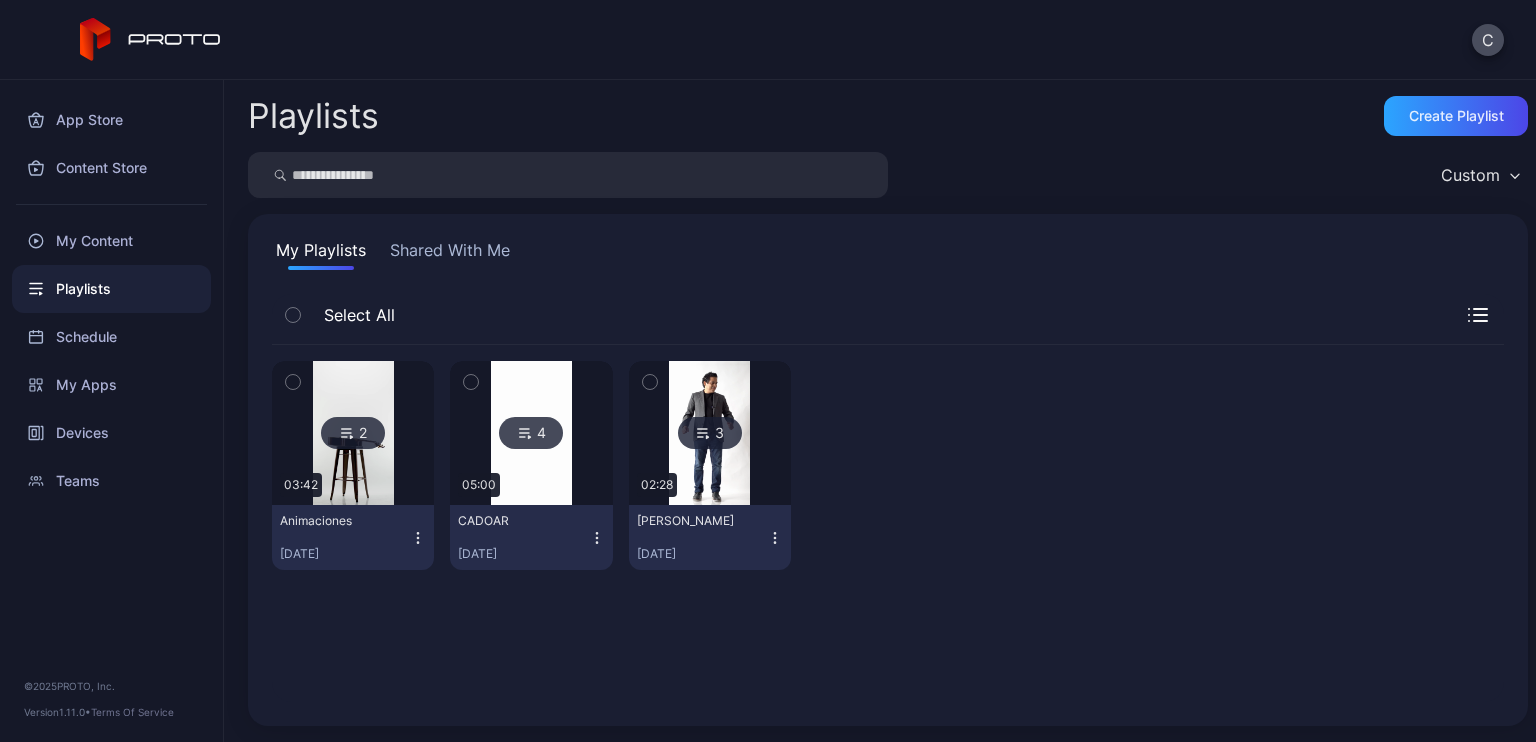 click at bounding box center [353, 433] 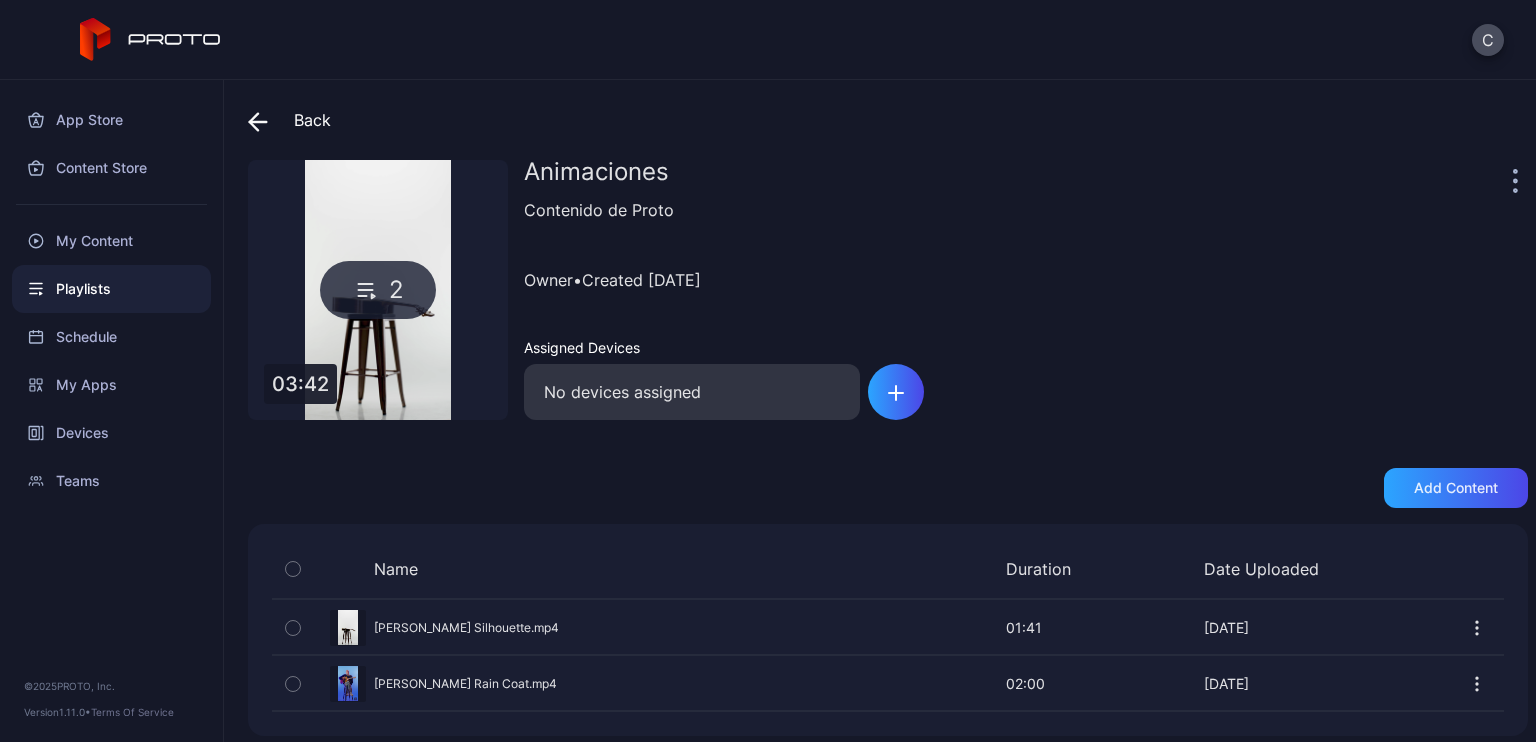 click 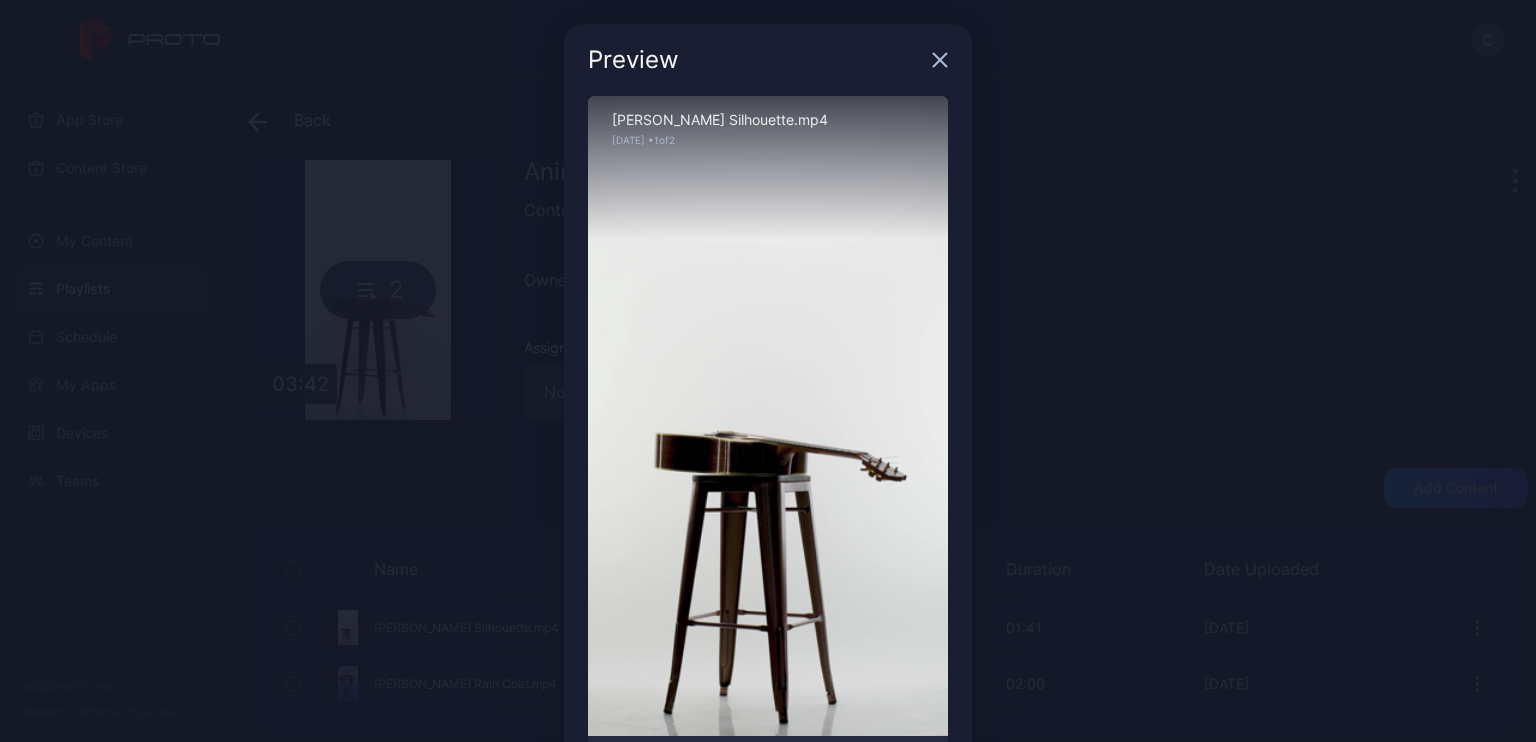 click 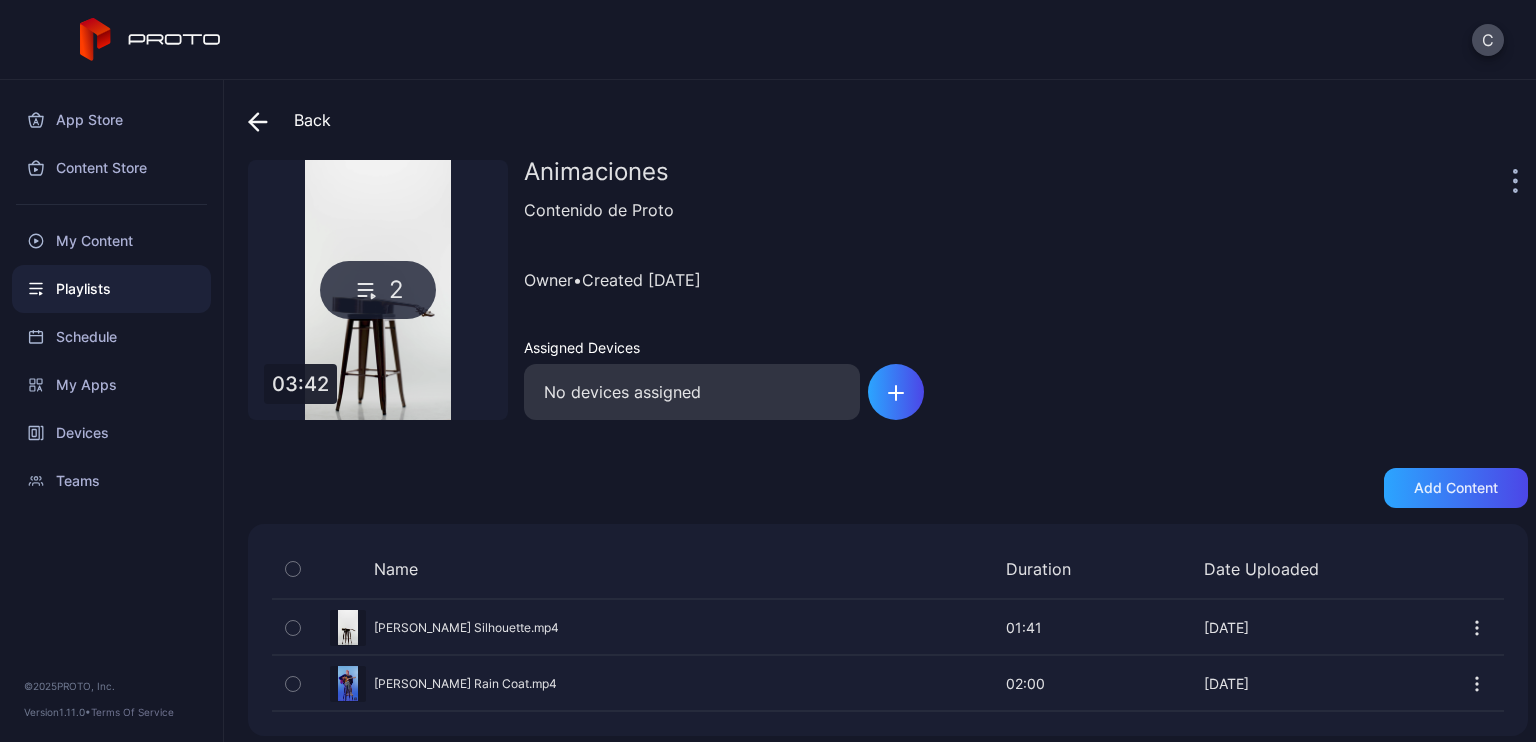 click on "Playlists" at bounding box center [111, 289] 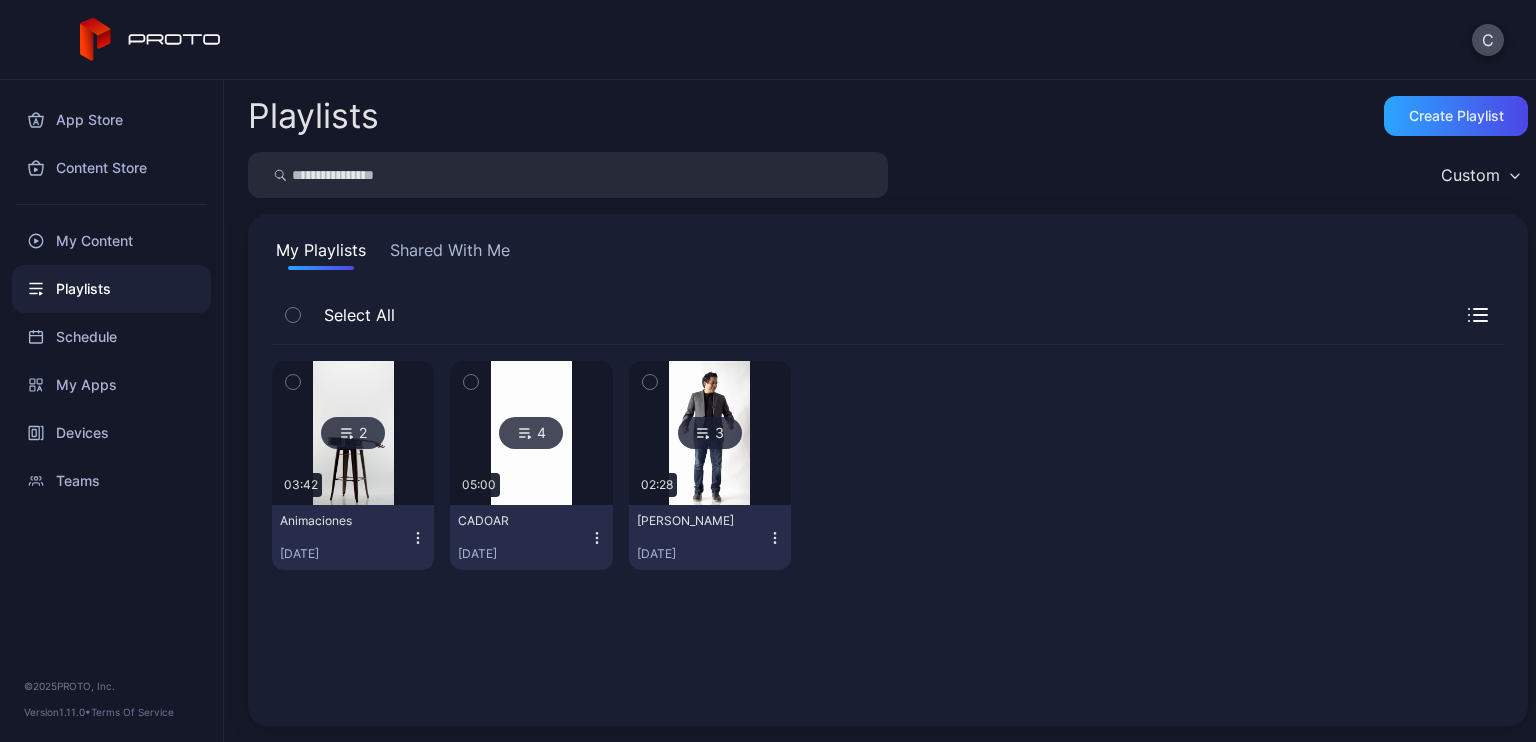 click at bounding box center (353, 433) 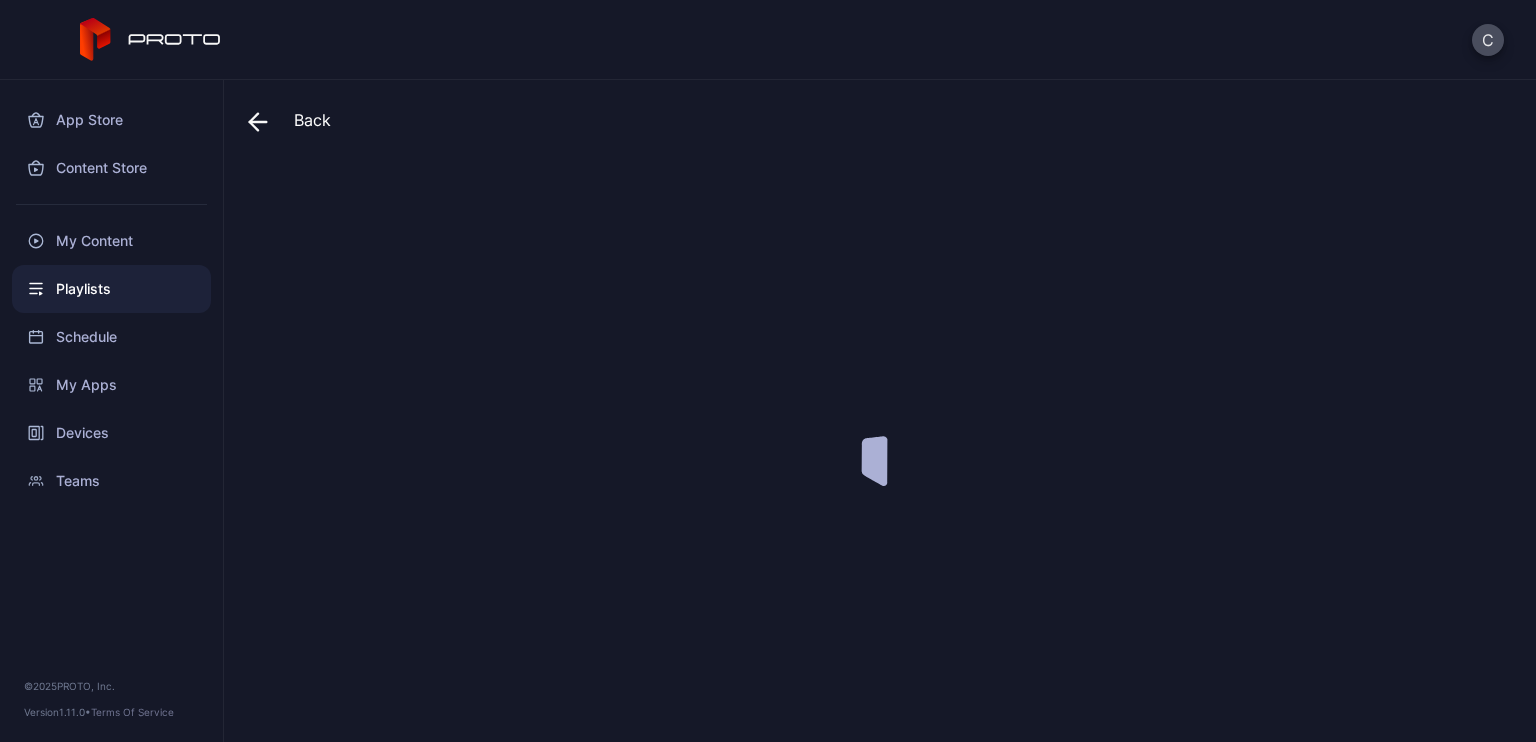 click at bounding box center [888, 443] 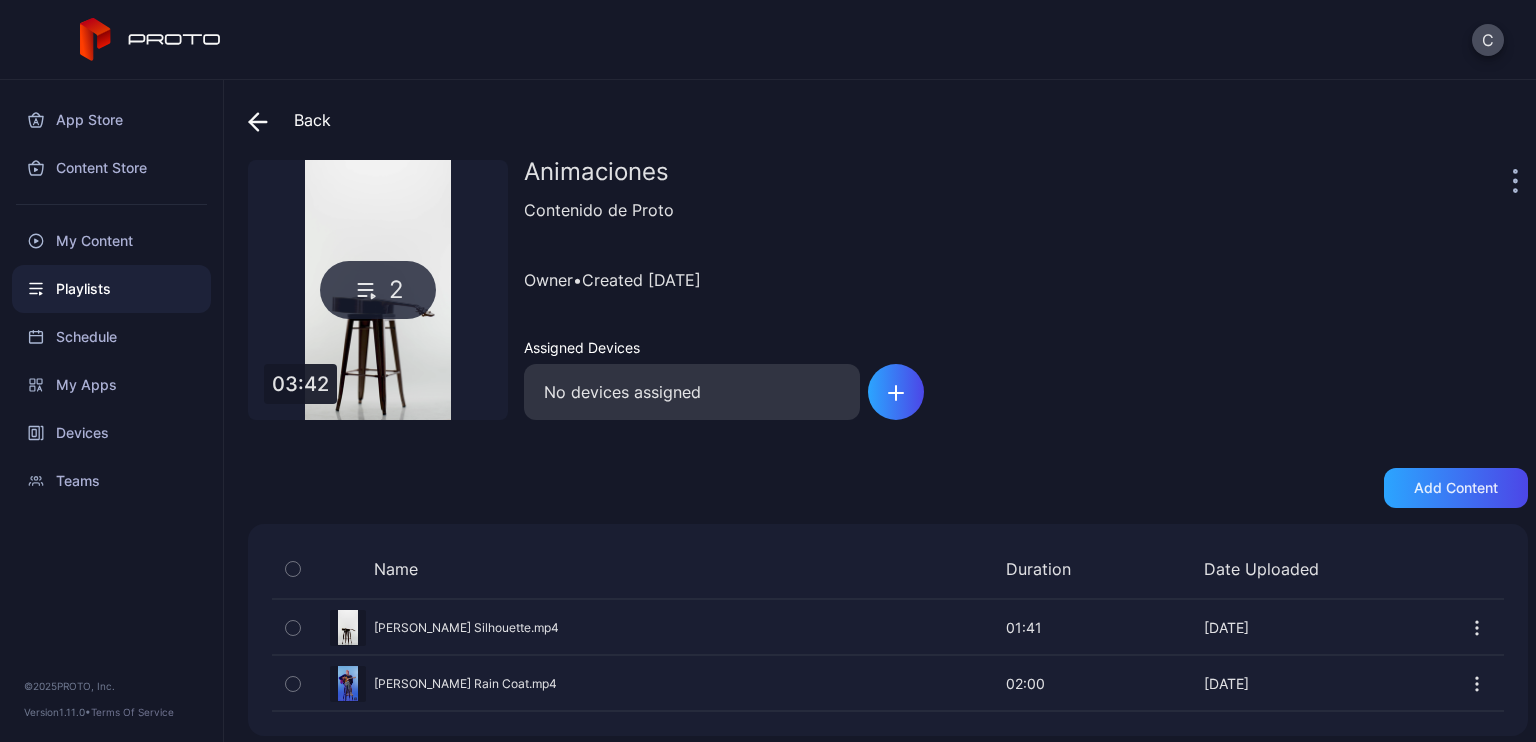 click 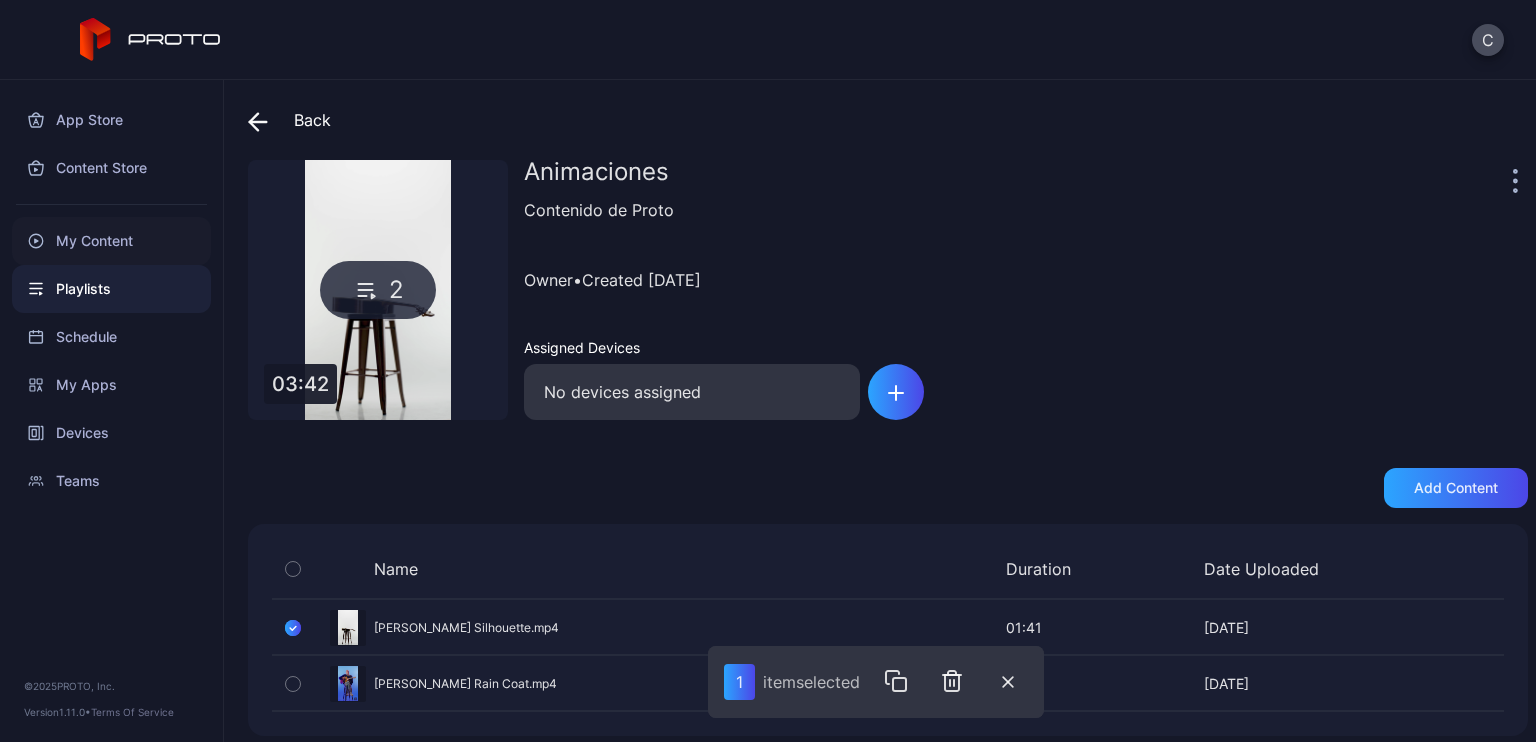 click on "My Content" at bounding box center [111, 241] 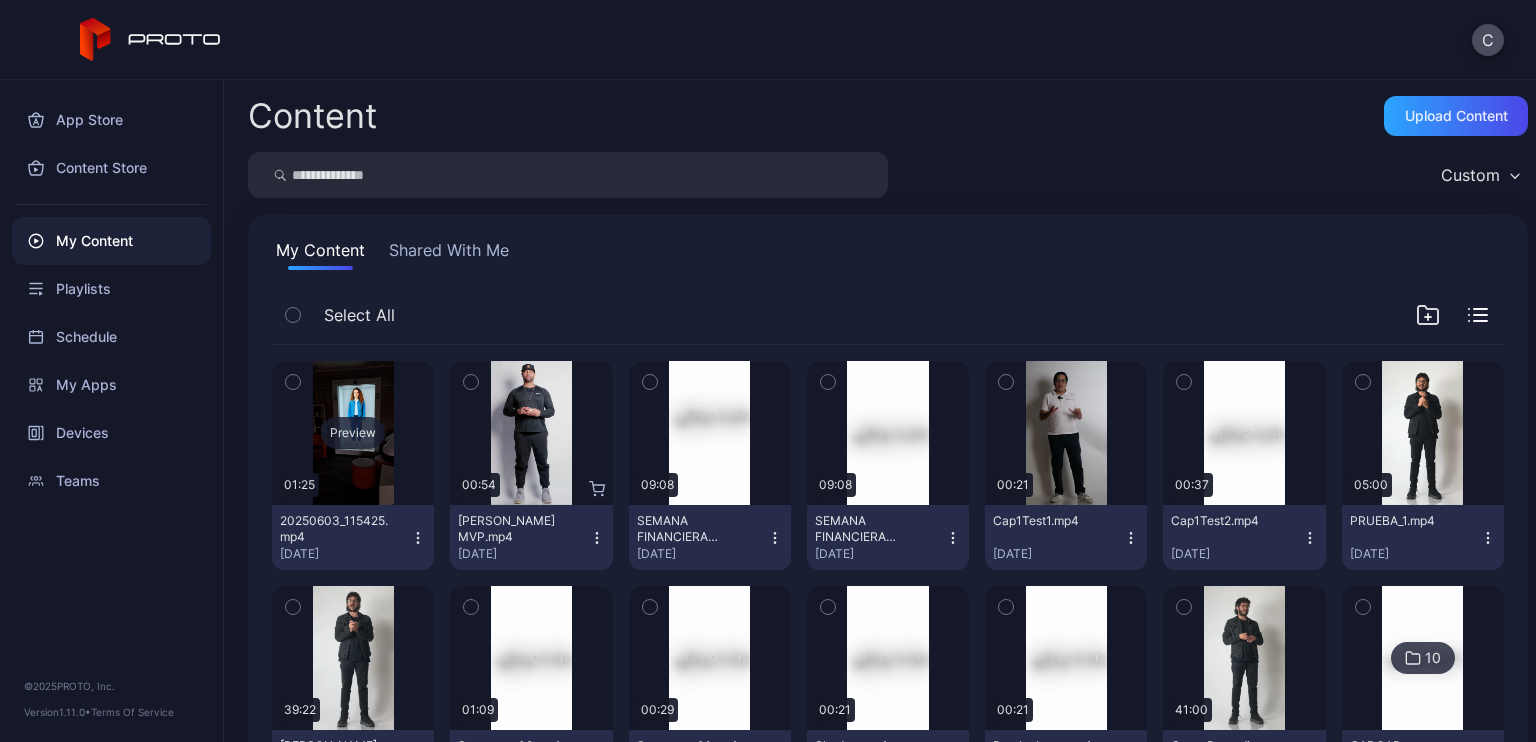 click on "Preview" at bounding box center (353, 433) 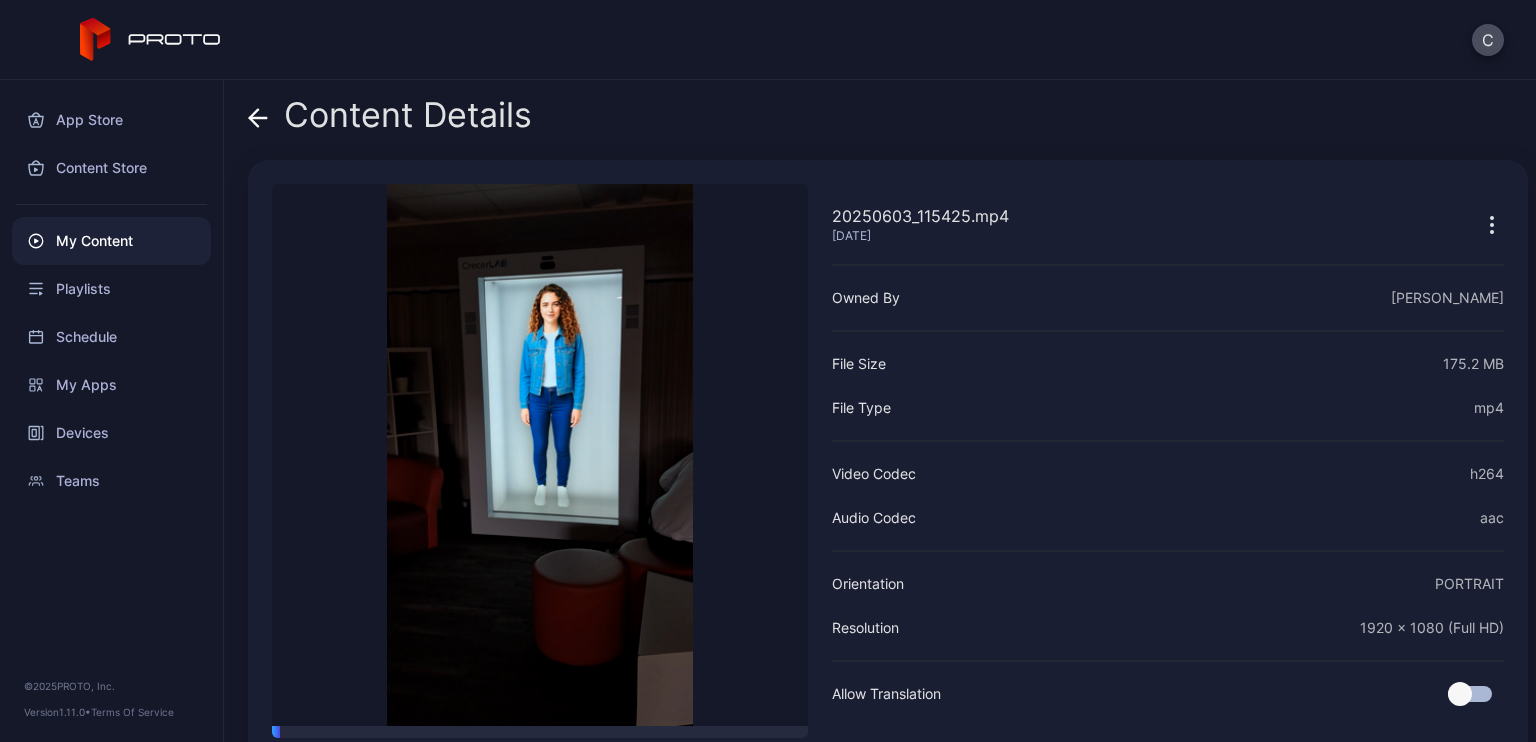scroll, scrollTop: 84, scrollLeft: 0, axis: vertical 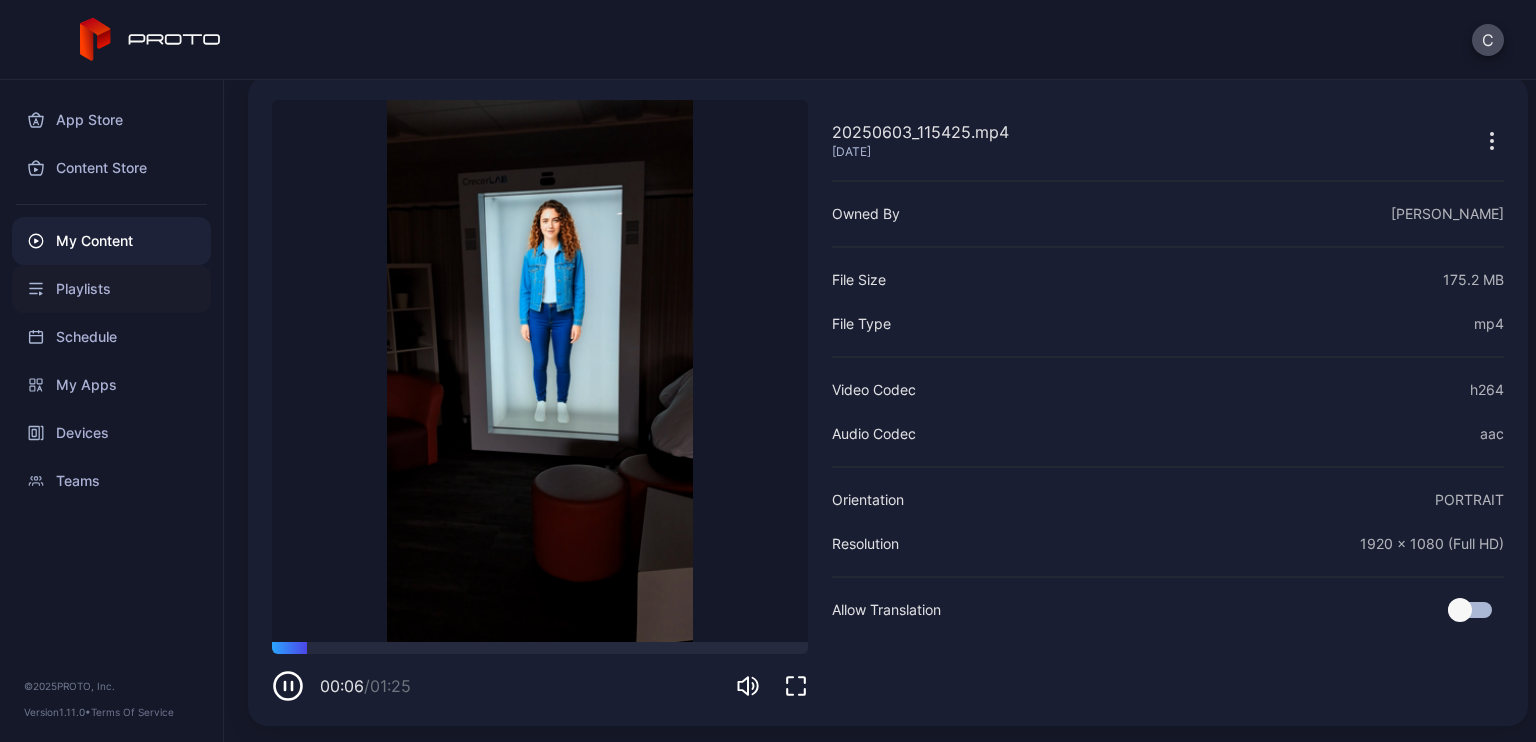 click on "Playlists" at bounding box center [111, 289] 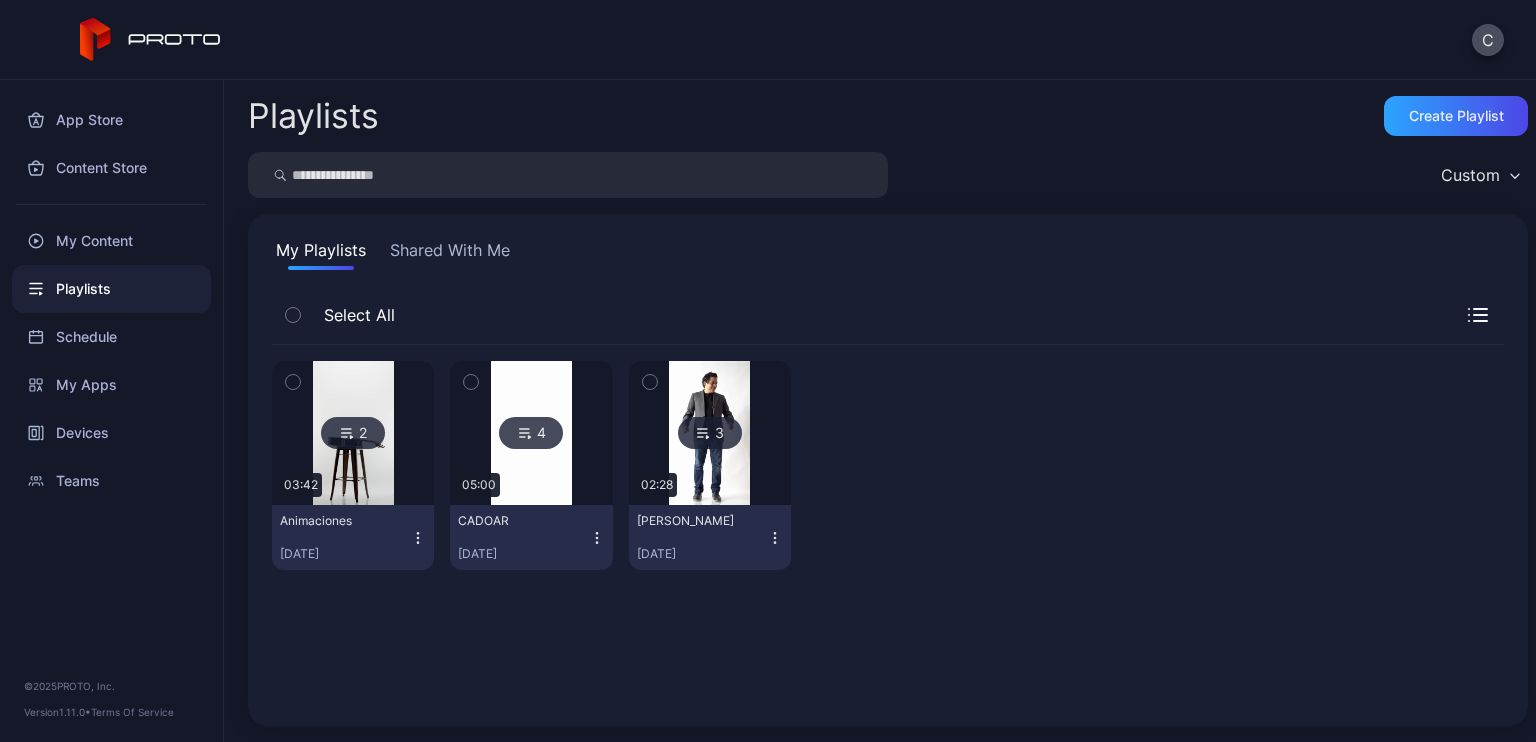 click 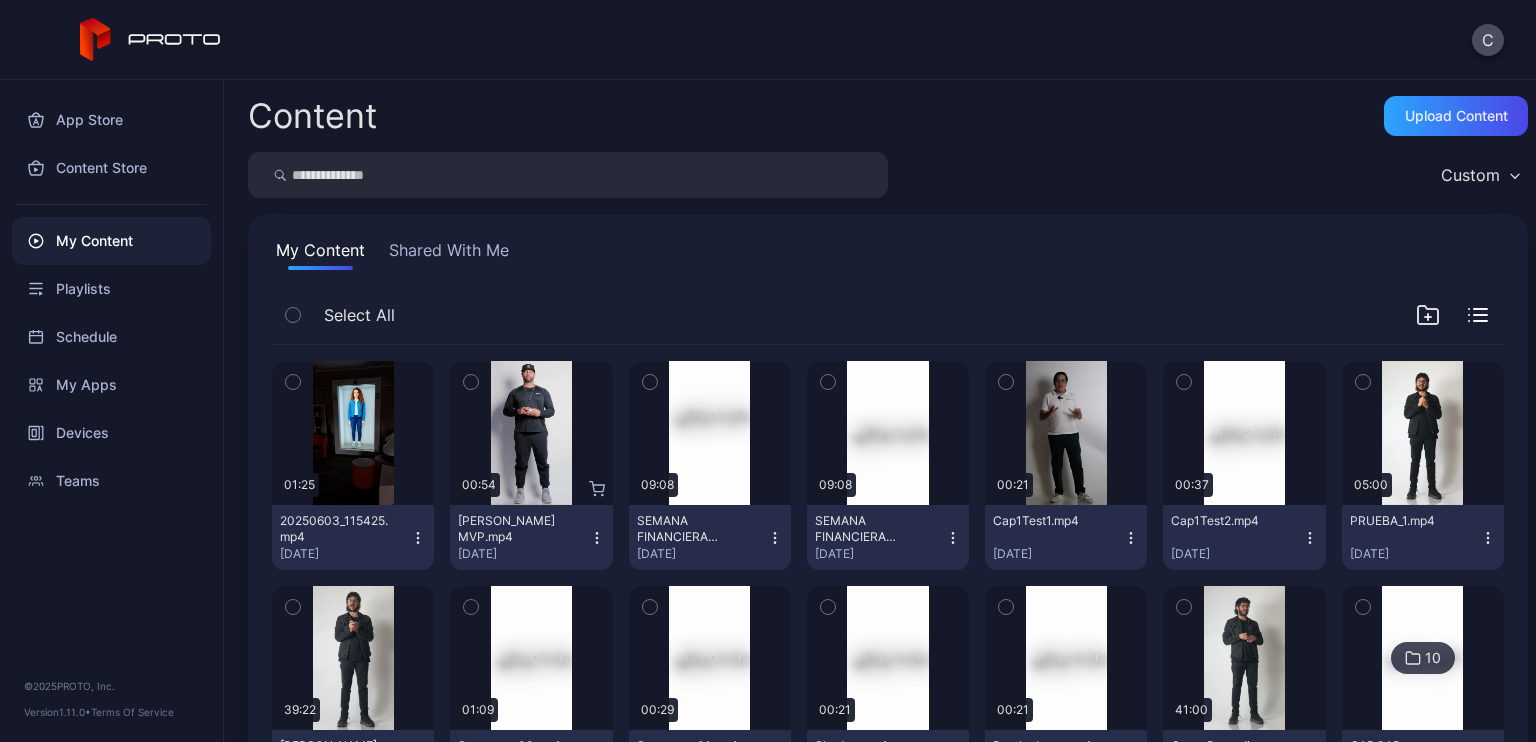 click on "Shared With Me" at bounding box center [449, 254] 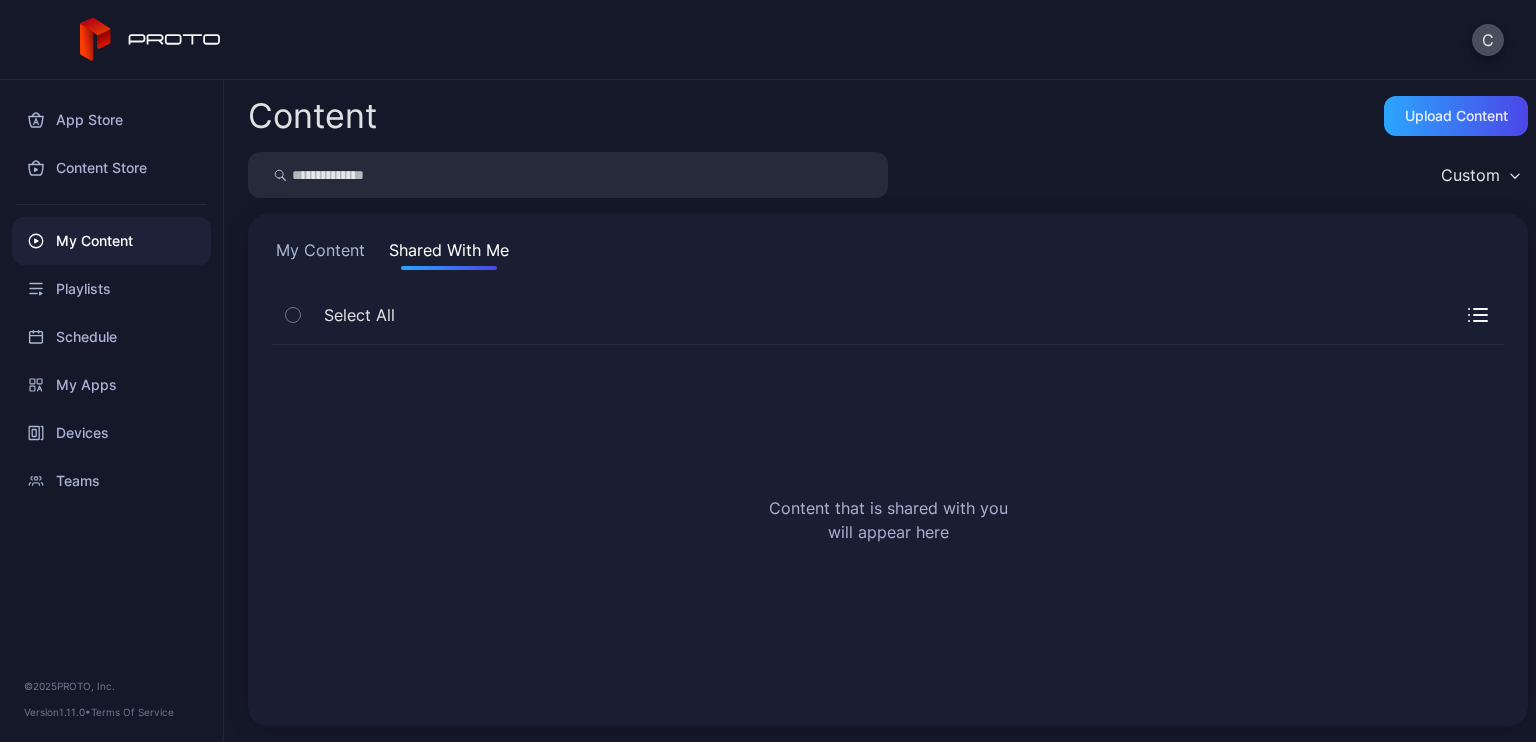 click on "My Content" at bounding box center [320, 254] 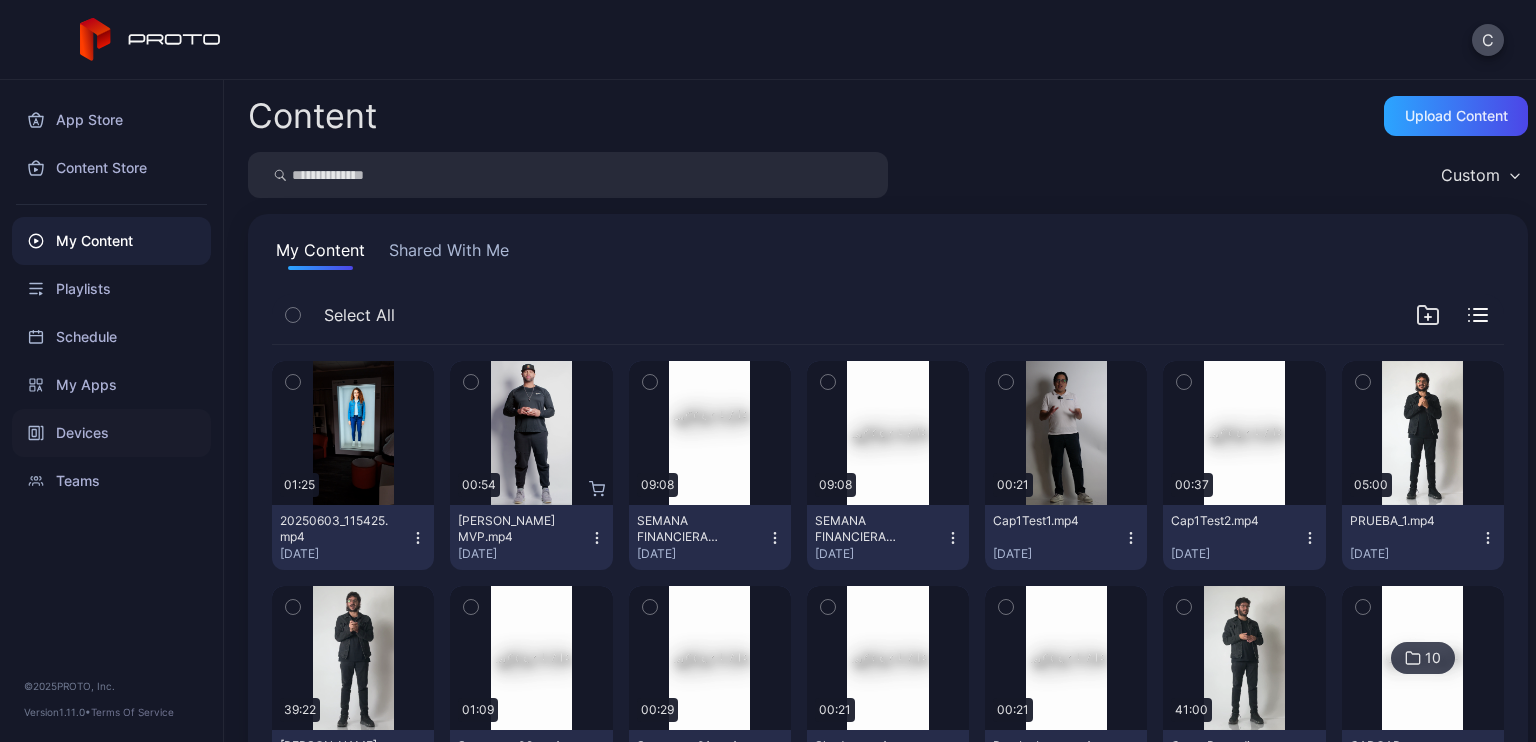 click on "Devices" at bounding box center (111, 433) 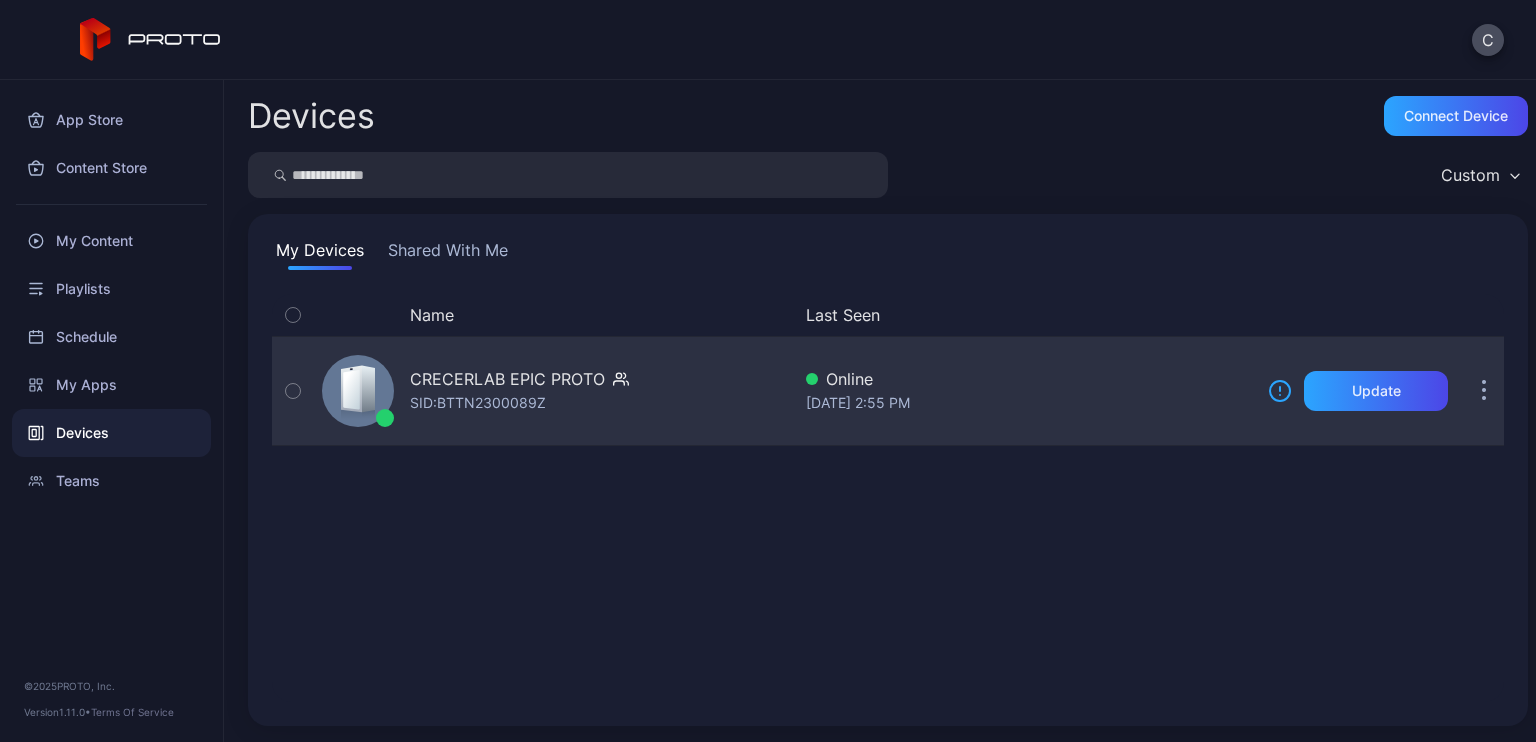 click 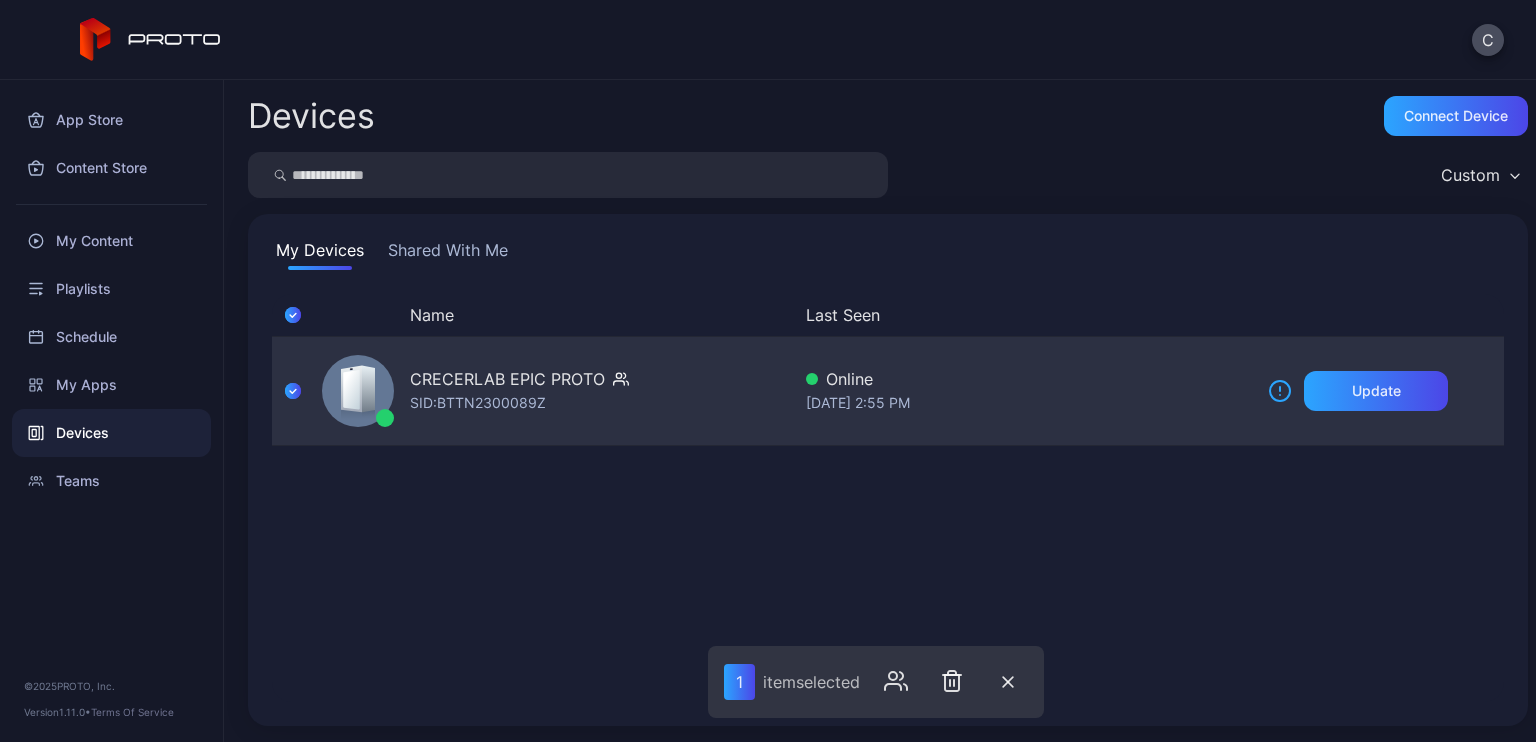 click on "CRECERLAB EPIC PROTO" at bounding box center [507, 379] 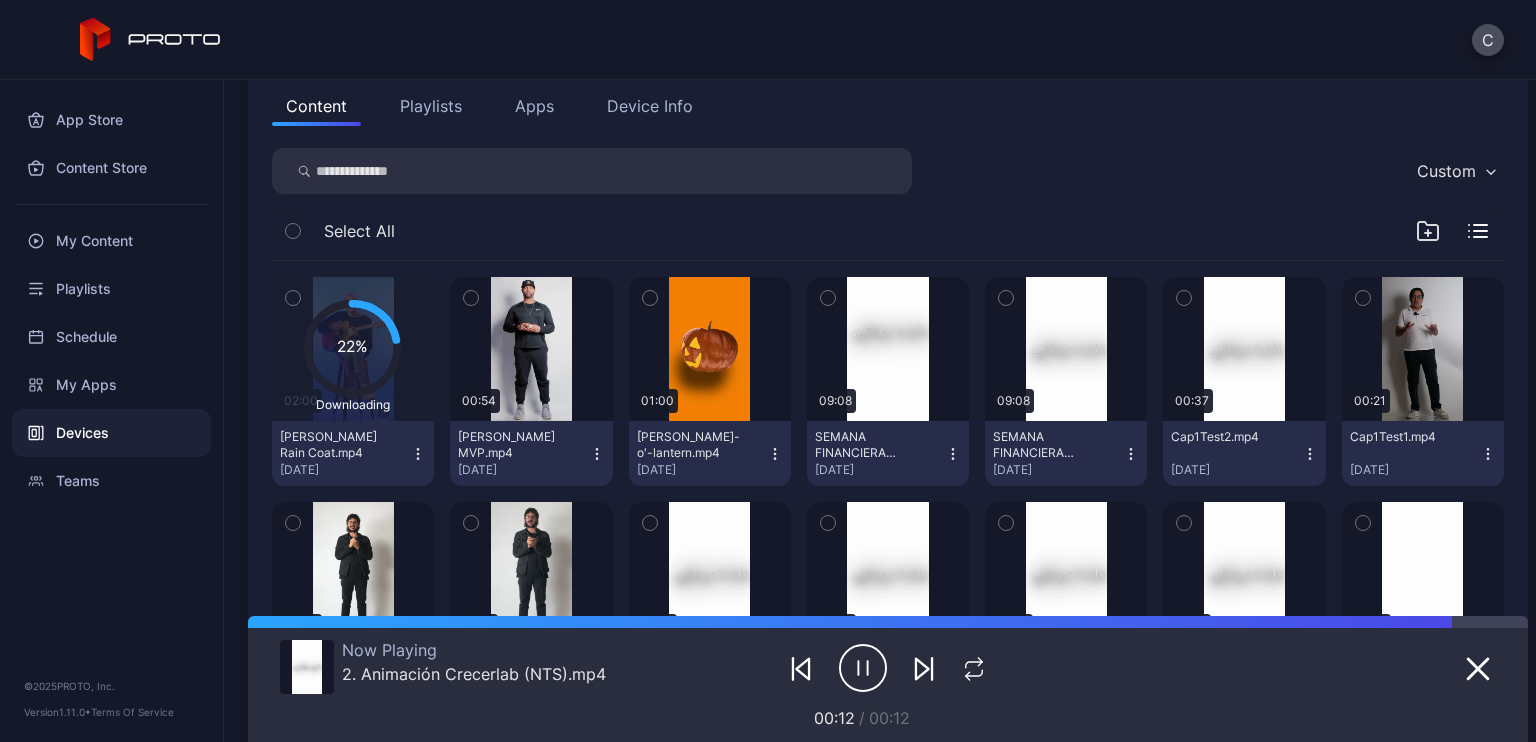 scroll, scrollTop: 223, scrollLeft: 0, axis: vertical 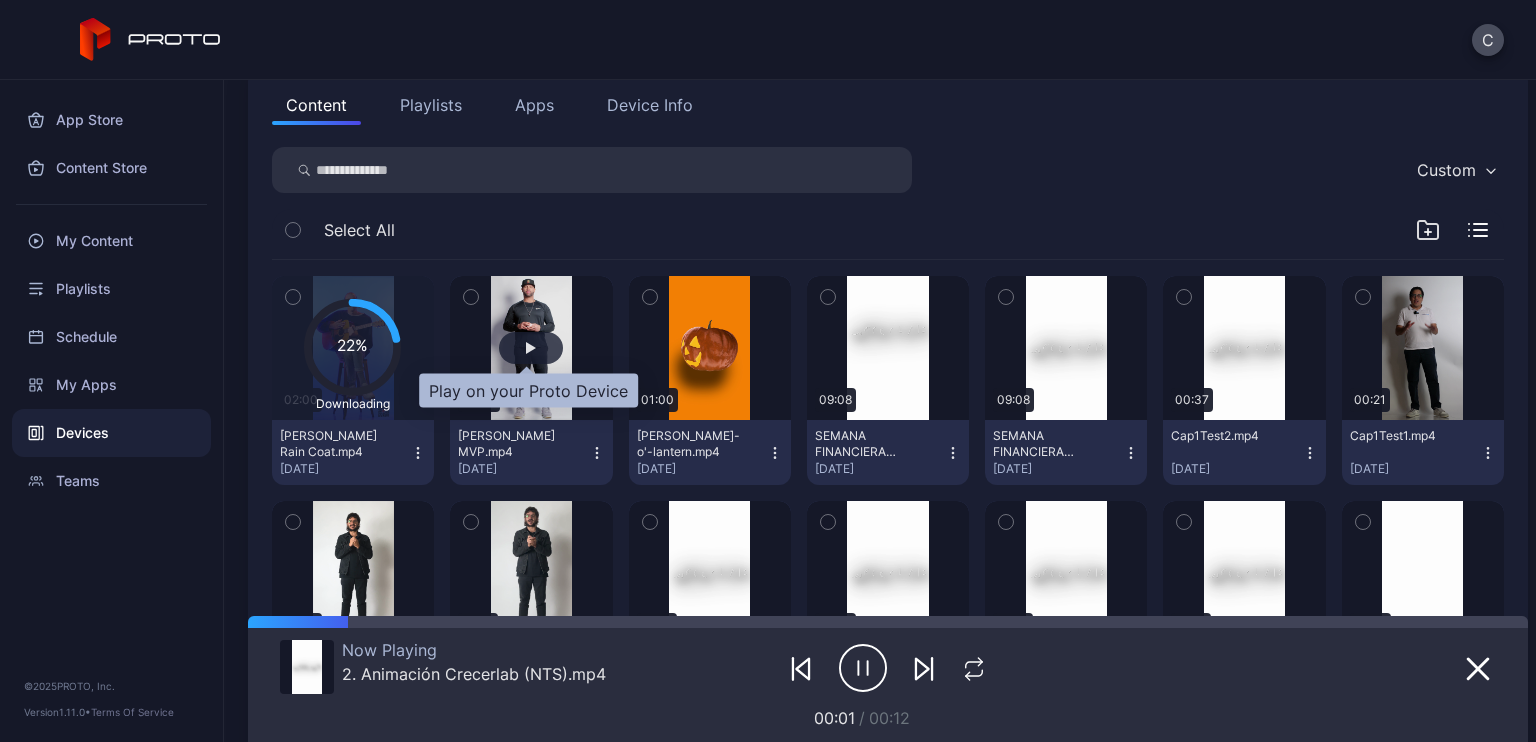 click at bounding box center [531, 348] 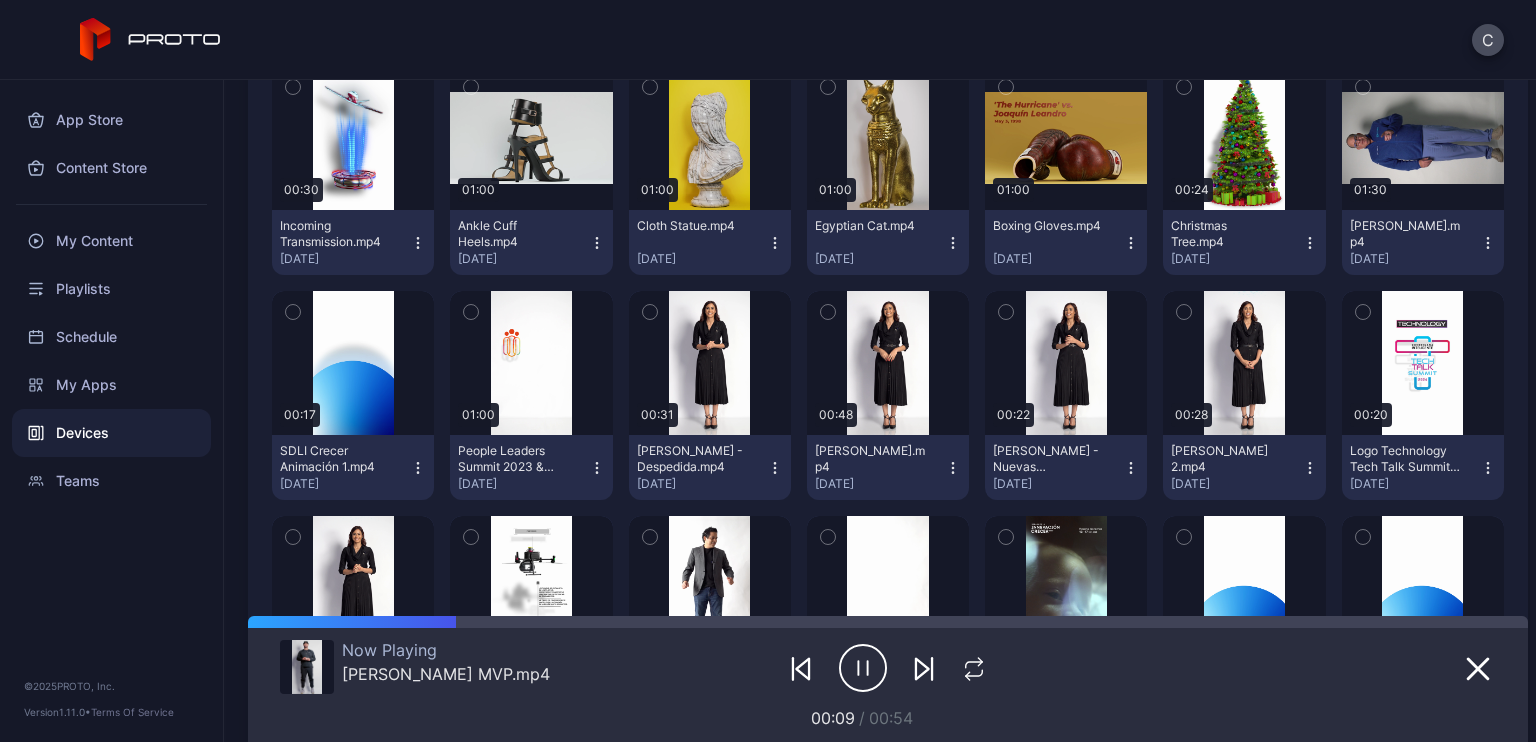 scroll, scrollTop: 1784, scrollLeft: 0, axis: vertical 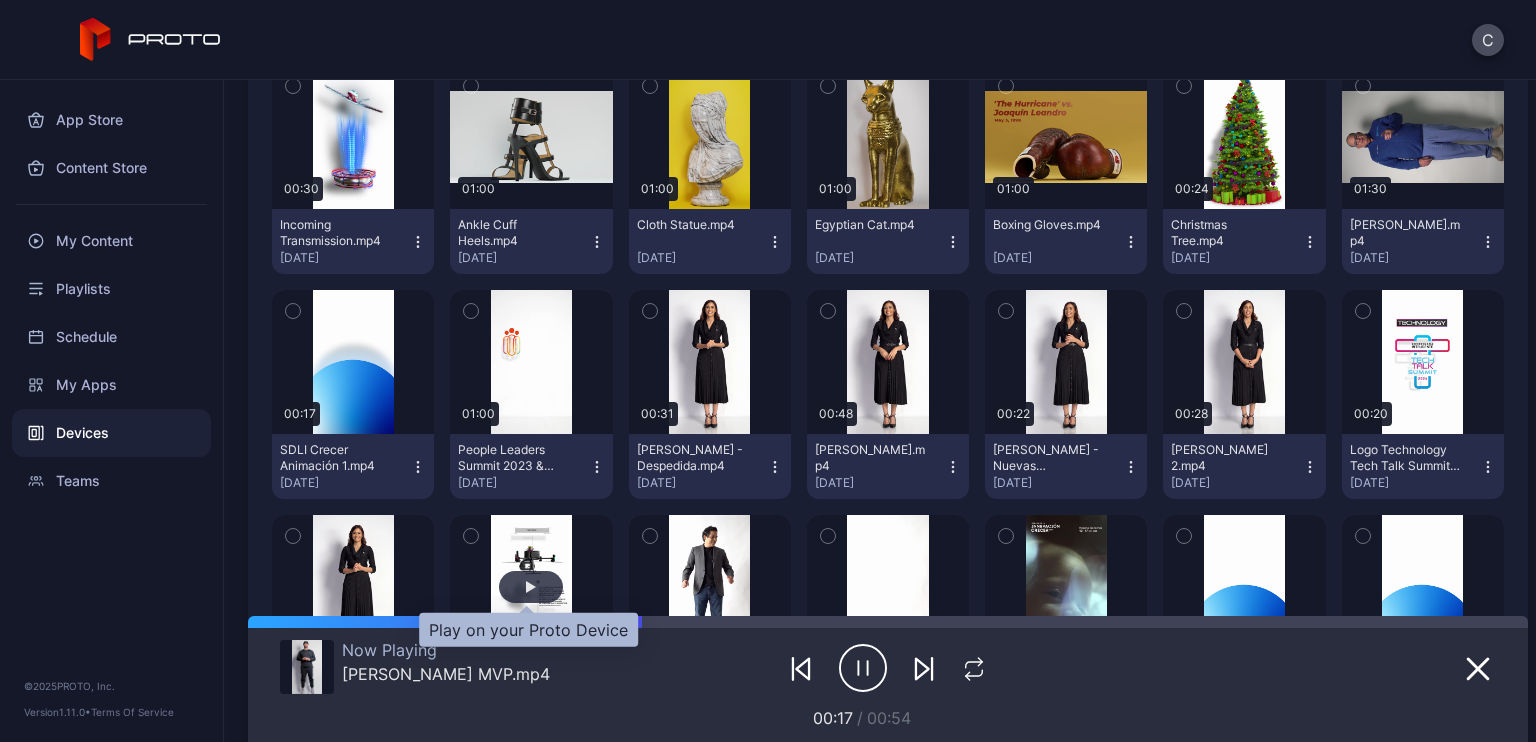 click at bounding box center [531, 587] 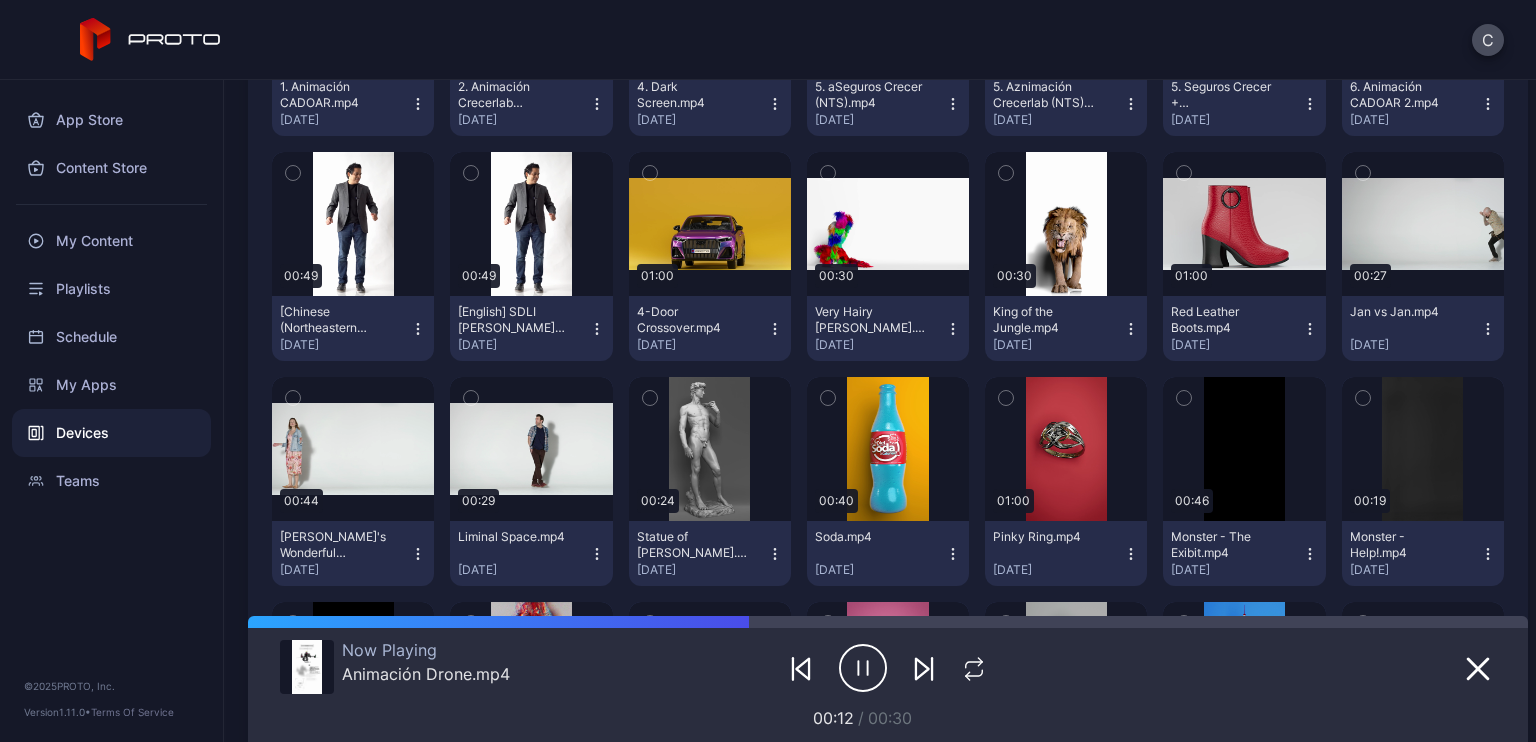 scroll, scrollTop: 1021, scrollLeft: 0, axis: vertical 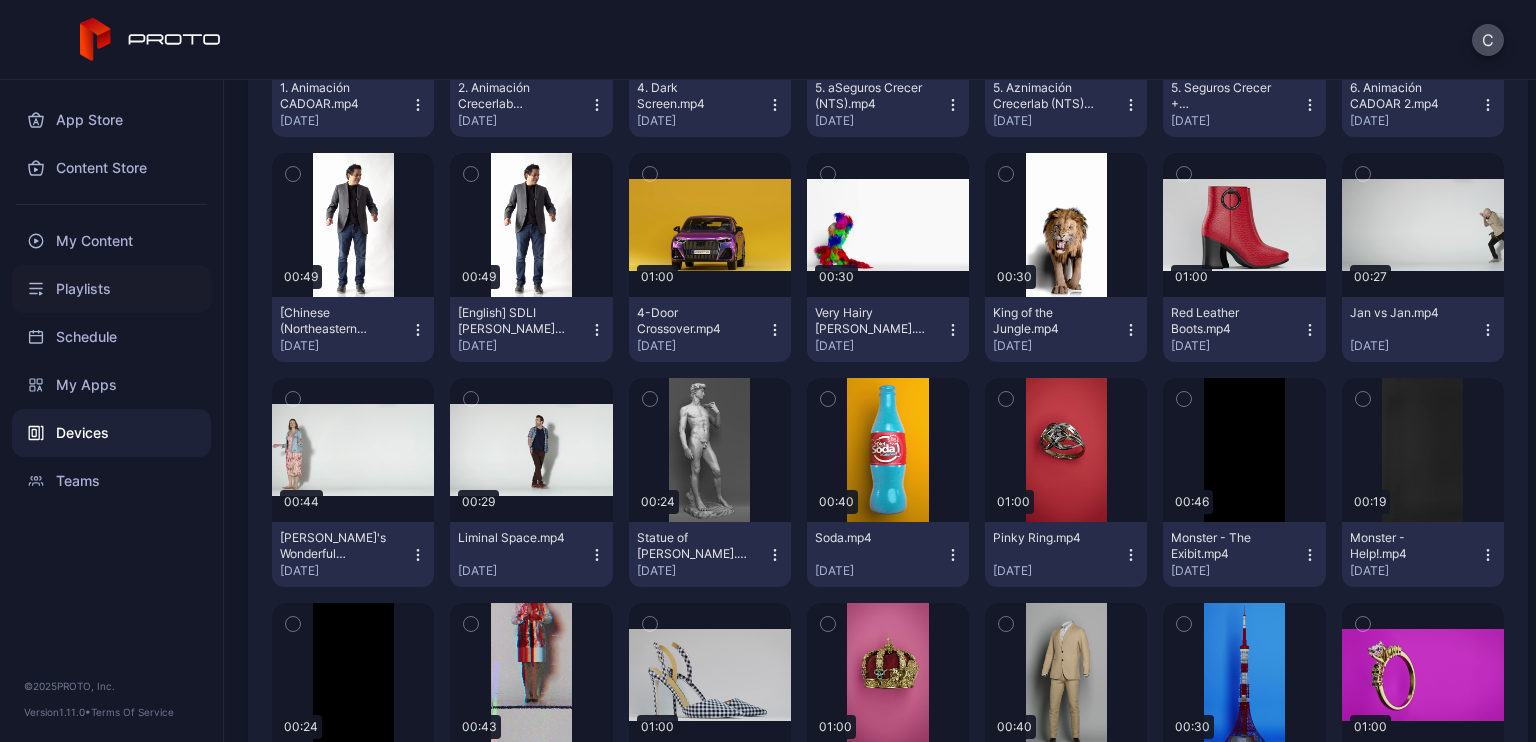 click on "Playlists" at bounding box center [111, 289] 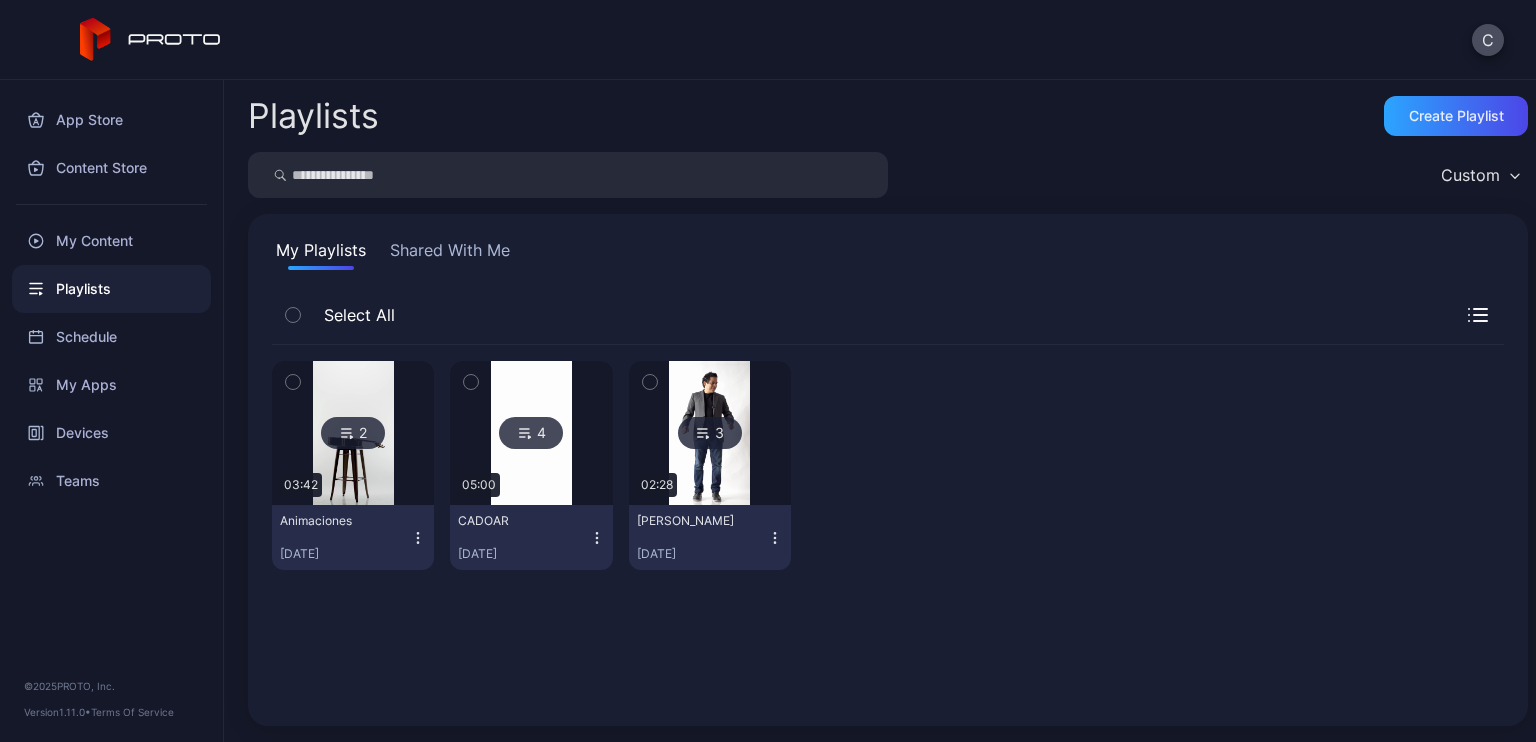 click at bounding box center [353, 433] 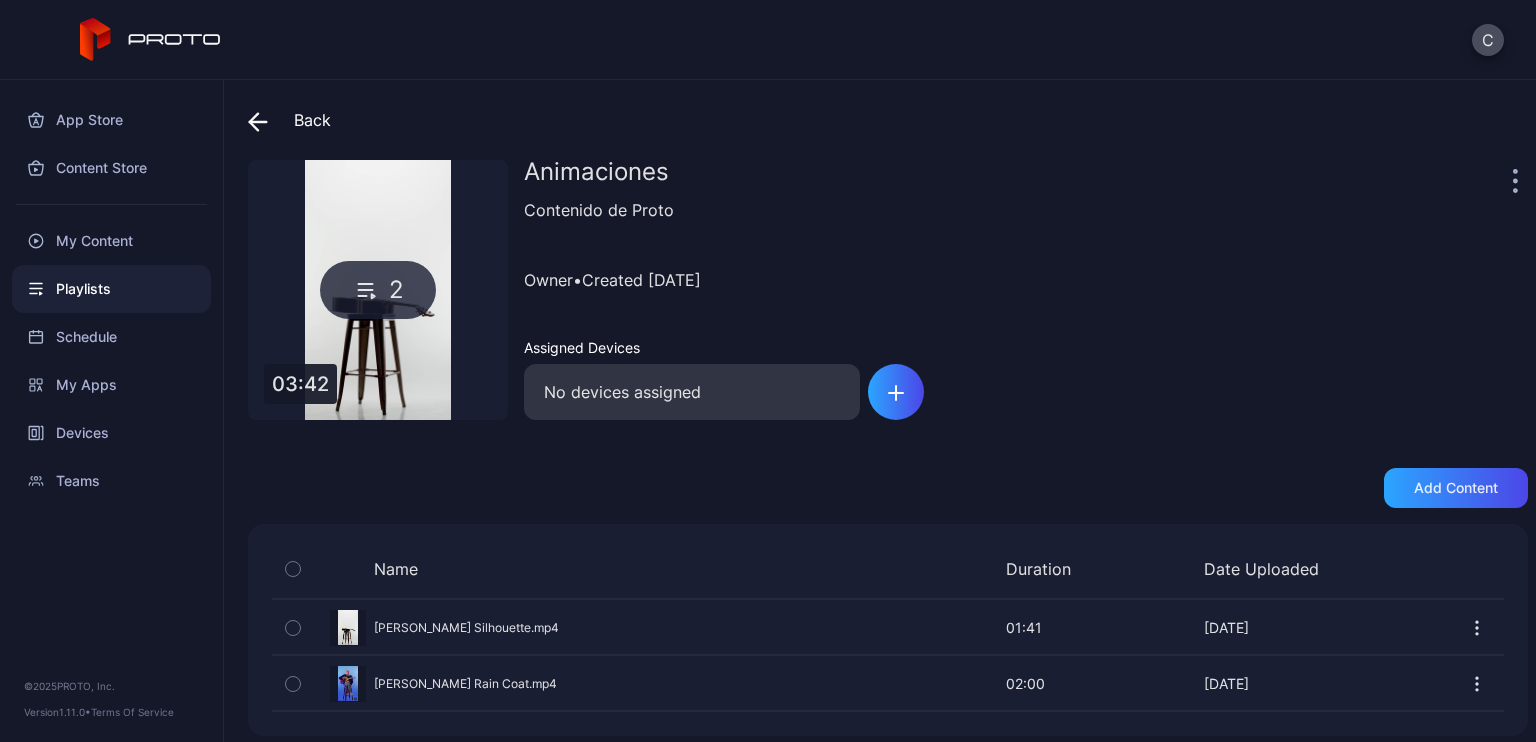click 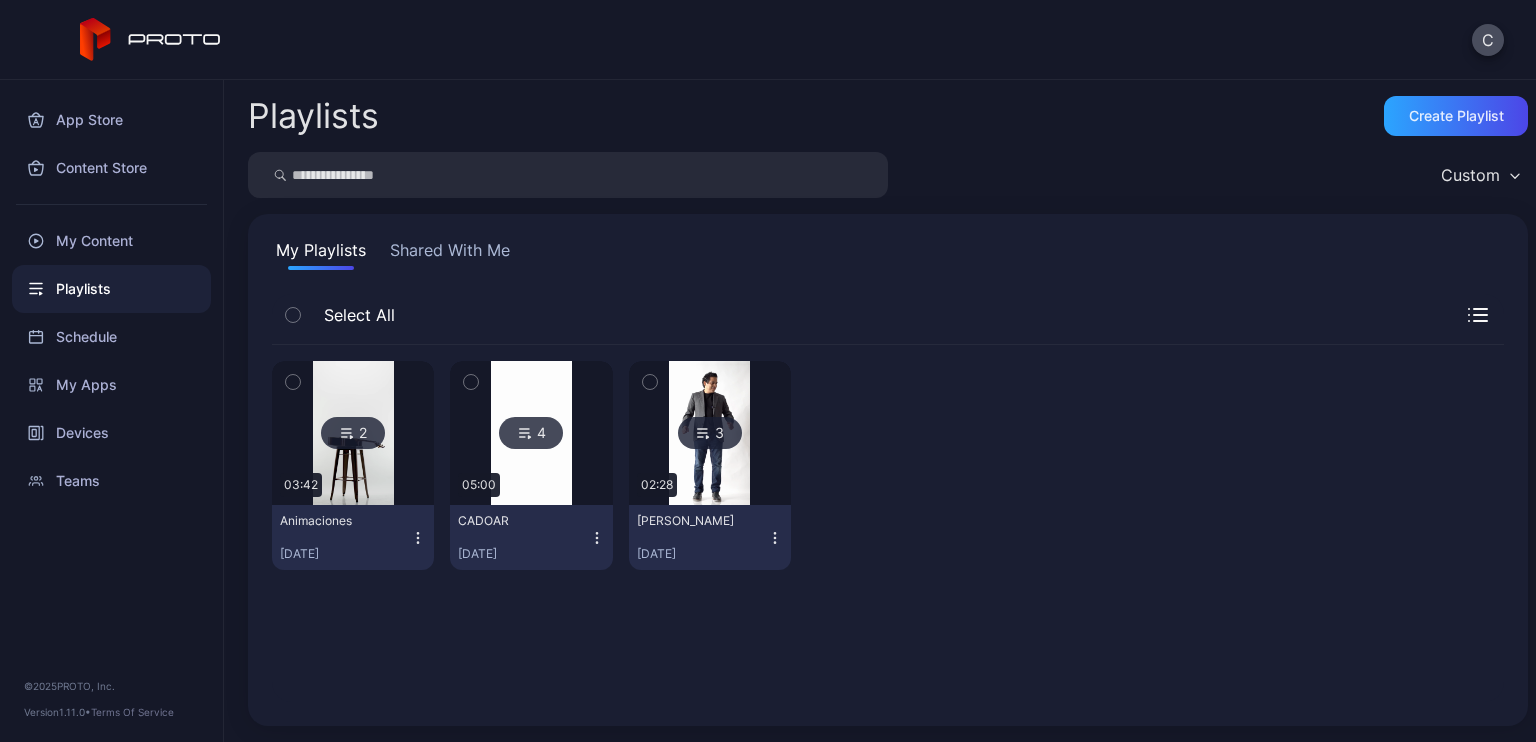 click 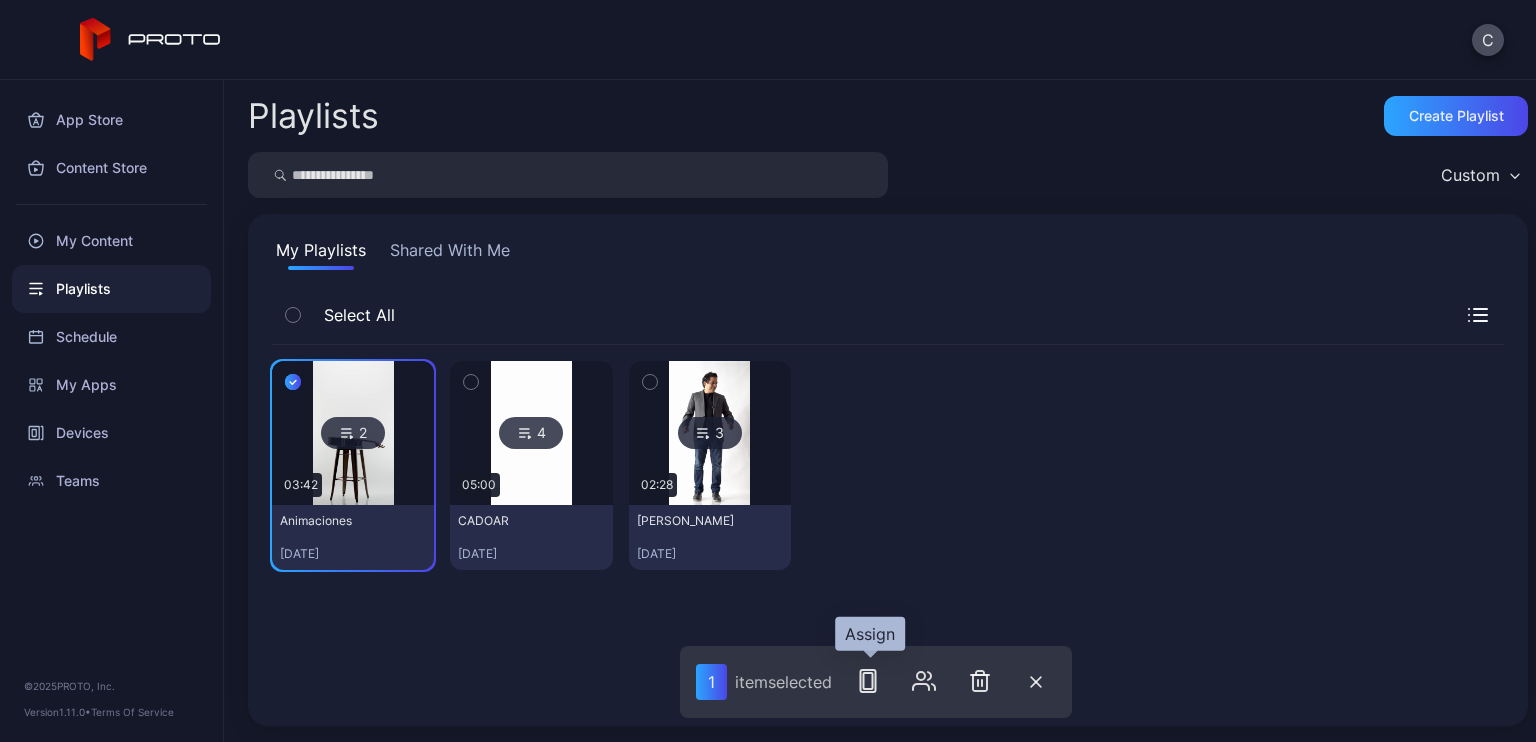 click 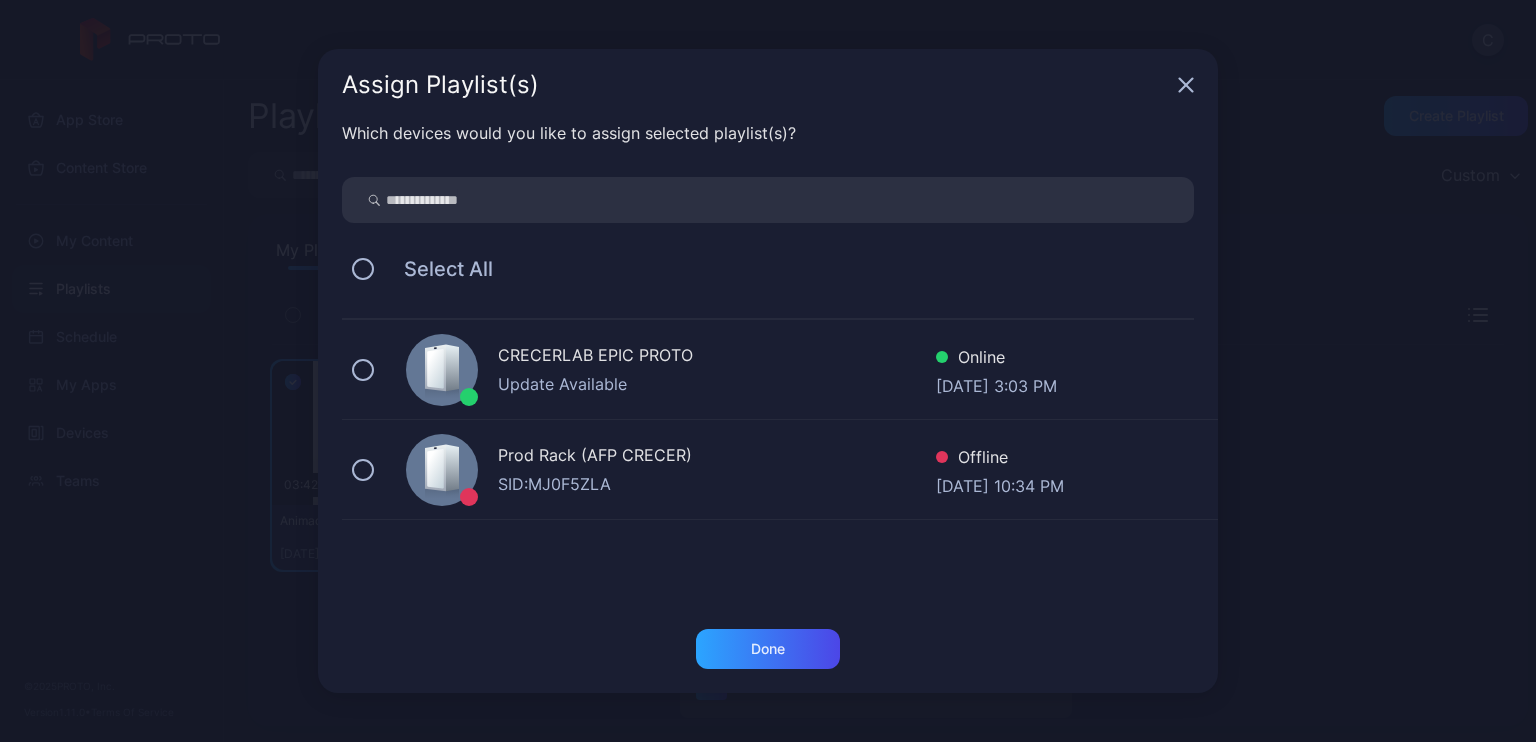 click on "CRECERLAB EPIC PROTO" at bounding box center (717, 357) 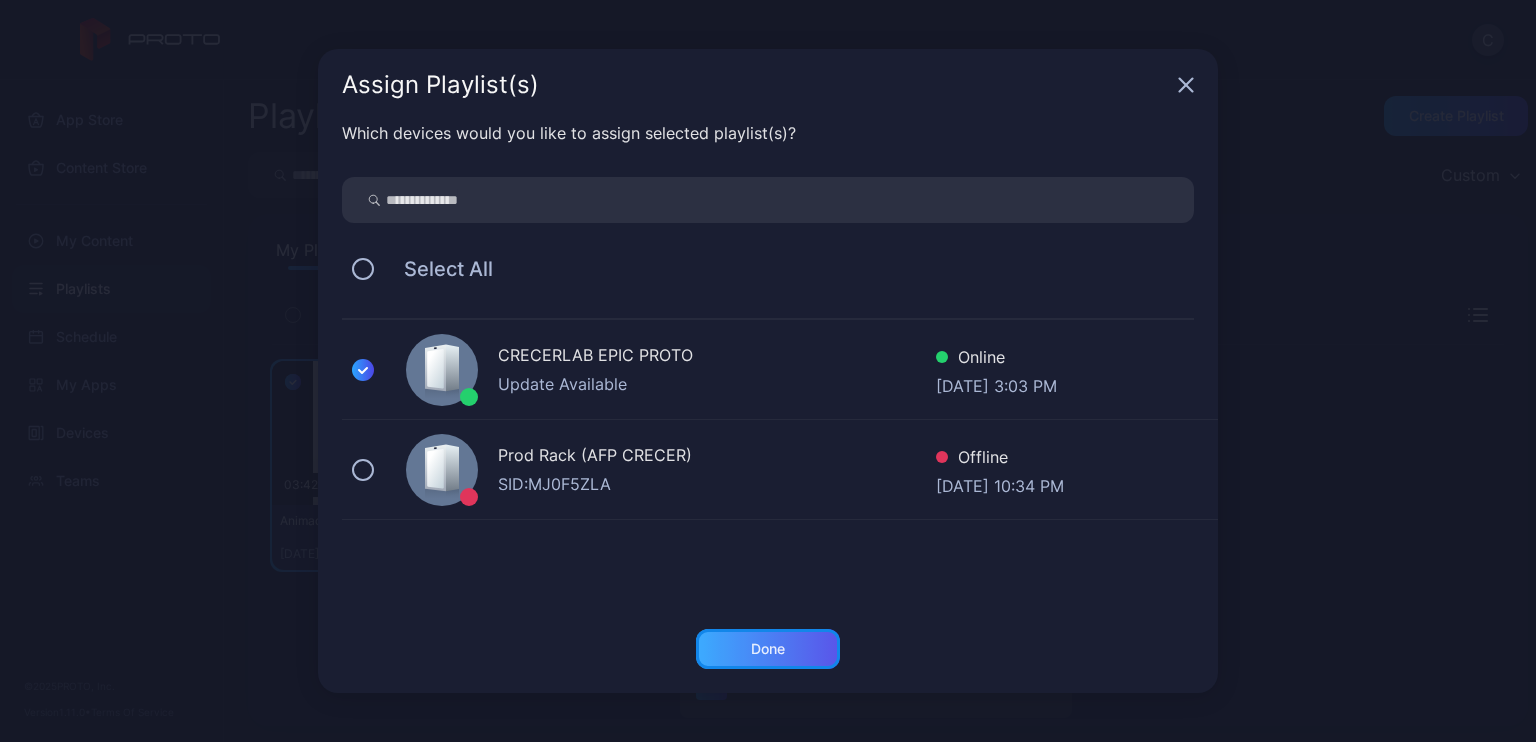 click on "Done" at bounding box center (768, 649) 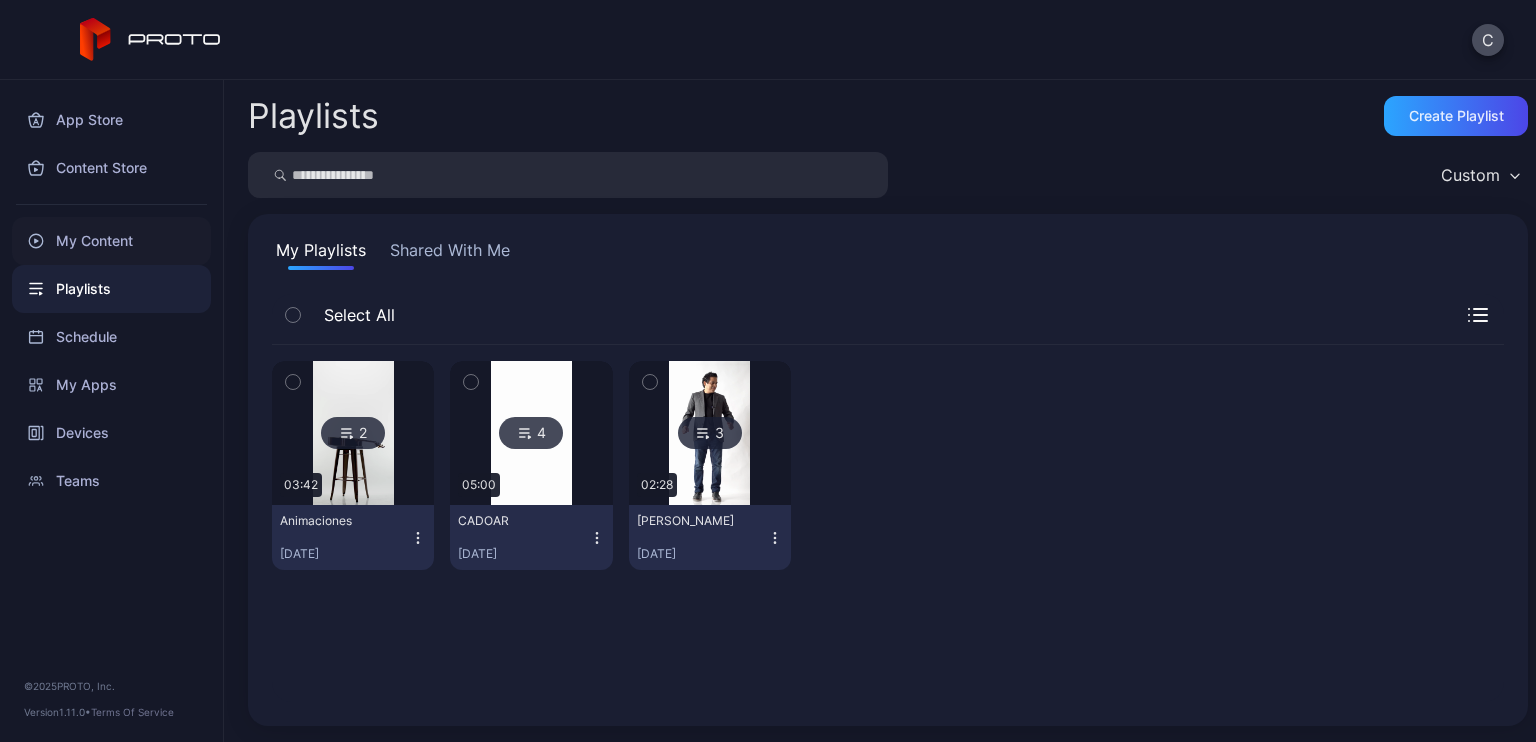 click on "My Content" at bounding box center (111, 241) 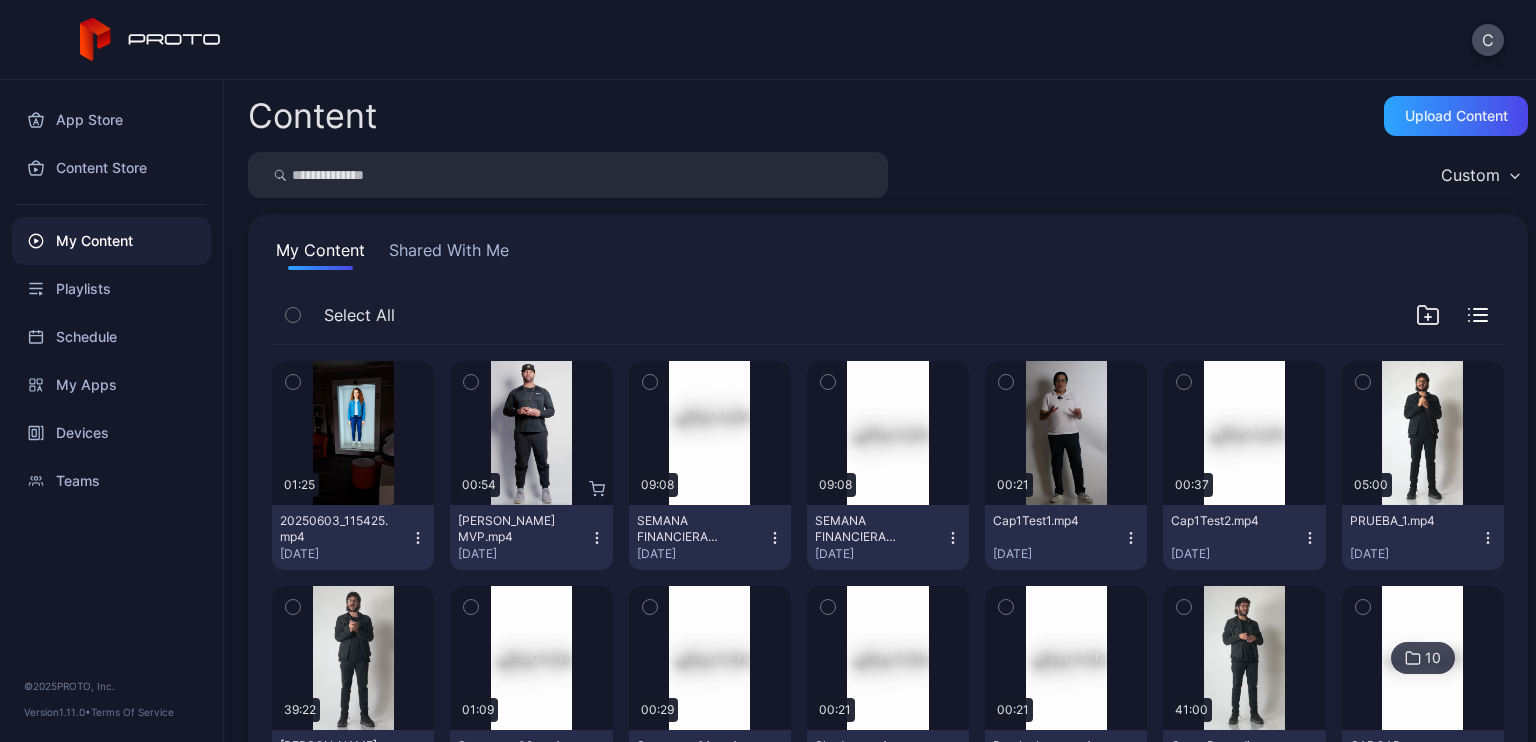 scroll, scrollTop: 334, scrollLeft: 0, axis: vertical 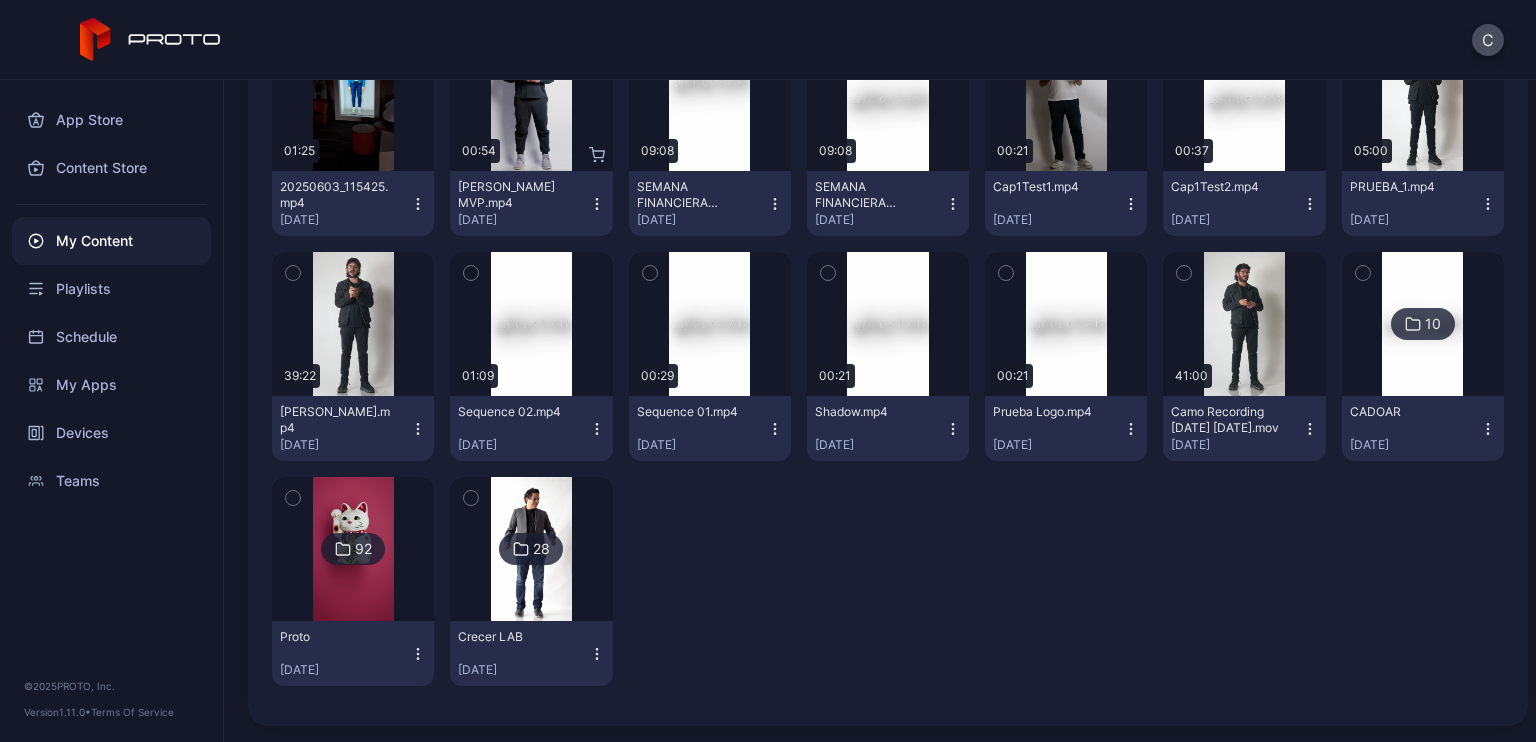 click at bounding box center (353, 549) 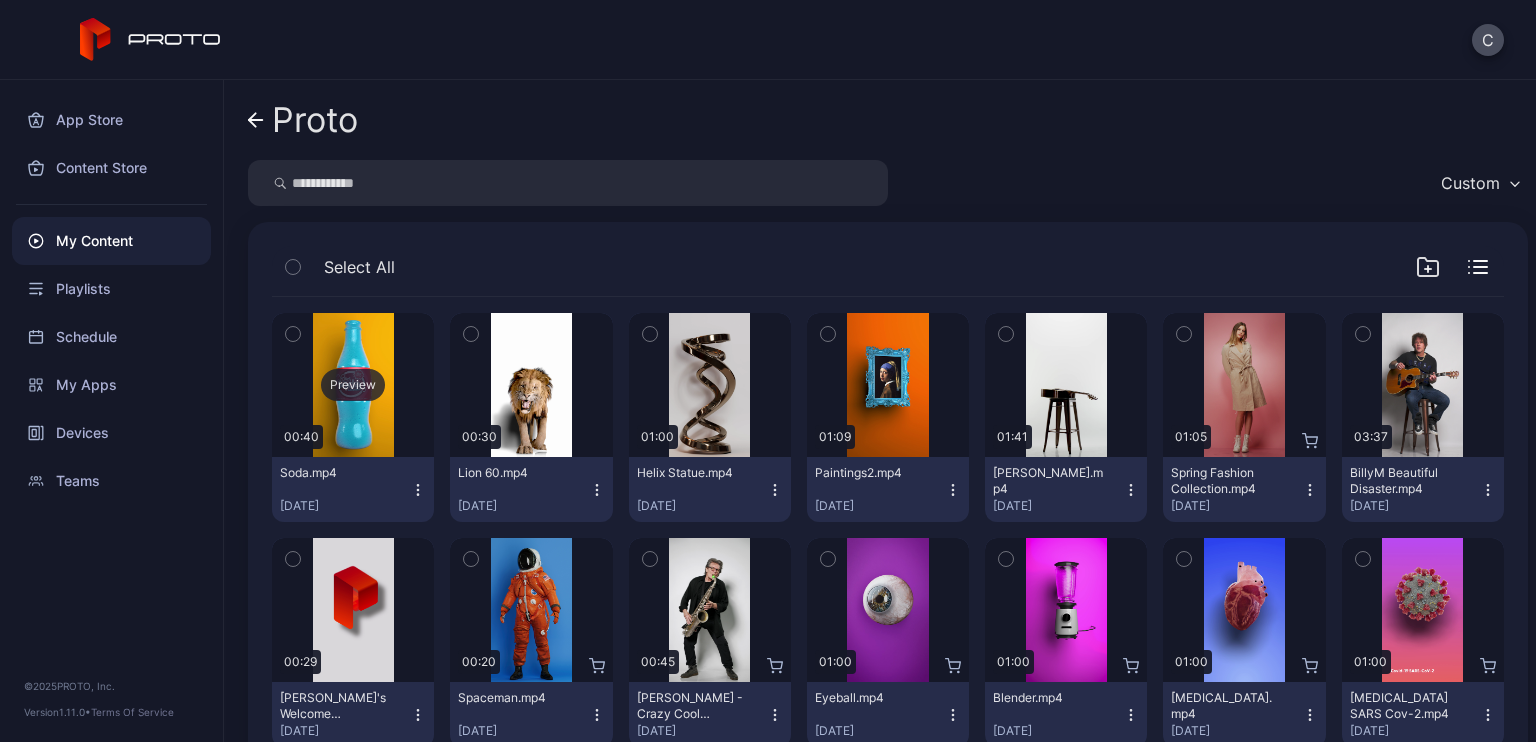 click on "Preview" at bounding box center [353, 385] 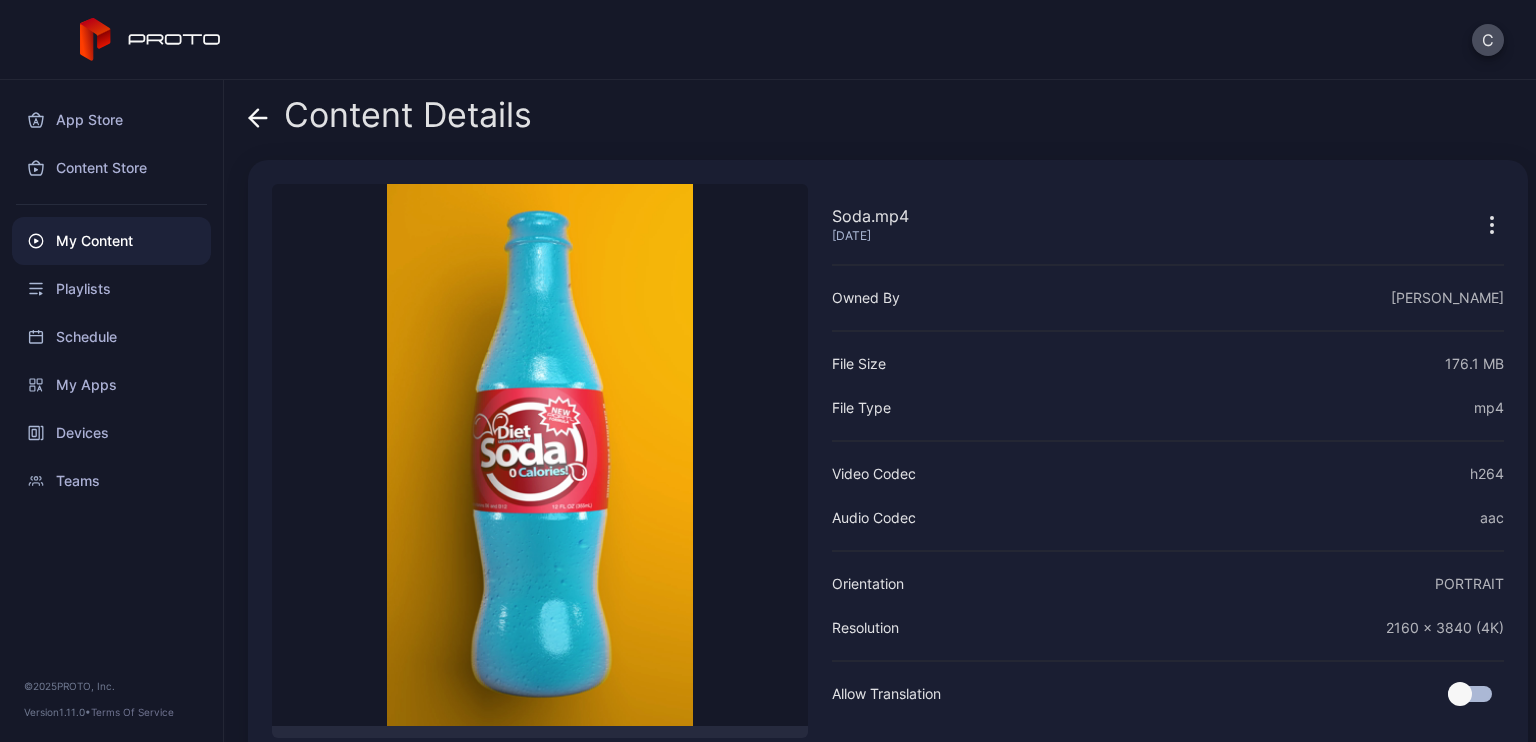 scroll, scrollTop: 84, scrollLeft: 0, axis: vertical 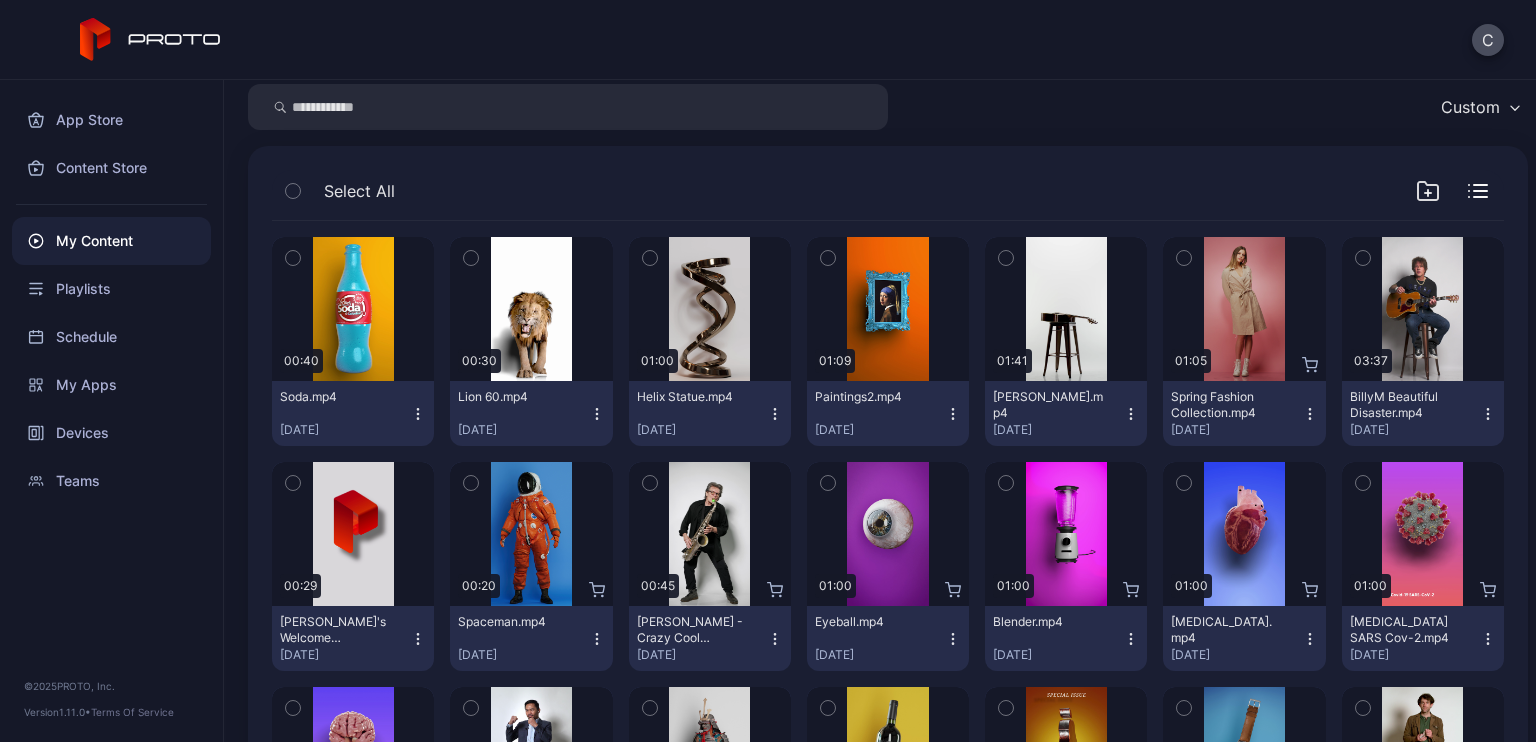 click 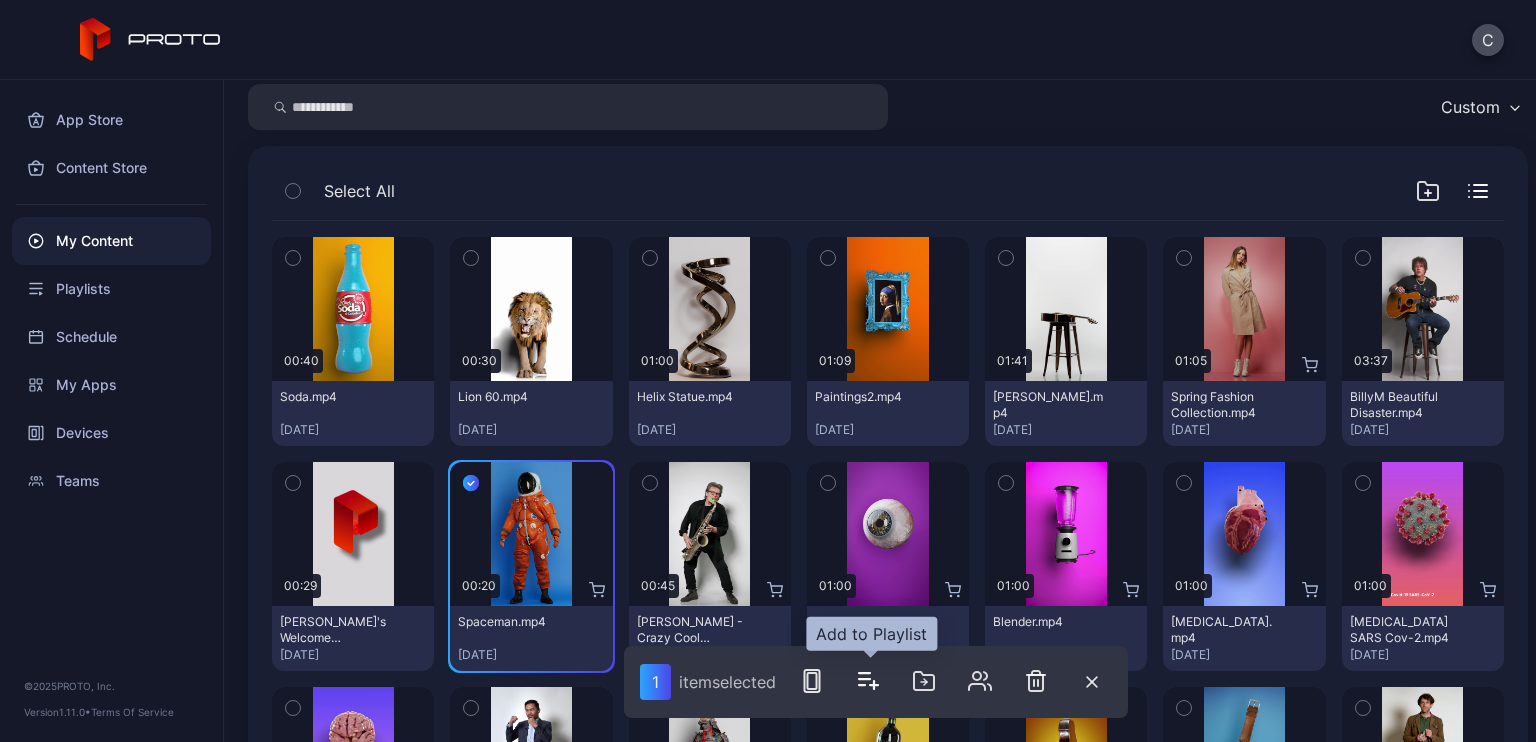 click 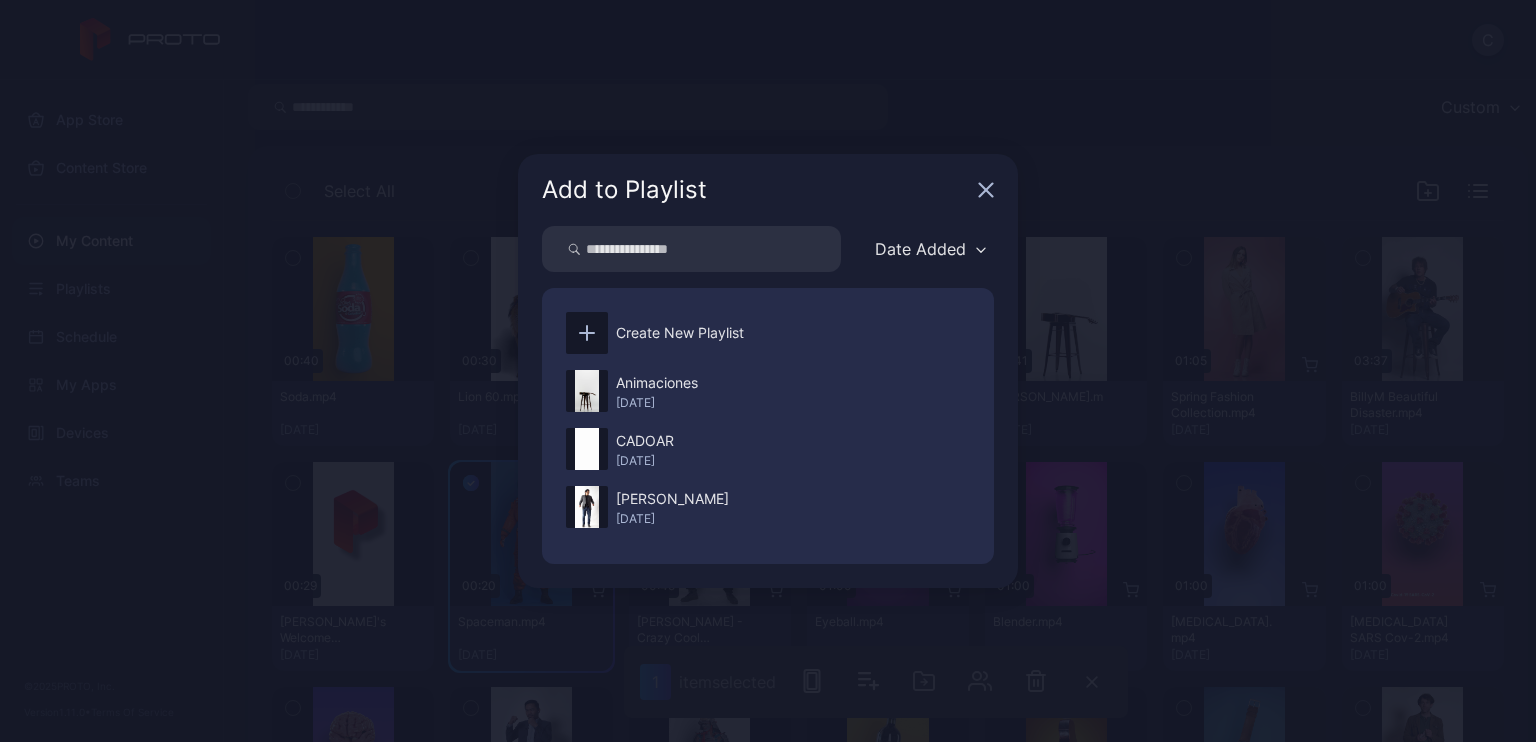 click 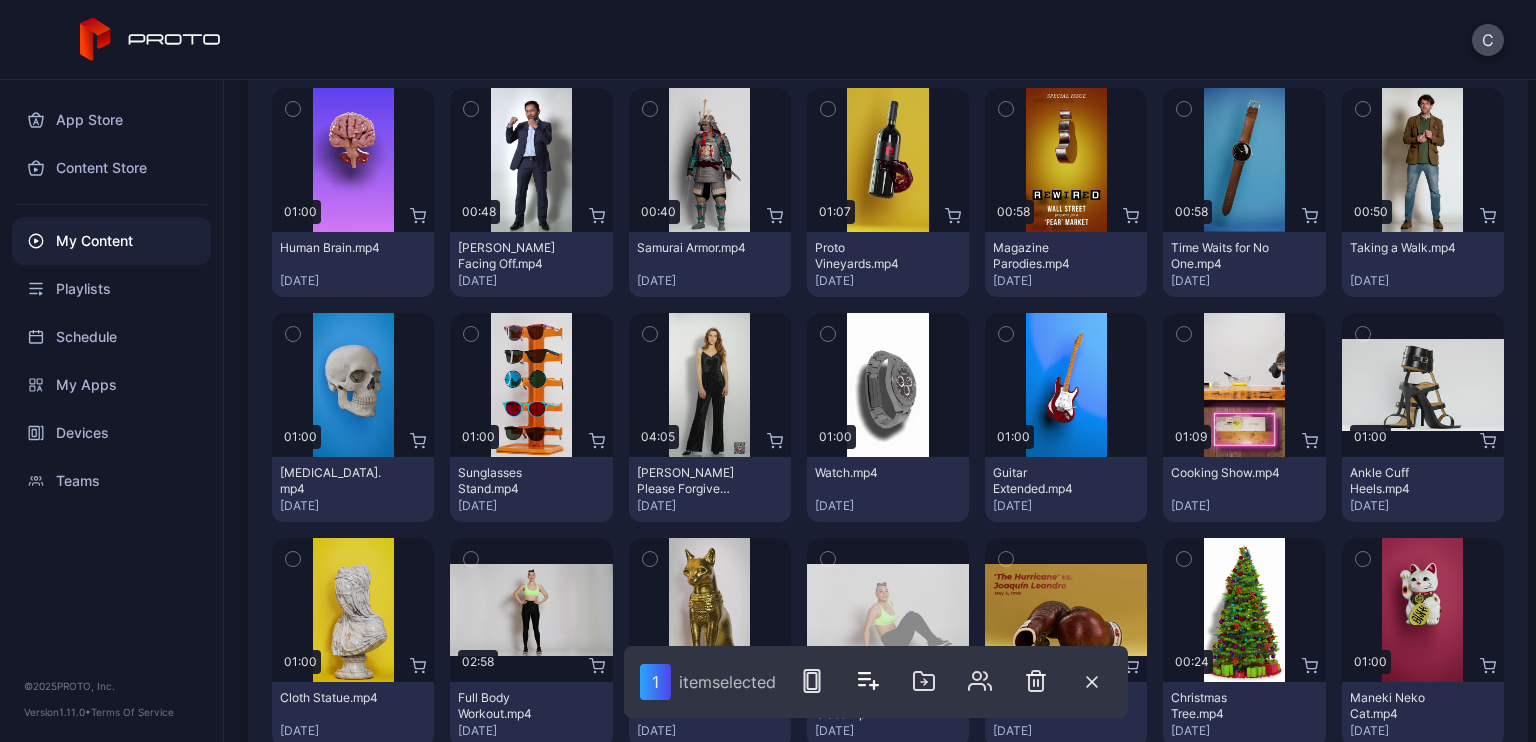 scroll, scrollTop: 676, scrollLeft: 0, axis: vertical 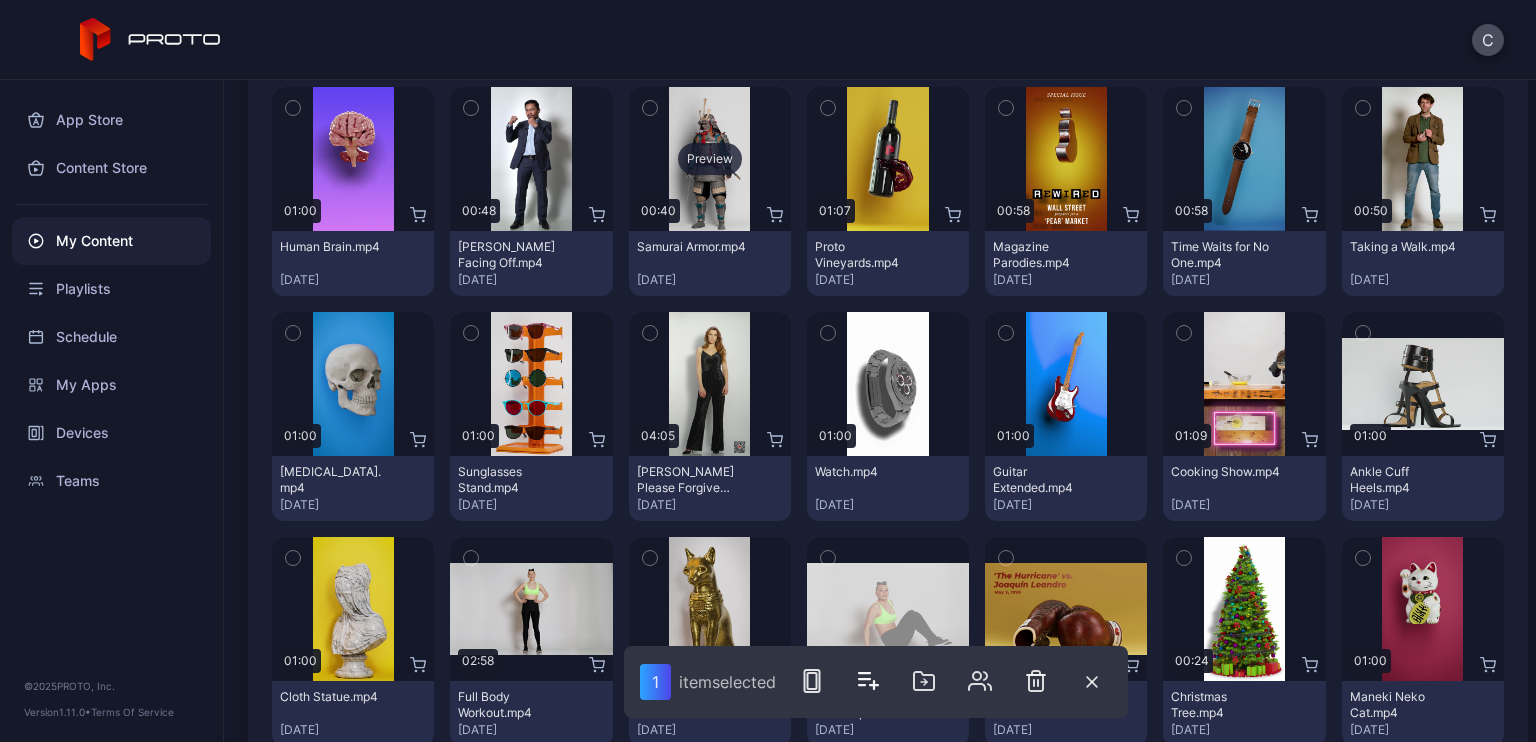 click on "Preview" at bounding box center [710, 159] 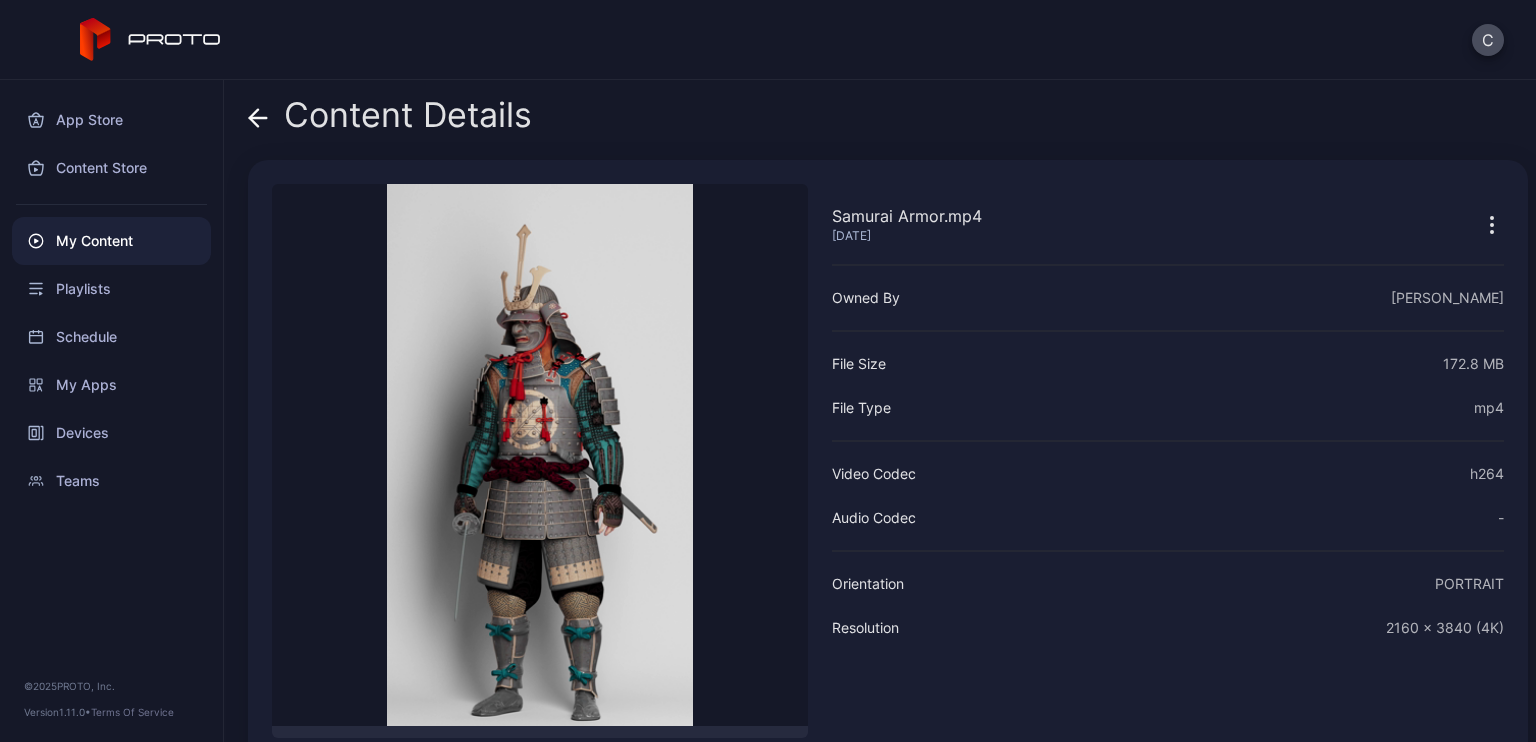 click on "Sorry, your browser doesn‘t support embedded videos" at bounding box center [540, 455] 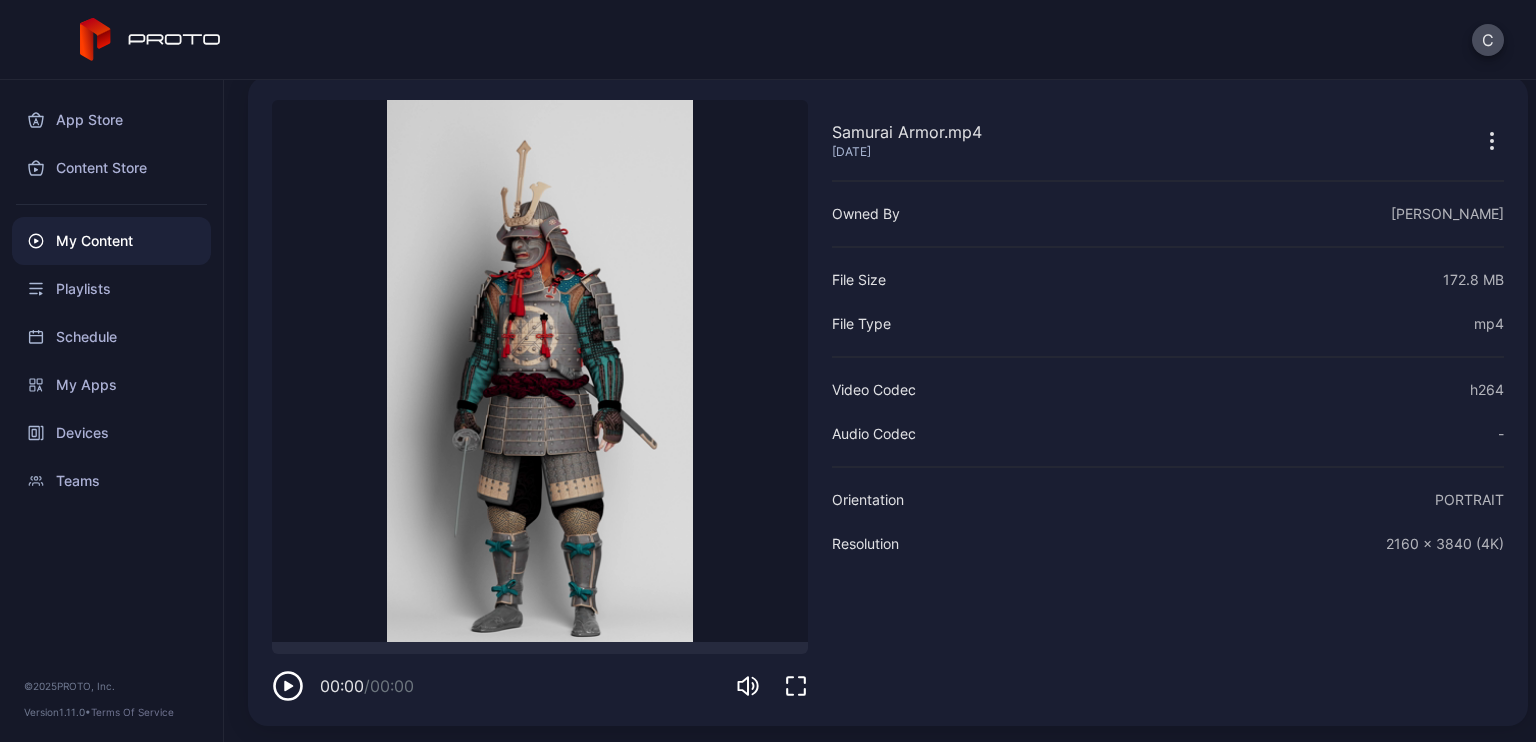 scroll, scrollTop: 0, scrollLeft: 0, axis: both 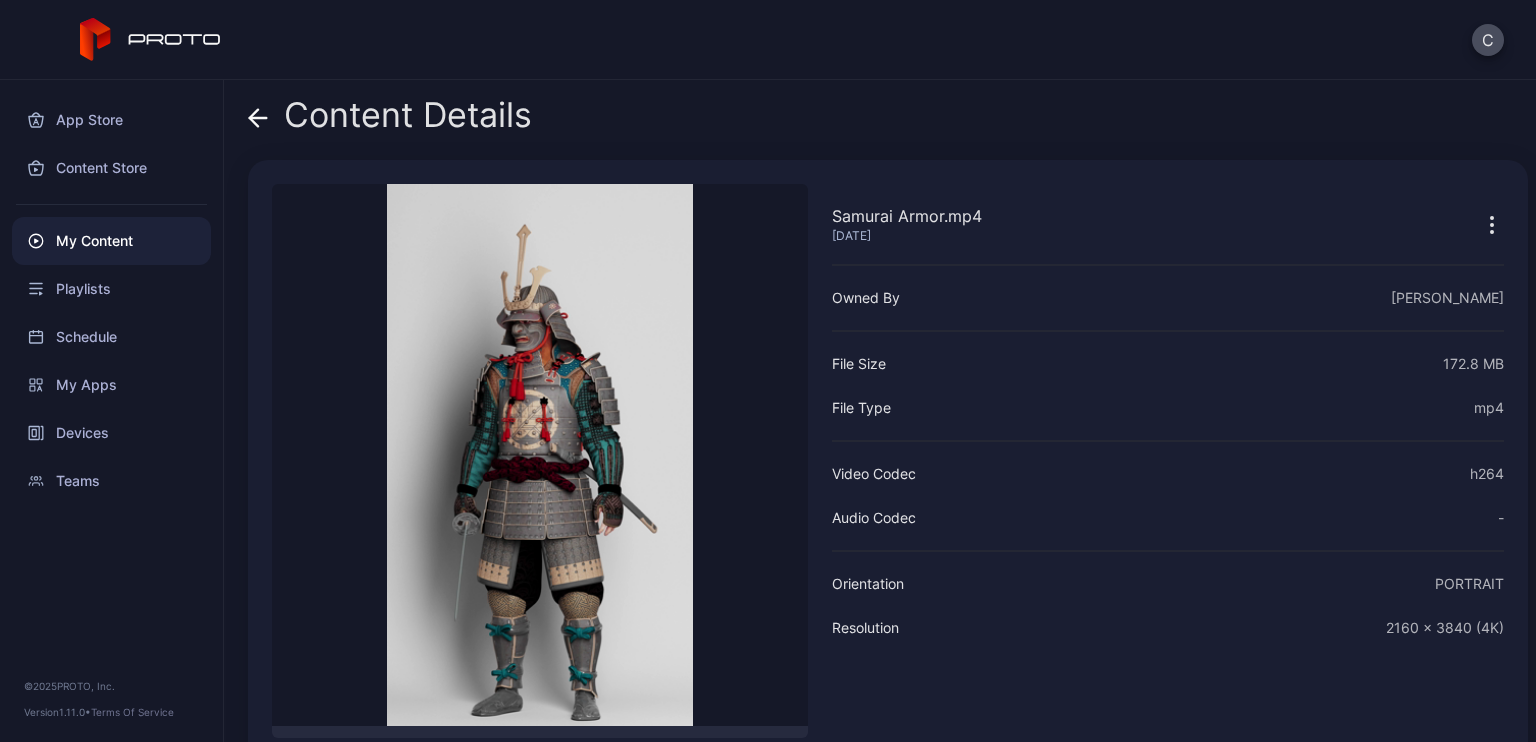 click 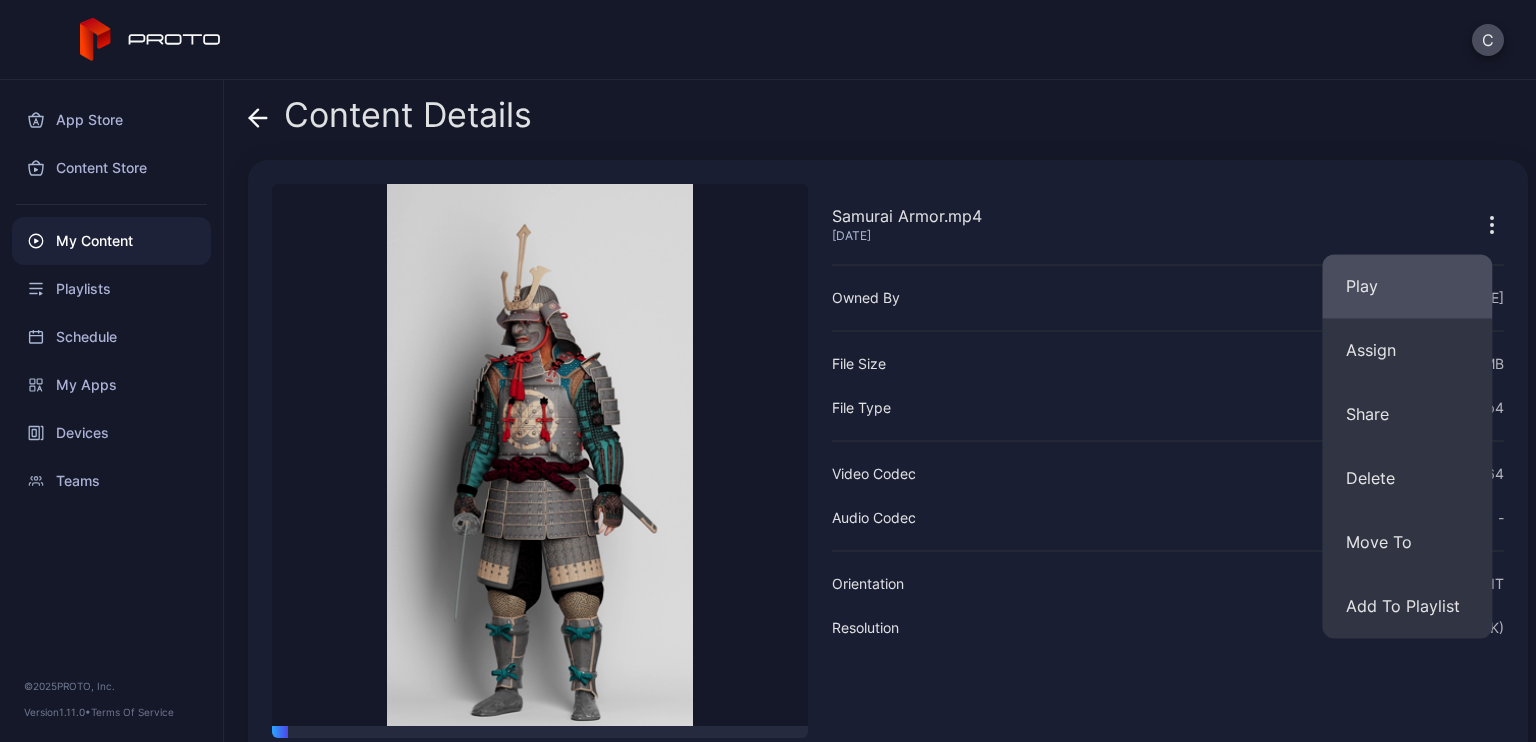 click on "Play" at bounding box center (1407, 286) 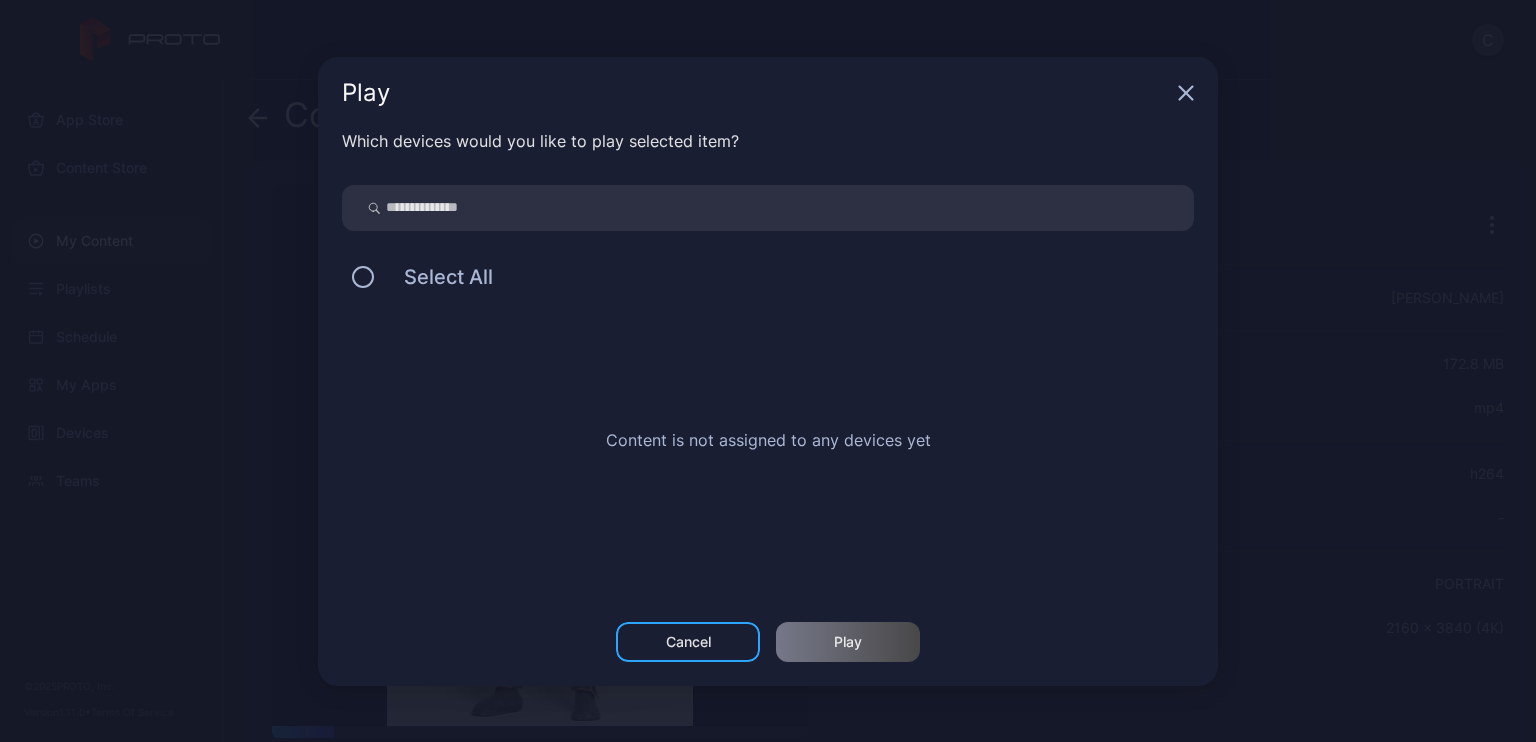 click on "Which devices would you like to play selected item? Select All Content is not assigned to any devices yet" at bounding box center (768, 375) 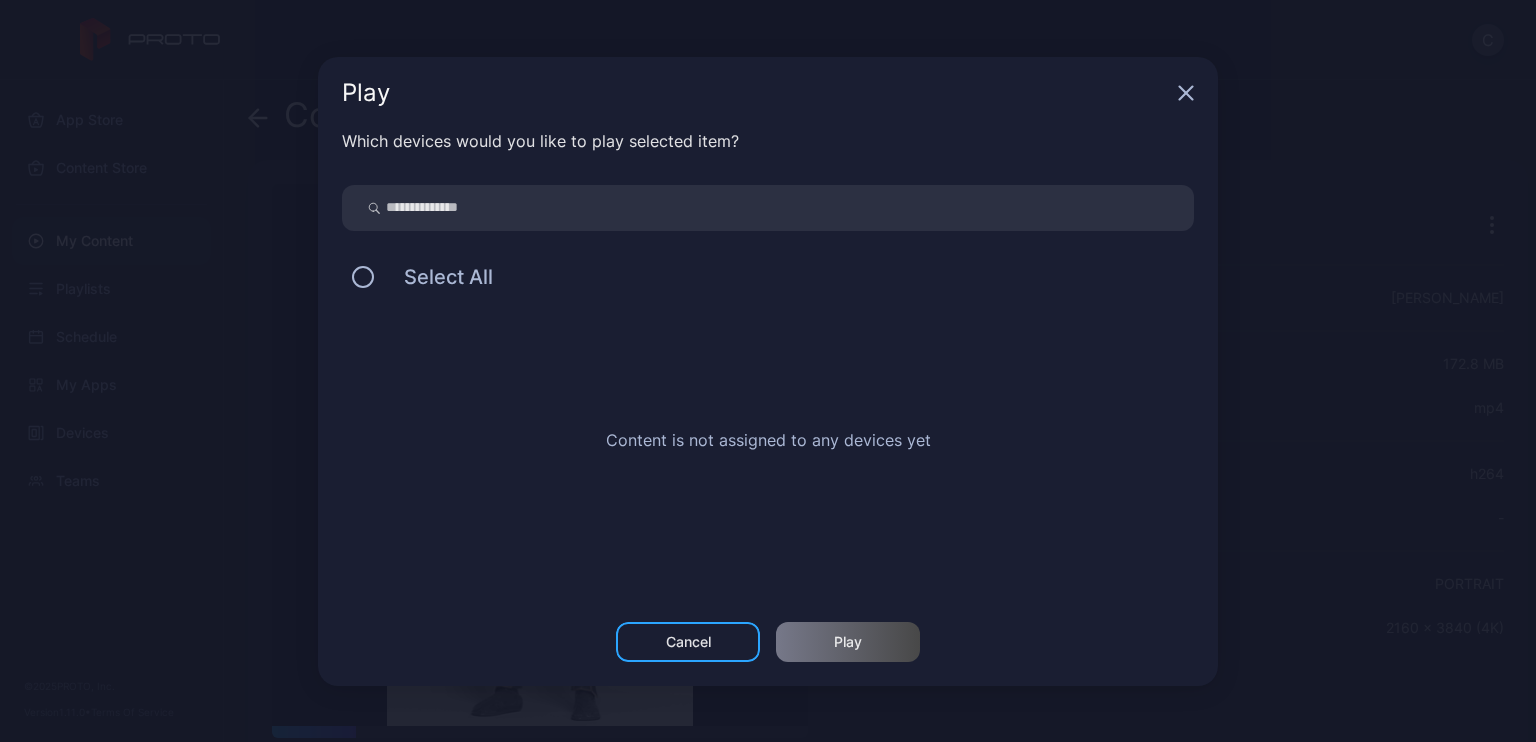 click on "Select All" at bounding box center (438, 277) 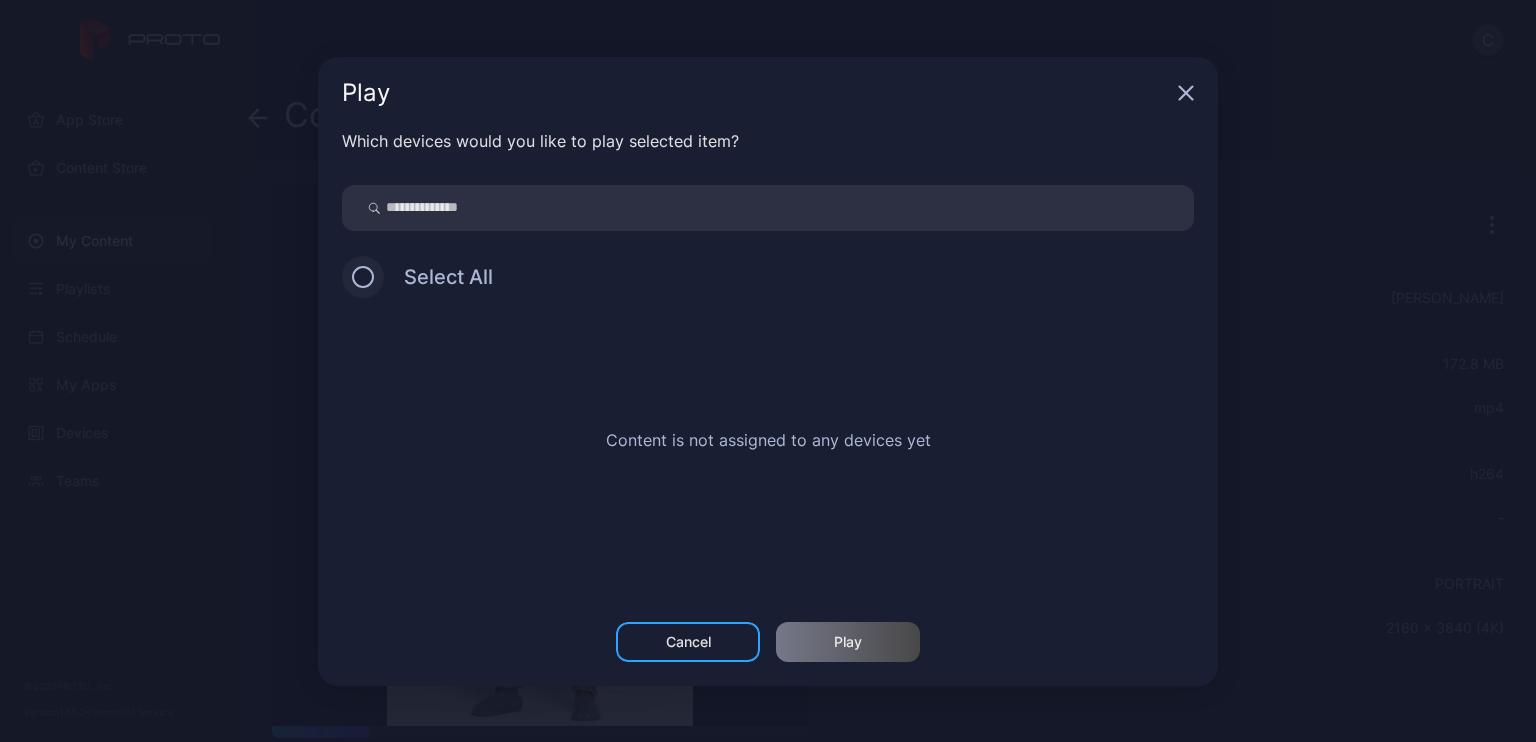 click at bounding box center [363, 277] 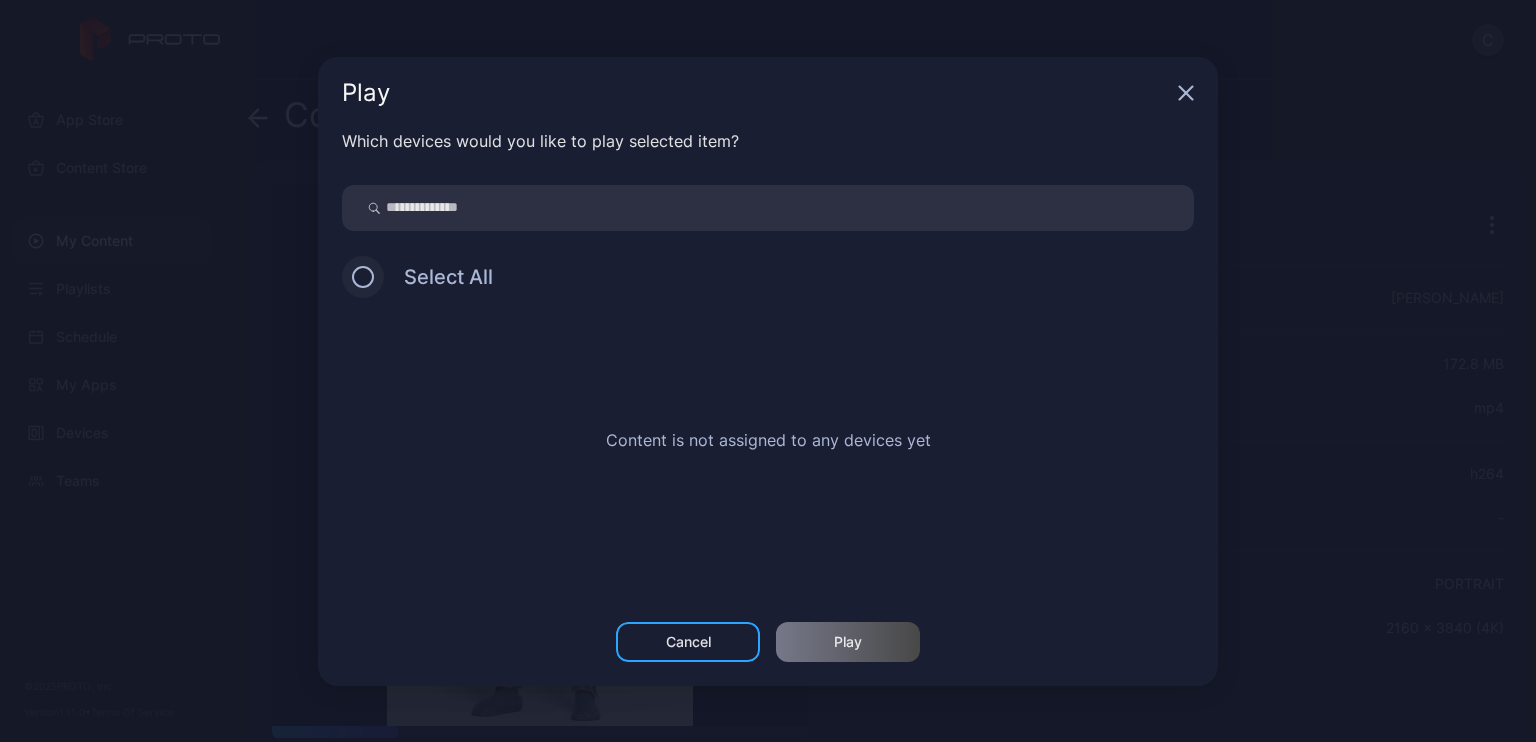 click at bounding box center (363, 277) 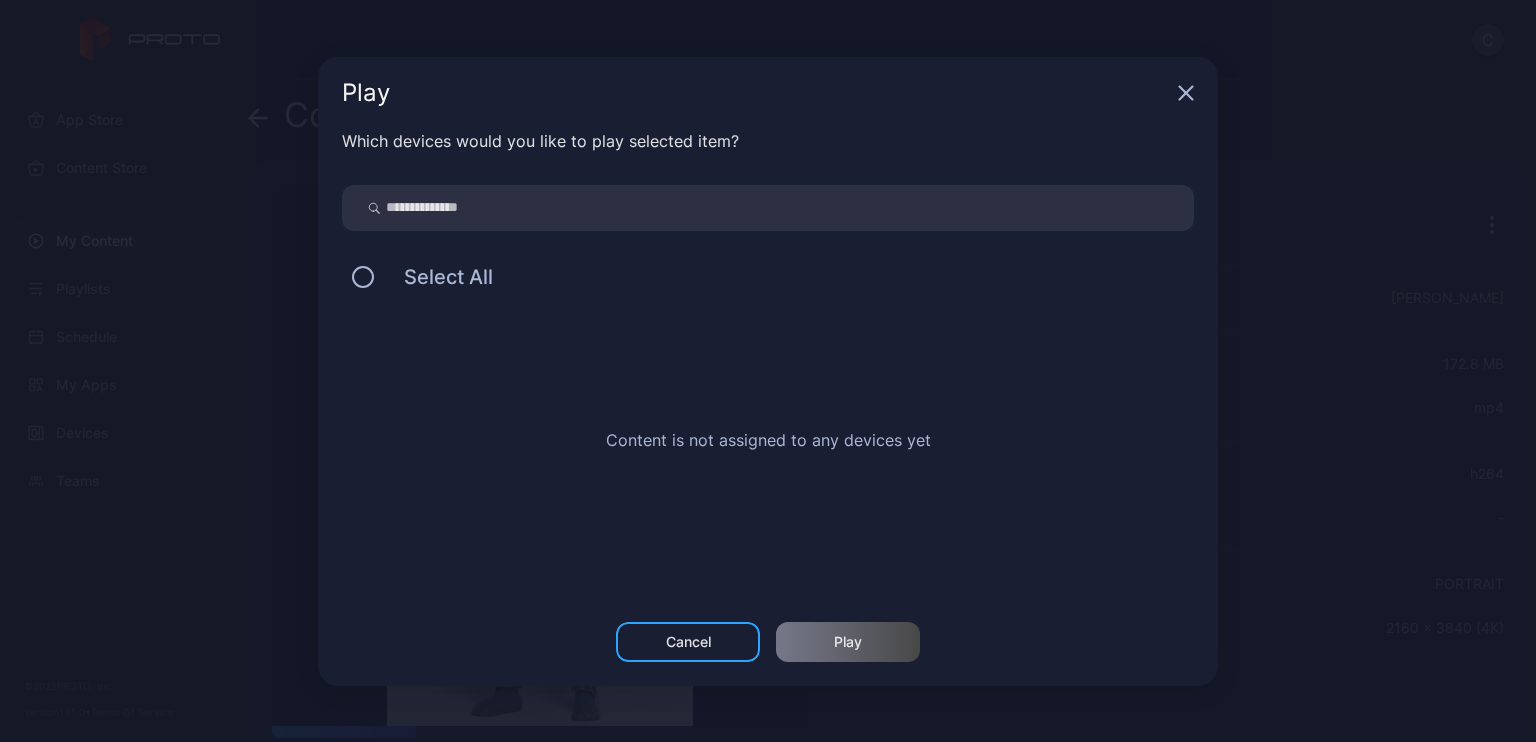 click on "Which devices would you like to play selected item? Select All Content is not assigned to any devices yet" at bounding box center [768, 375] 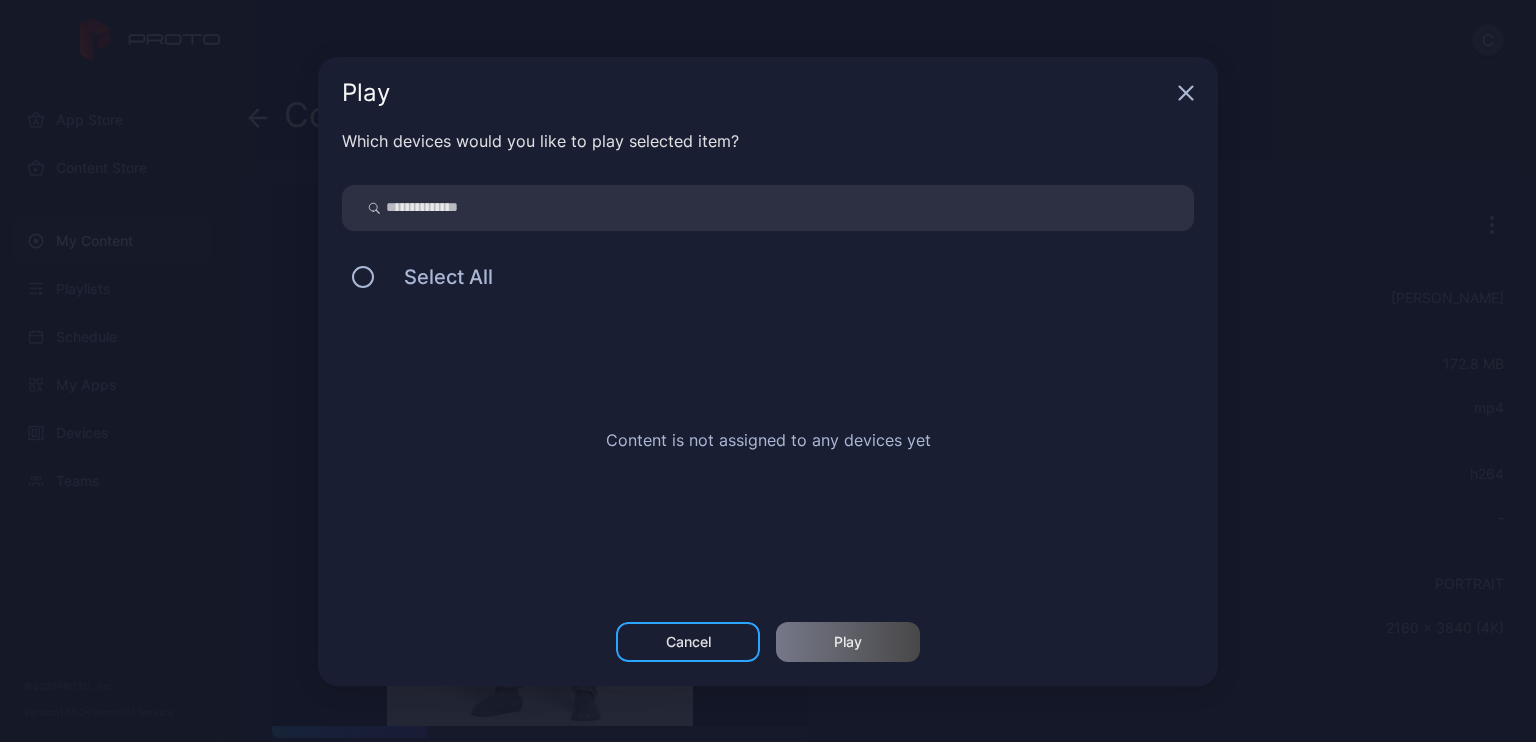 click at bounding box center [768, 208] 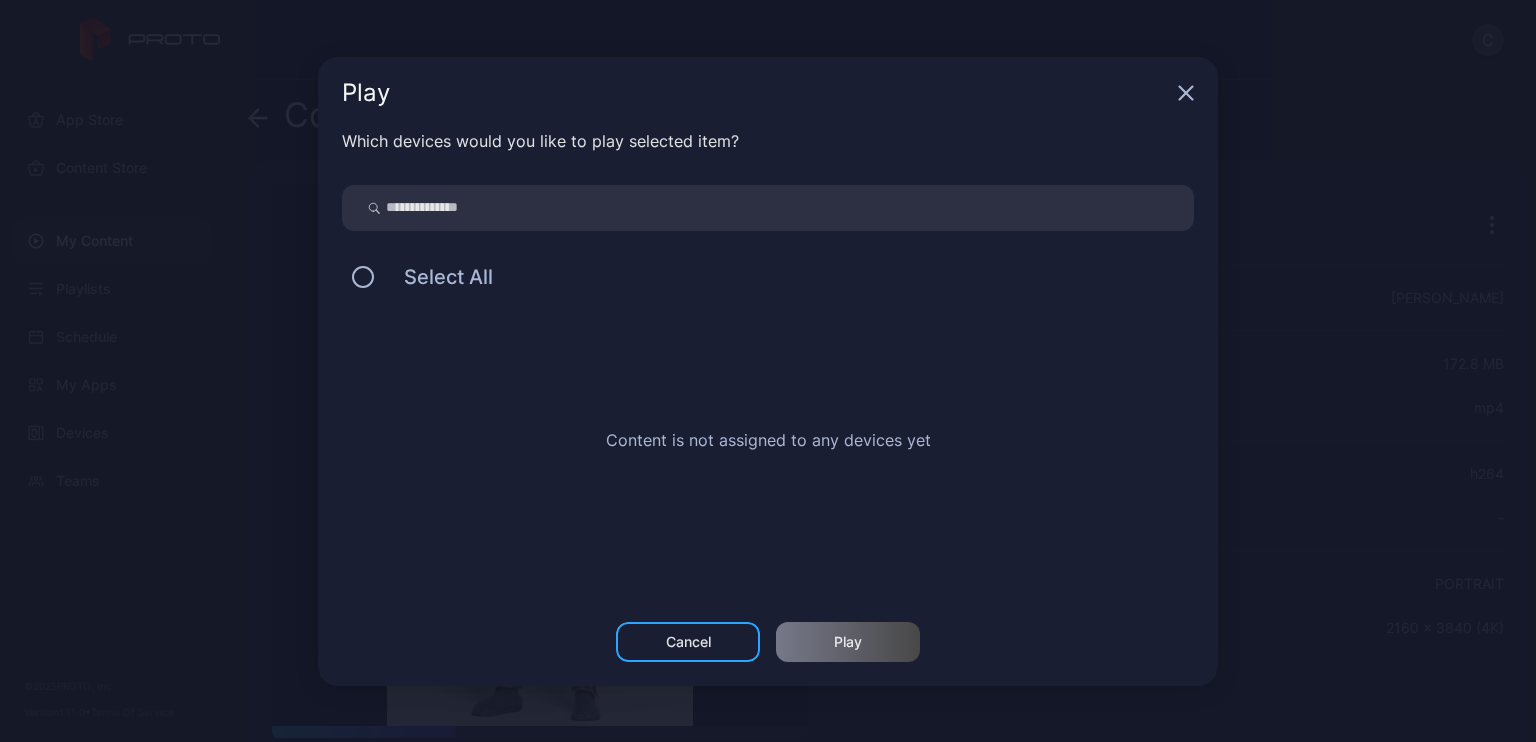 click 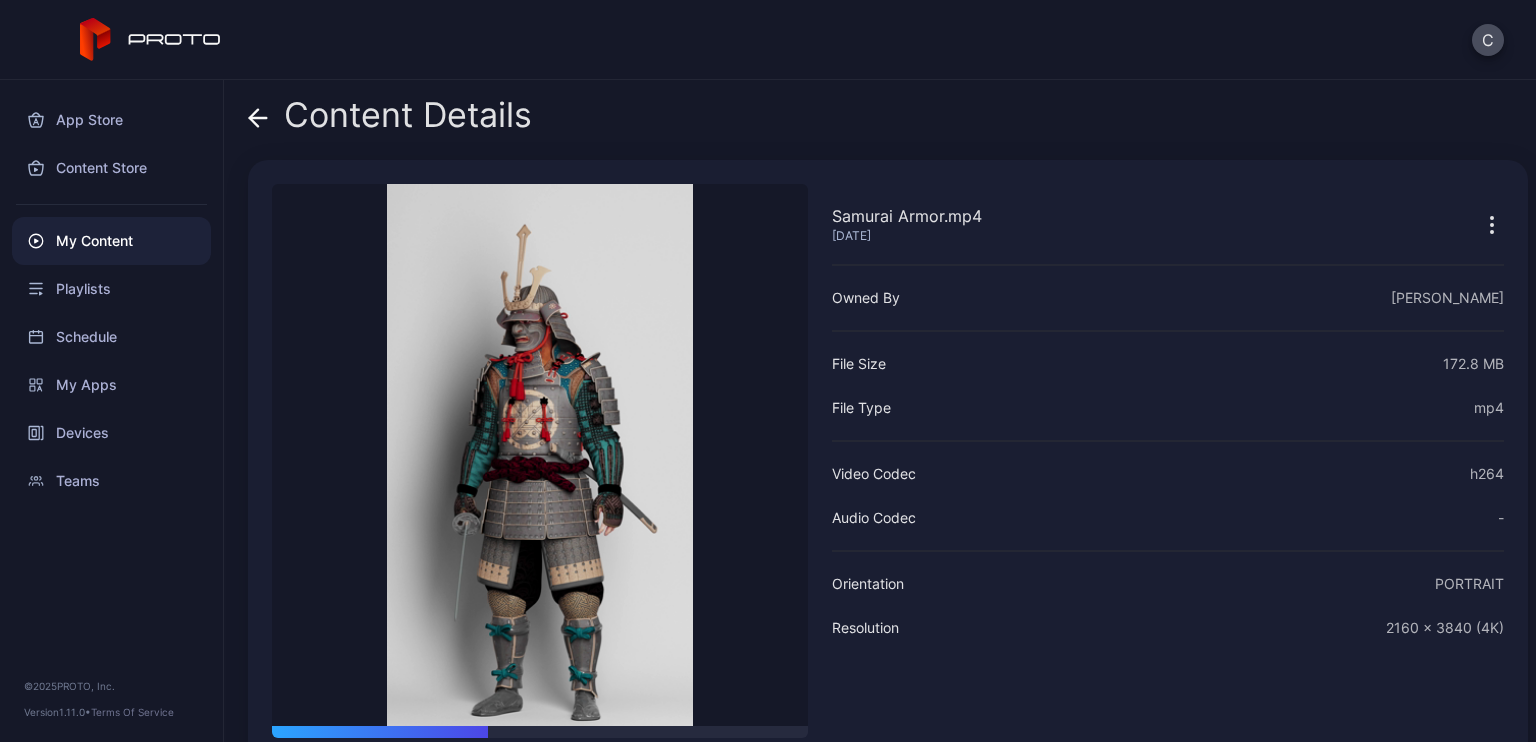 scroll, scrollTop: 84, scrollLeft: 0, axis: vertical 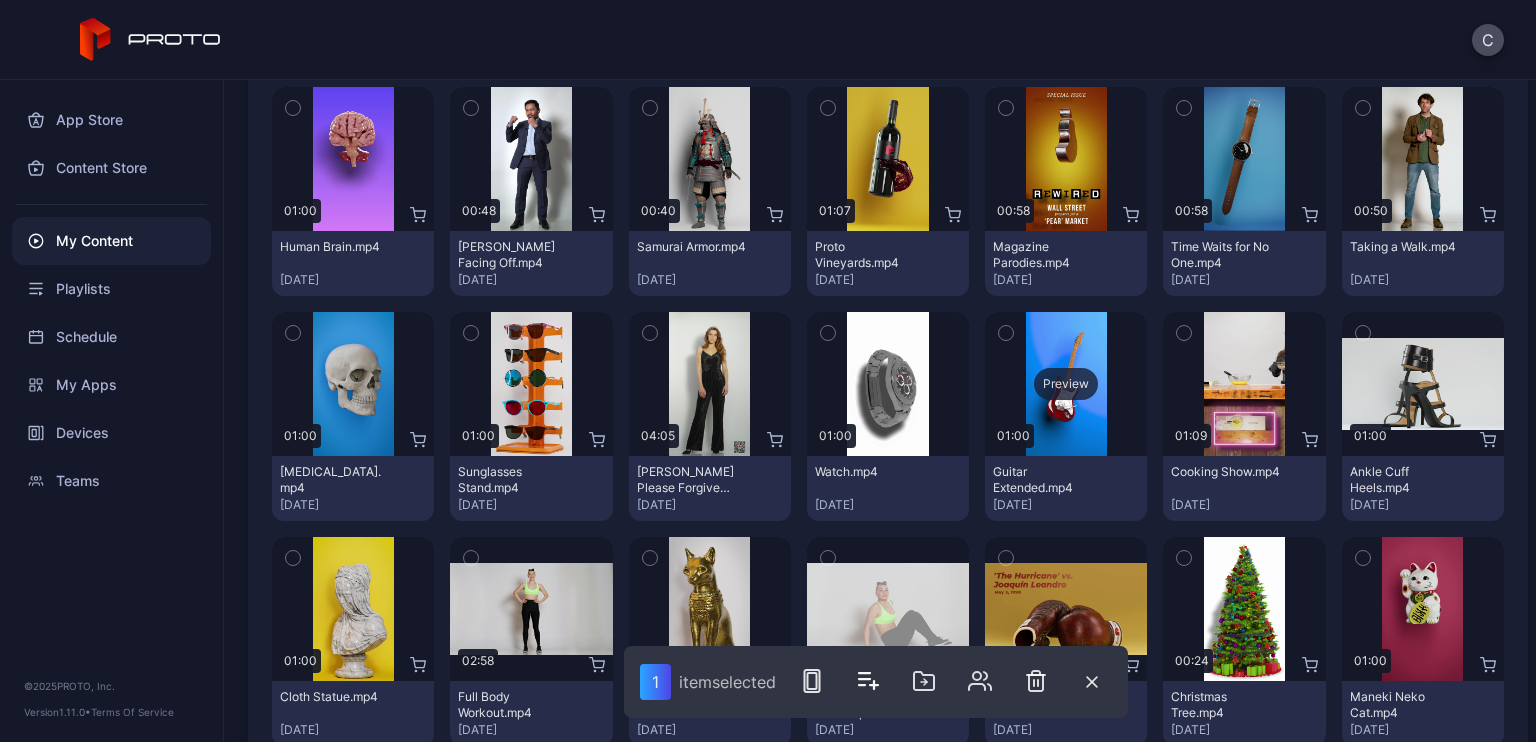 click on "Preview" at bounding box center [1066, 384] 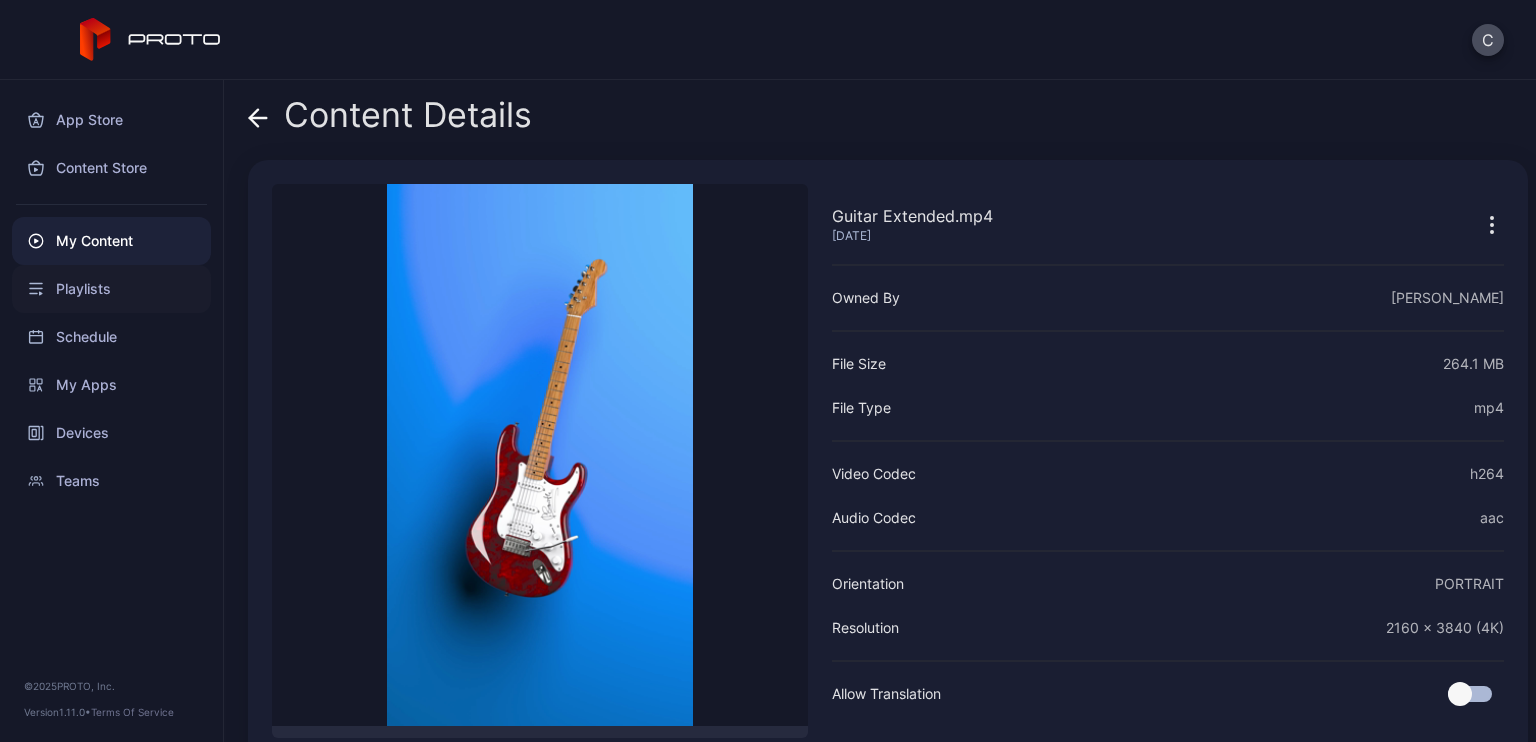 click on "Playlists" at bounding box center (111, 289) 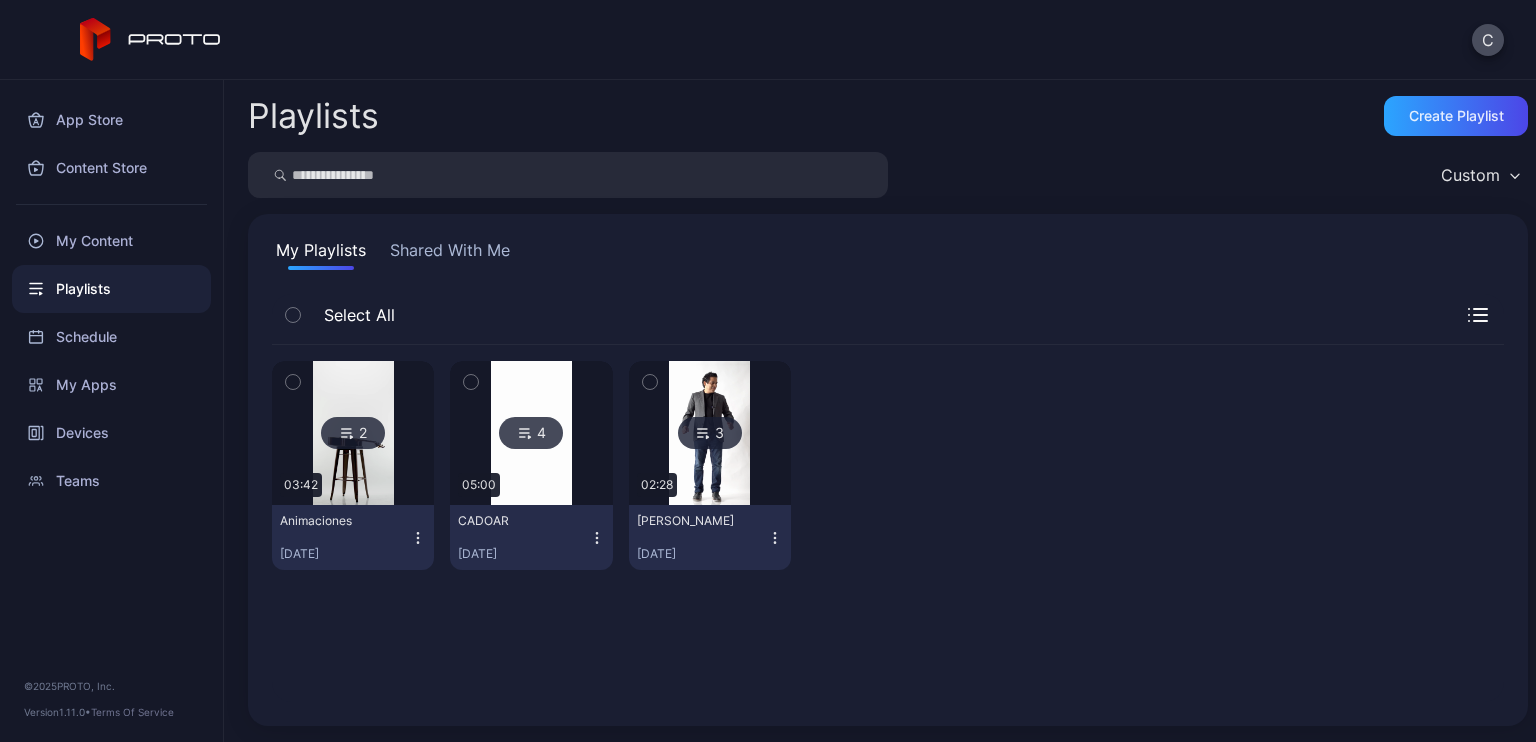 click 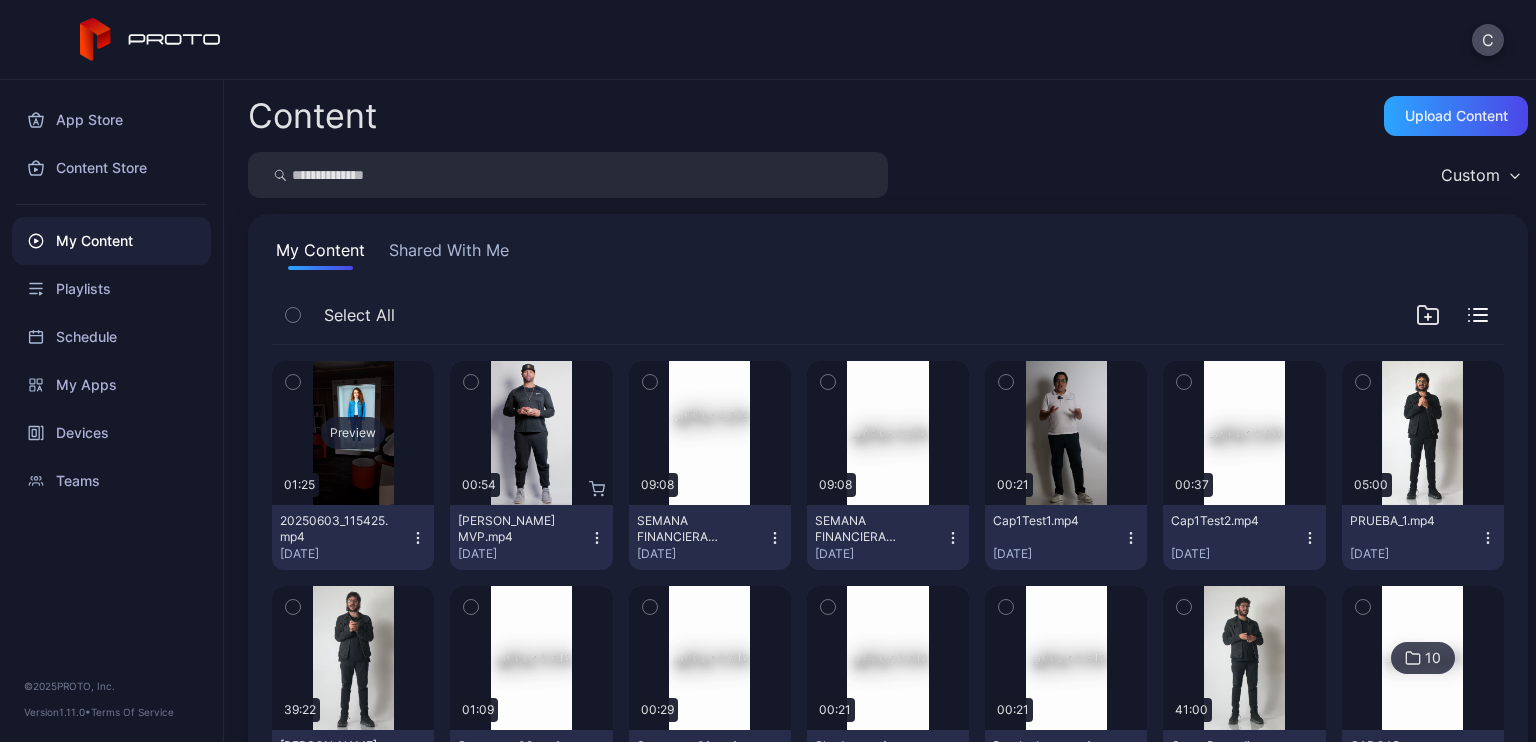 click on "Preview" at bounding box center (353, 433) 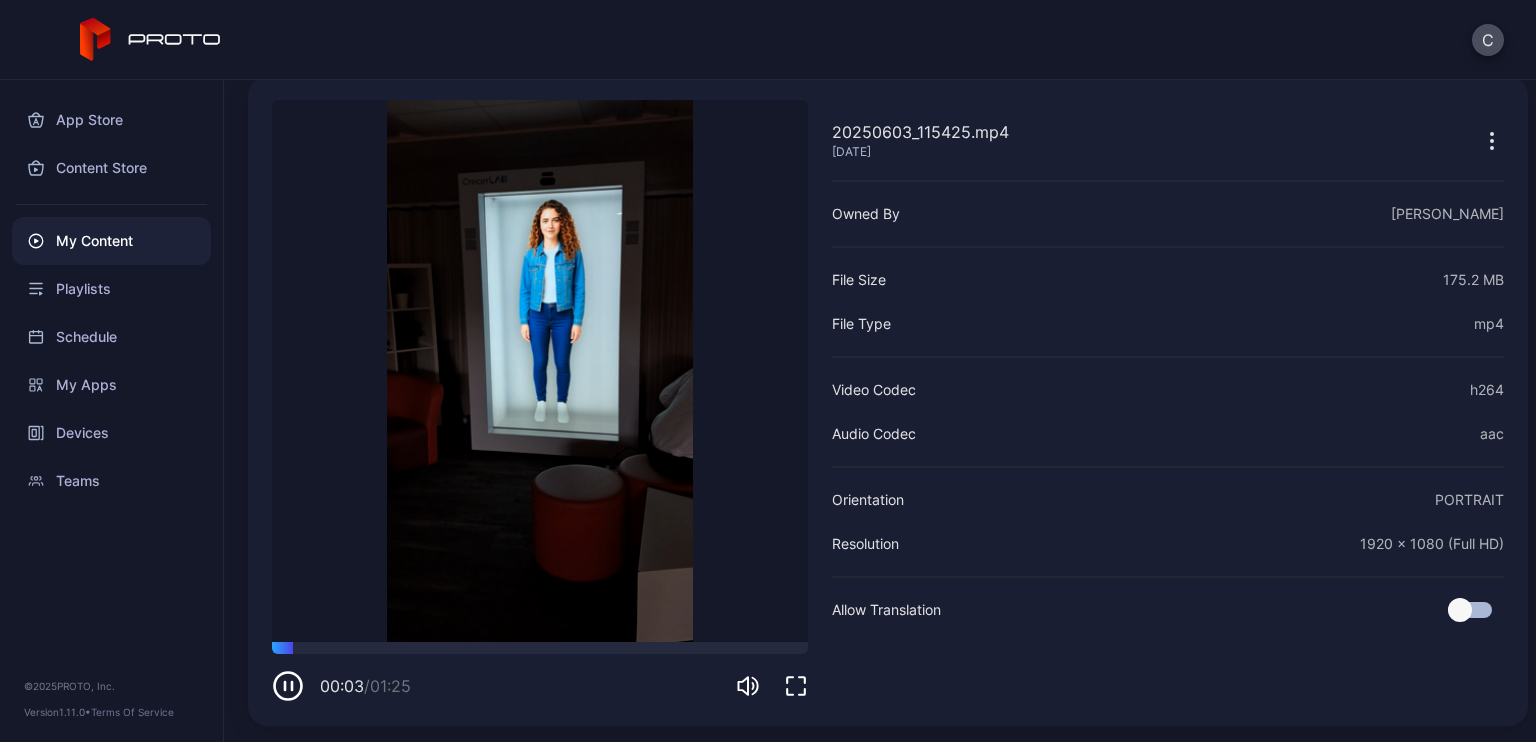 scroll, scrollTop: 0, scrollLeft: 0, axis: both 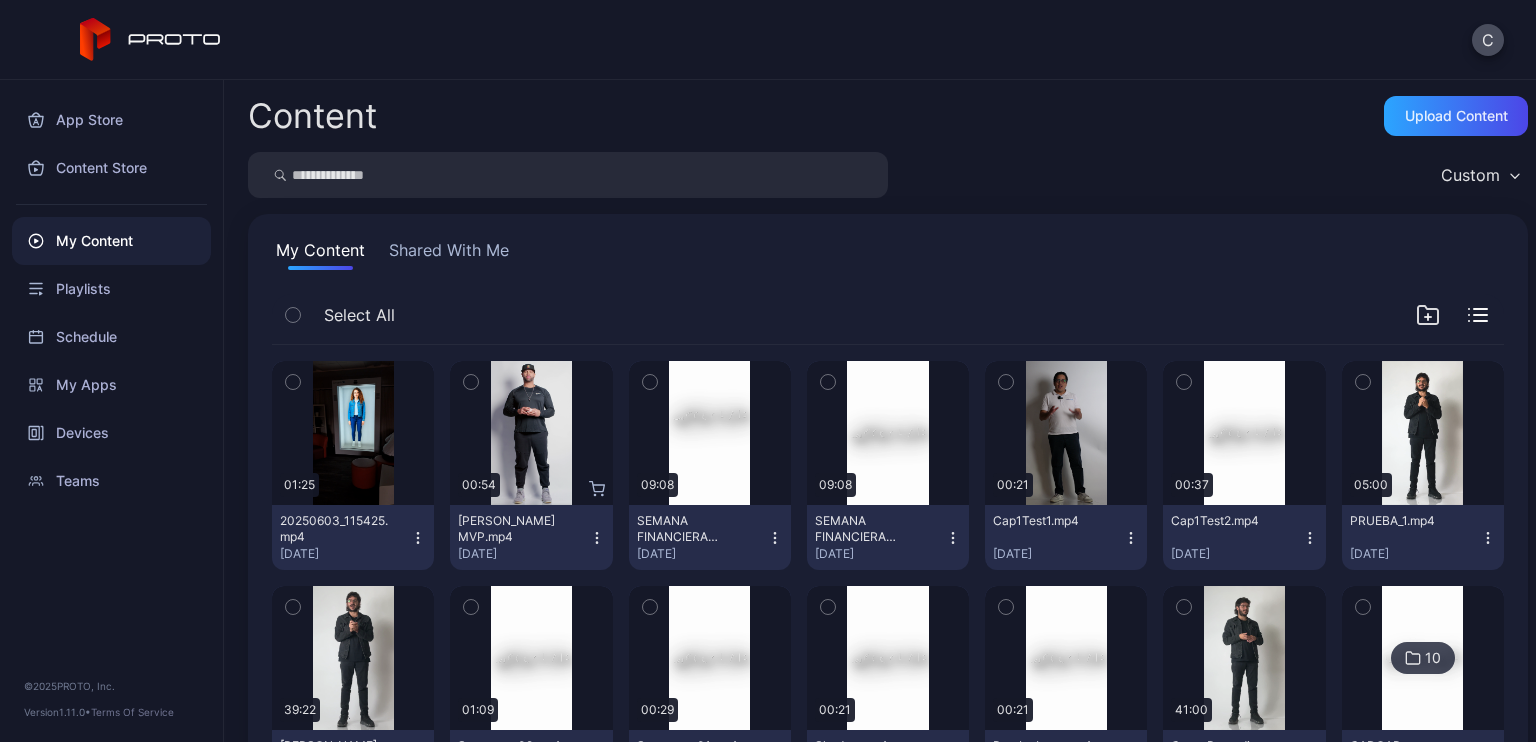 click 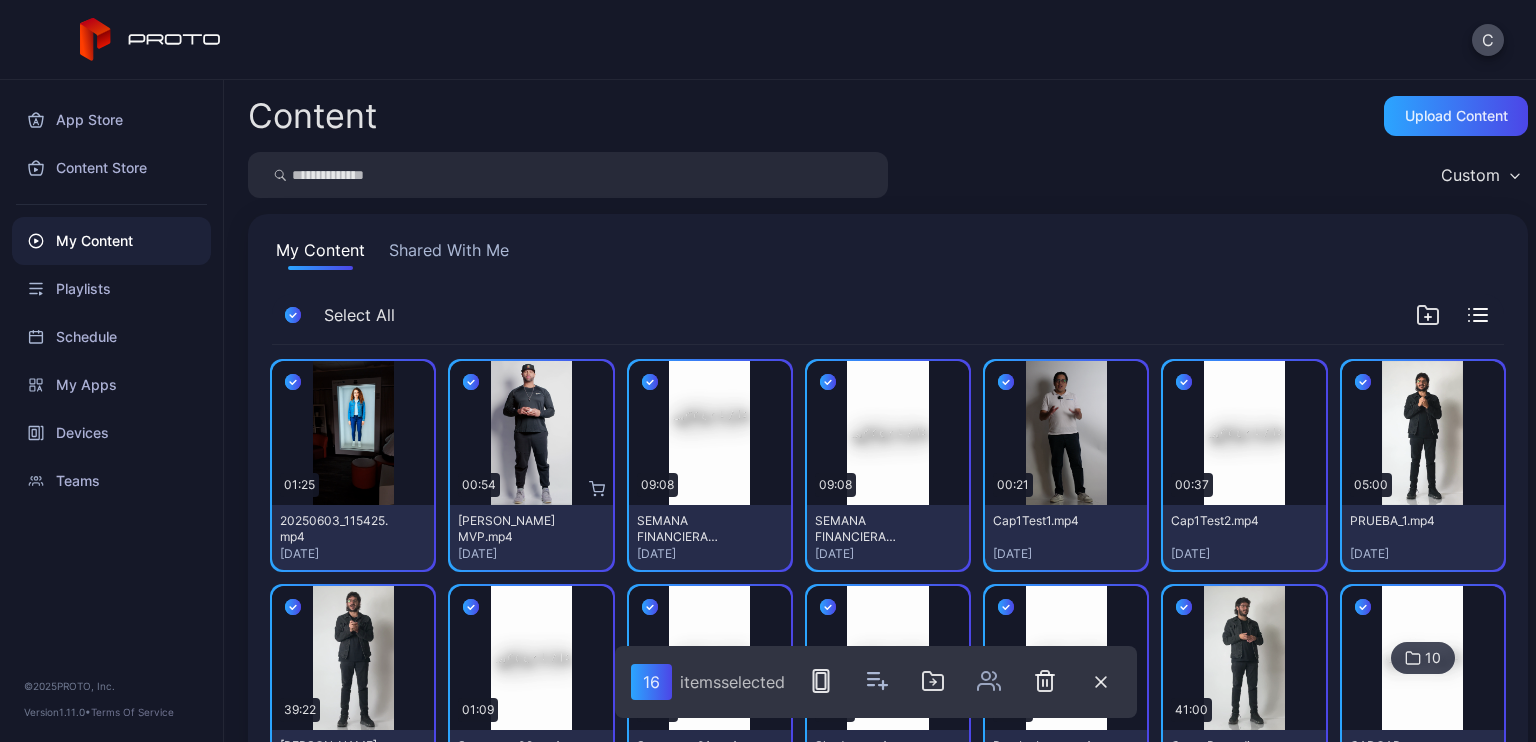 click 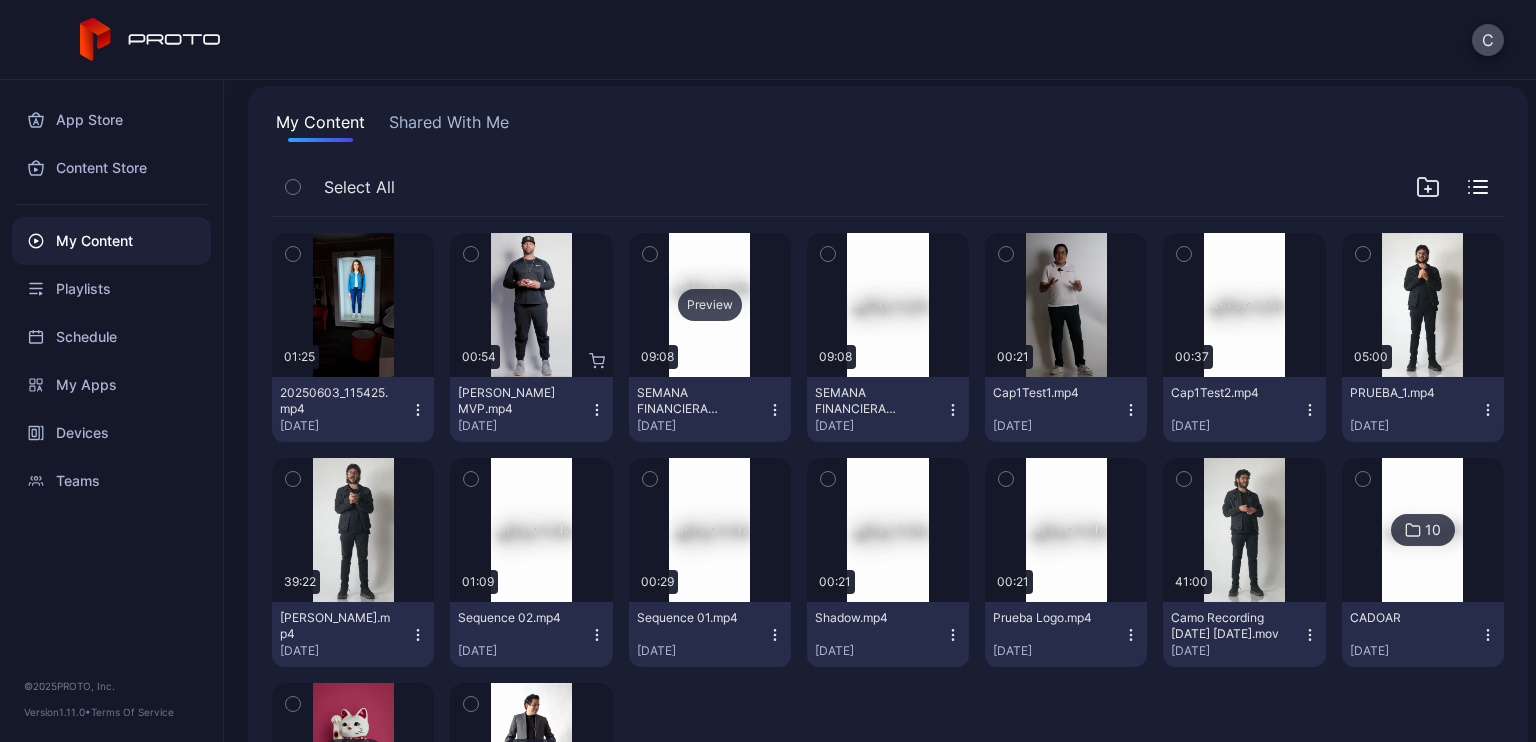 scroll, scrollTop: 130, scrollLeft: 0, axis: vertical 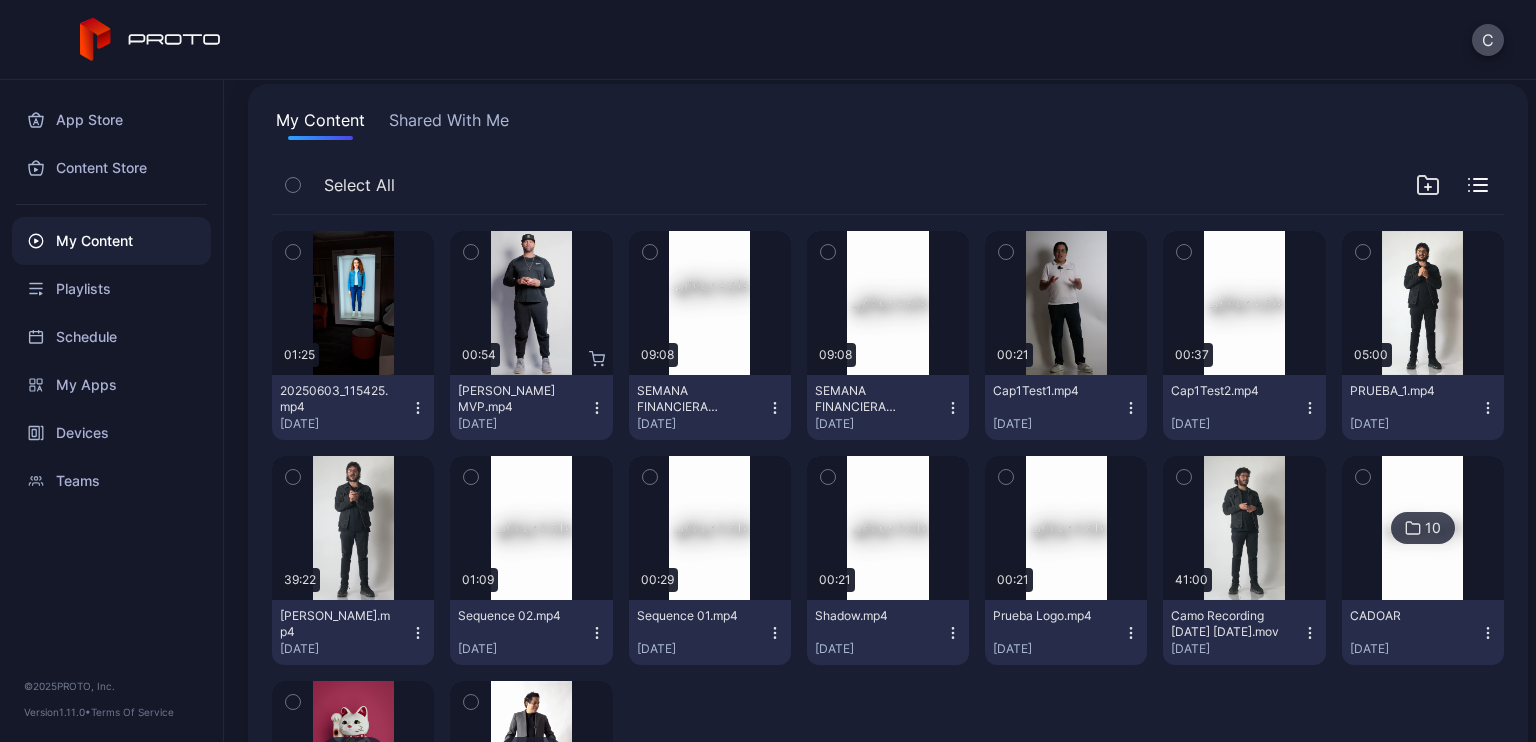 click 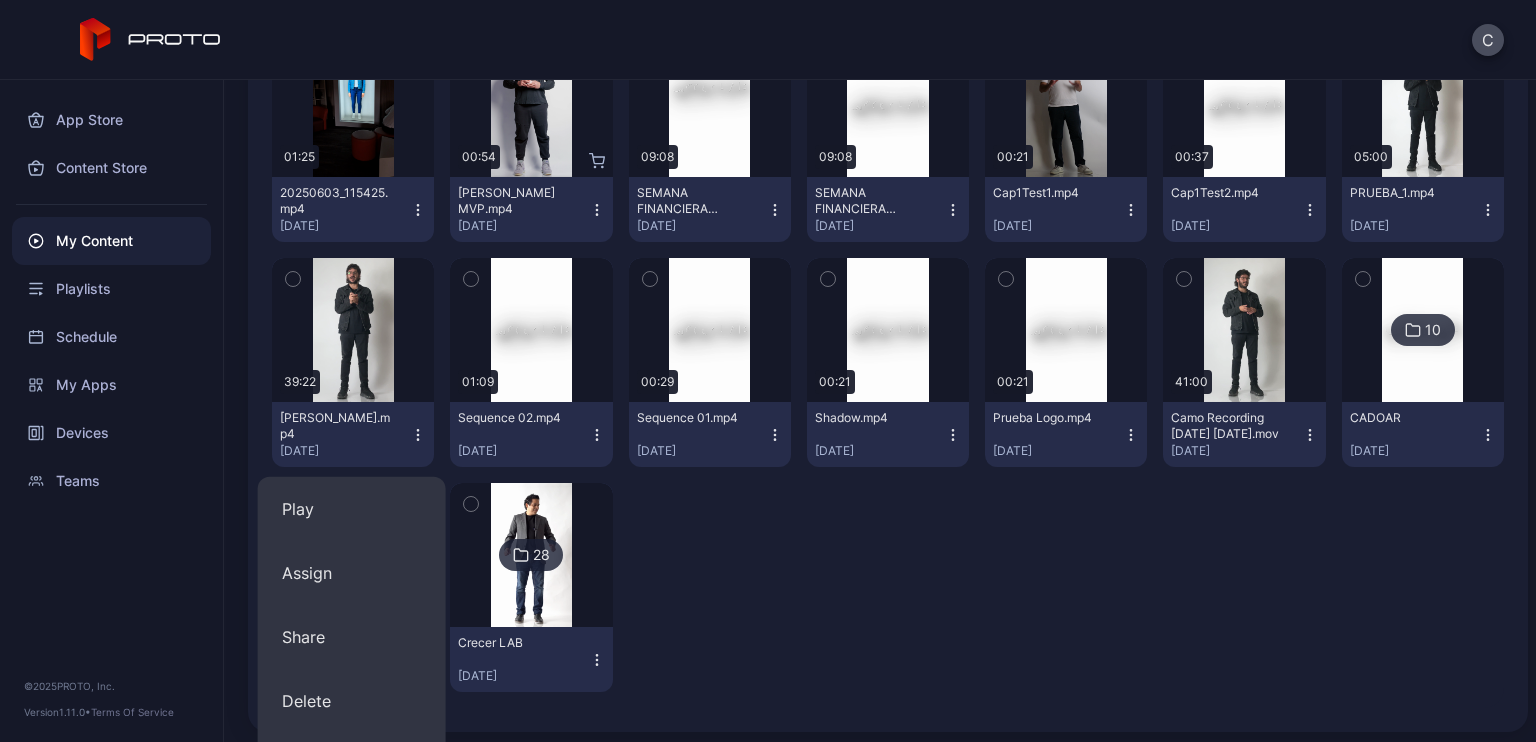 scroll, scrollTop: 366, scrollLeft: 0, axis: vertical 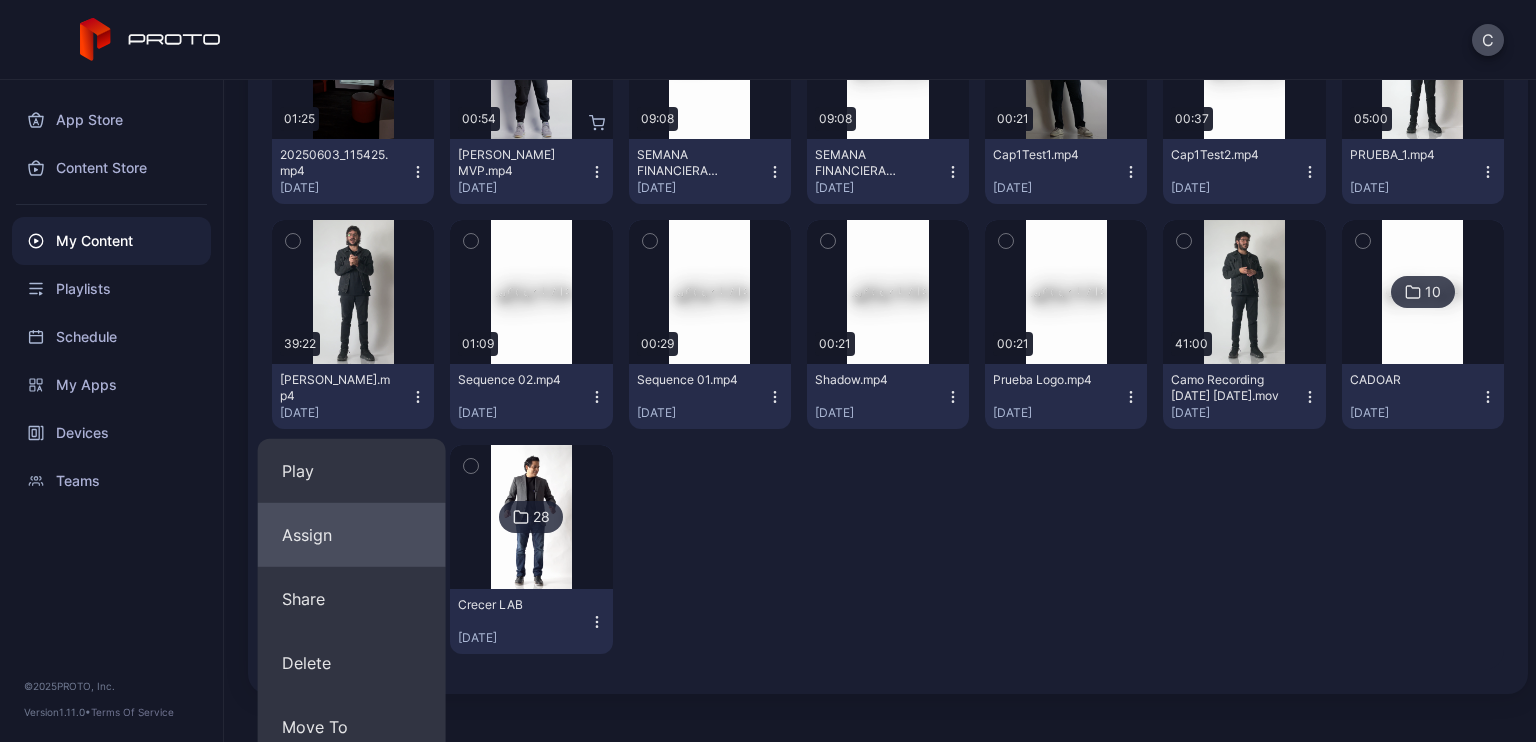 click on "Assign" at bounding box center [352, 535] 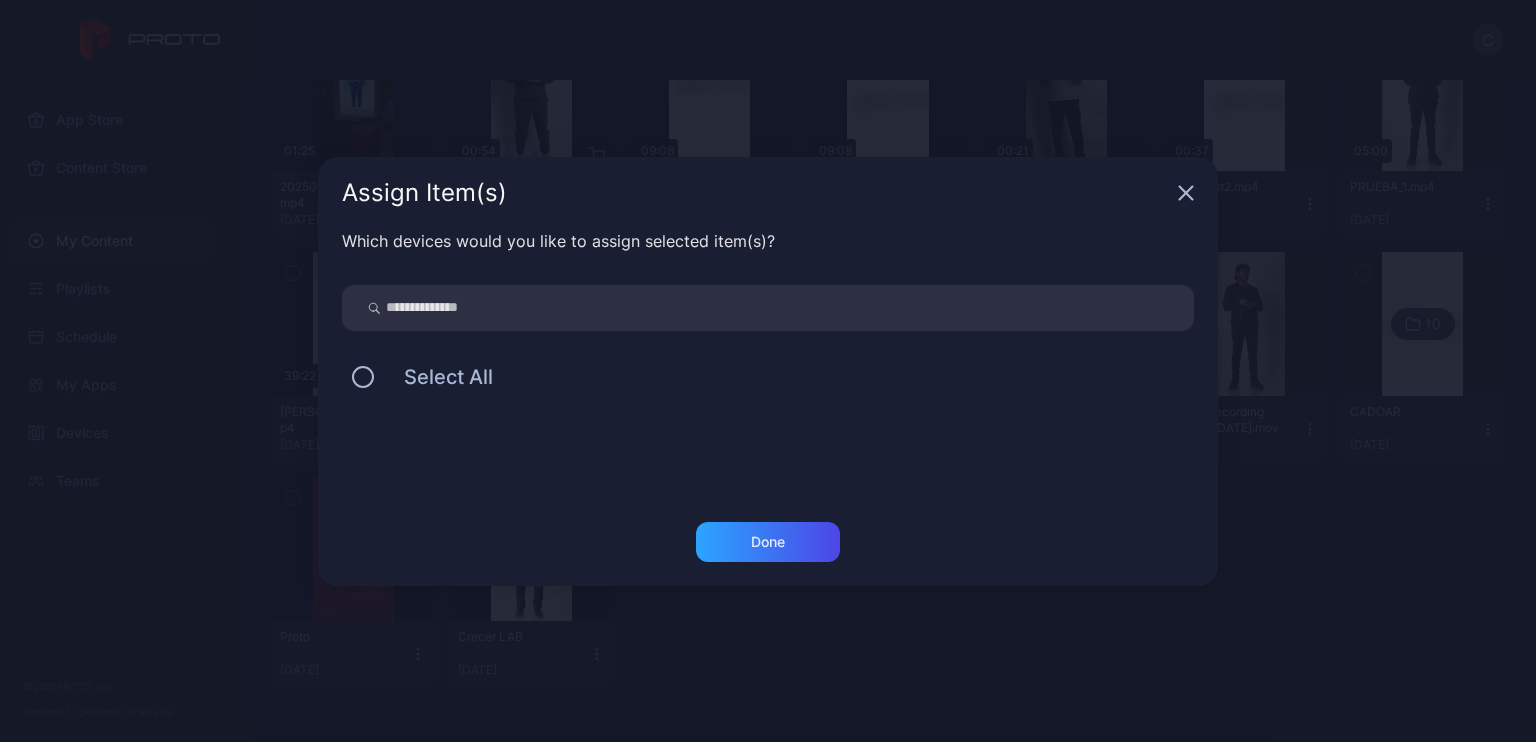 scroll, scrollTop: 334, scrollLeft: 0, axis: vertical 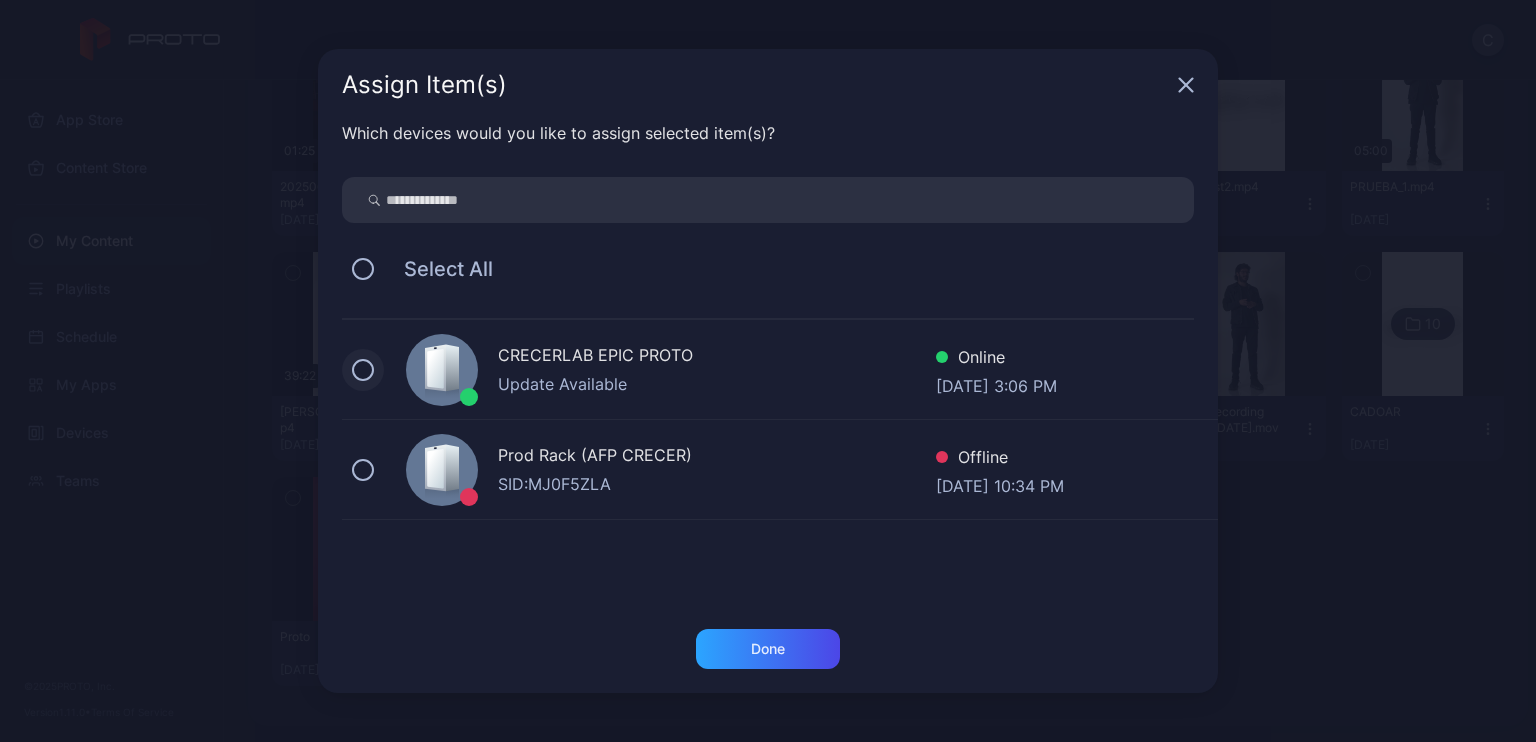 click at bounding box center (363, 370) 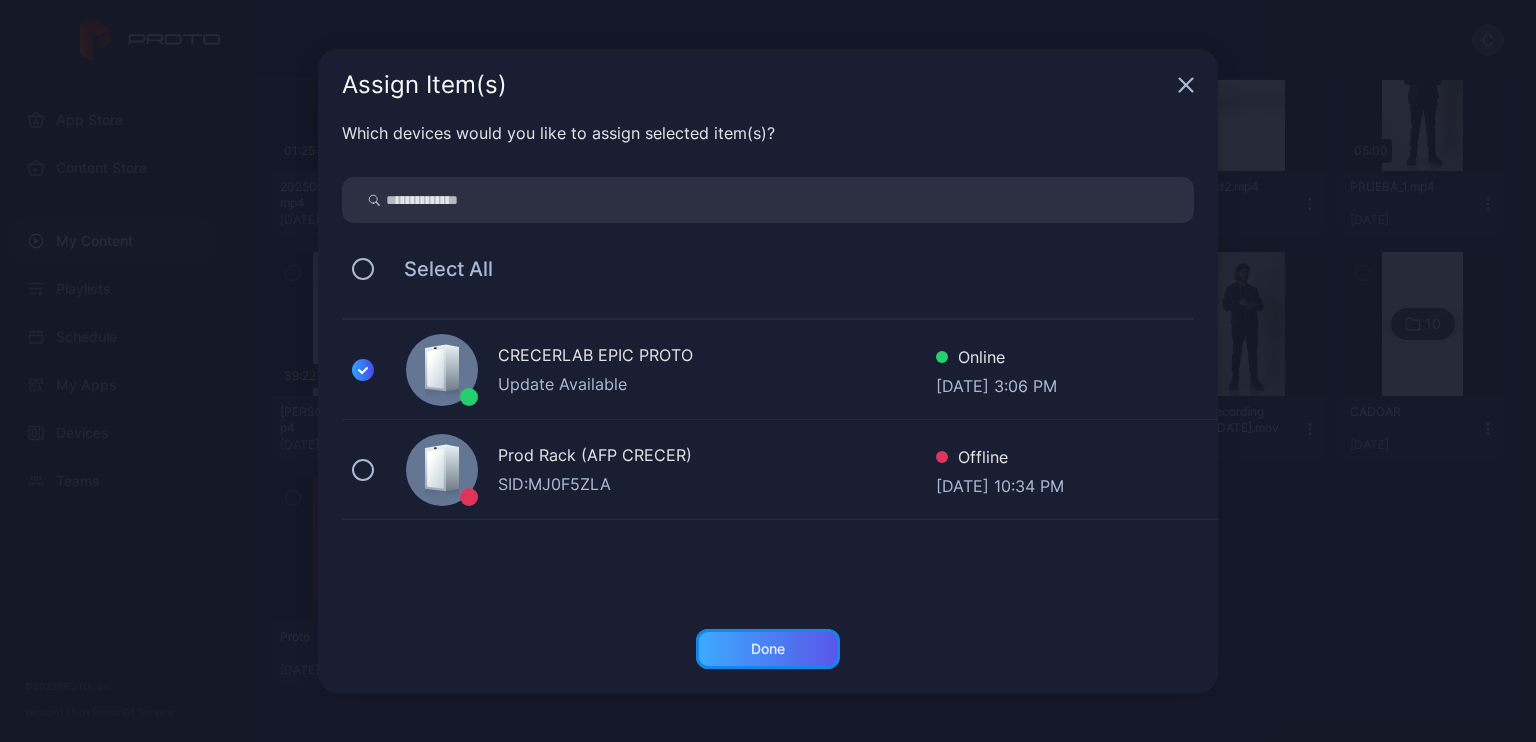 click on "Done" at bounding box center [768, 649] 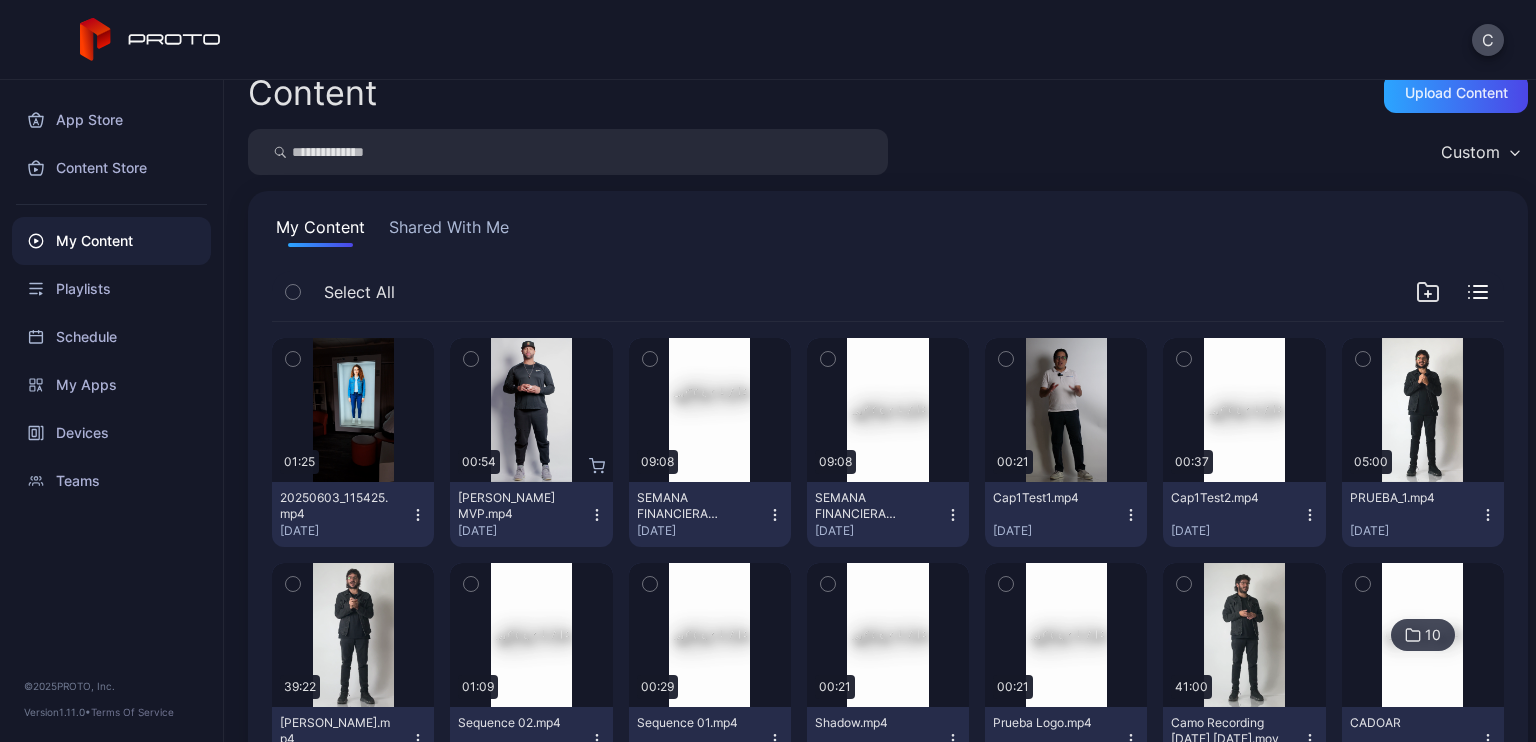 scroll, scrollTop: 22, scrollLeft: 0, axis: vertical 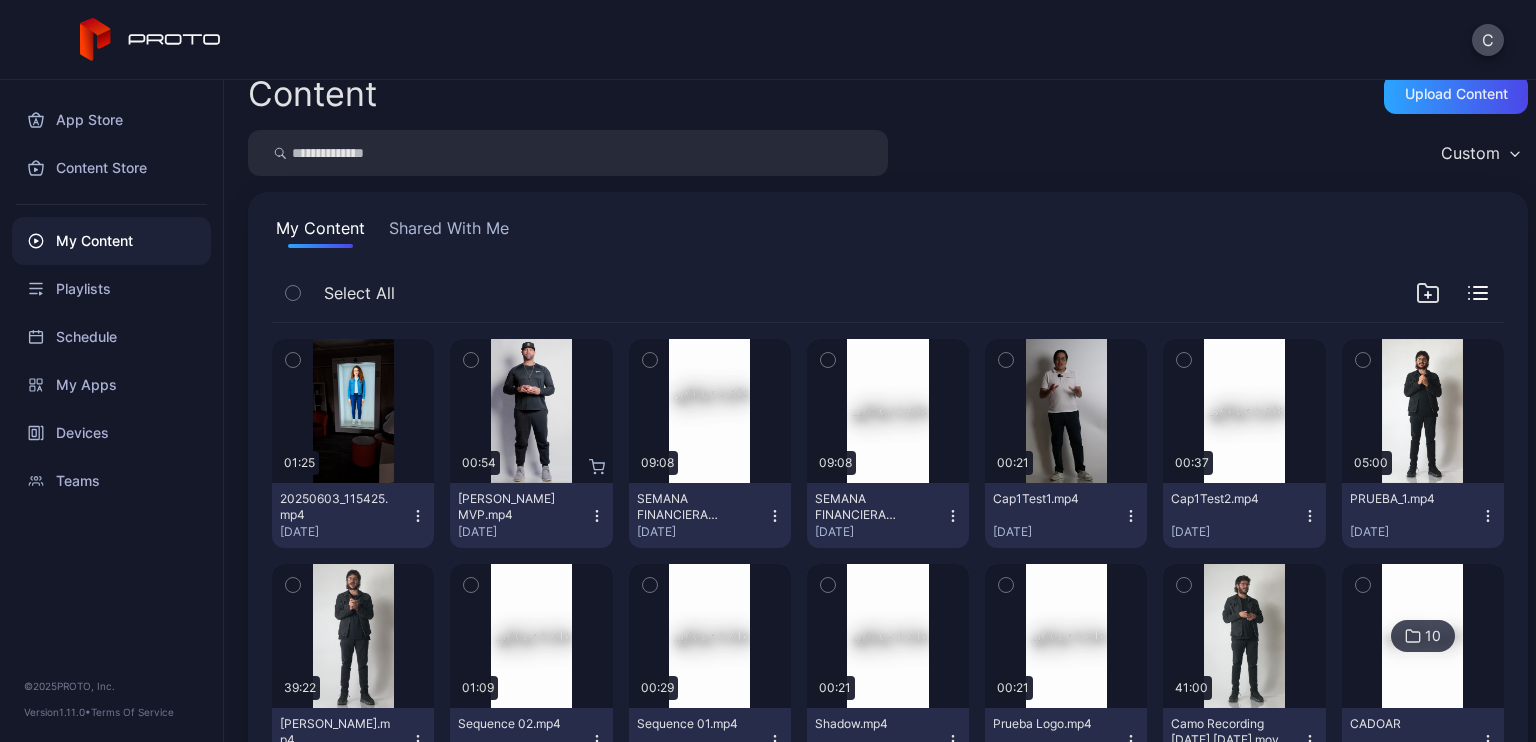 click on "Shared With Me" at bounding box center (449, 232) 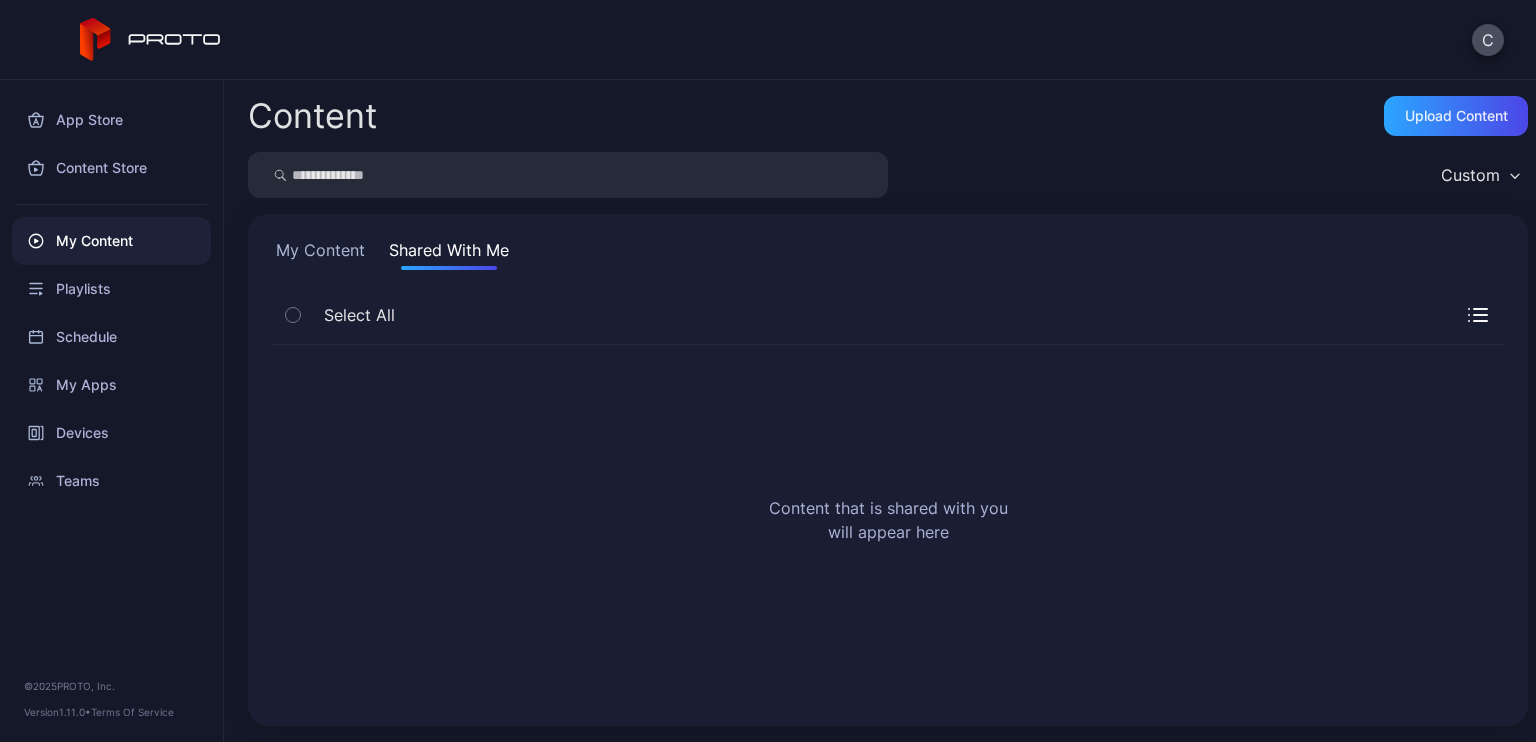 click on "My Content" at bounding box center [320, 254] 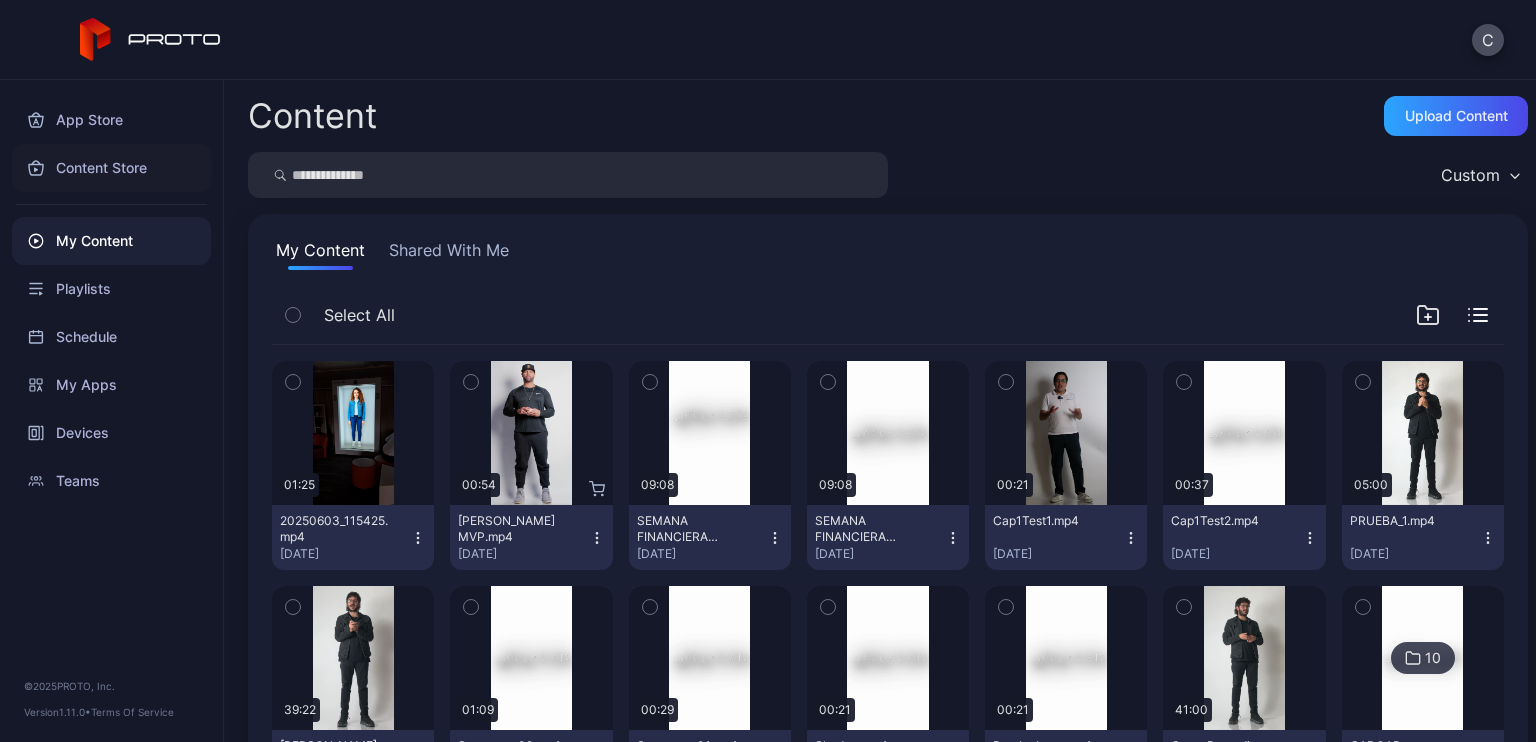 click on "Content Store" at bounding box center [111, 168] 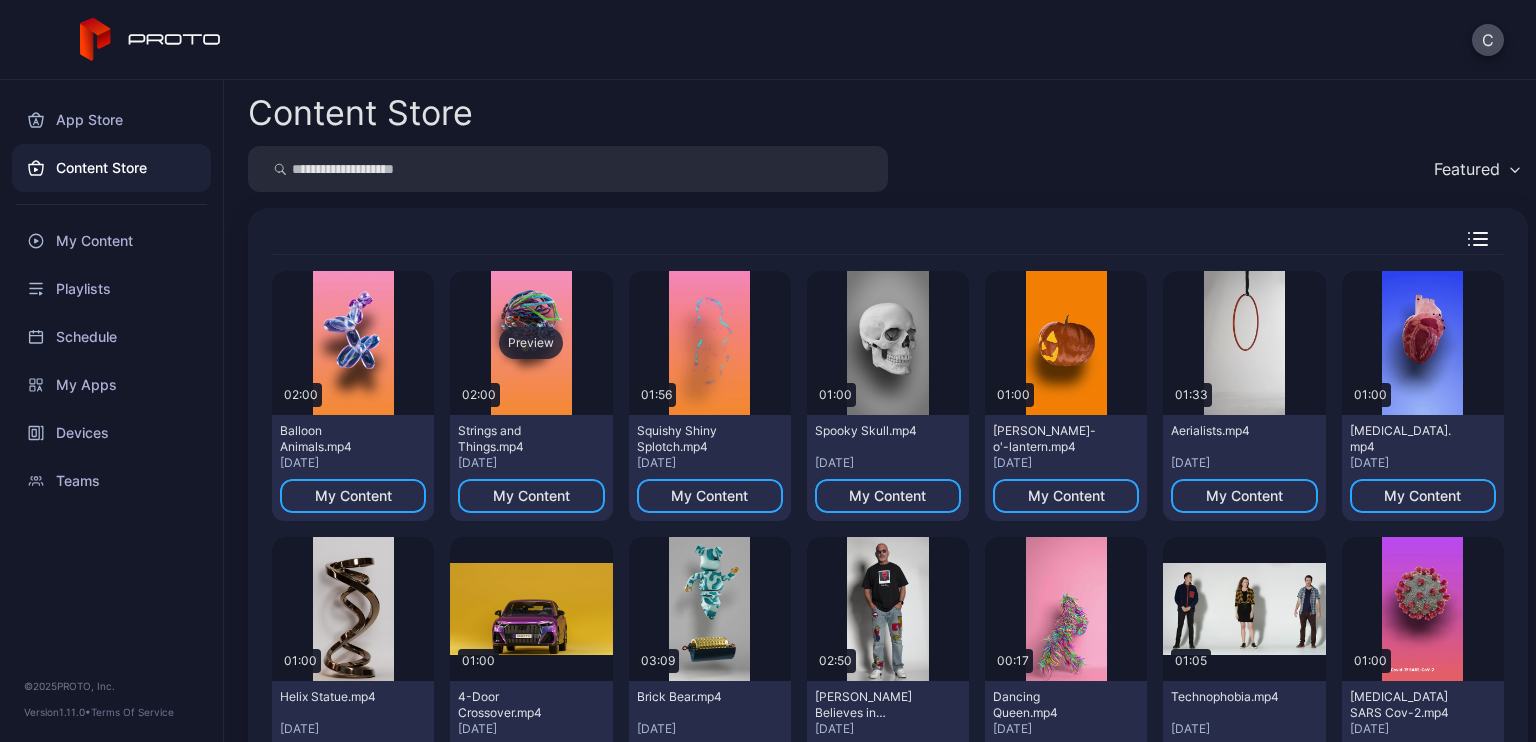 click on "Preview" at bounding box center [531, 343] 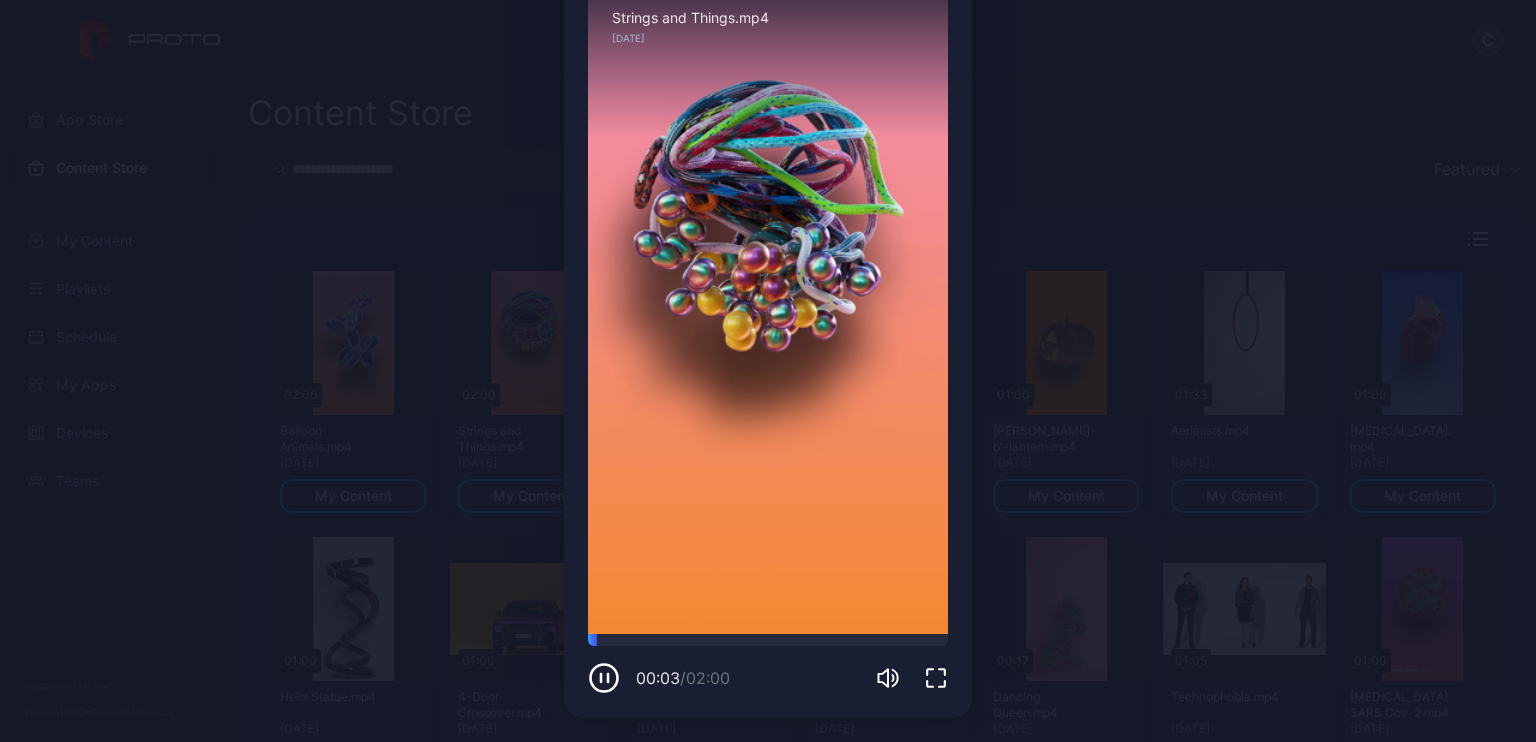 scroll, scrollTop: 0, scrollLeft: 0, axis: both 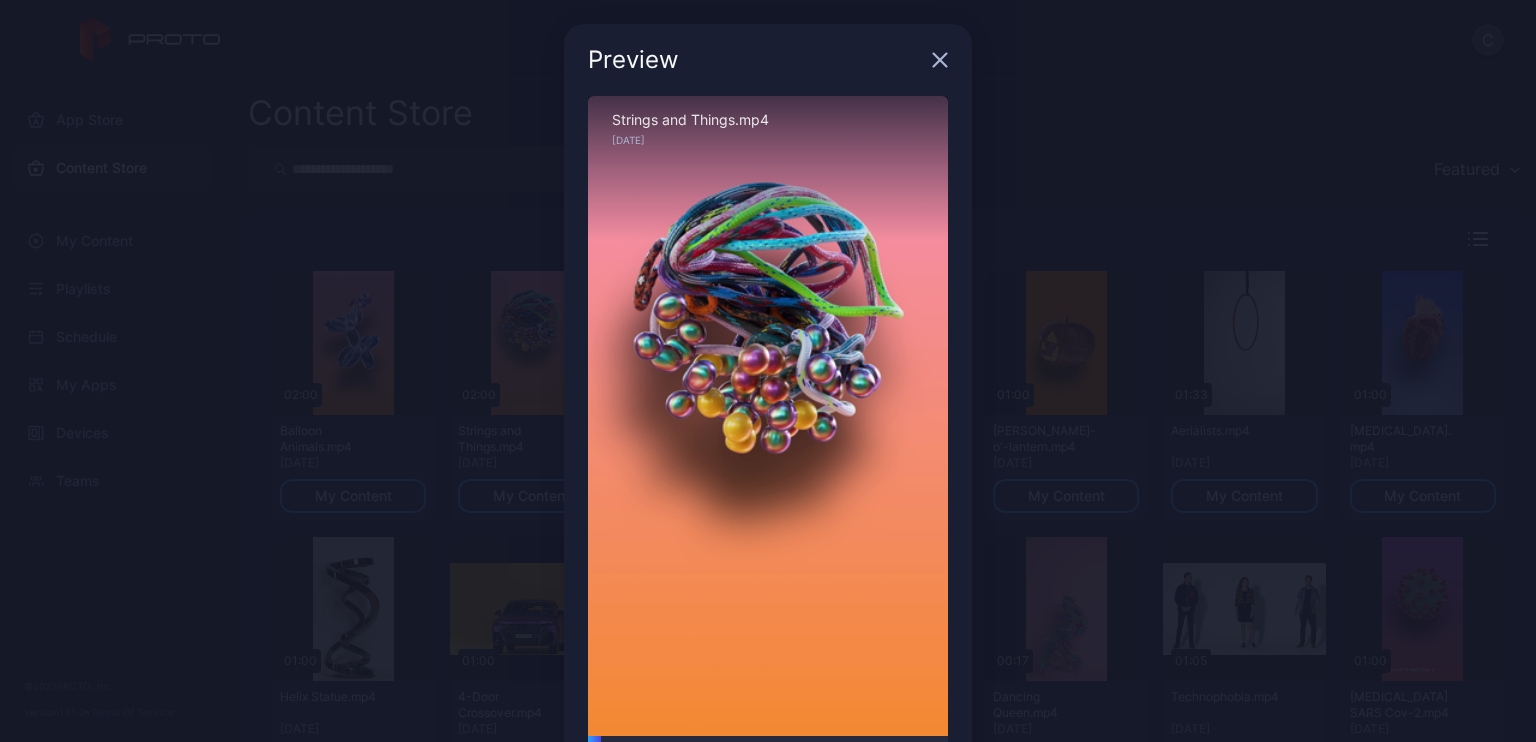click 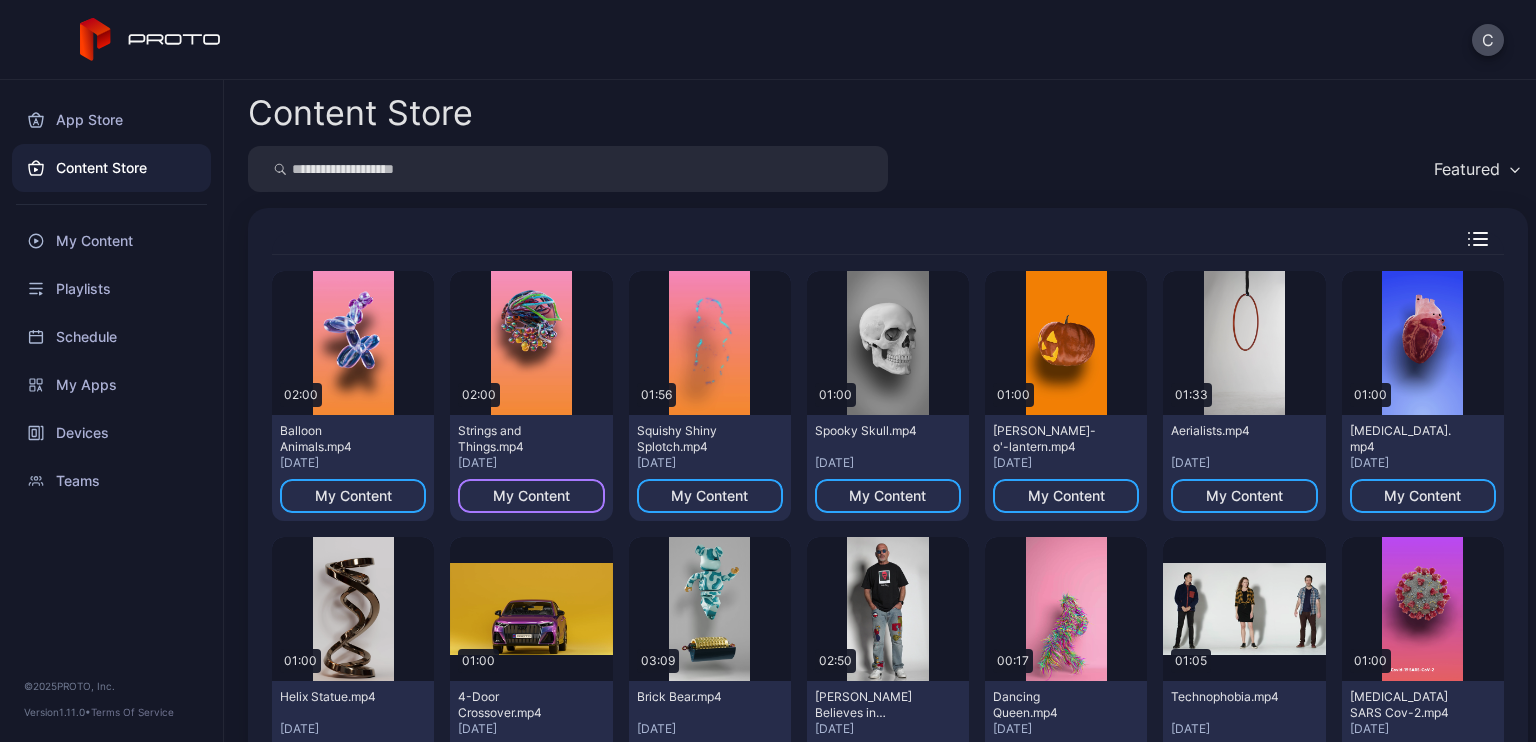 click on "My Content" at bounding box center [531, 496] 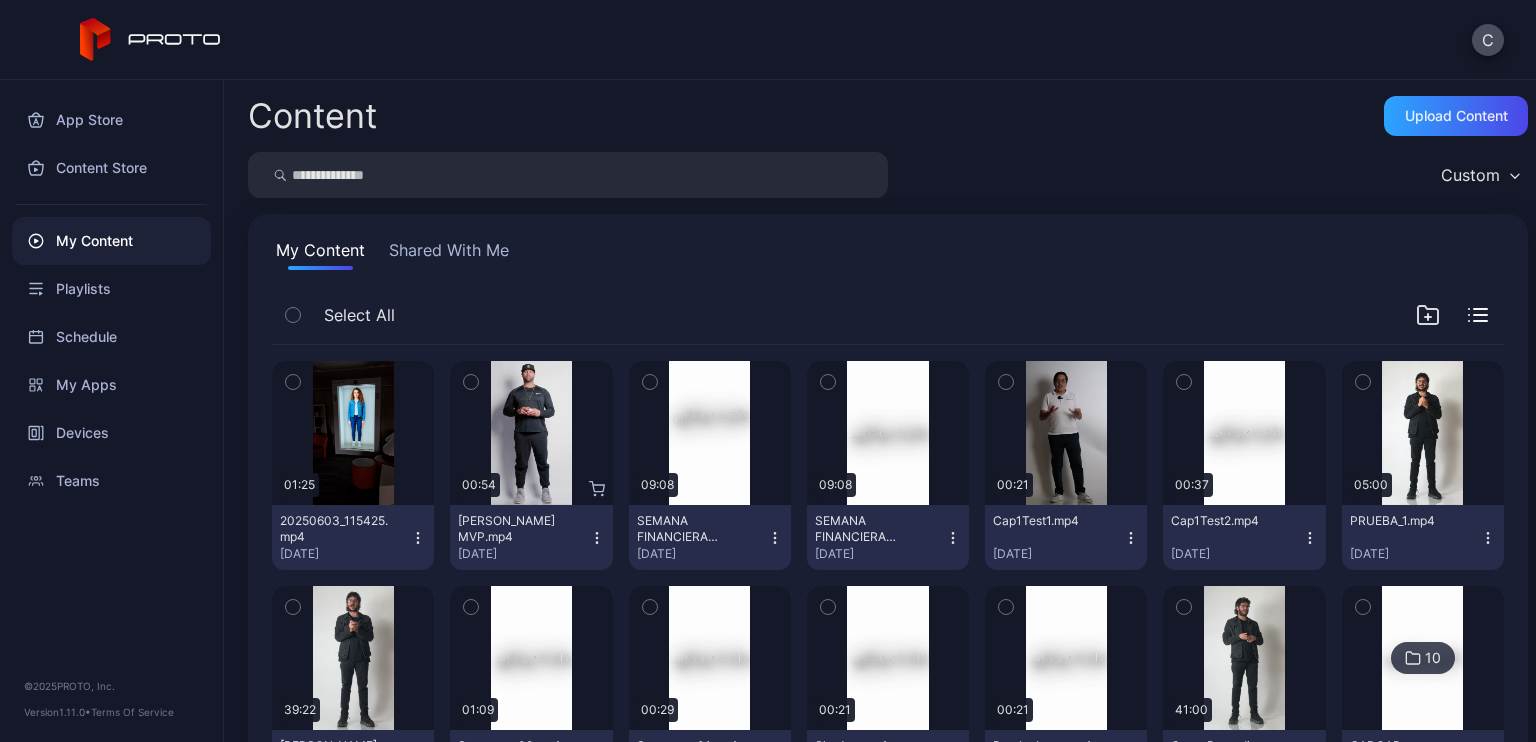 scroll, scrollTop: 334, scrollLeft: 0, axis: vertical 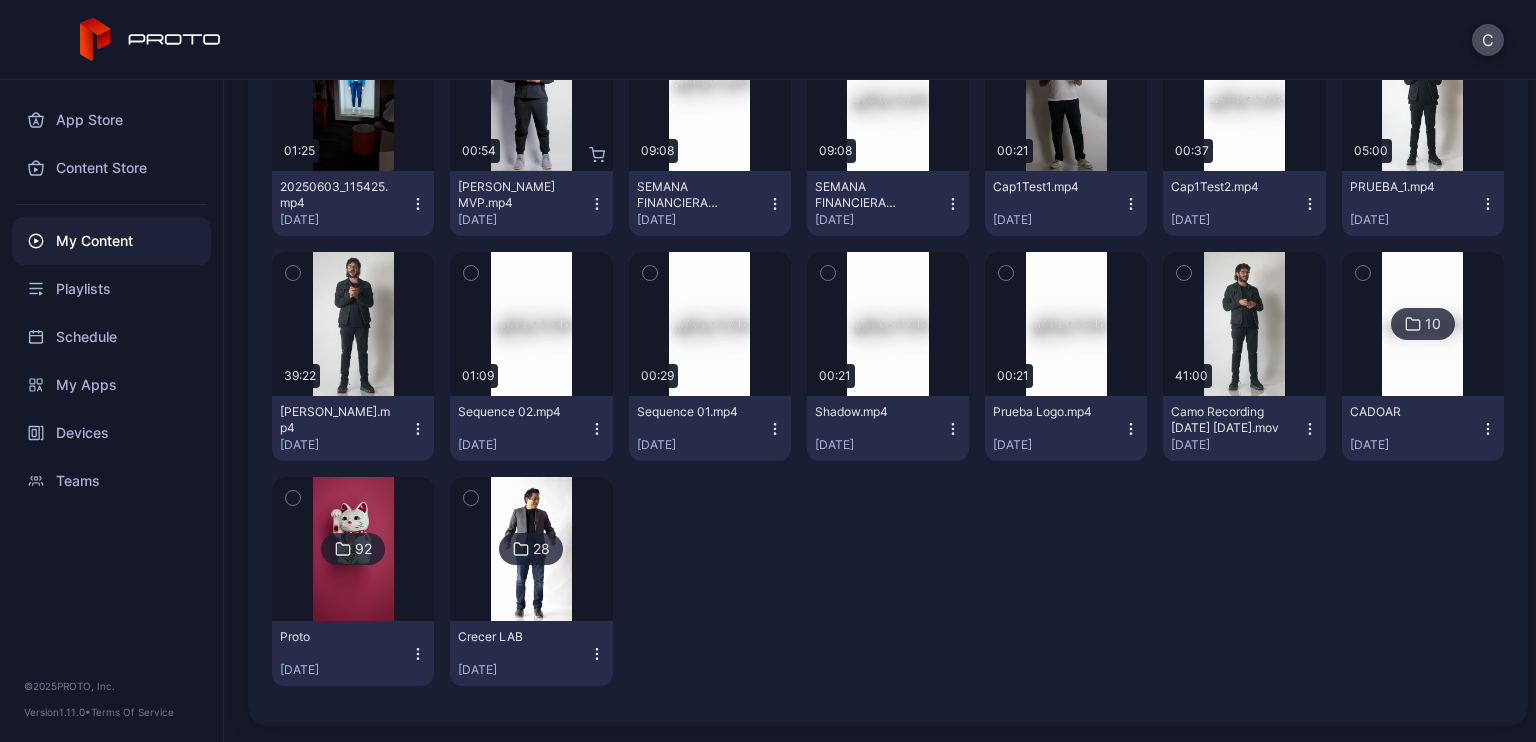 click 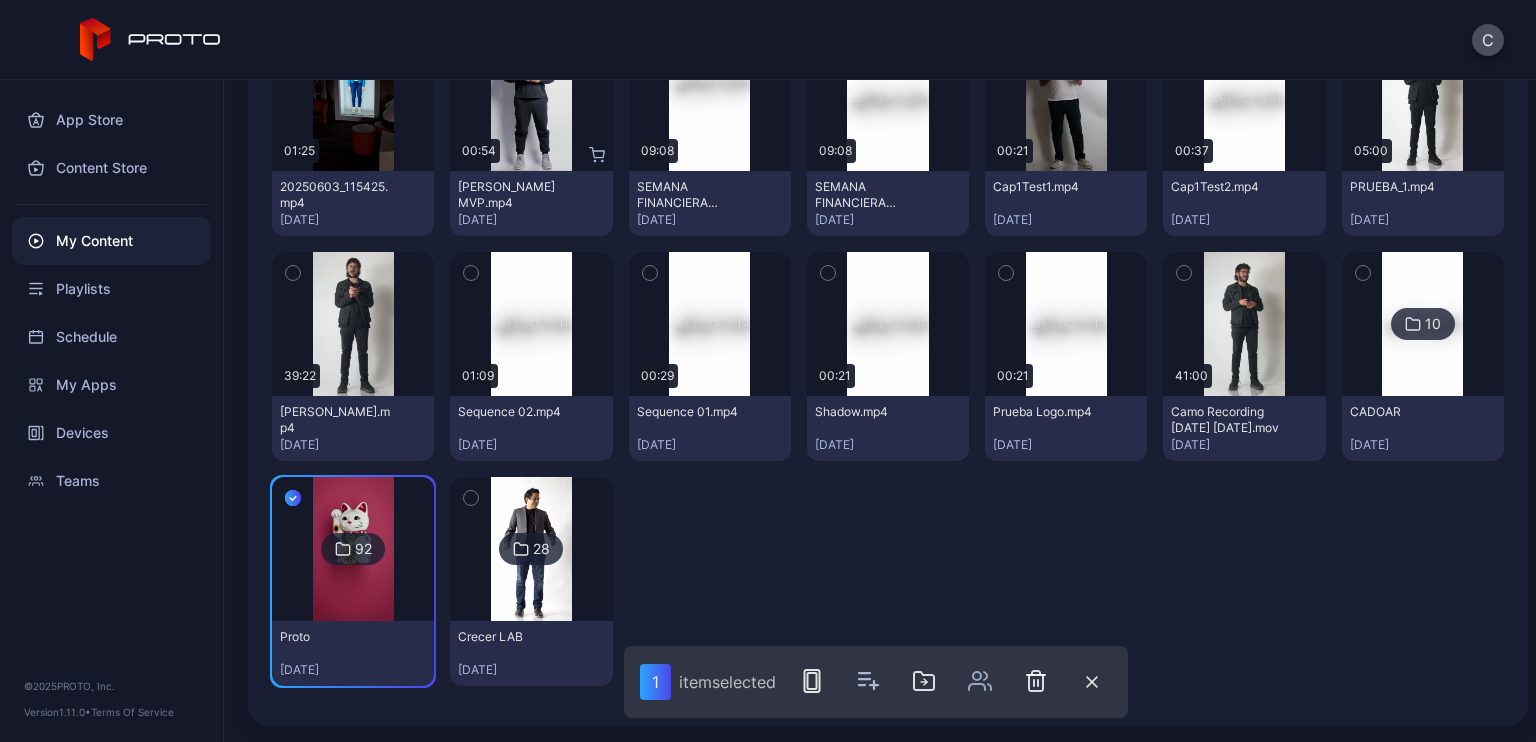 click at bounding box center (710, 581) 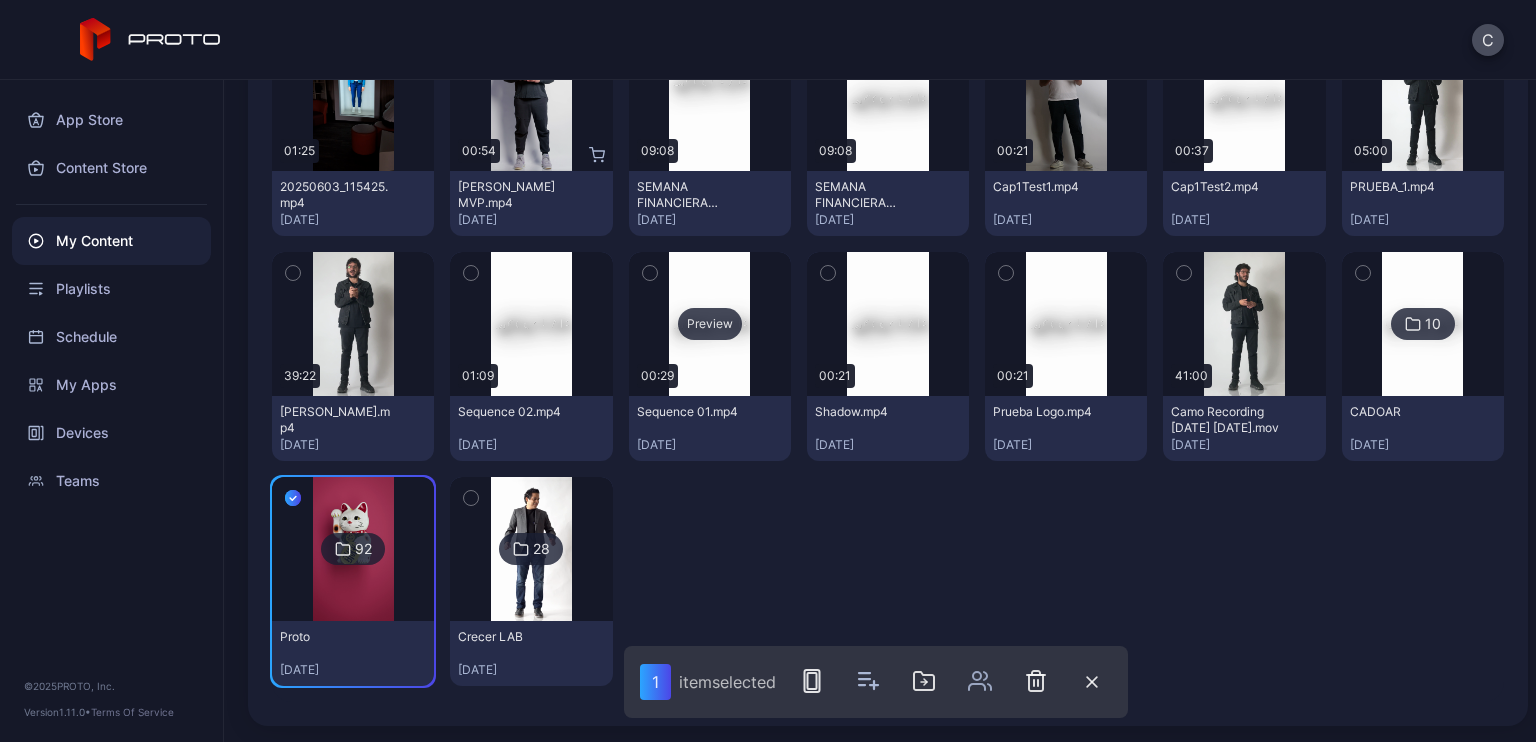click on "Preview" at bounding box center (710, 324) 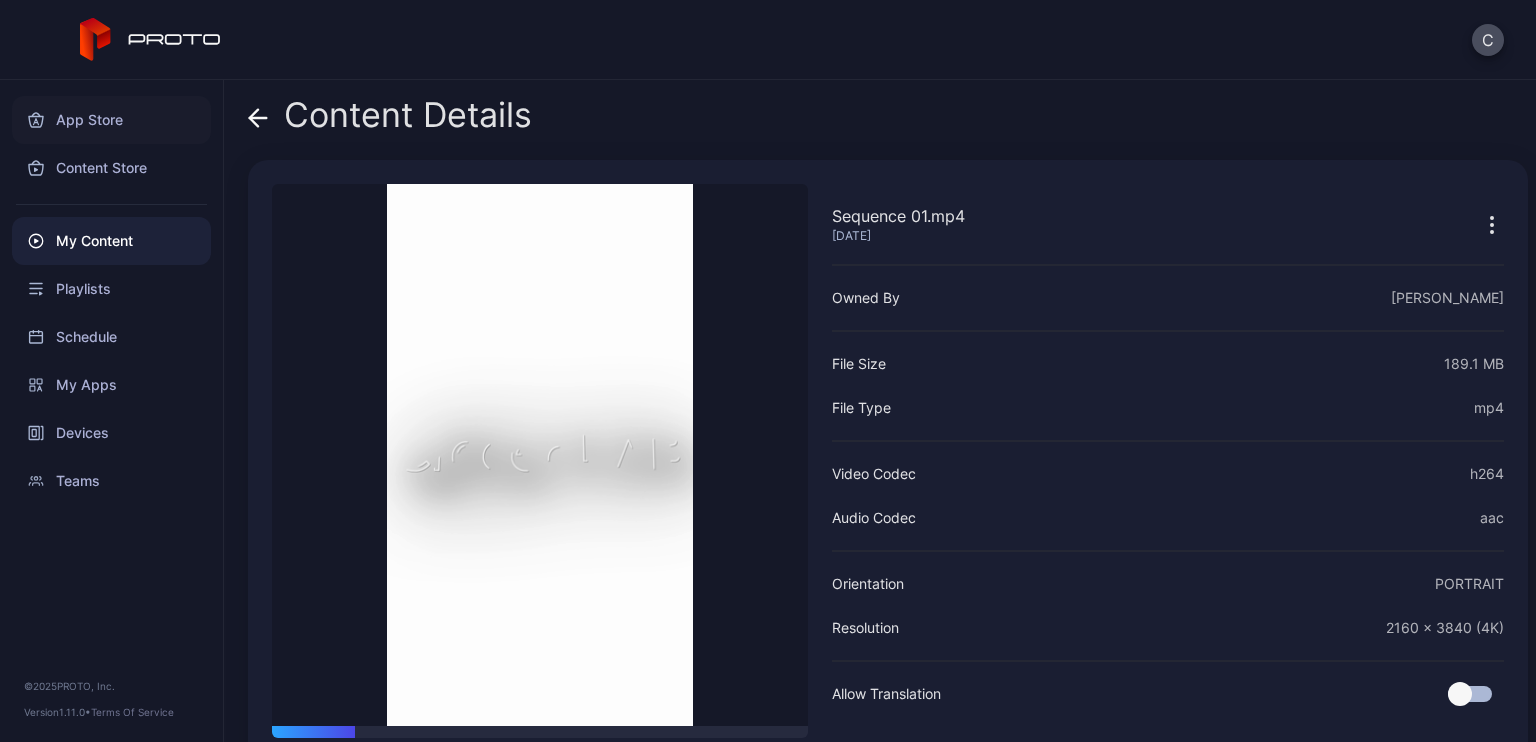 click on "App Store" at bounding box center (111, 120) 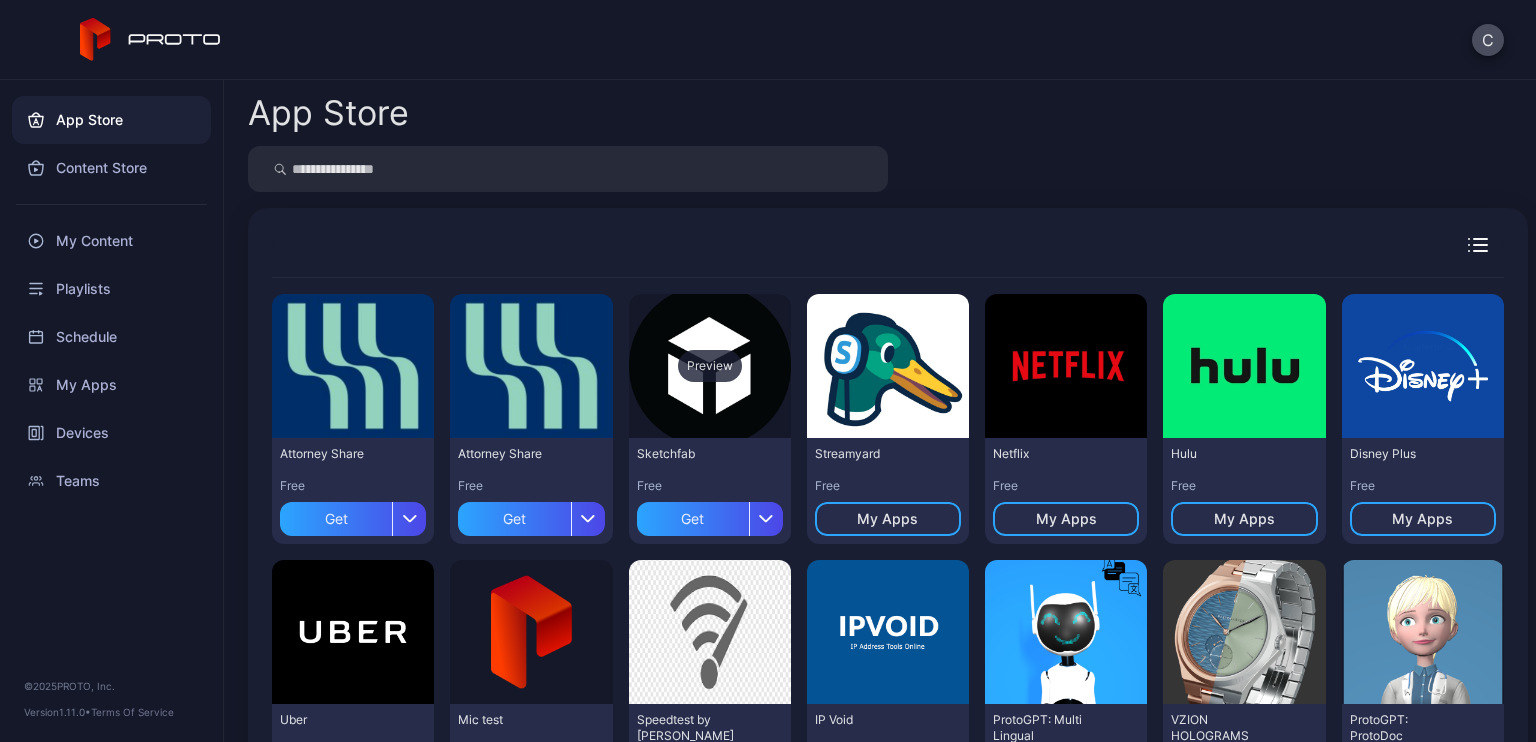 click on "Preview" at bounding box center [710, 366] 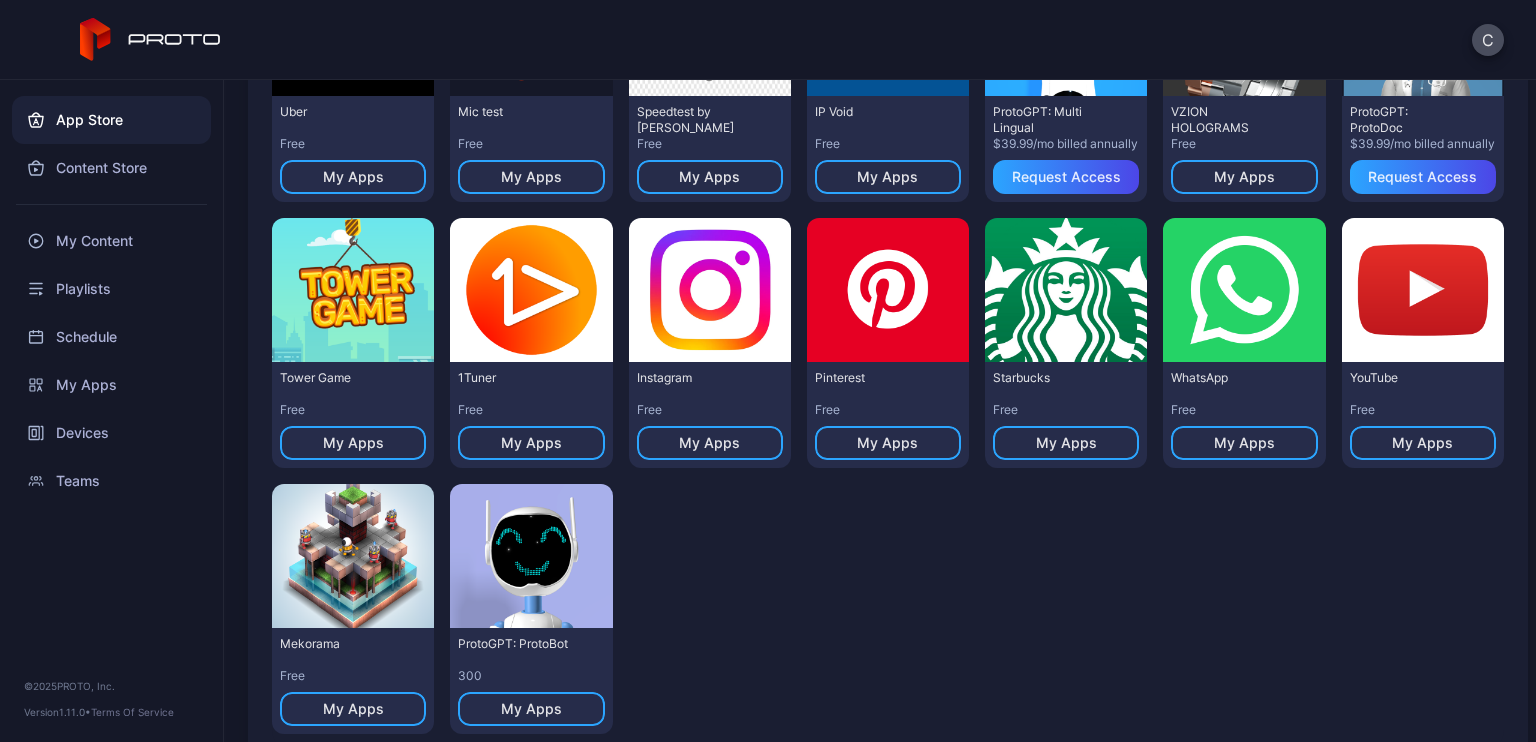 scroll, scrollTop: 656, scrollLeft: 0, axis: vertical 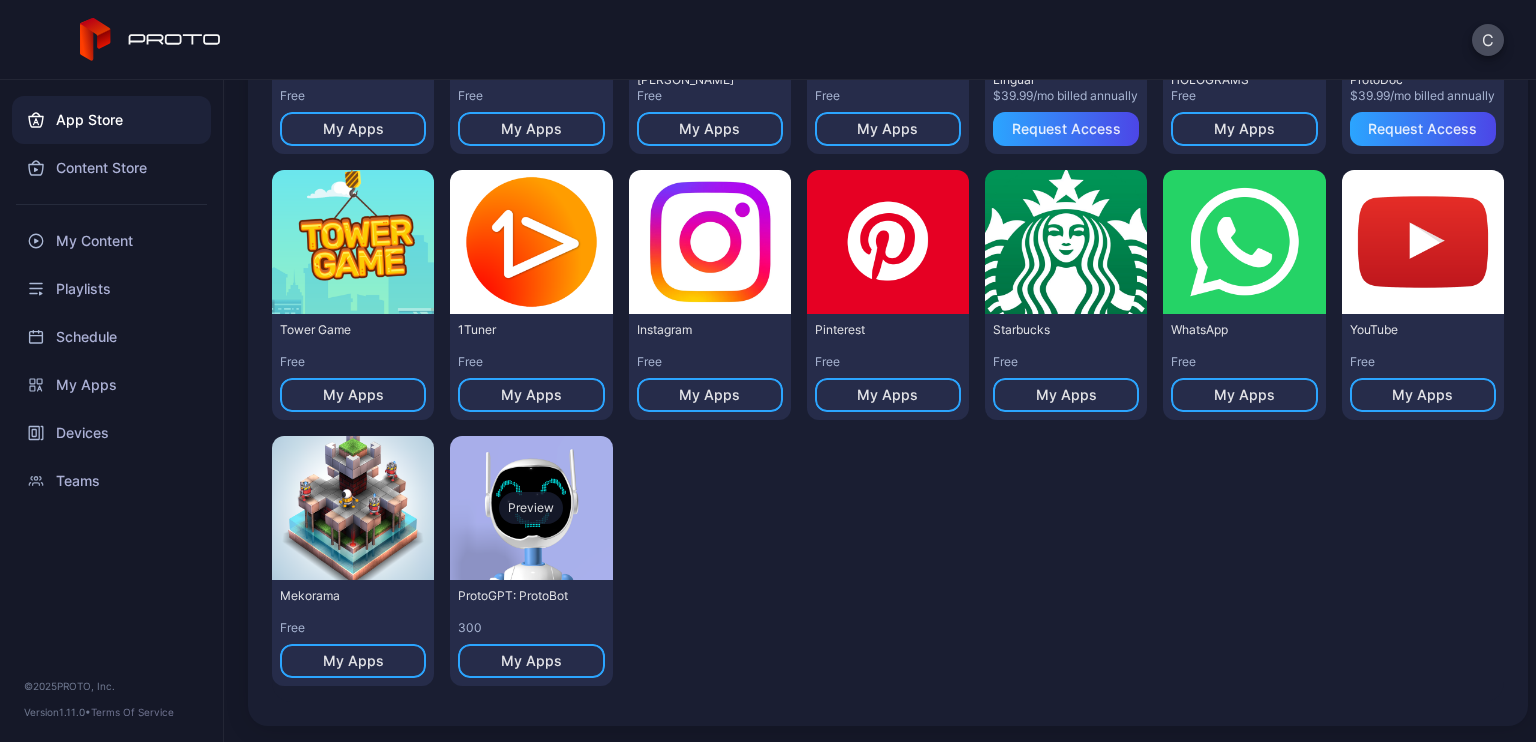 click on "Preview" at bounding box center (531, 508) 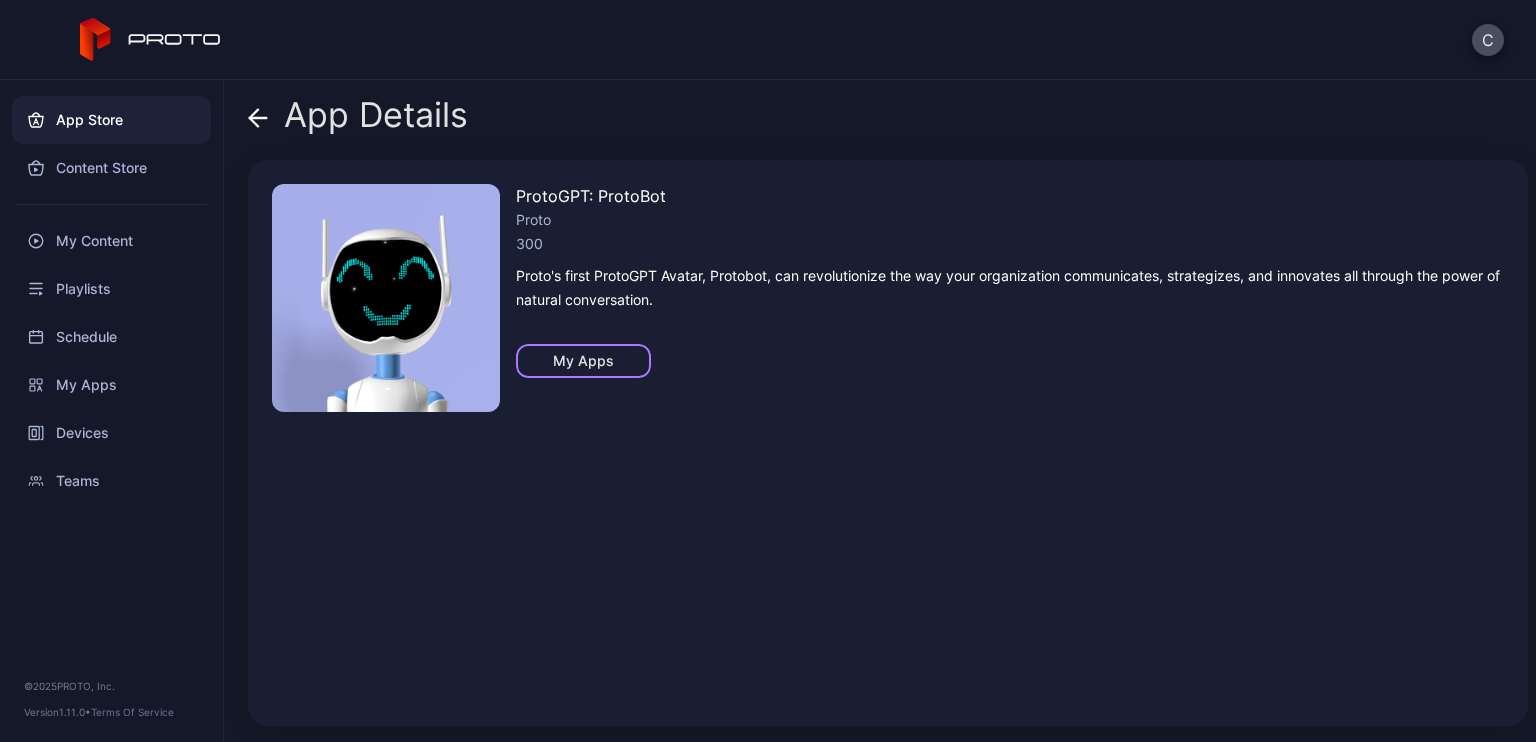 click on "My Apps" at bounding box center (583, 361) 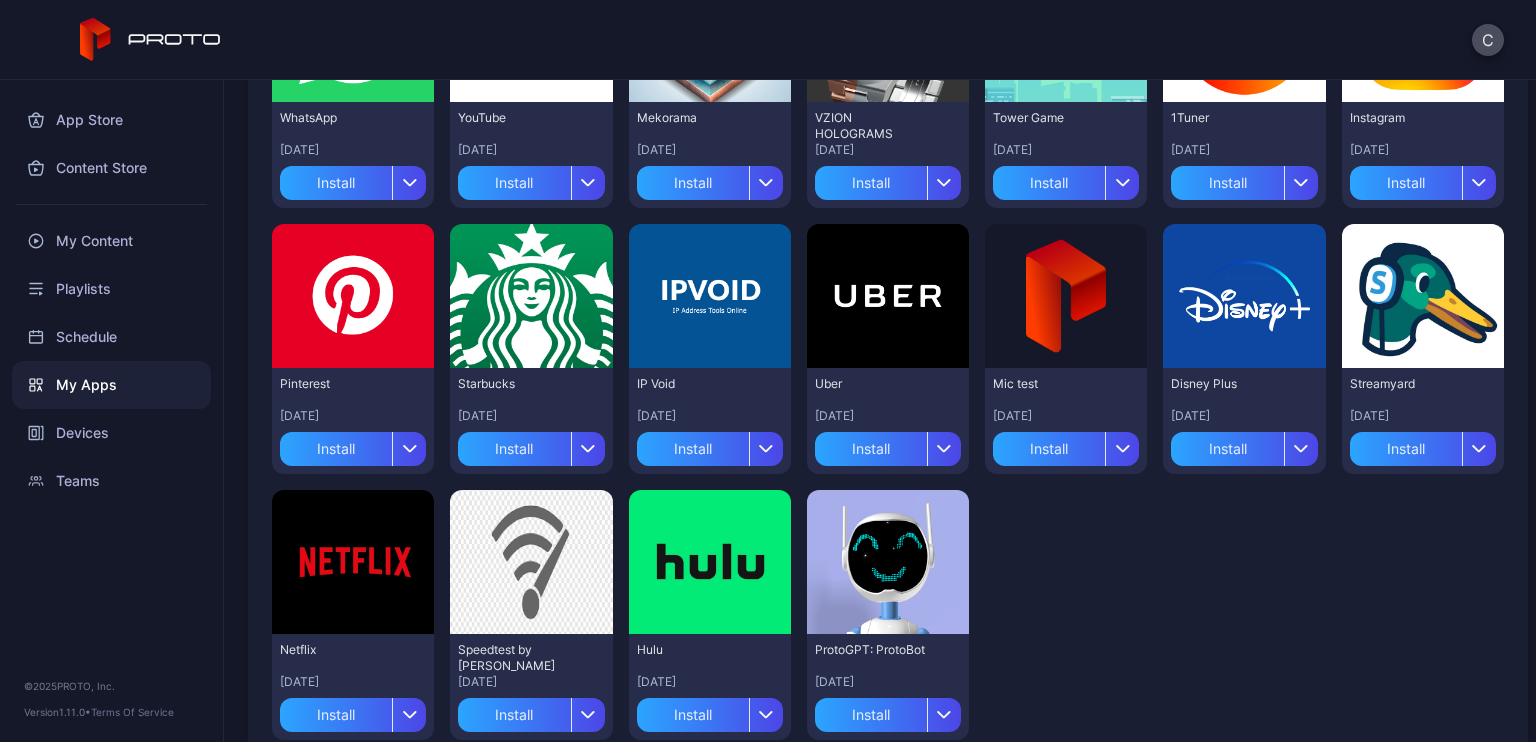 scroll, scrollTop: 390, scrollLeft: 0, axis: vertical 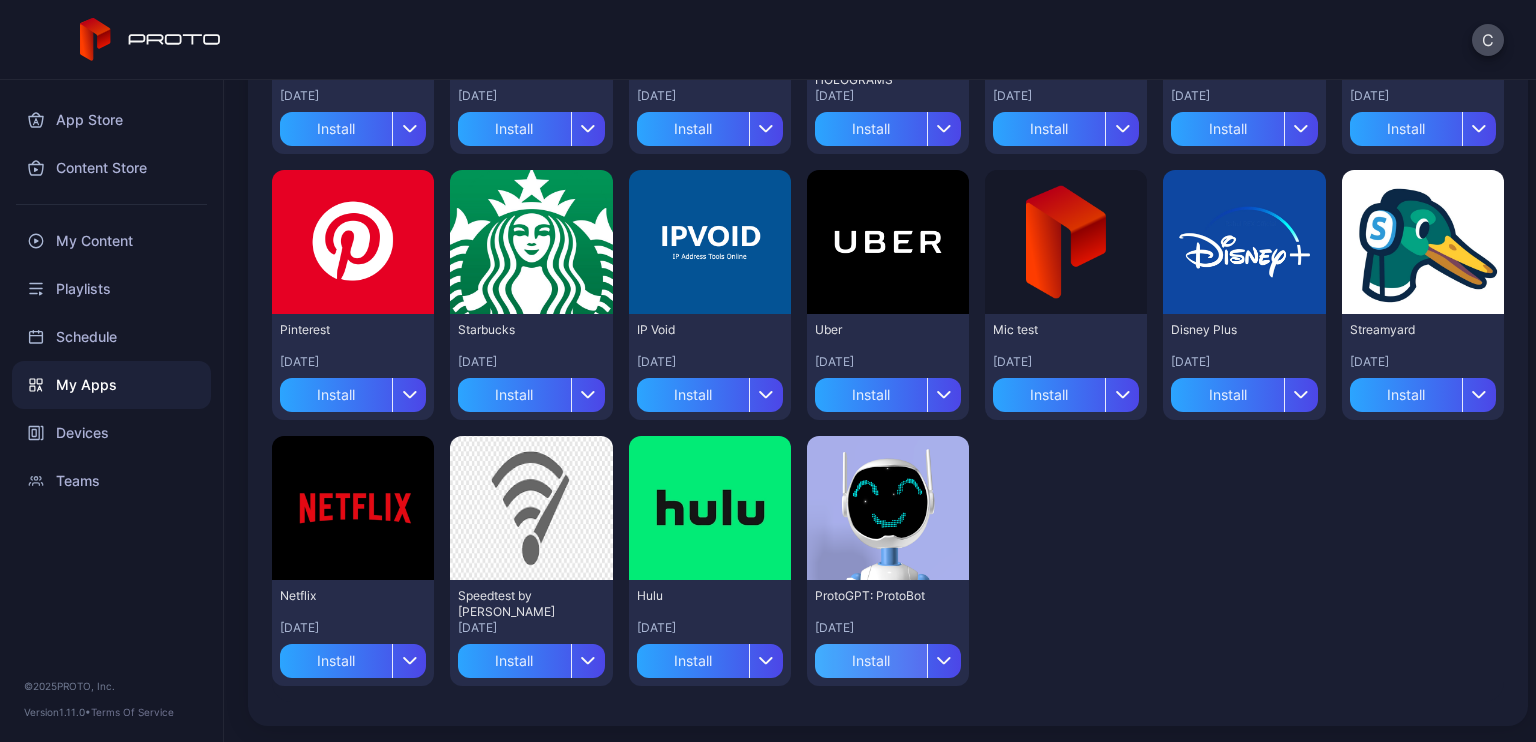 click on "Install" at bounding box center [871, 661] 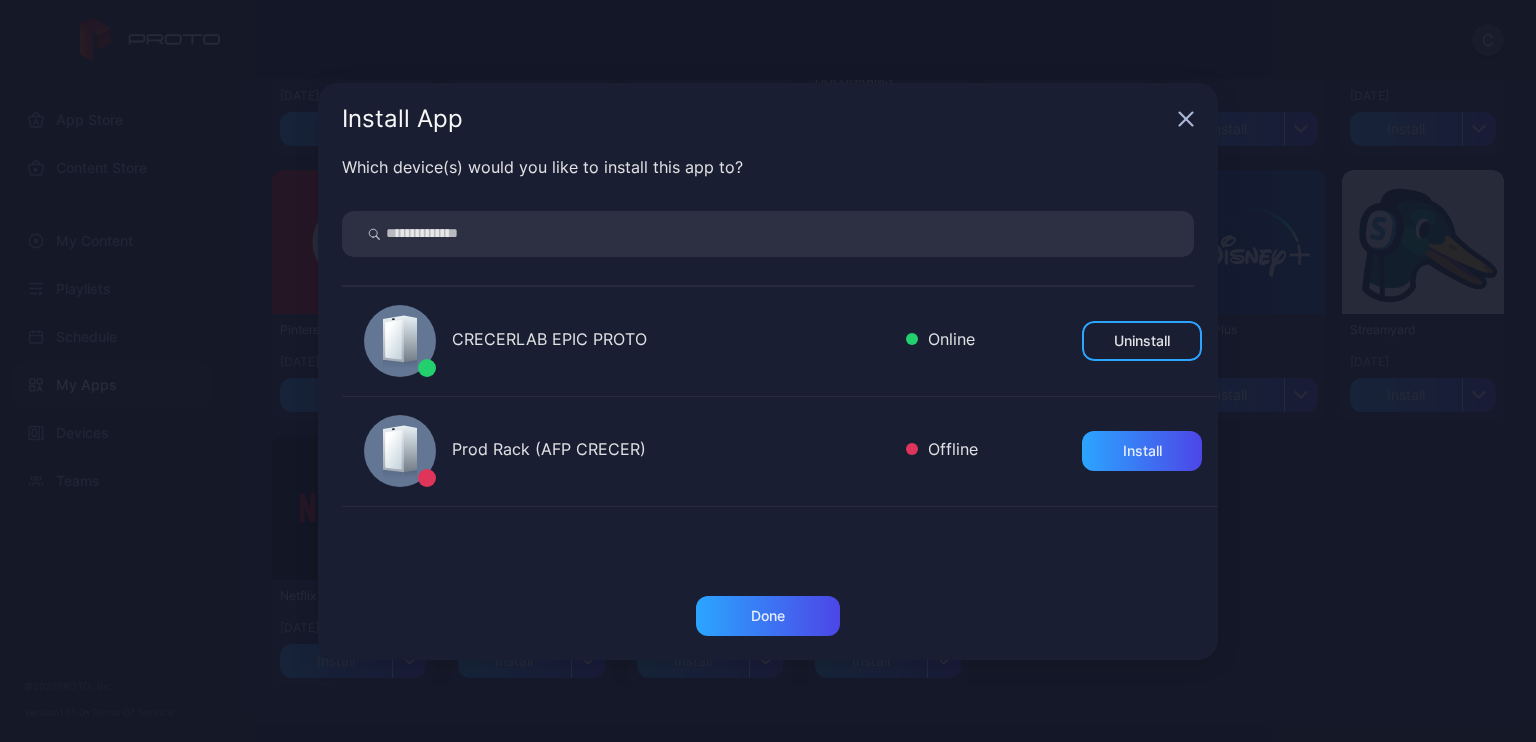 click on "CRECERLAB EPIC PROTO" at bounding box center (671, 341) 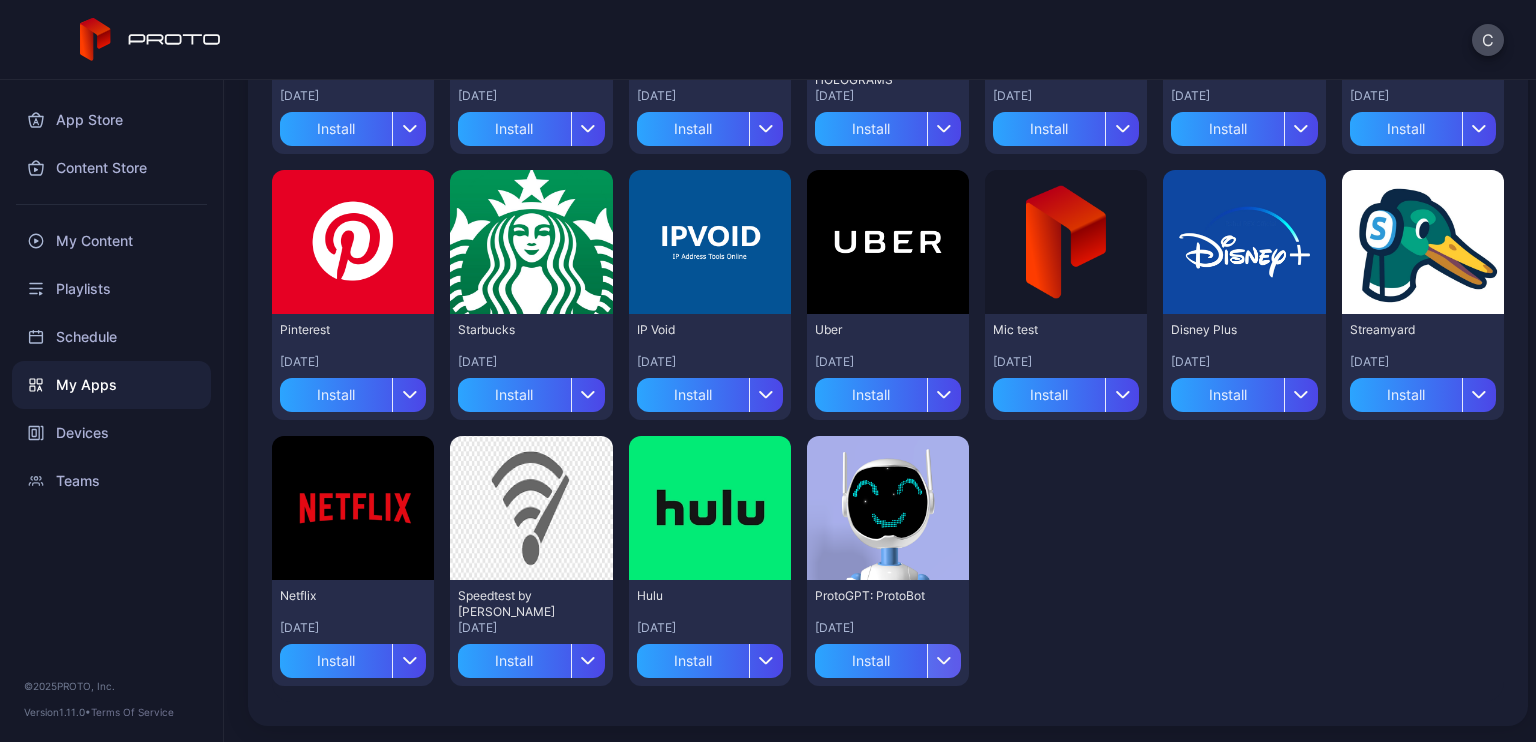 click 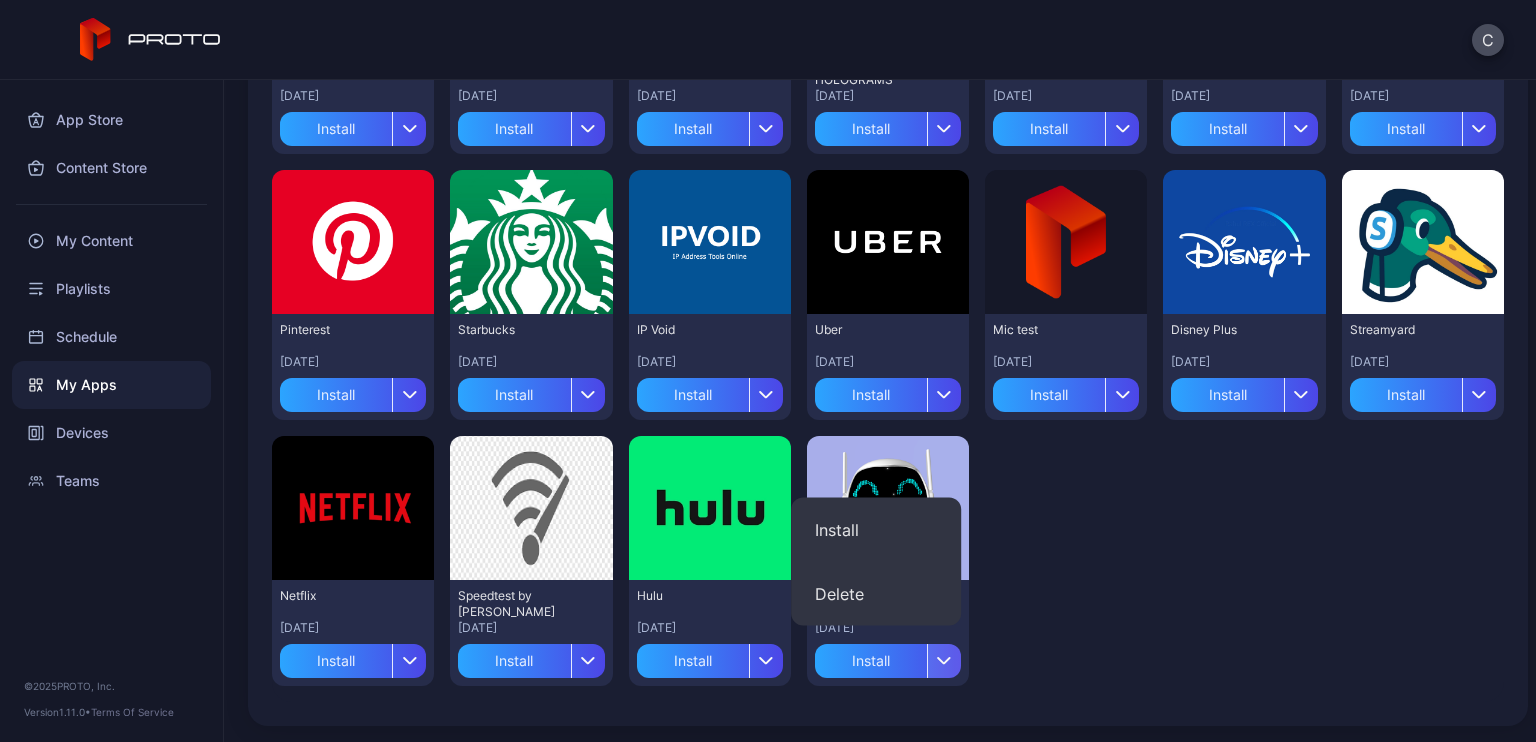 click 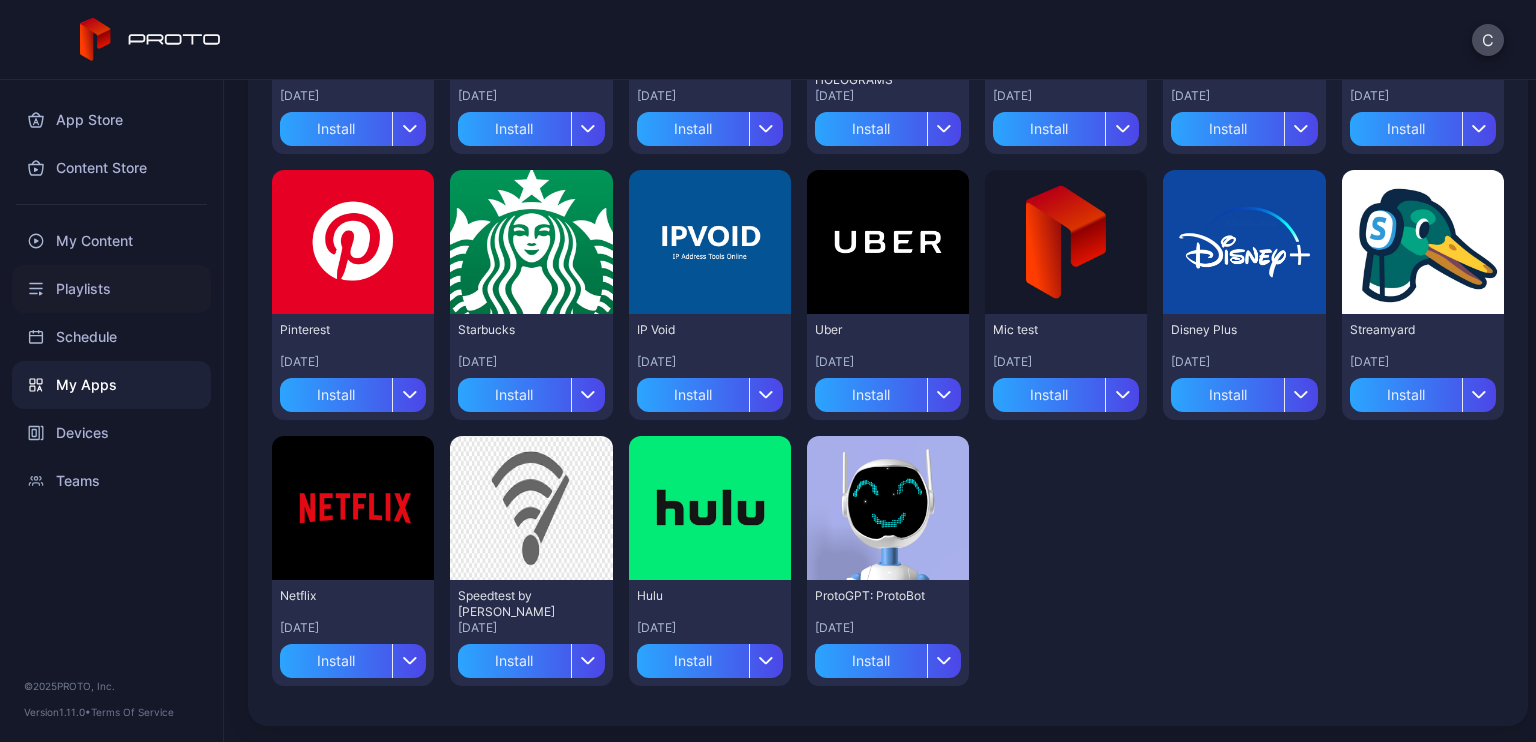click on "Playlists" at bounding box center [111, 289] 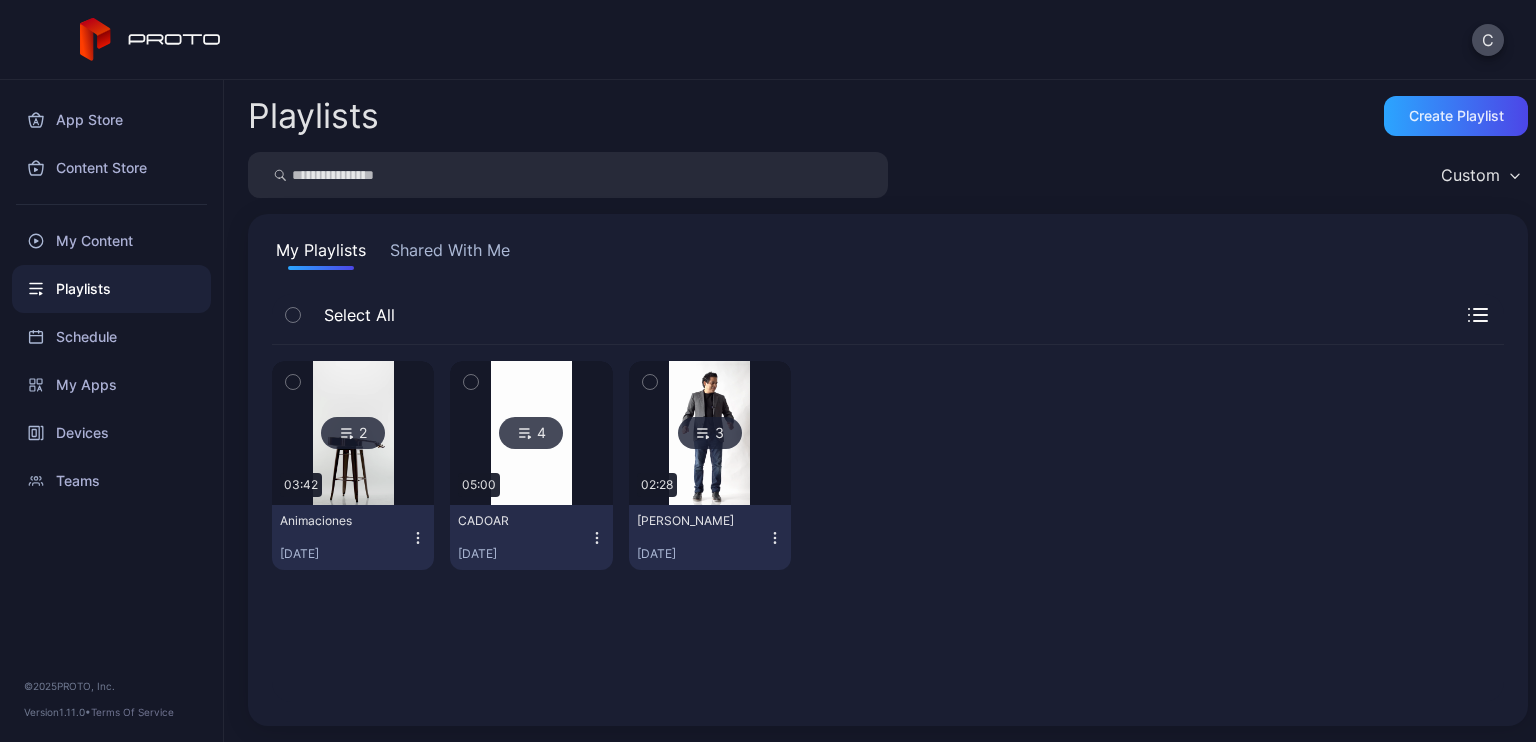 click at bounding box center [353, 433] 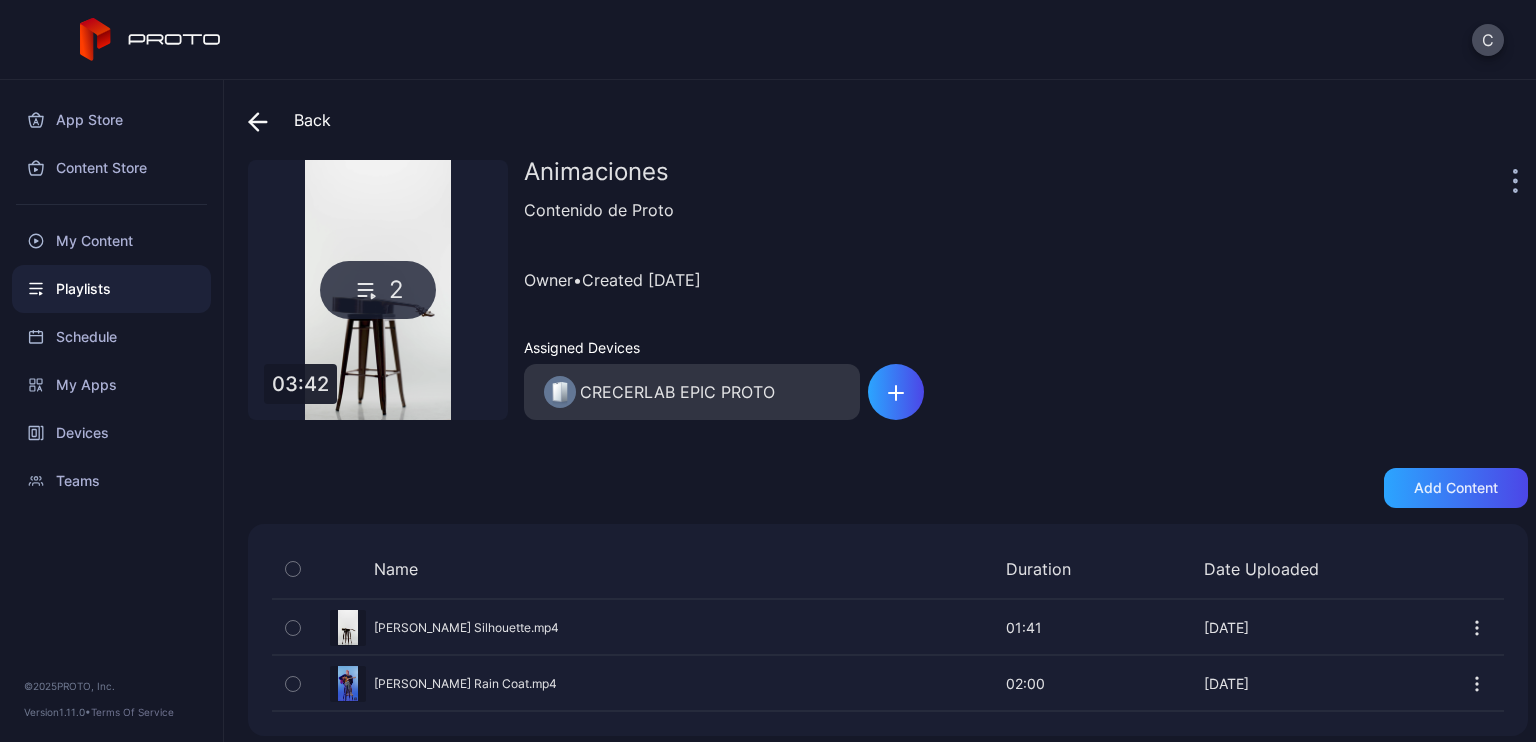 click on "Preview" at bounding box center (888, 627) 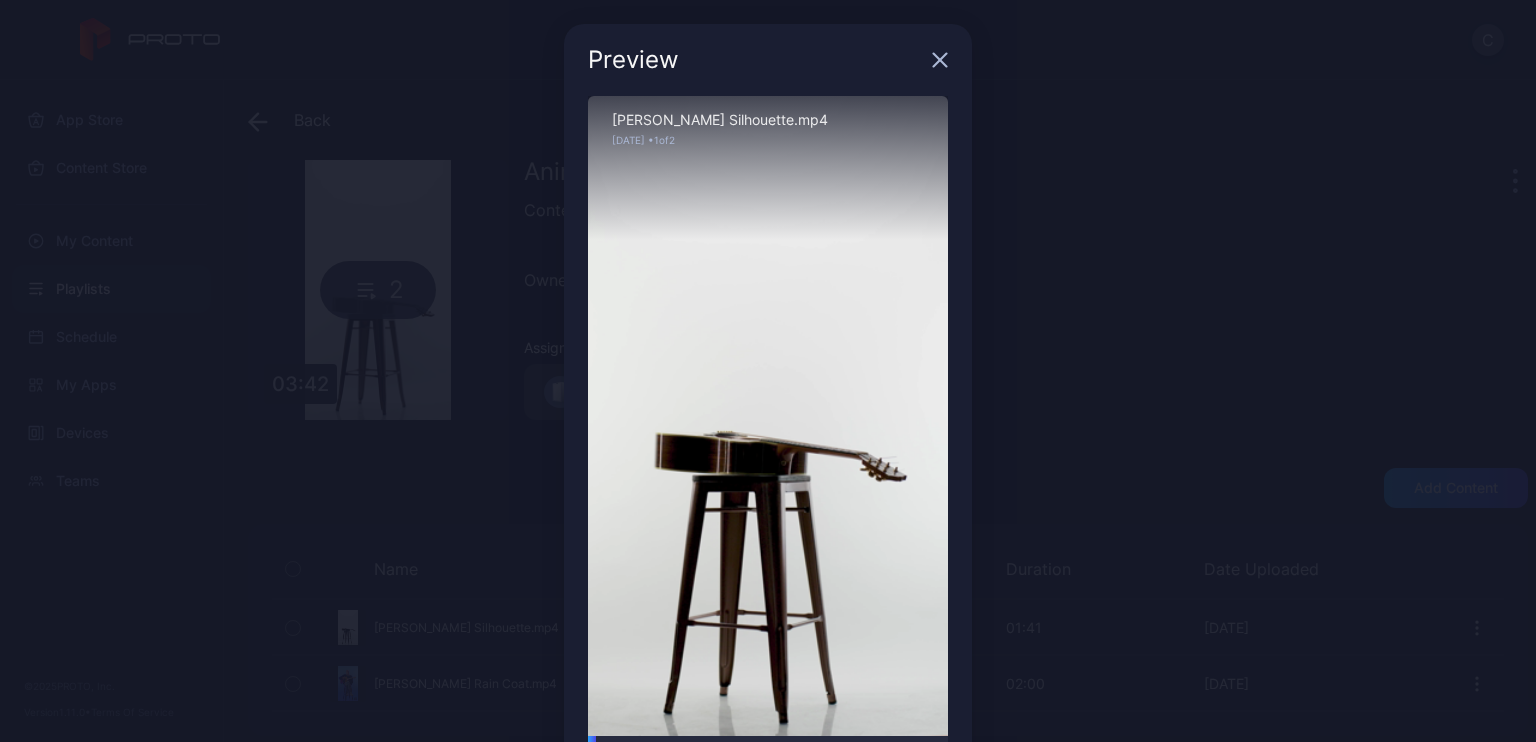 click 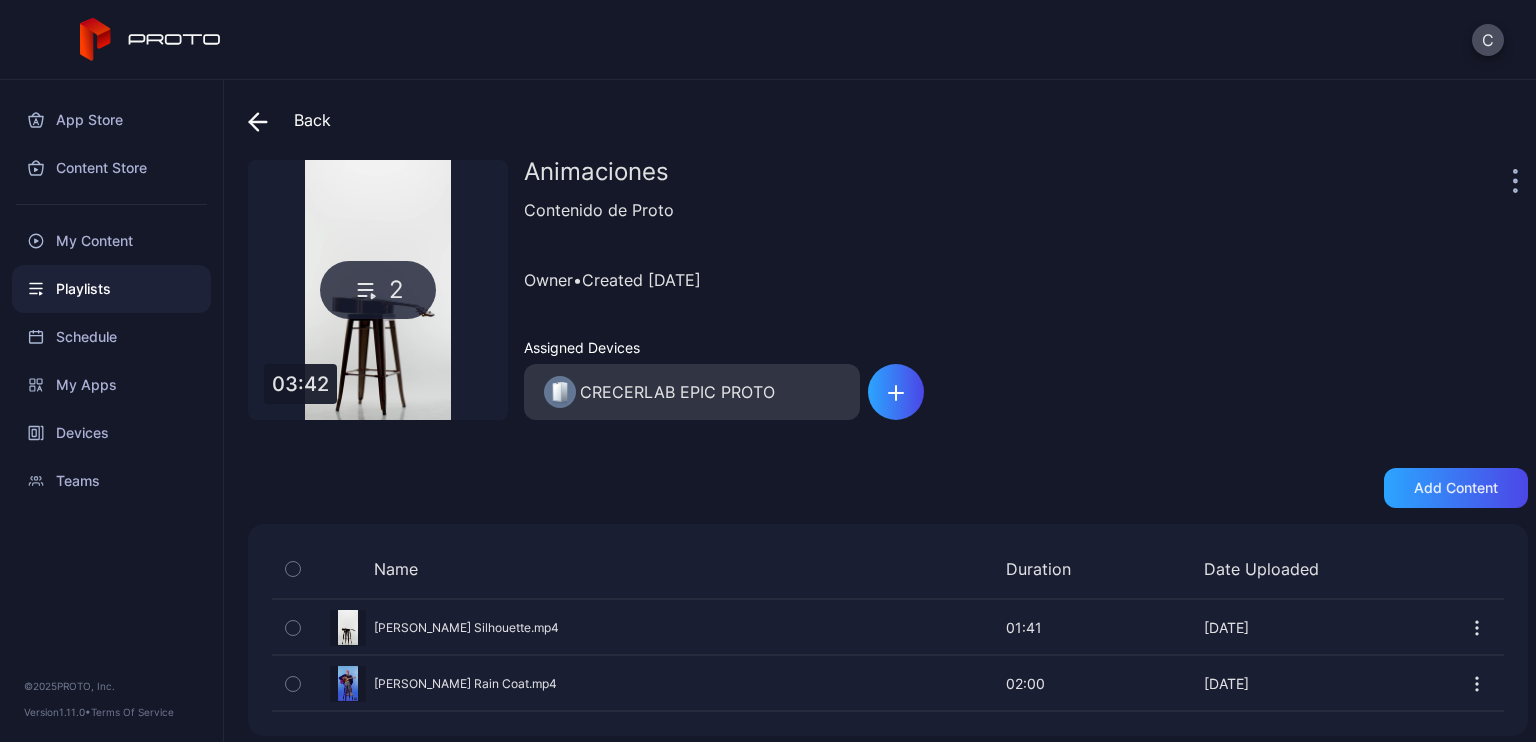 click 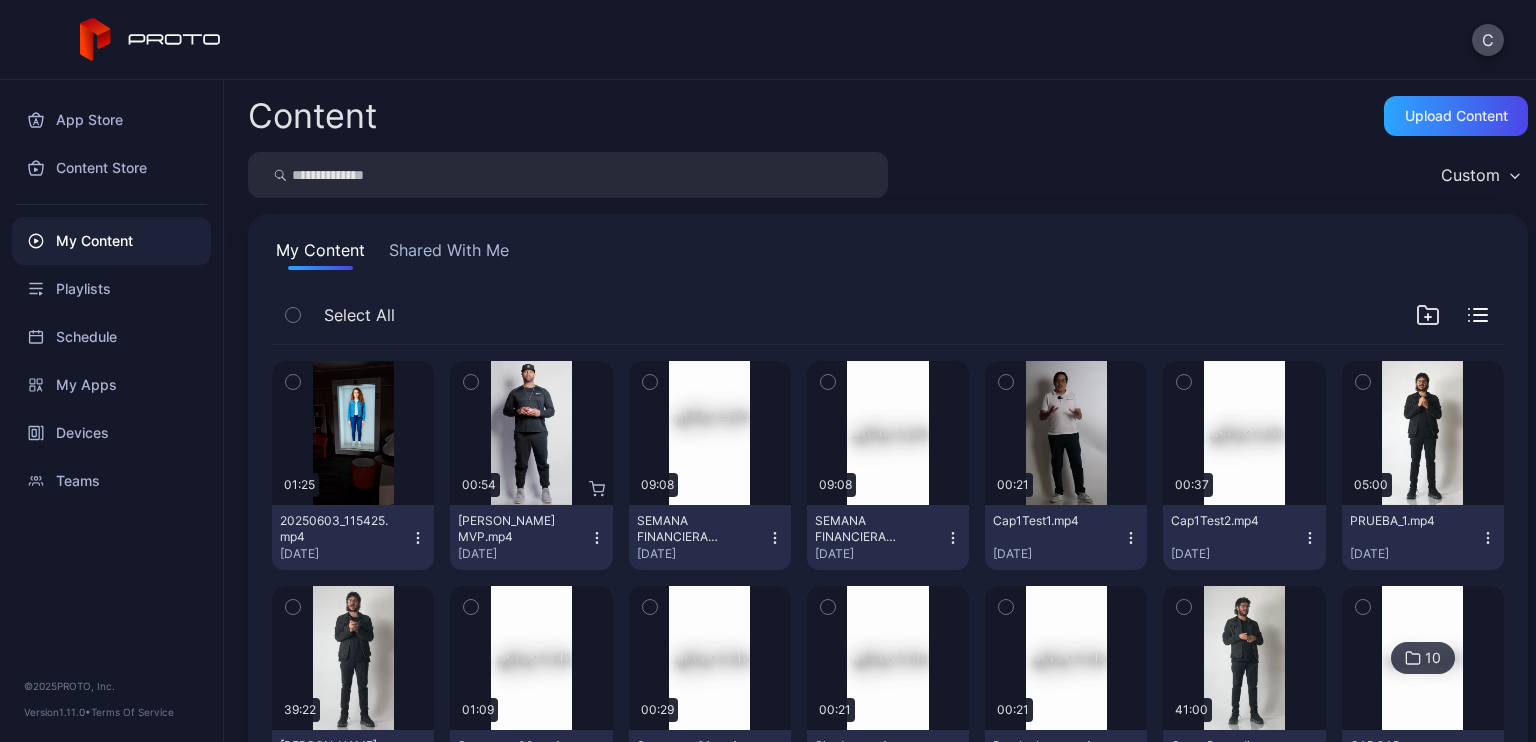 click 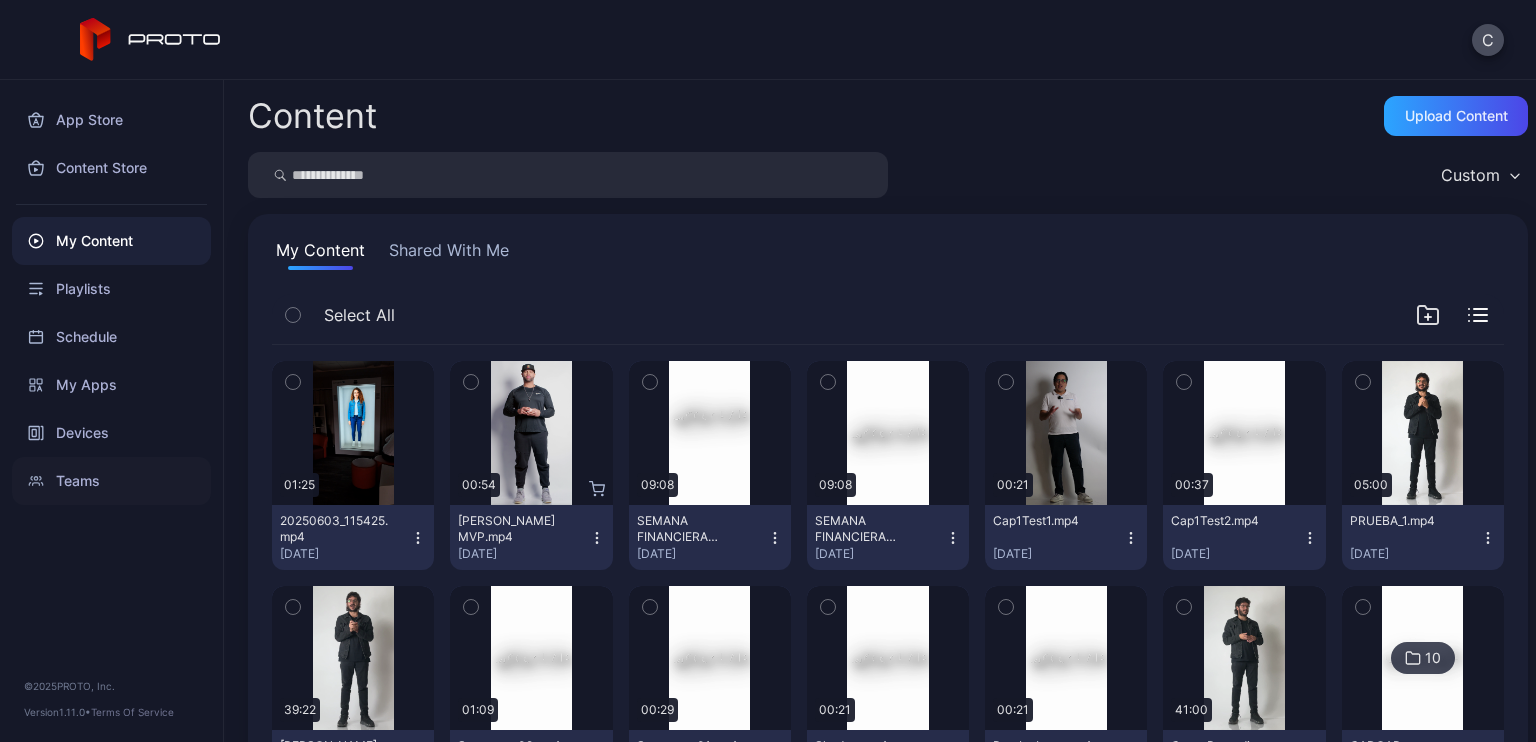 click on "Teams" at bounding box center [111, 481] 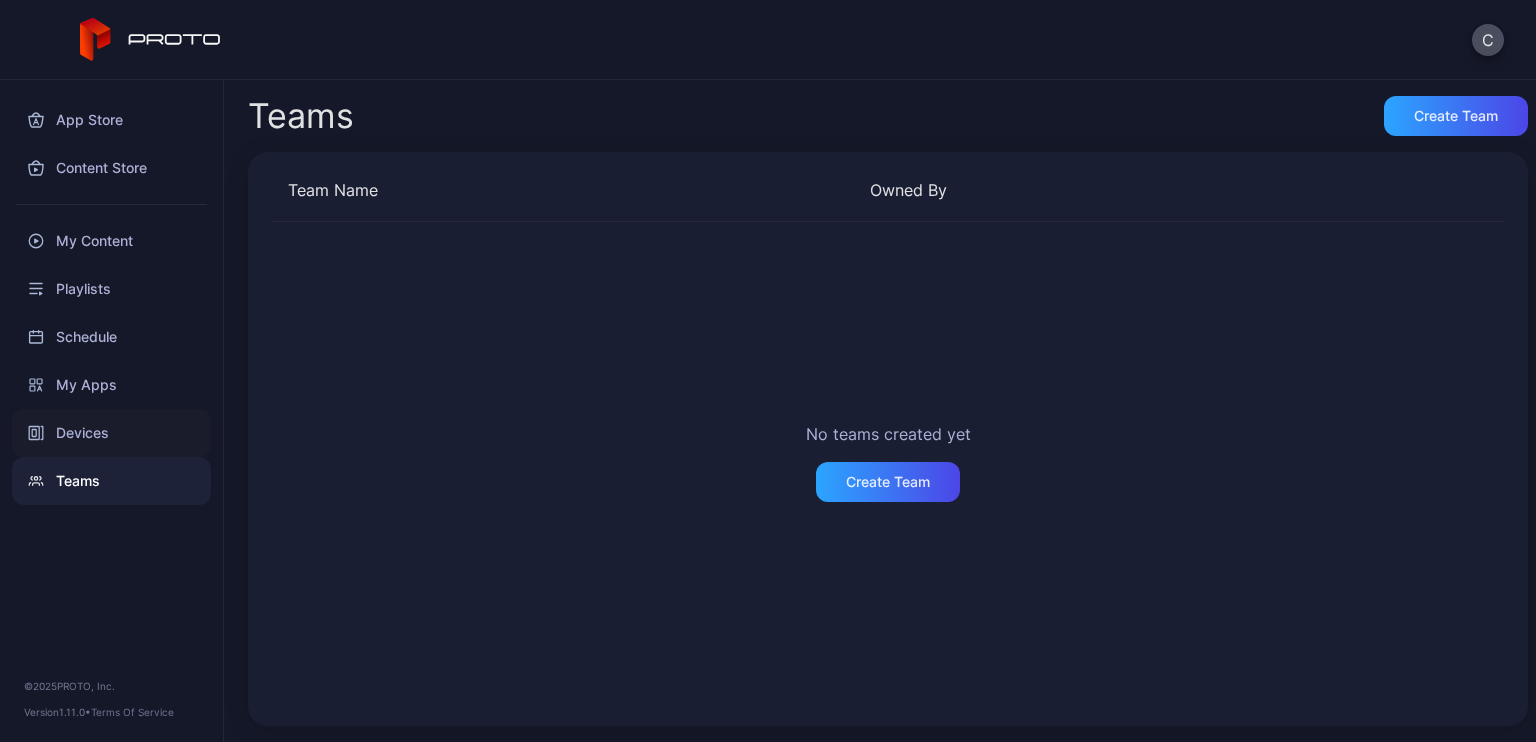 click on "Devices" at bounding box center (111, 433) 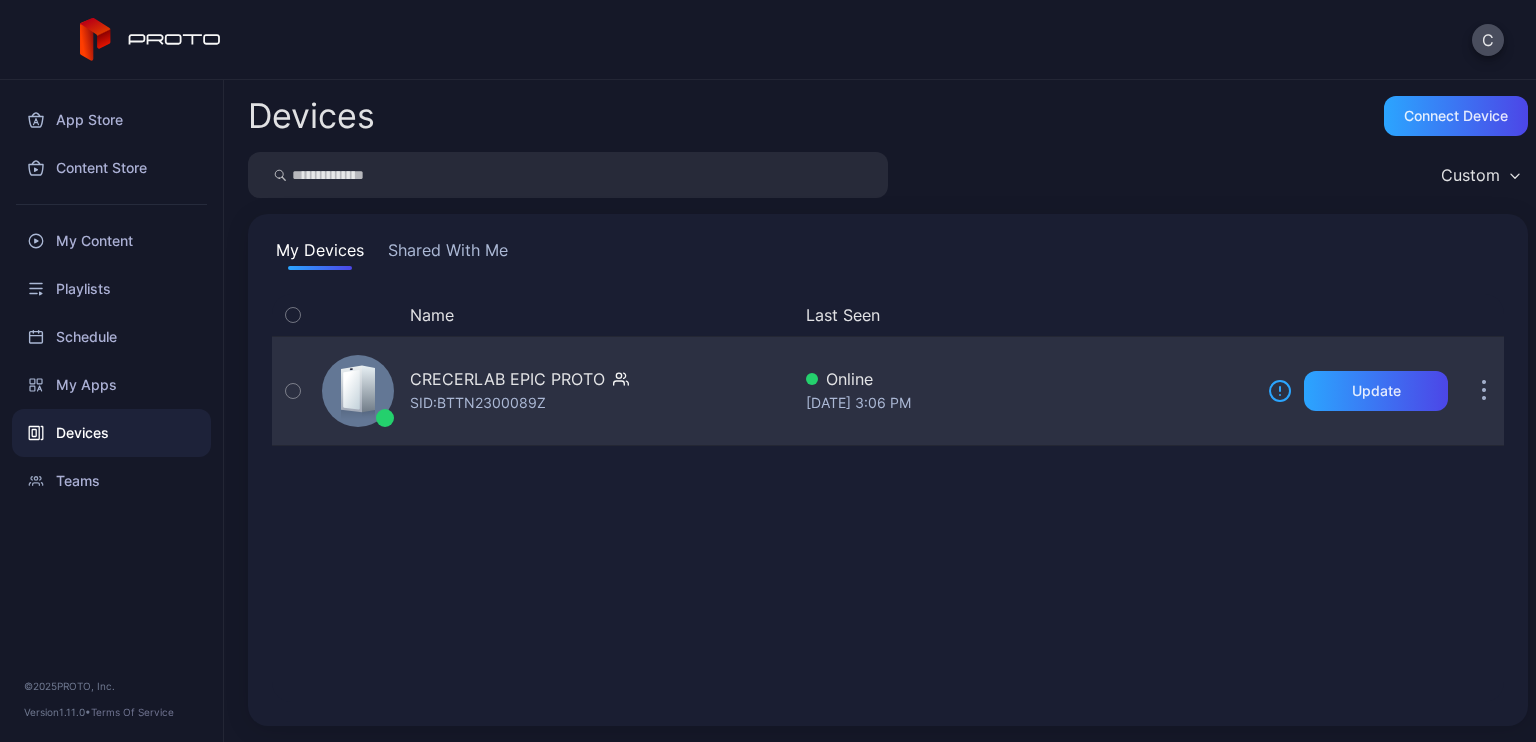 click 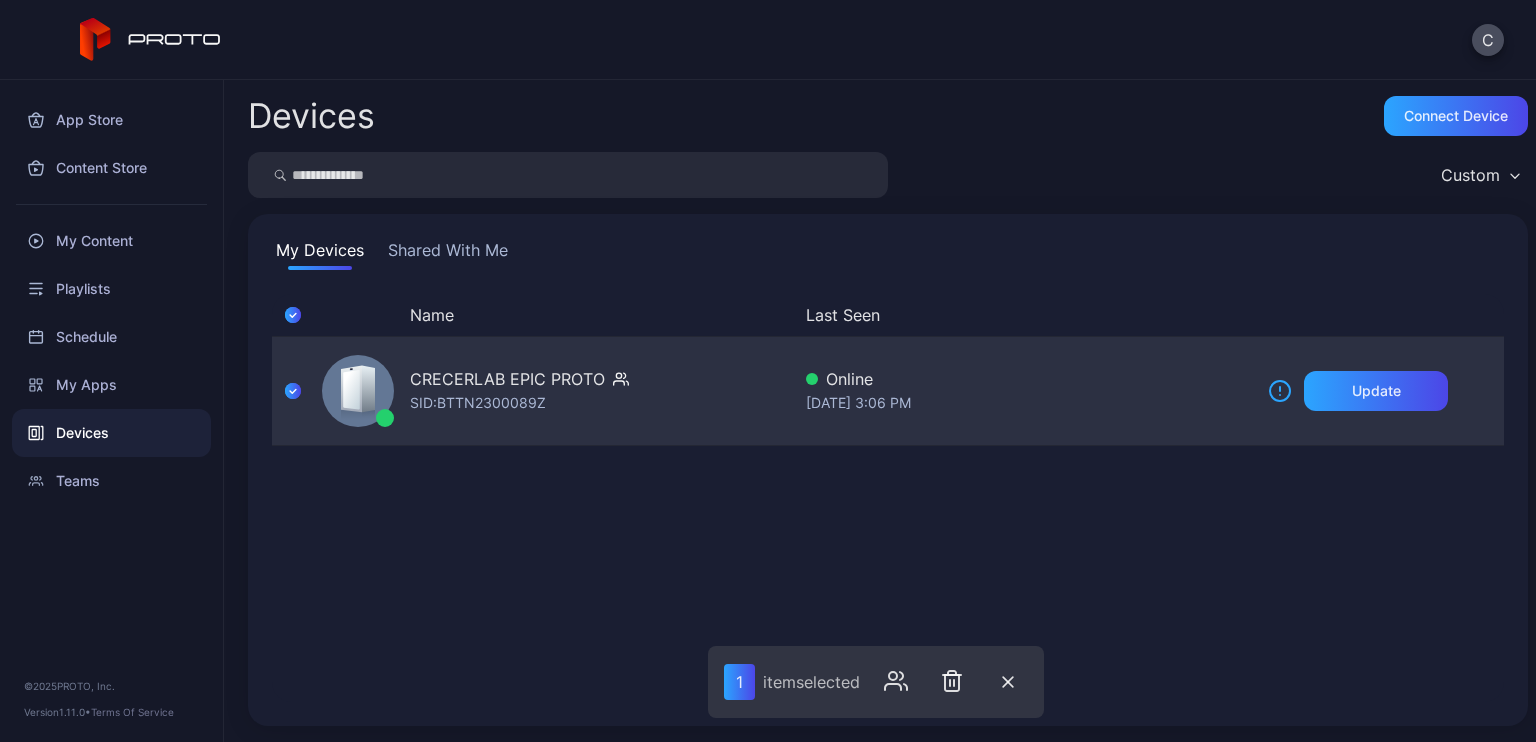 click on "SID:  BTTN2300089Z" at bounding box center [478, 403] 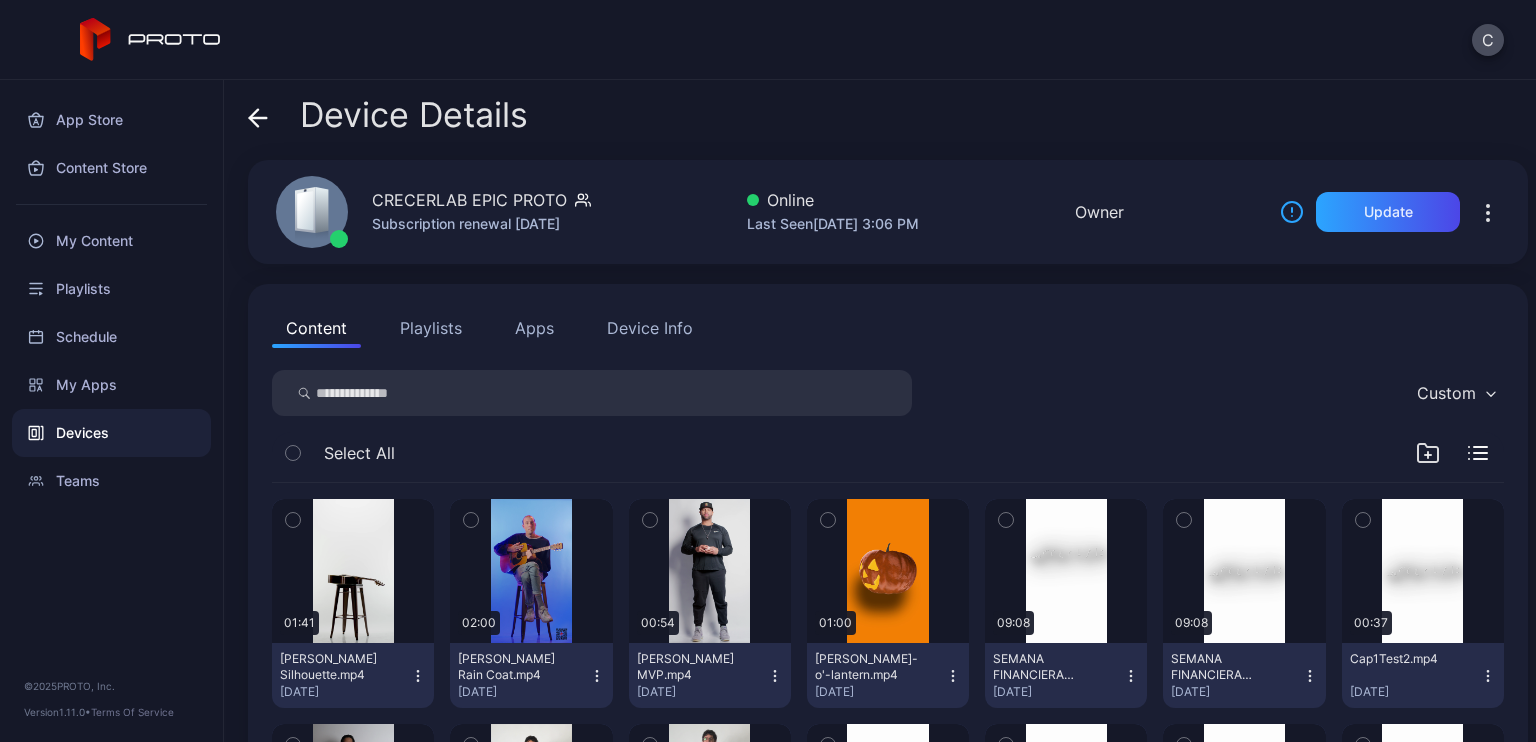 click on "Playlists" at bounding box center (431, 328) 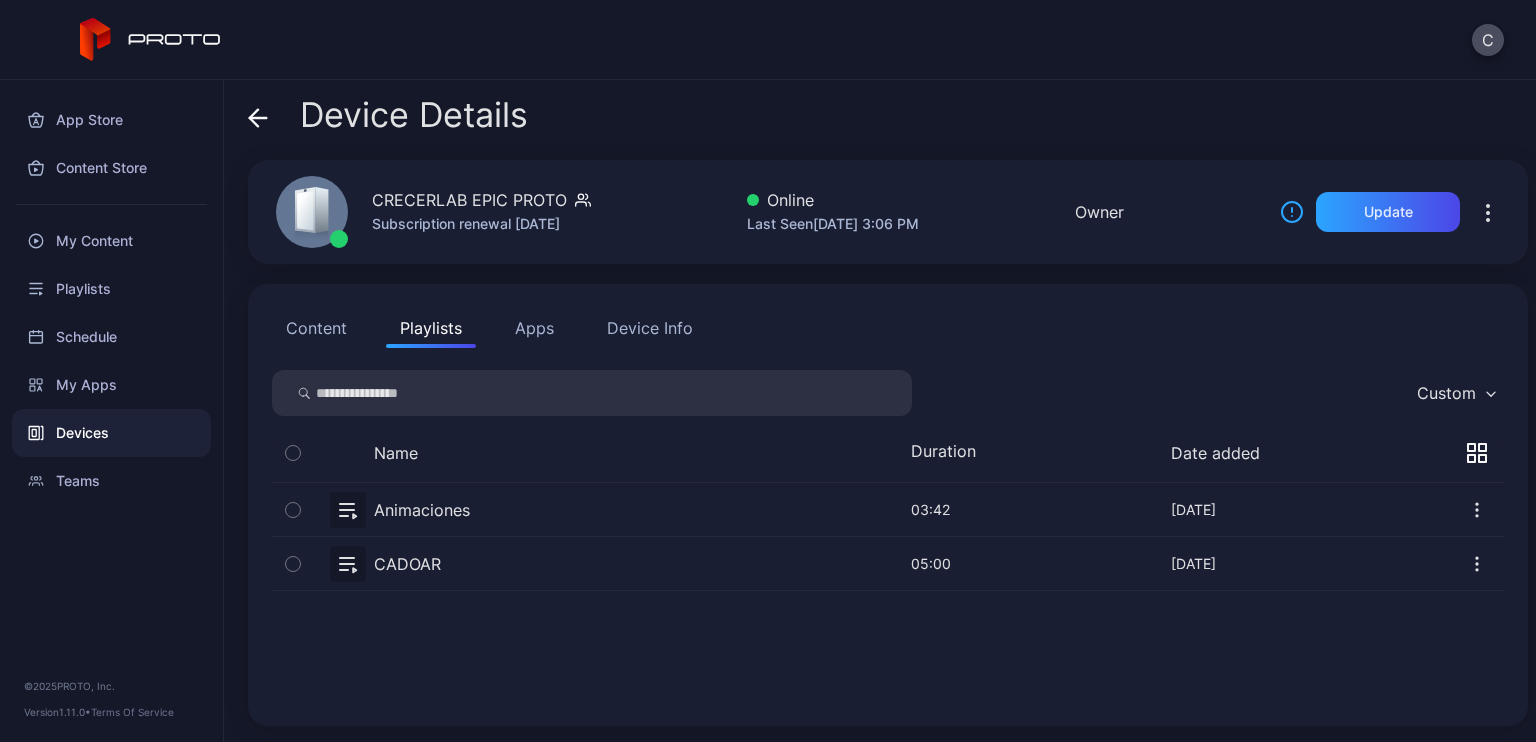 click on "Apps" at bounding box center (534, 328) 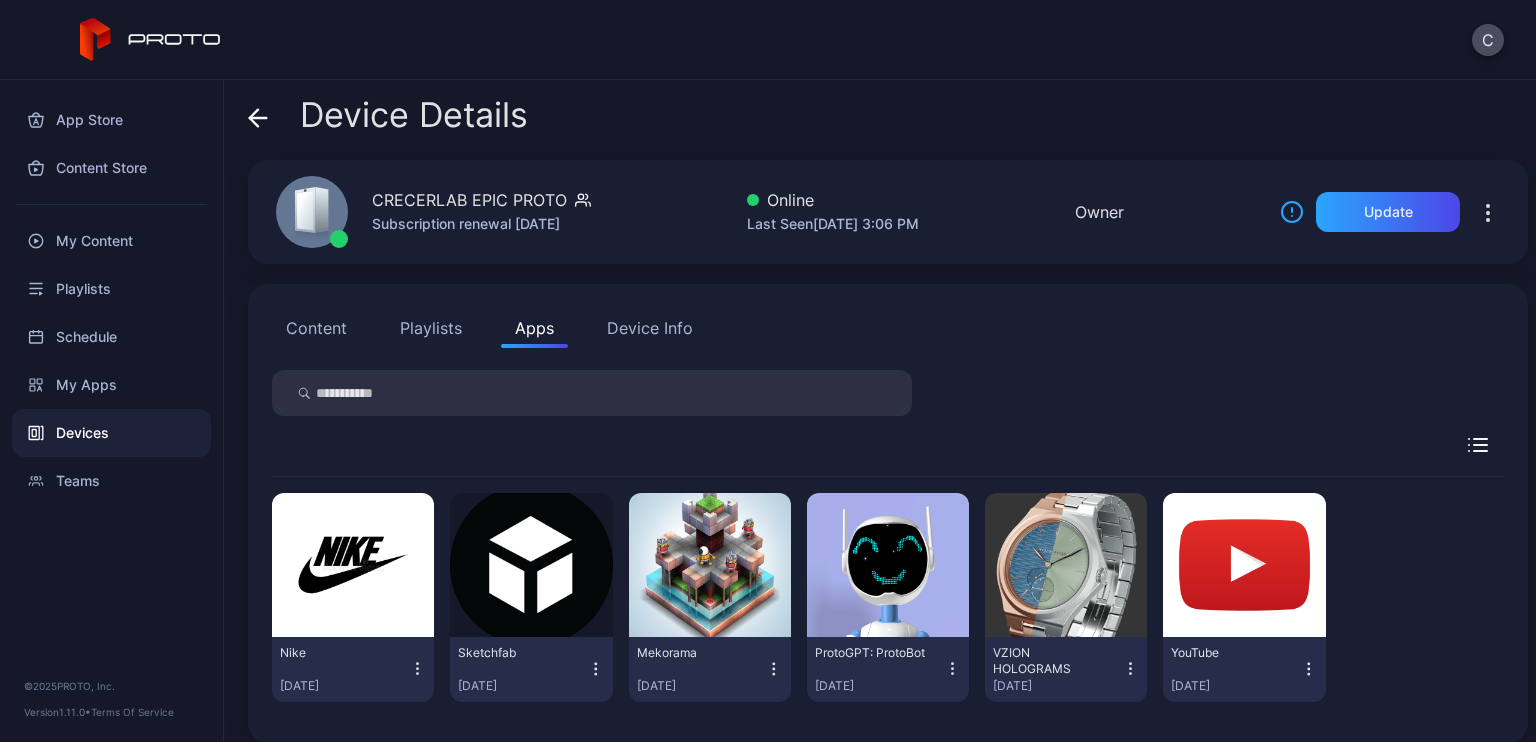 click on "Device Info" at bounding box center (650, 328) 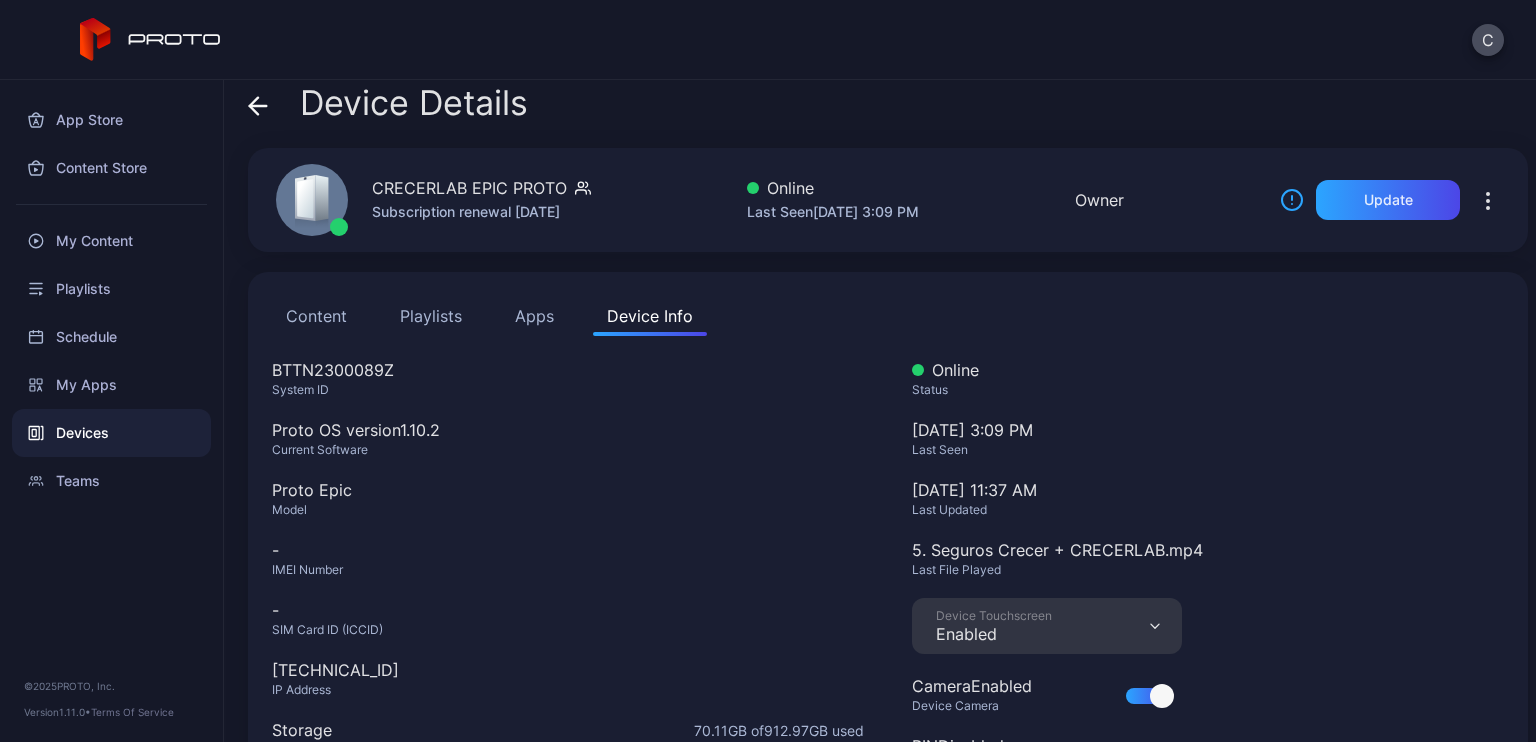 scroll, scrollTop: 11, scrollLeft: 0, axis: vertical 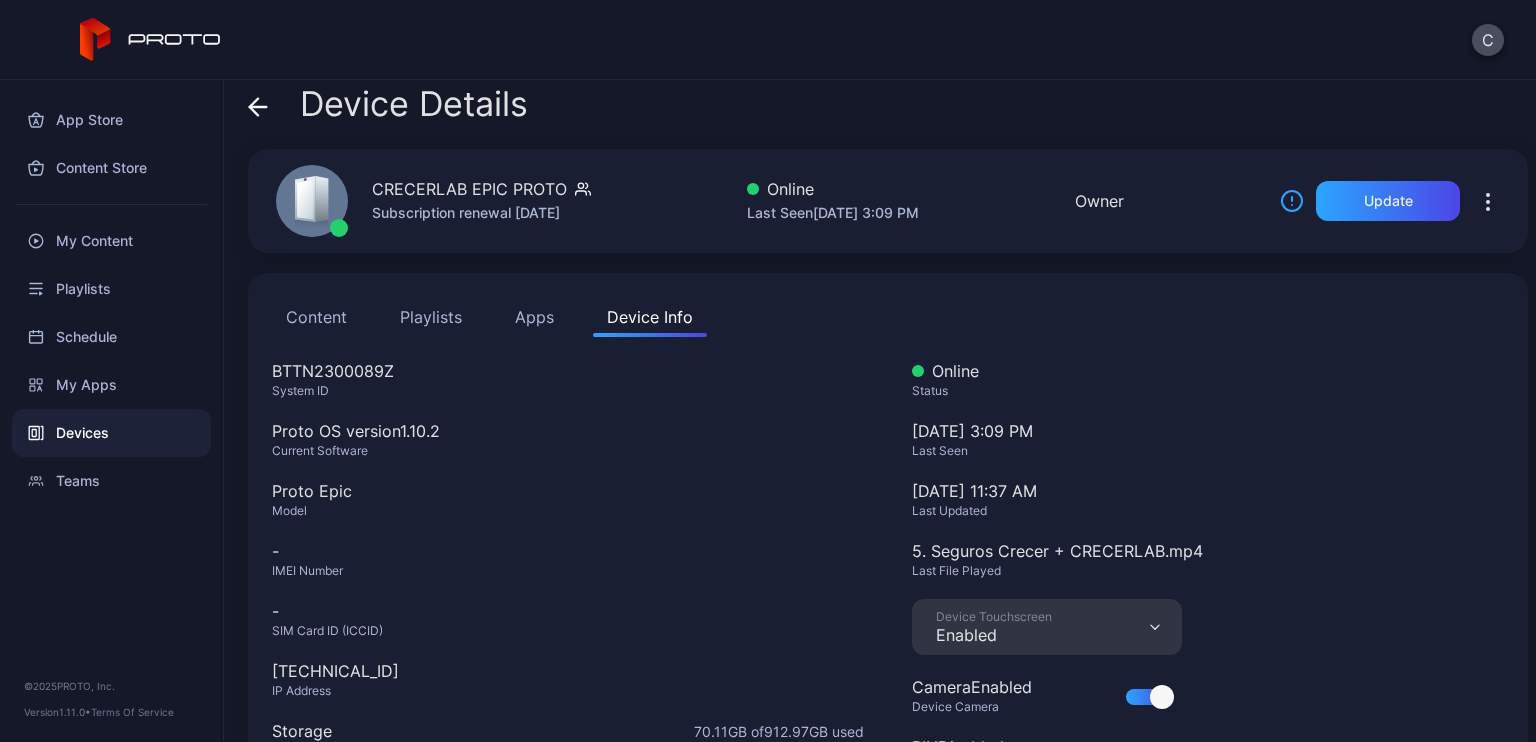 click on "Playlists" at bounding box center [431, 317] 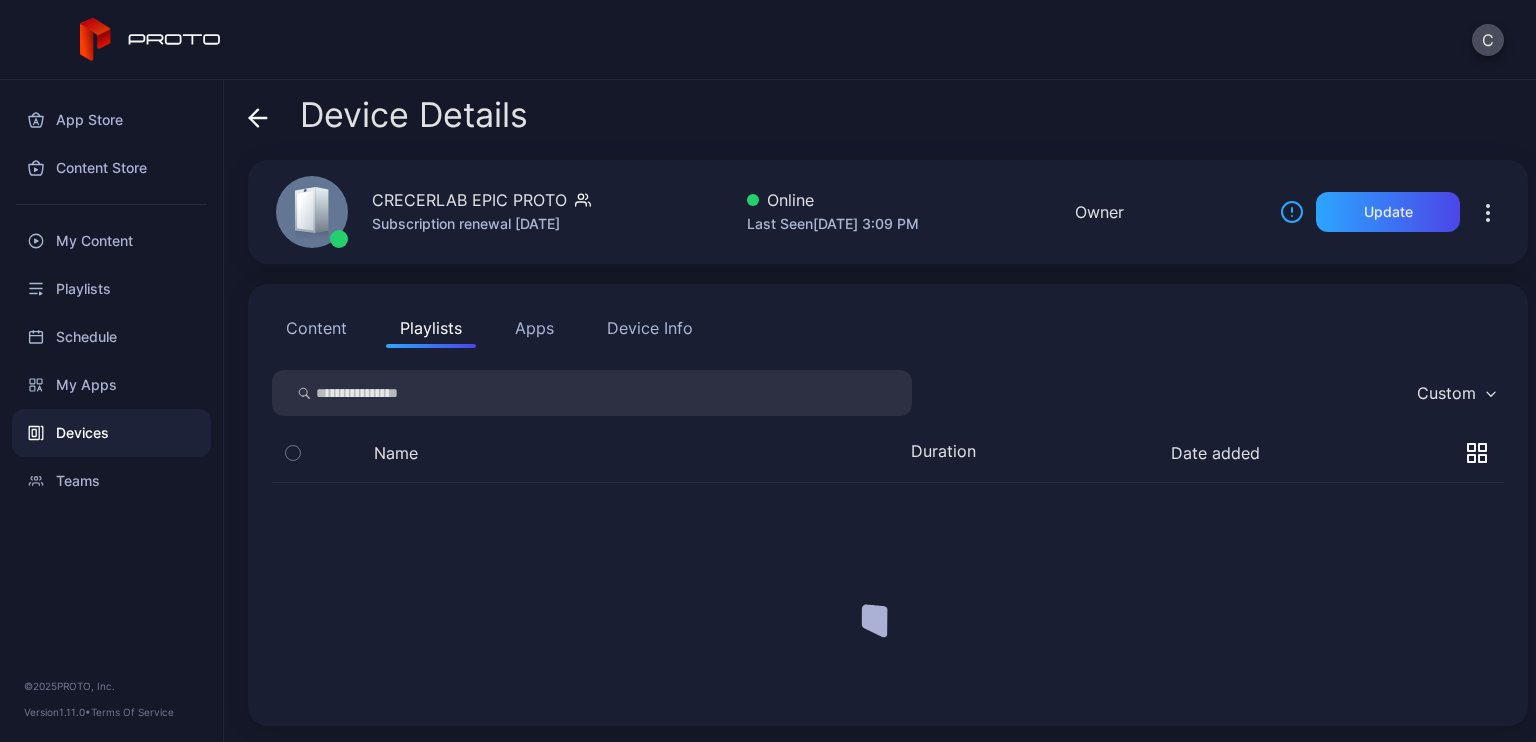 scroll, scrollTop: 0, scrollLeft: 0, axis: both 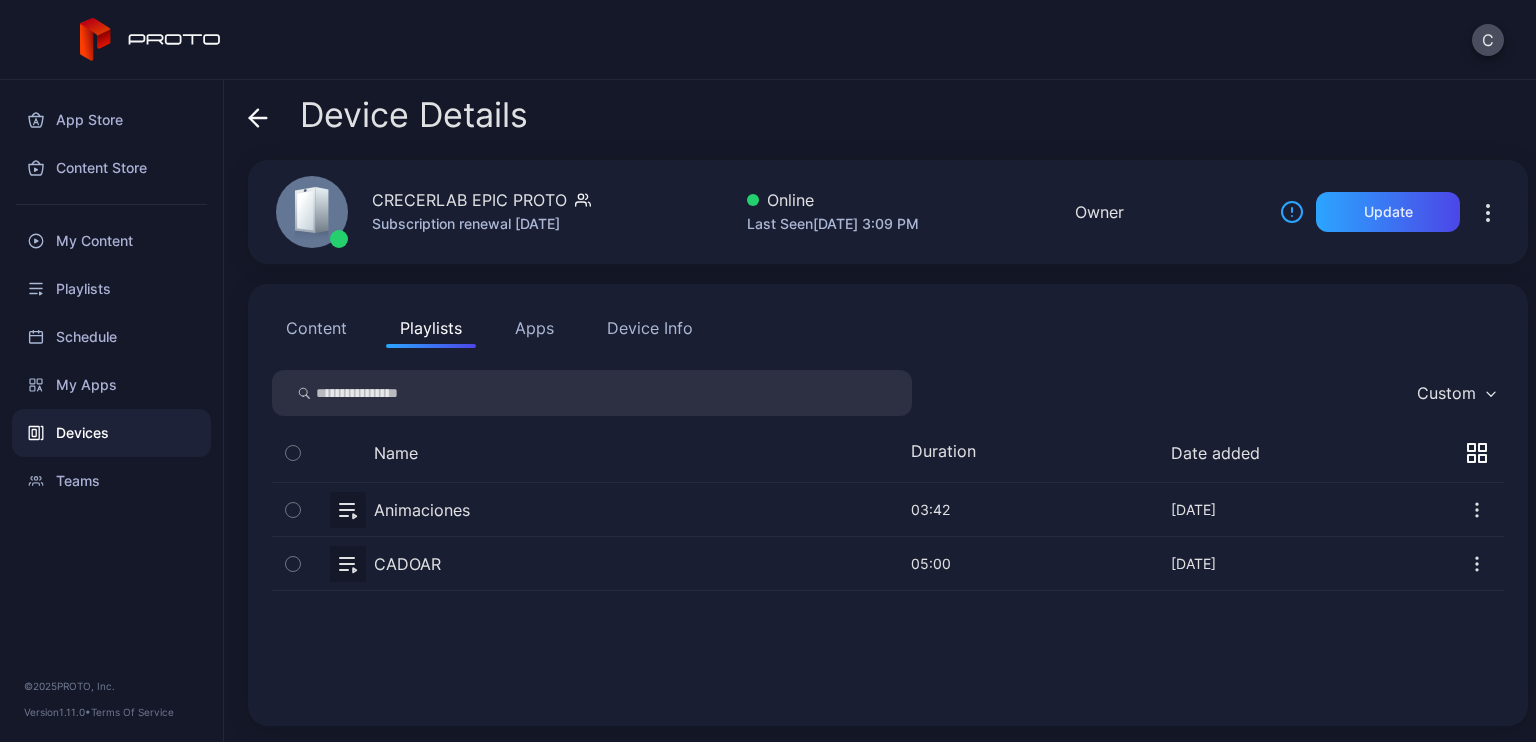 click on "Content" at bounding box center (316, 328) 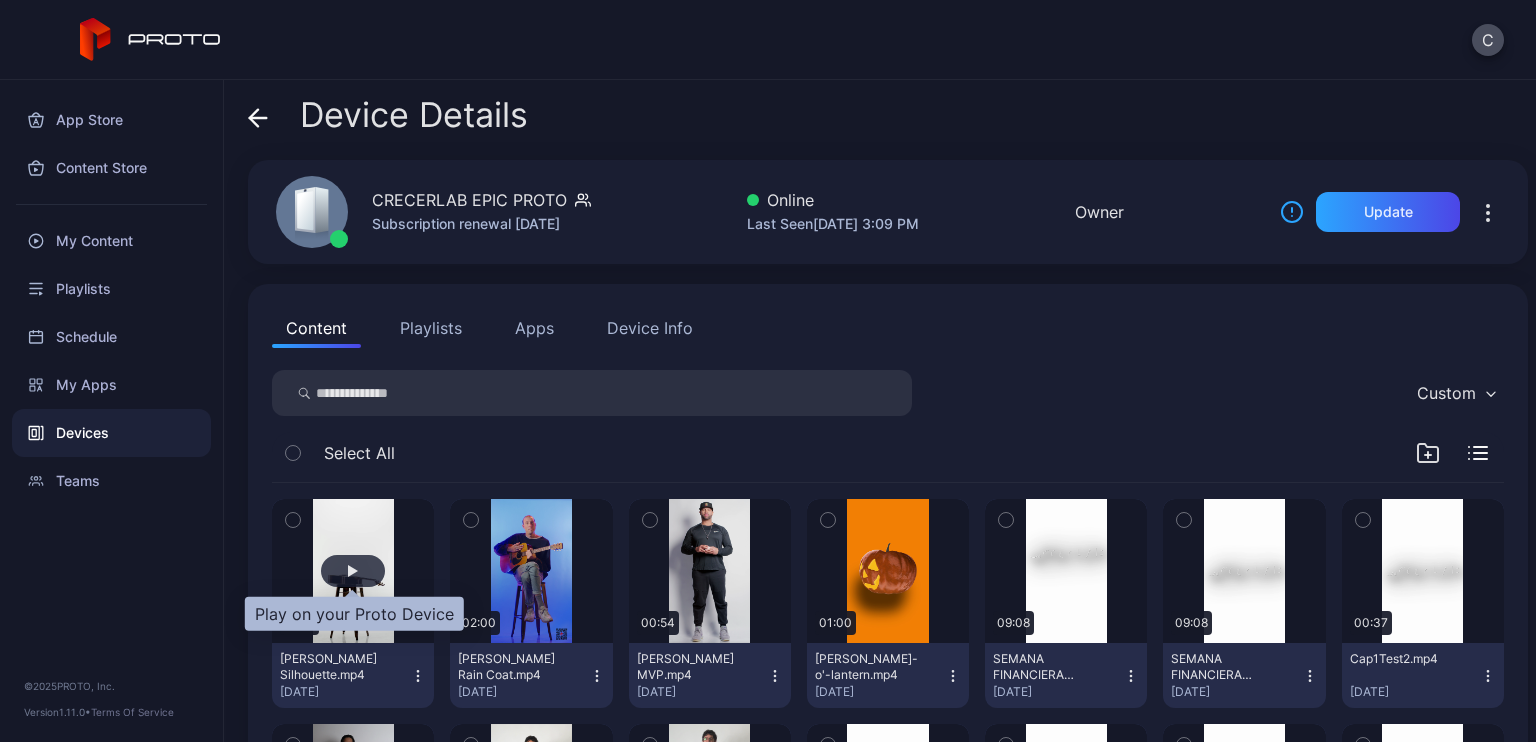 click at bounding box center [353, 571] 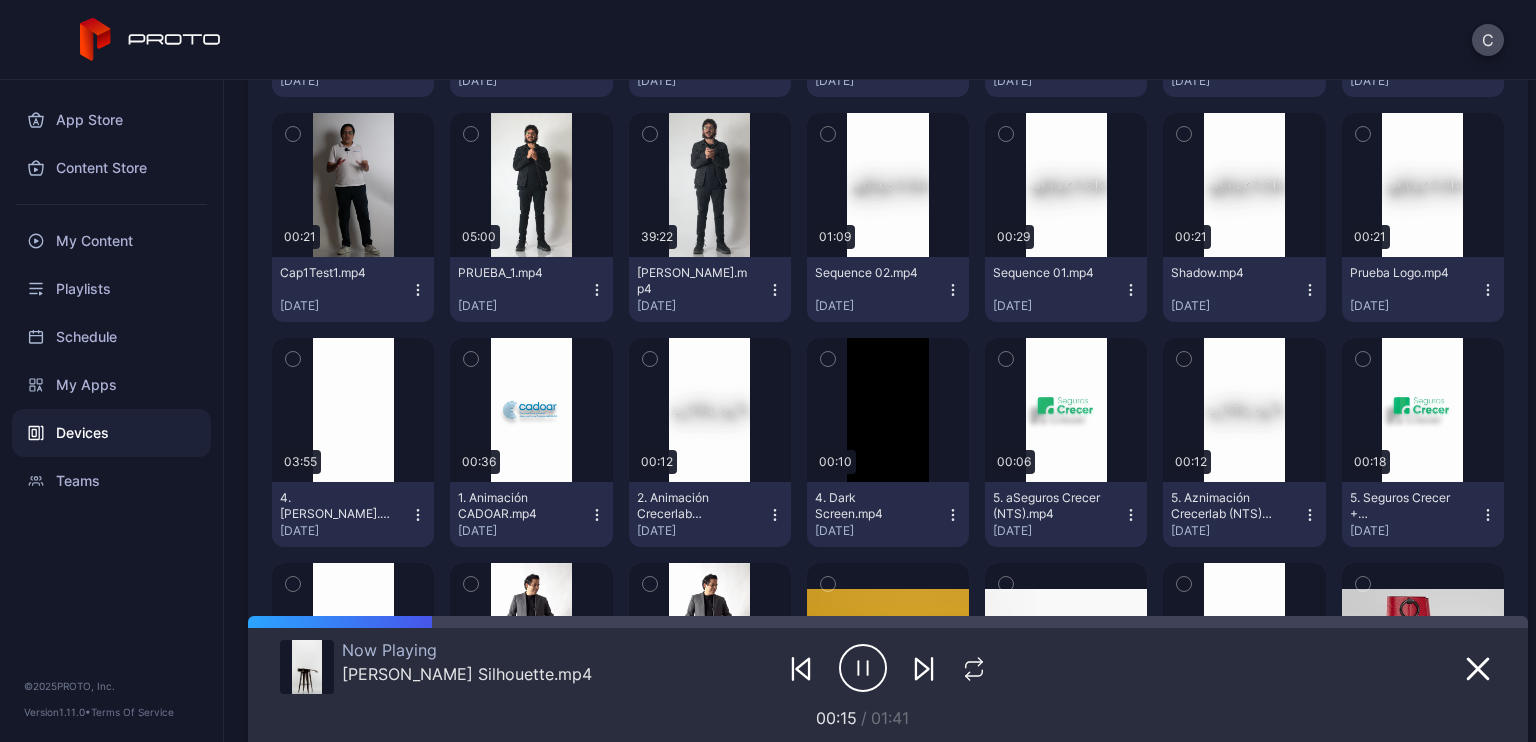 scroll, scrollTop: 704, scrollLeft: 0, axis: vertical 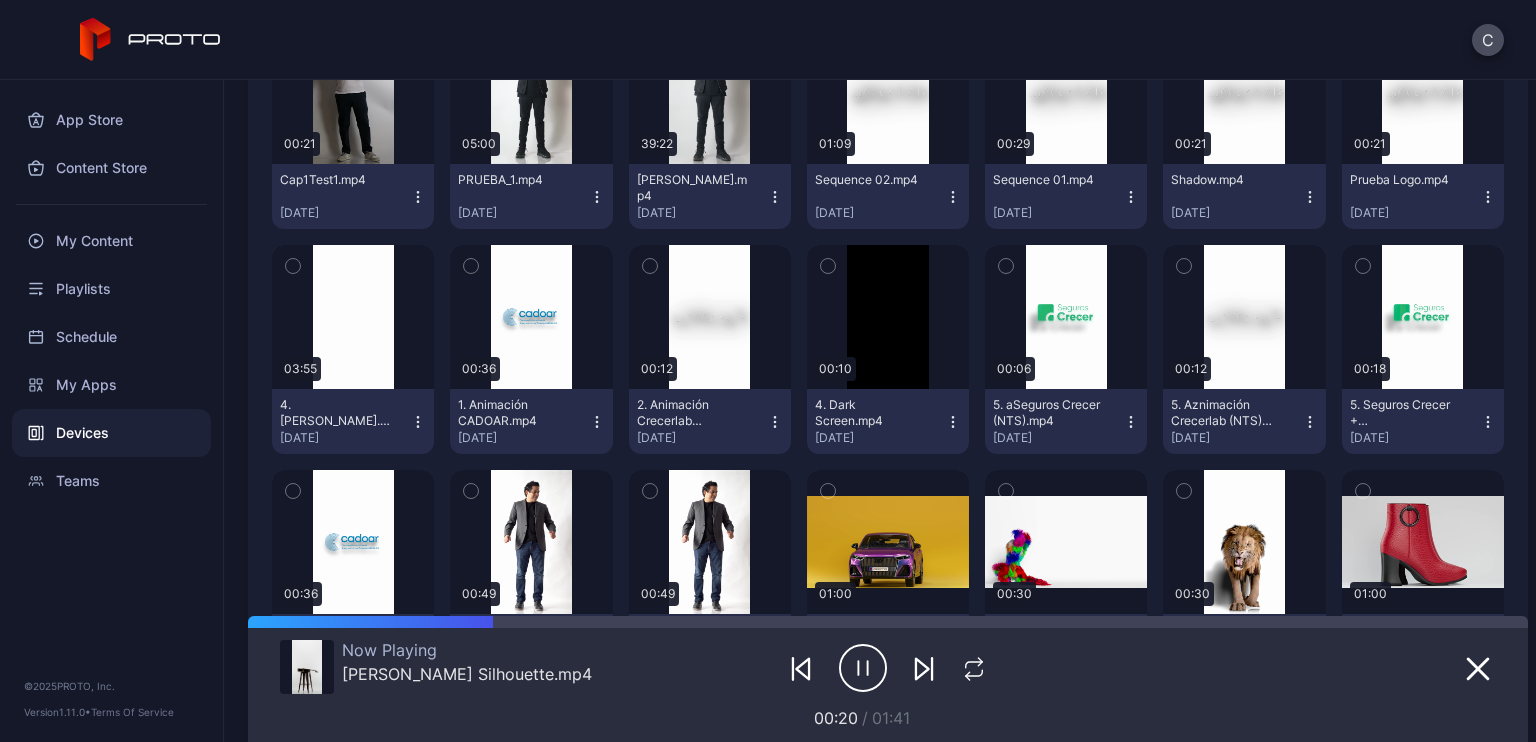 click 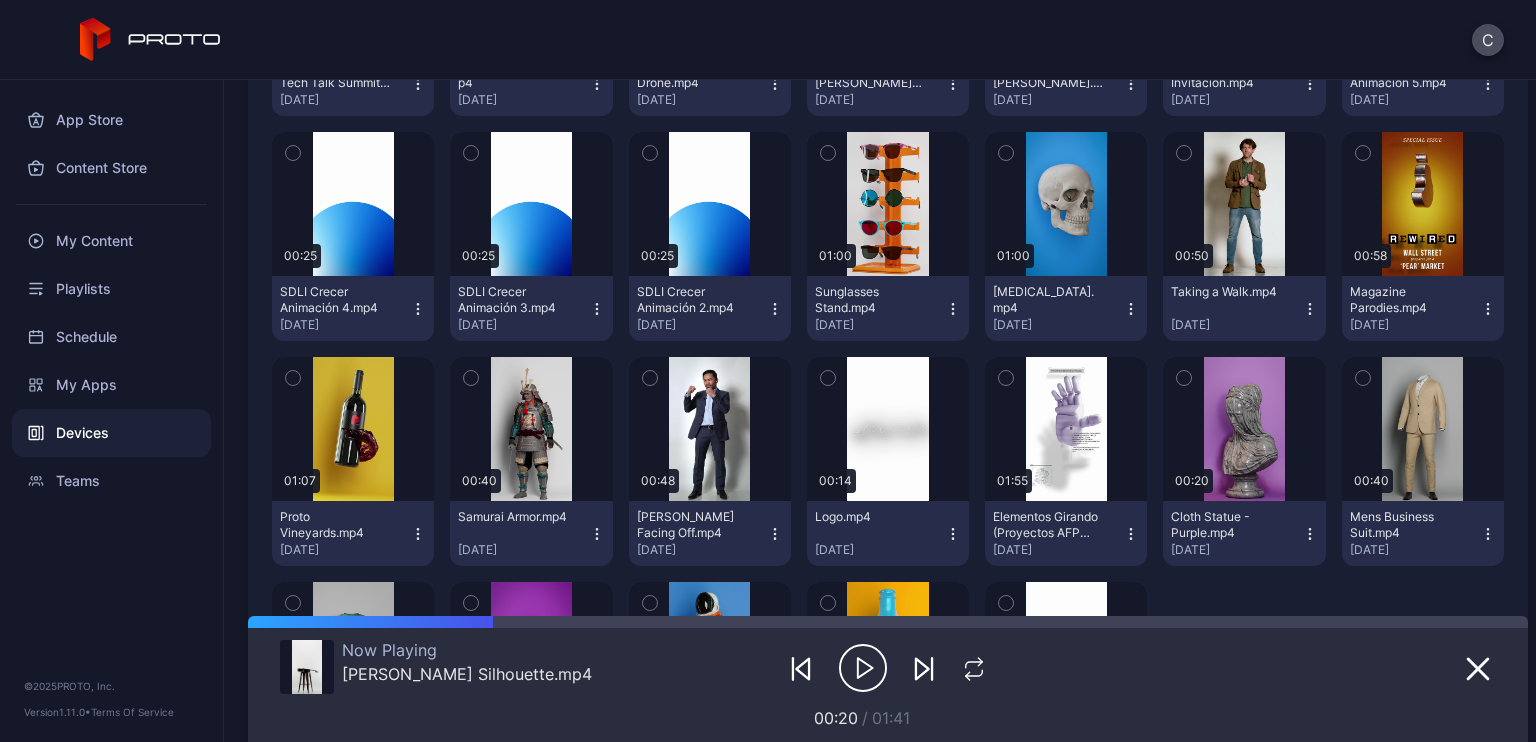 scroll, scrollTop: 2399, scrollLeft: 0, axis: vertical 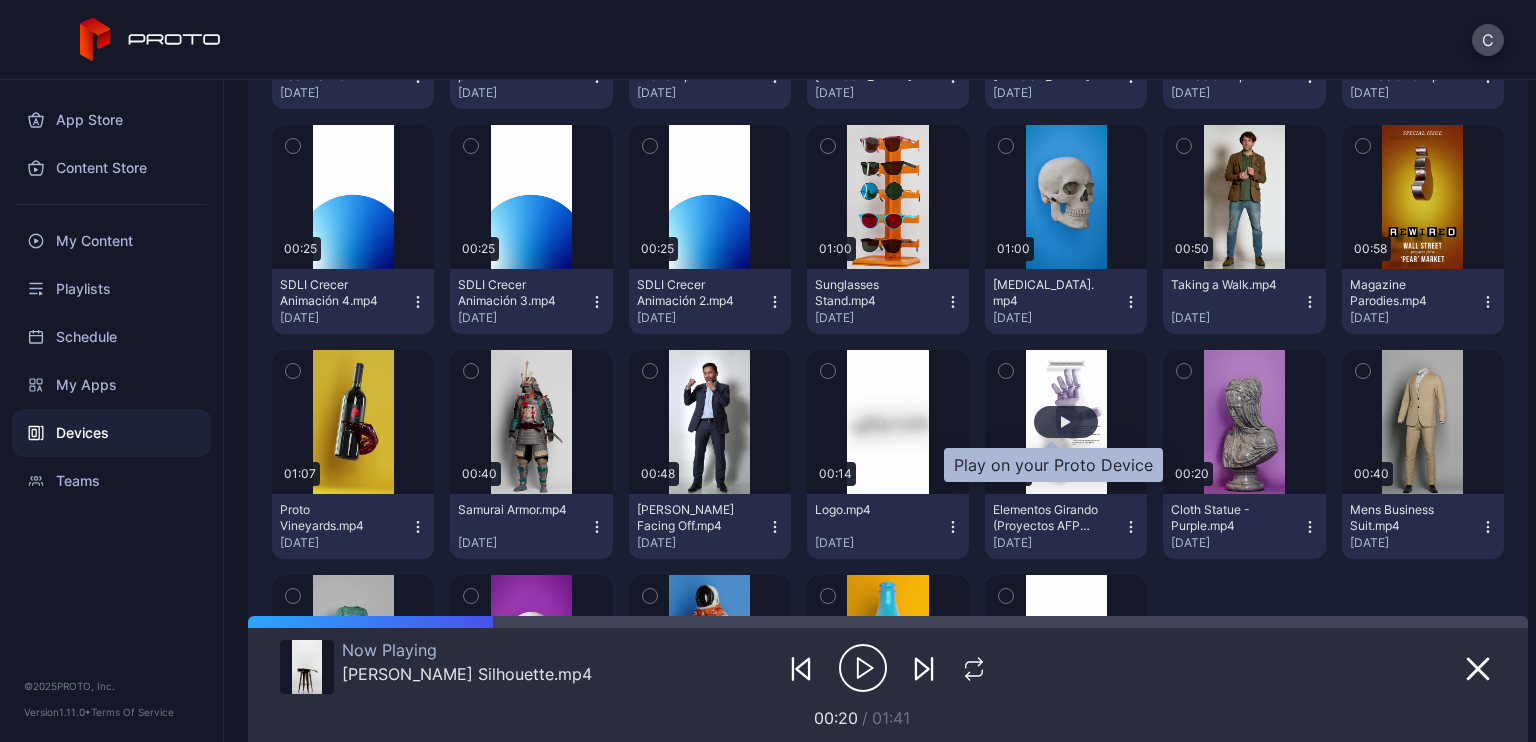 click at bounding box center (1066, 422) 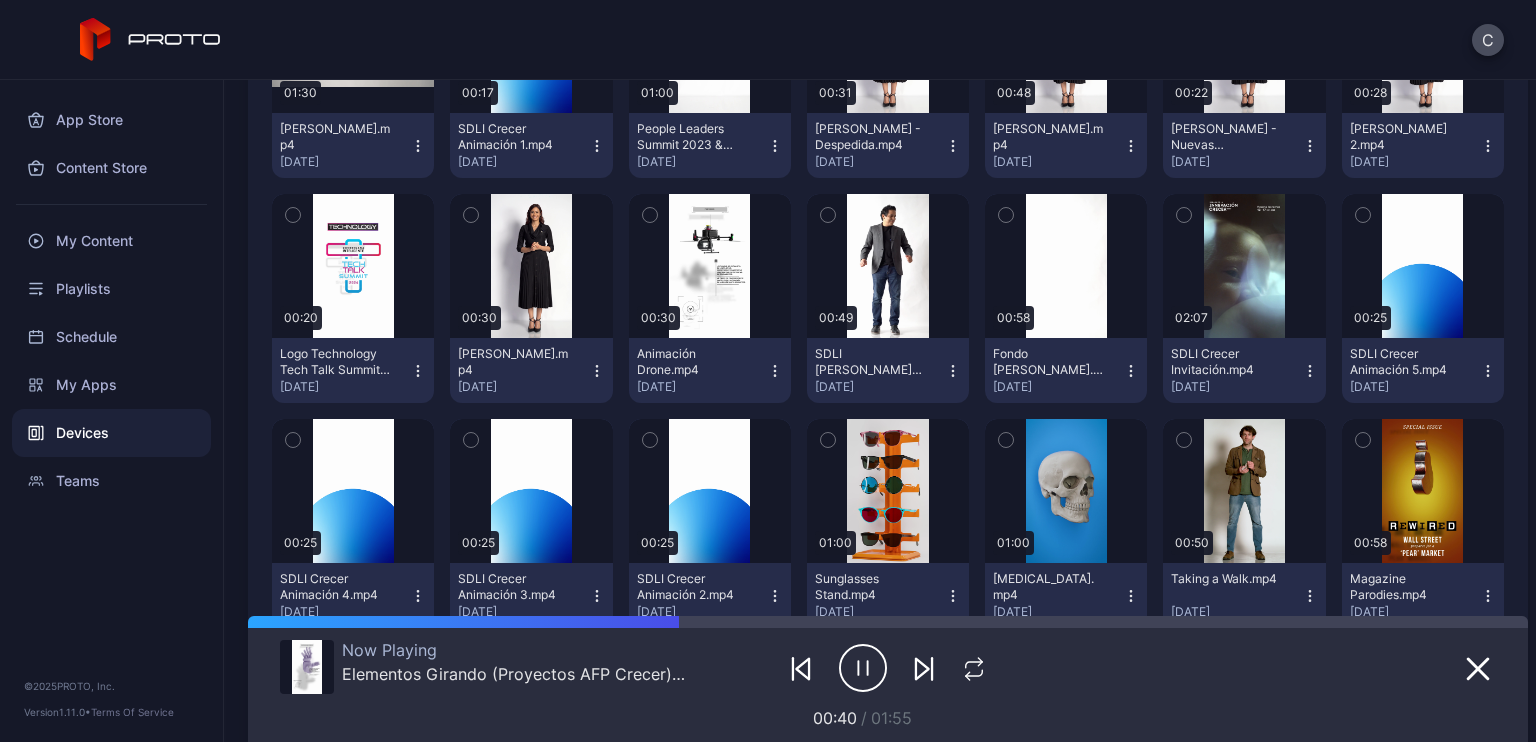 scroll, scrollTop: 2102, scrollLeft: 0, axis: vertical 